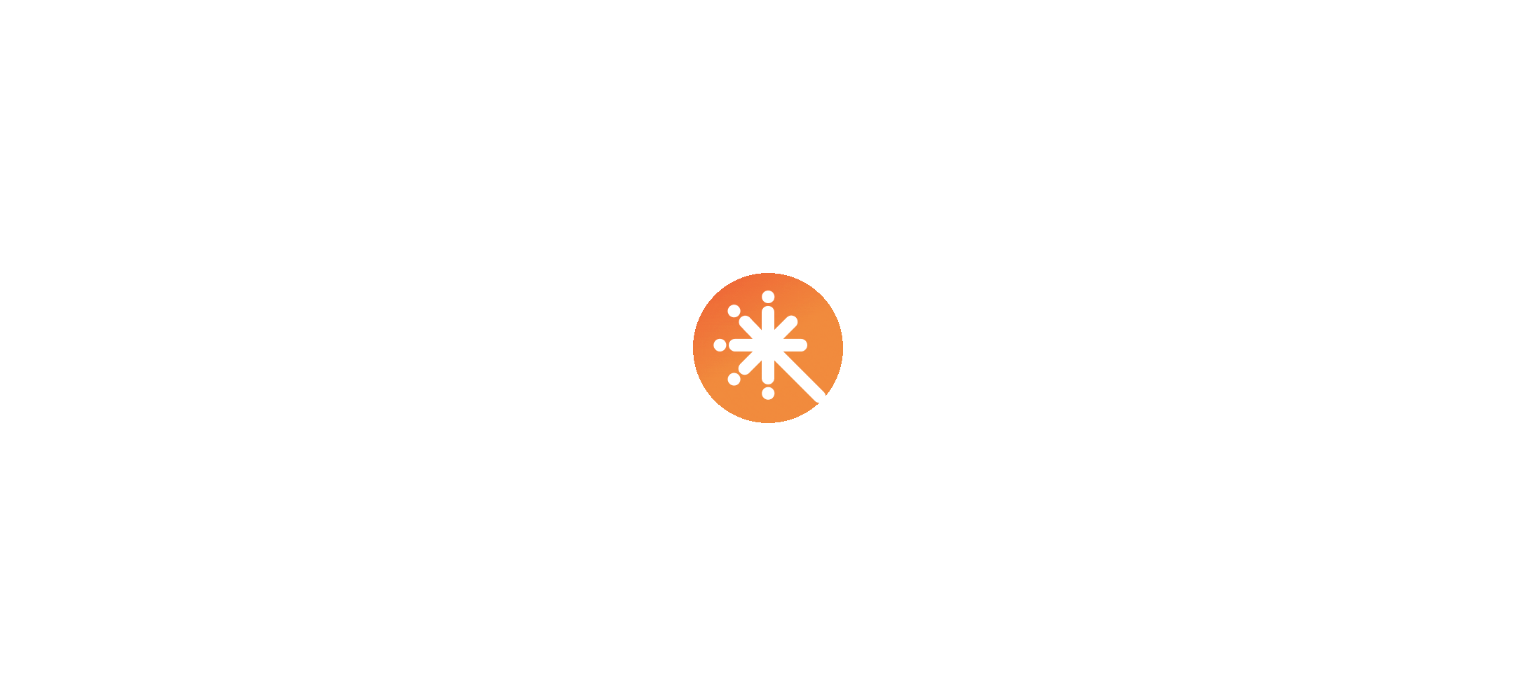 scroll, scrollTop: 0, scrollLeft: 0, axis: both 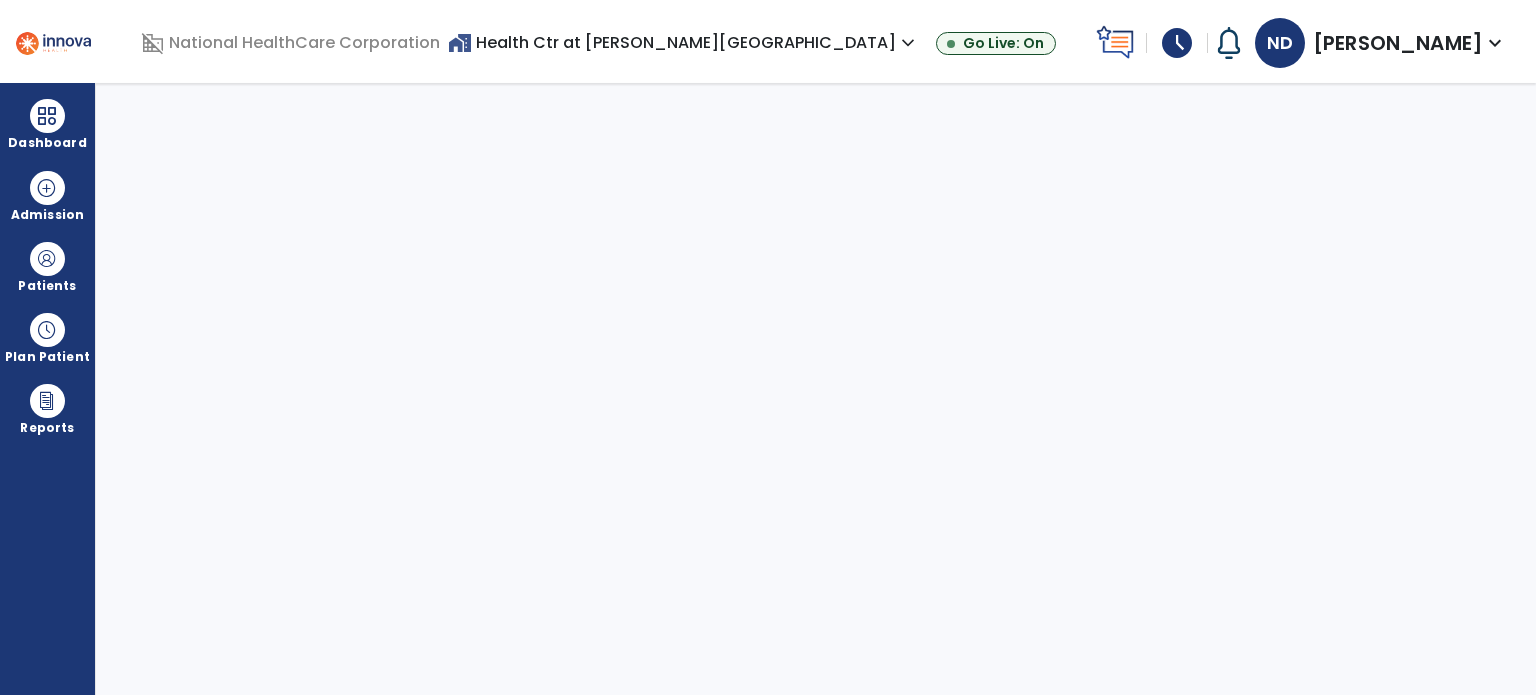 select on "****" 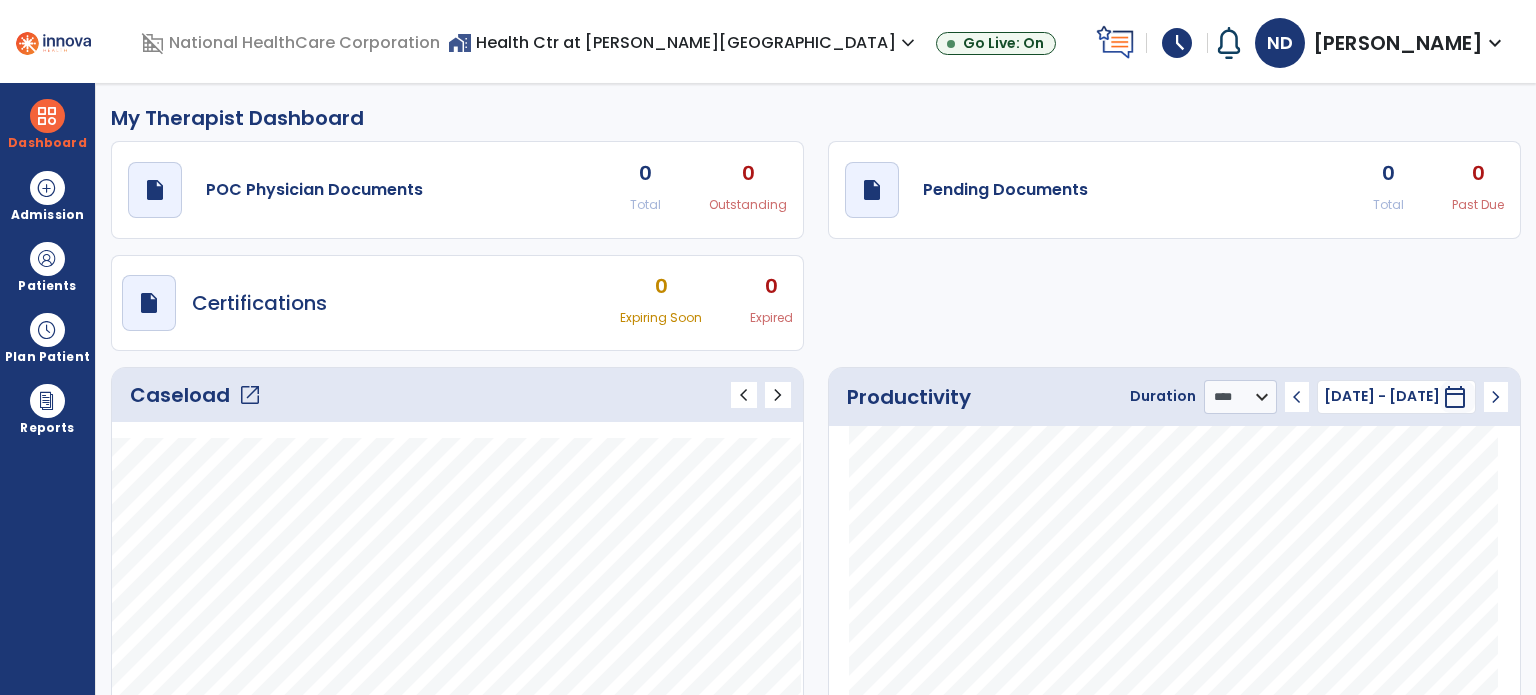click on "open_in_new" 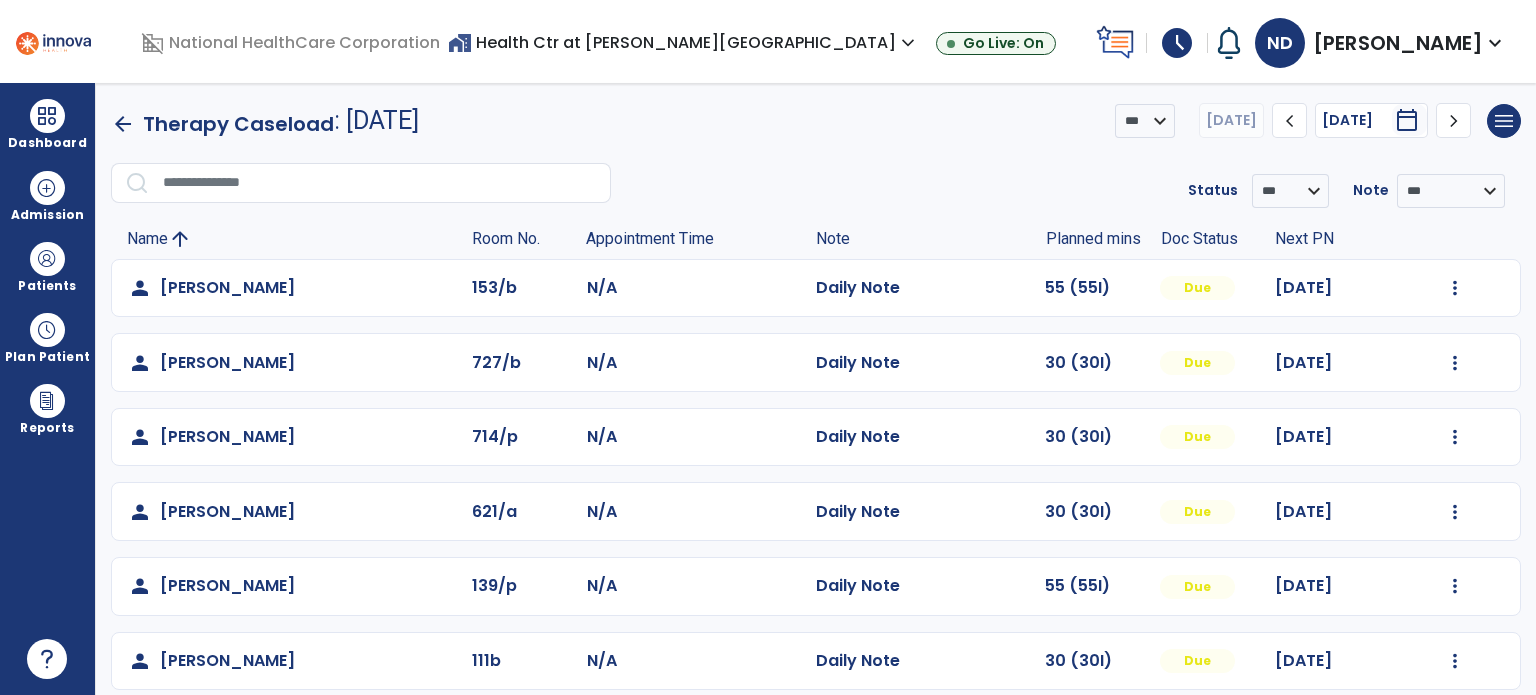 click on "Dashboard" at bounding box center [47, 124] 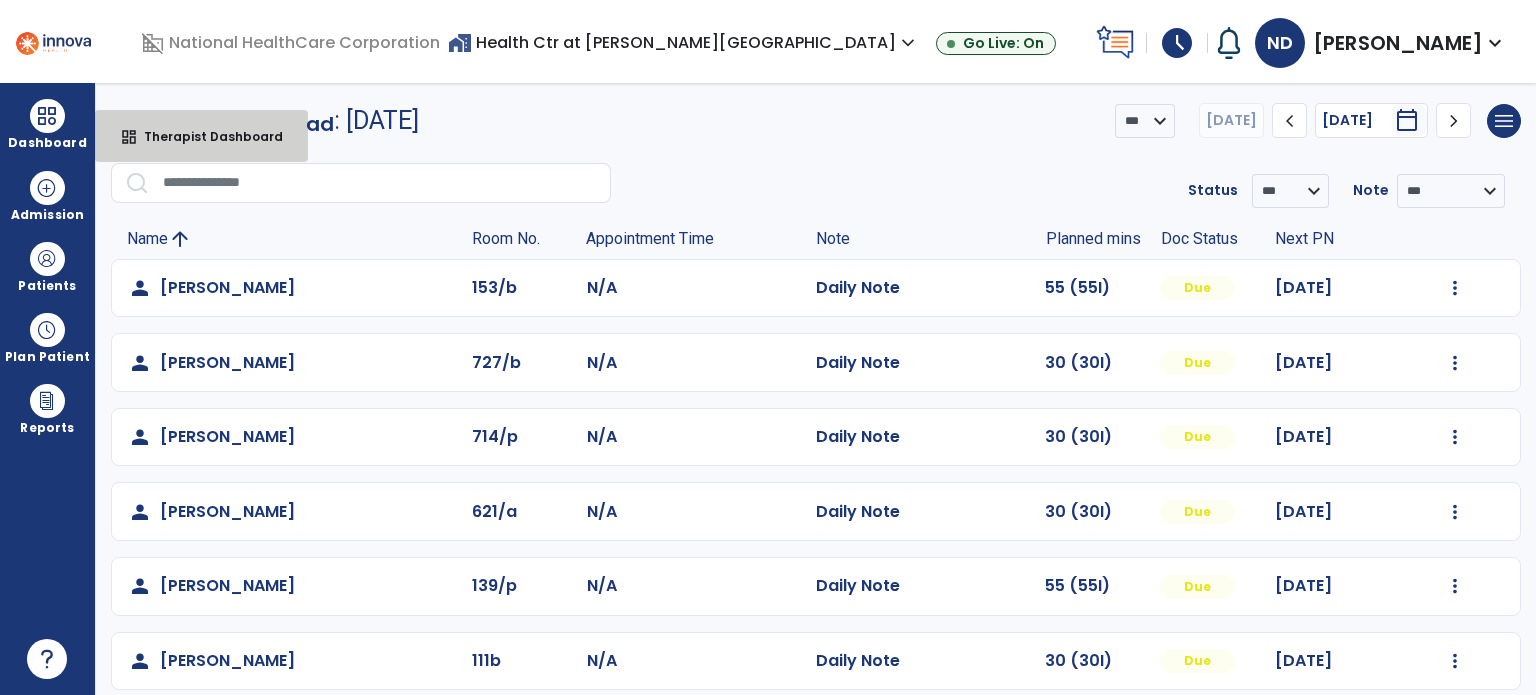 click on "dashboard" at bounding box center (129, 137) 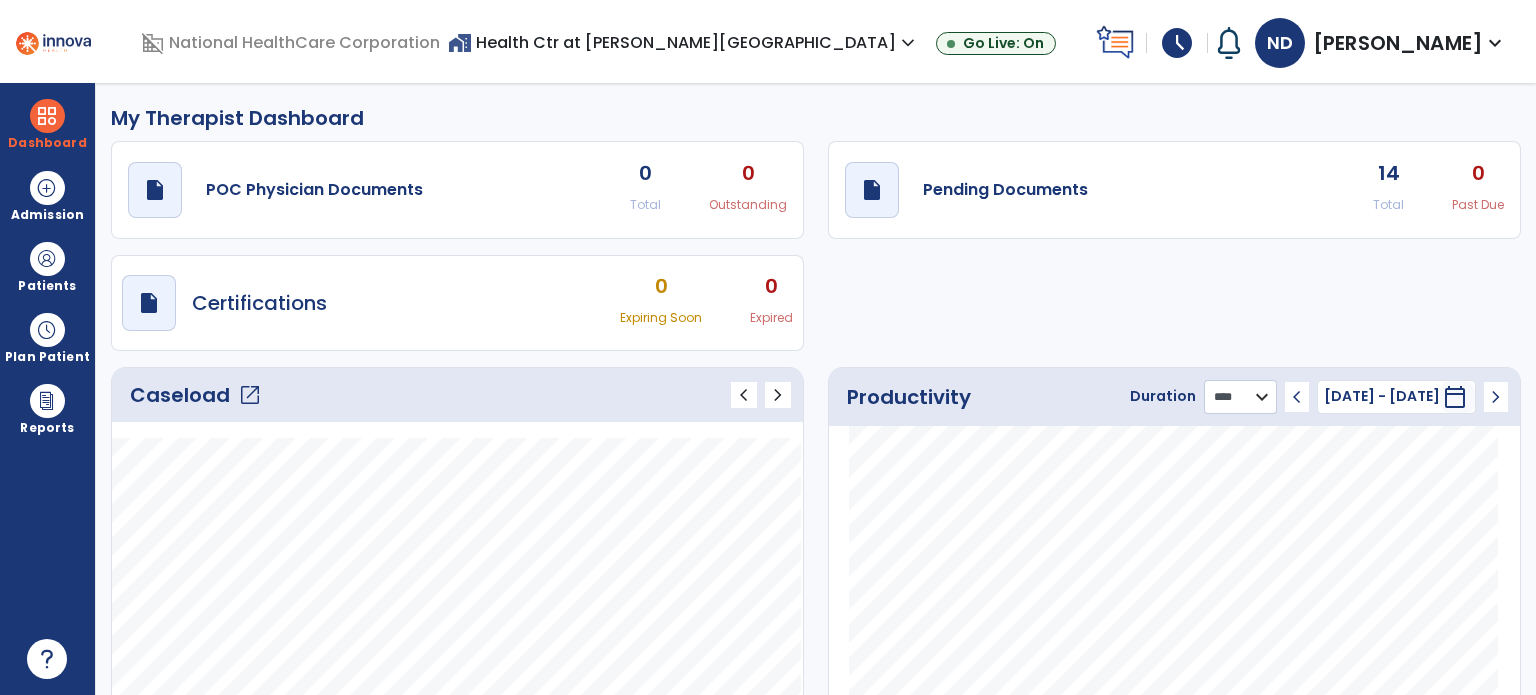 click on "******** **** ***" 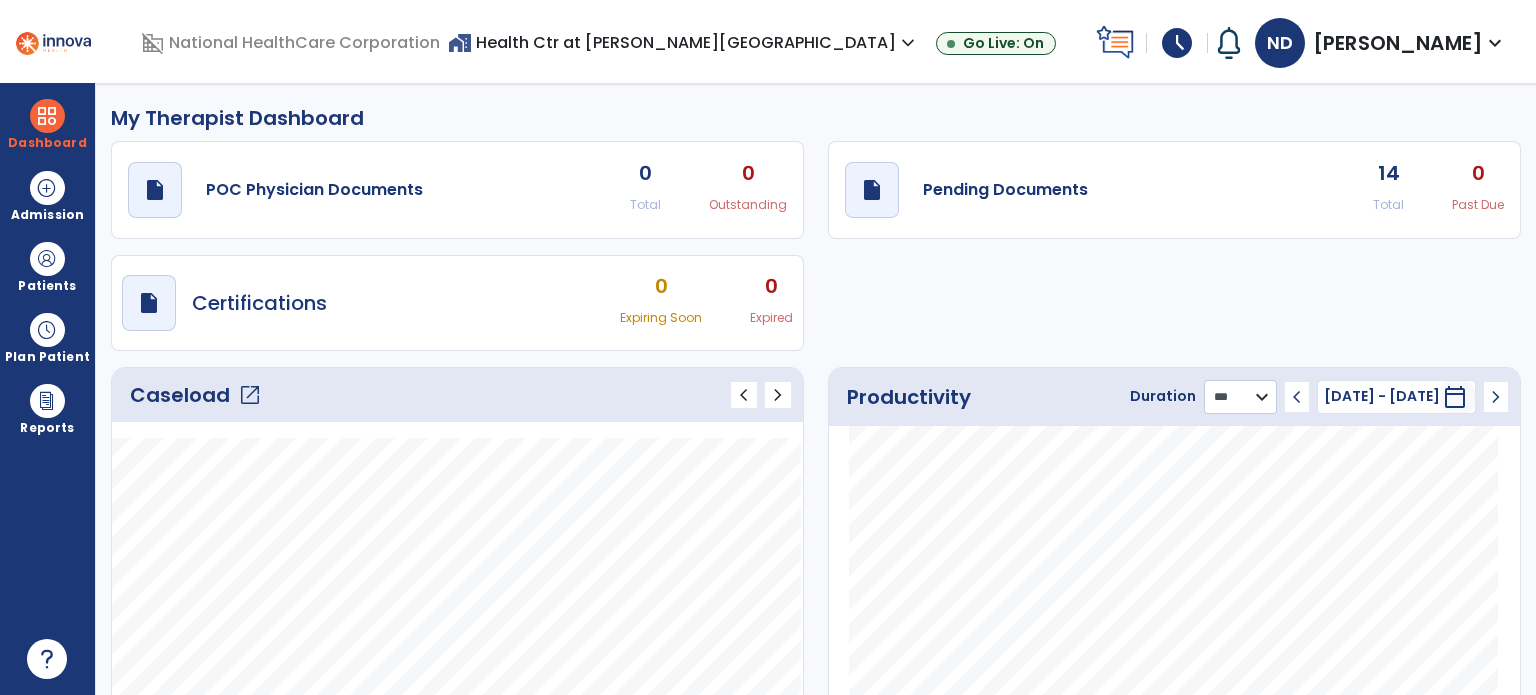 click on "******** **** ***" 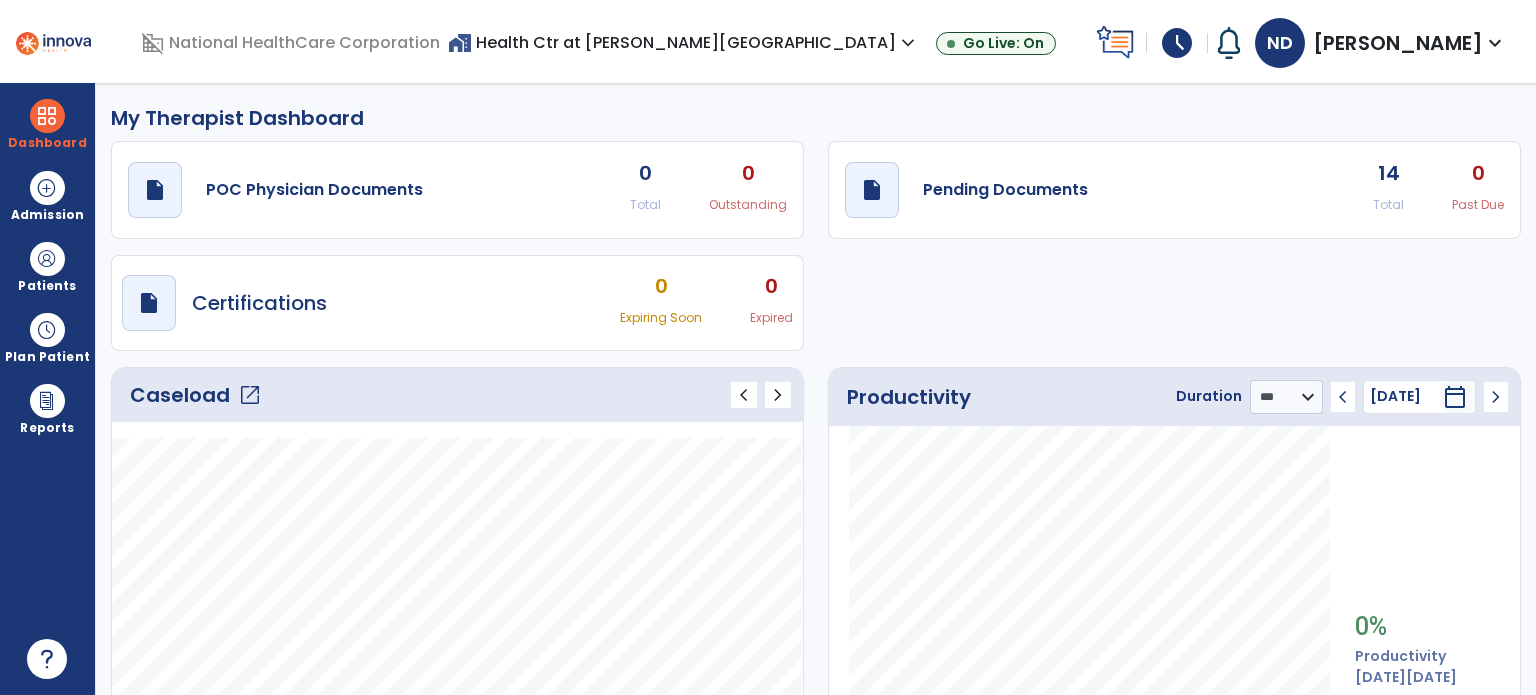 click on "chevron_left" 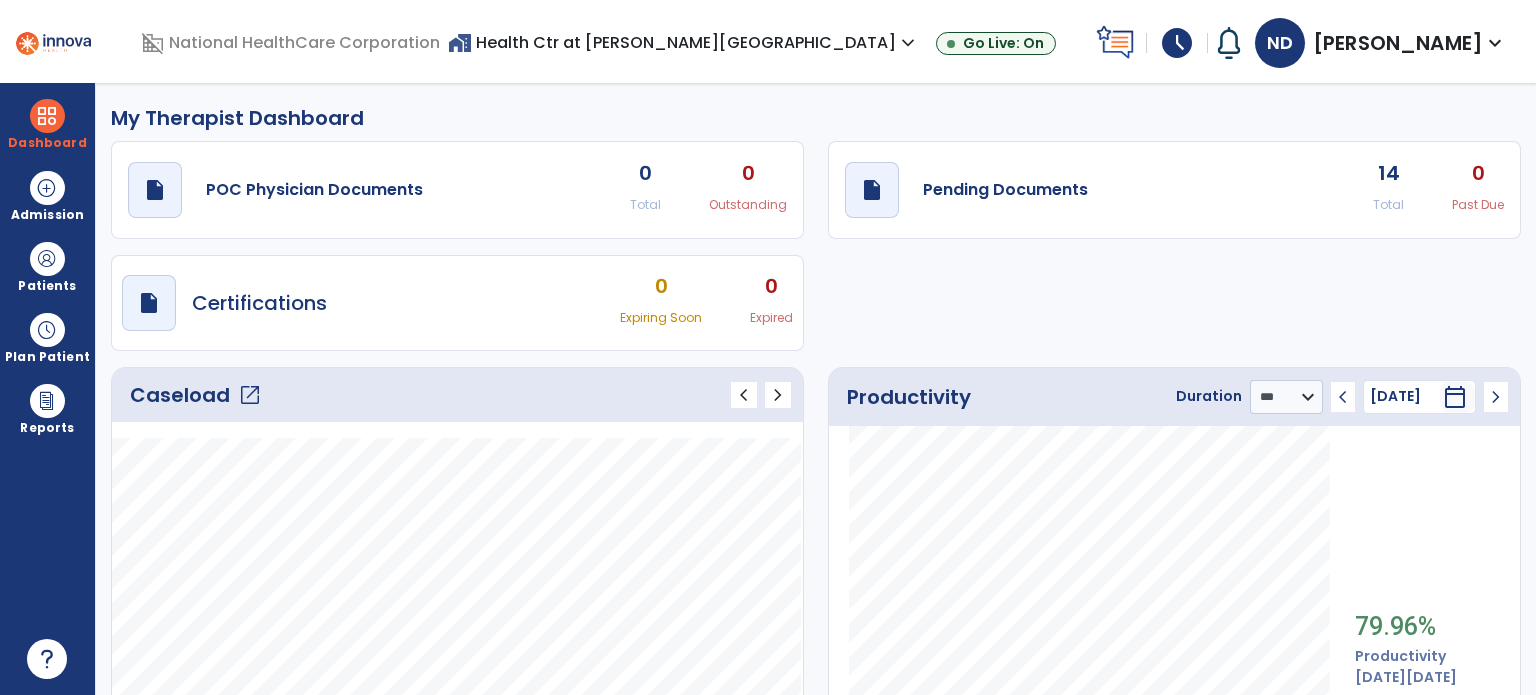 click on "open_in_new" 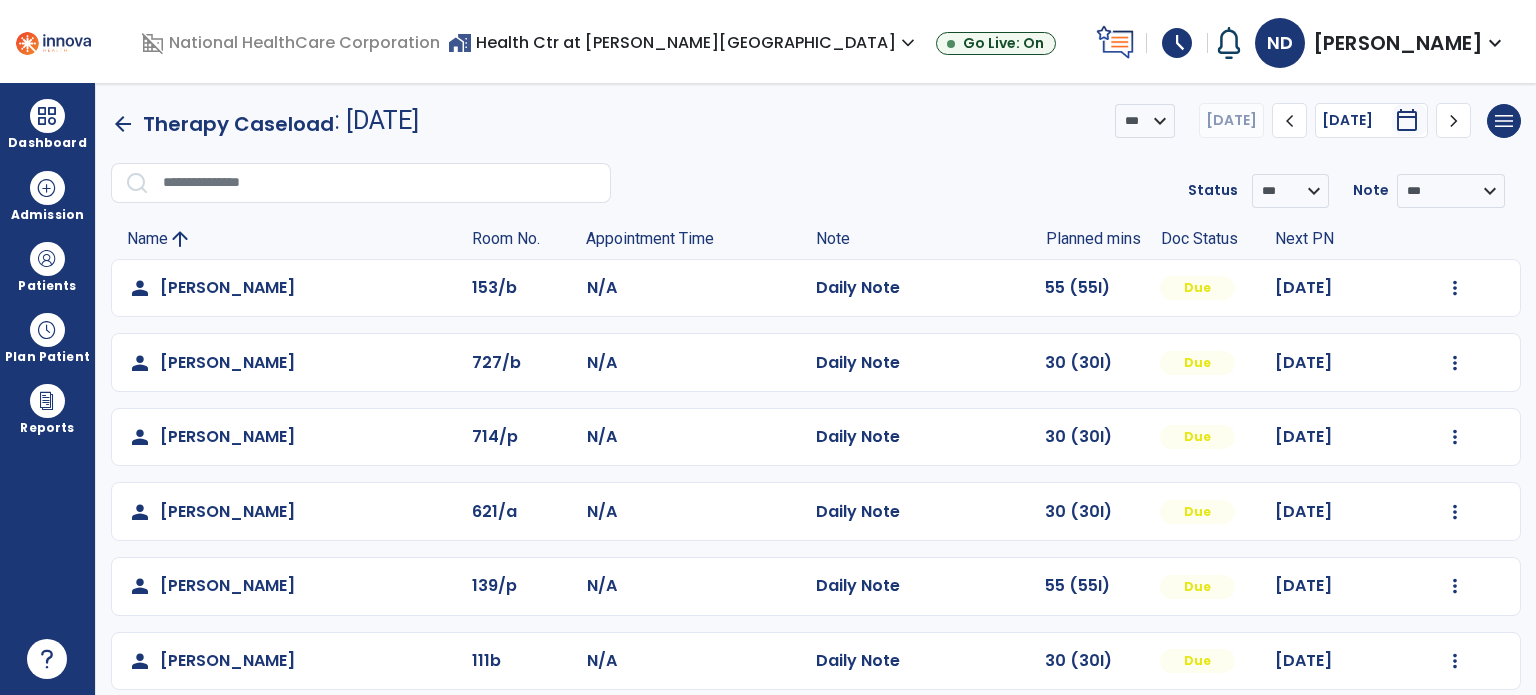 click at bounding box center [47, 259] 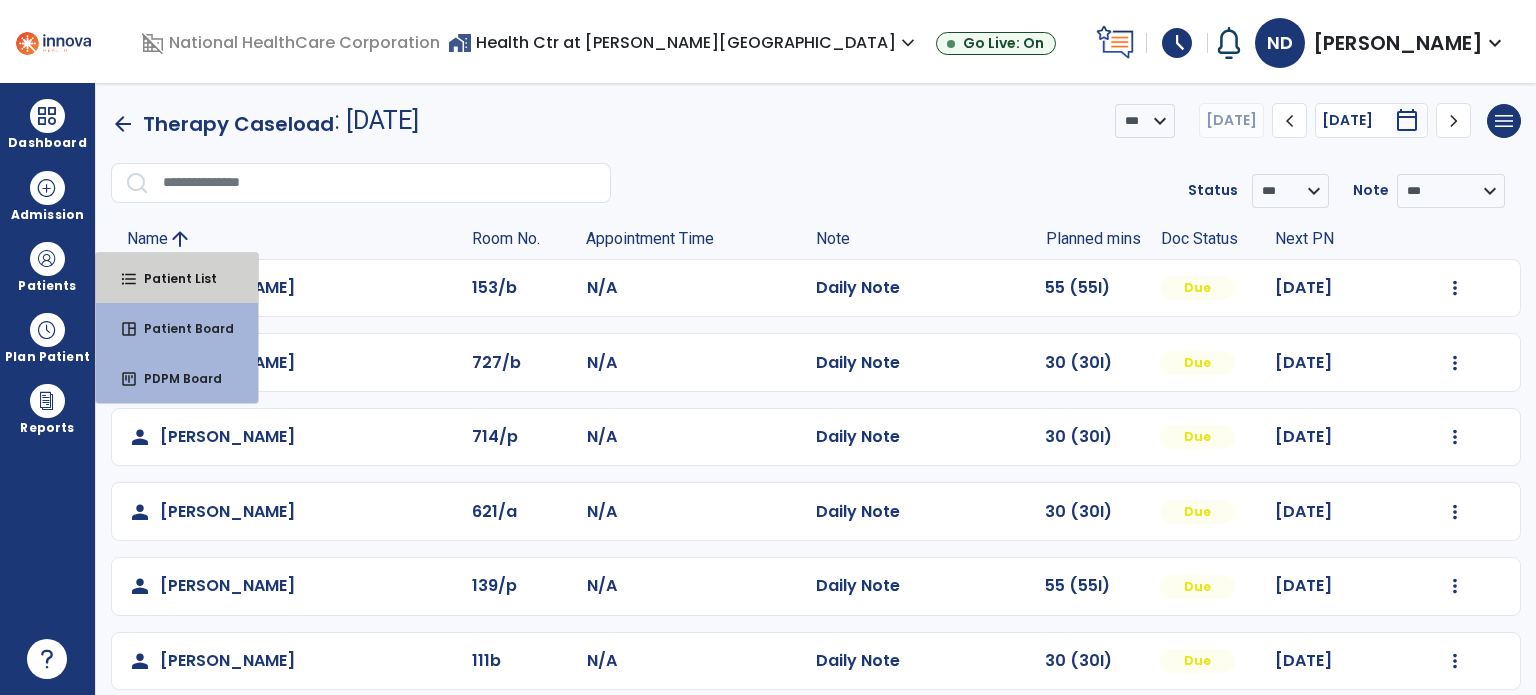 click on "Patient List" at bounding box center [172, 278] 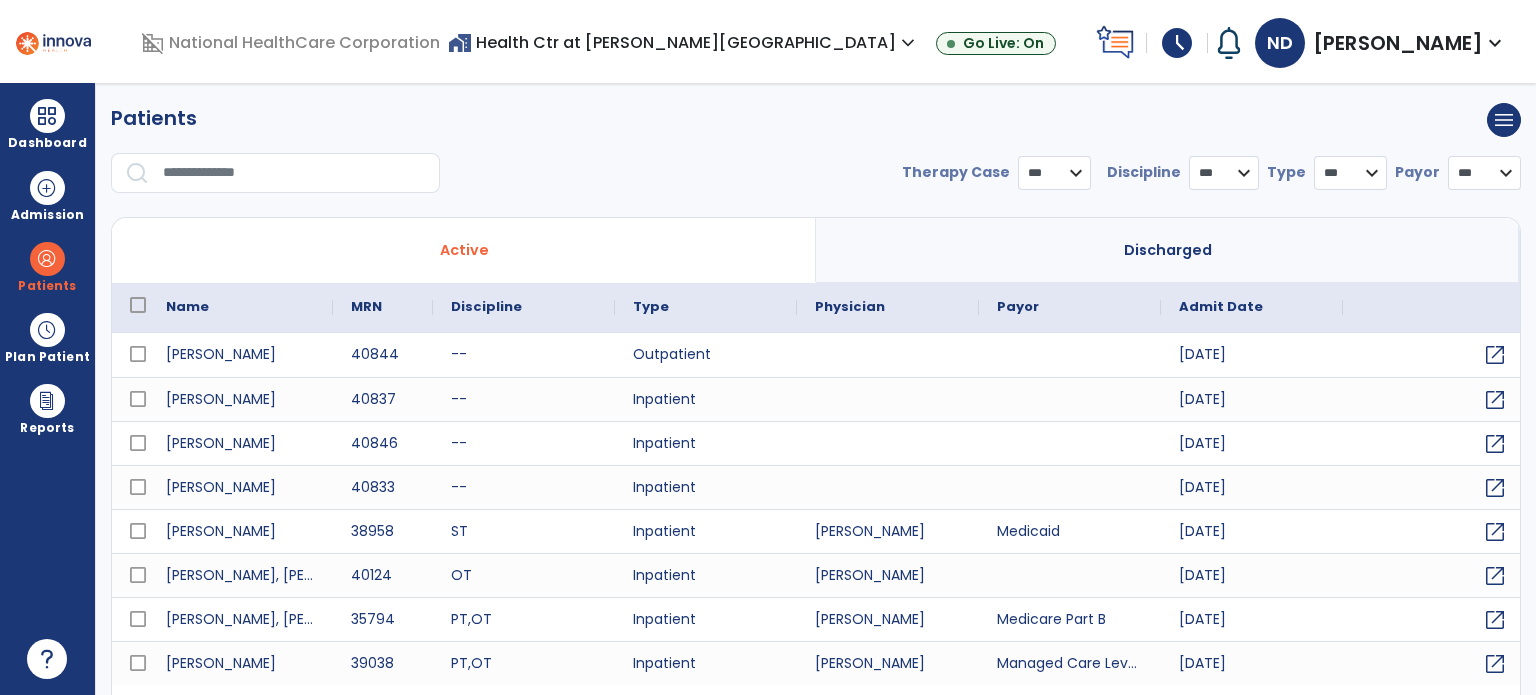 select on "***" 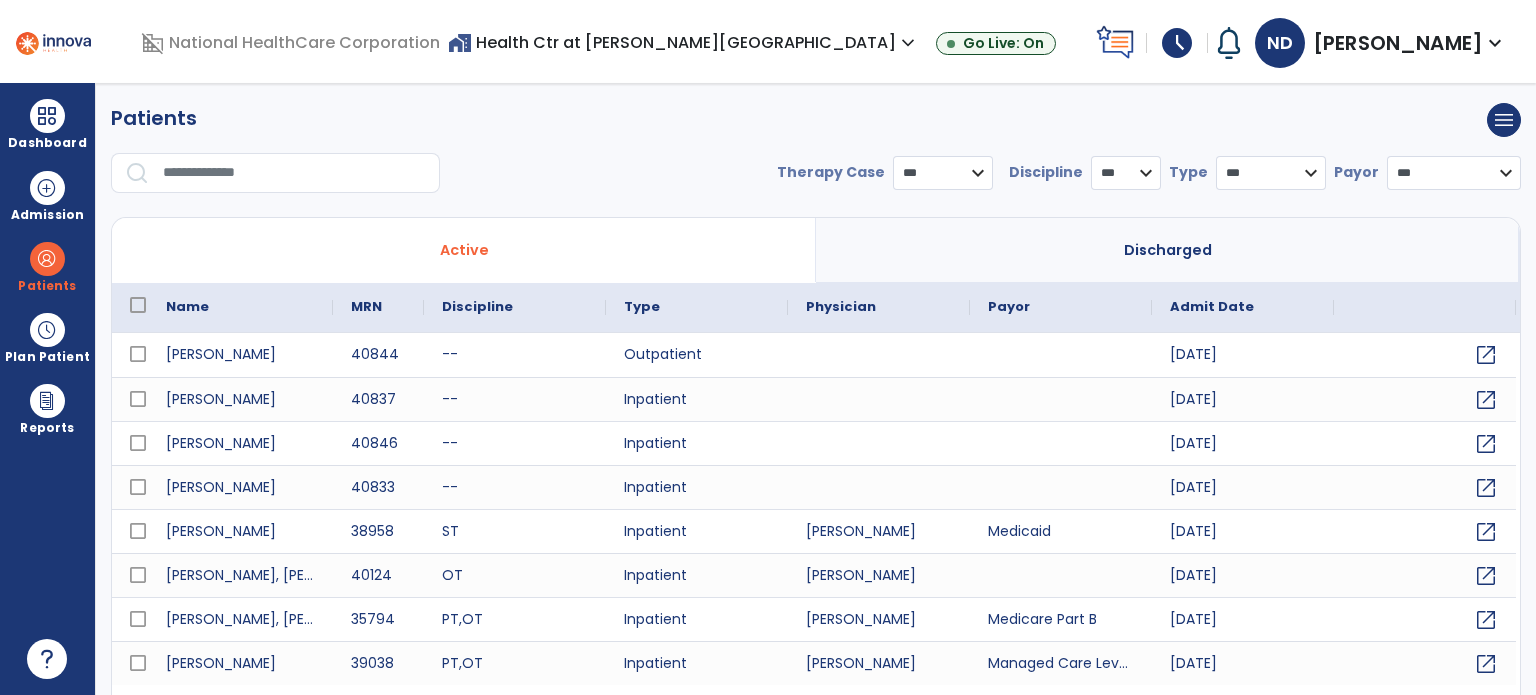 drag, startPoint x: 273, startPoint y: 146, endPoint x: 250, endPoint y: 177, distance: 38.600517 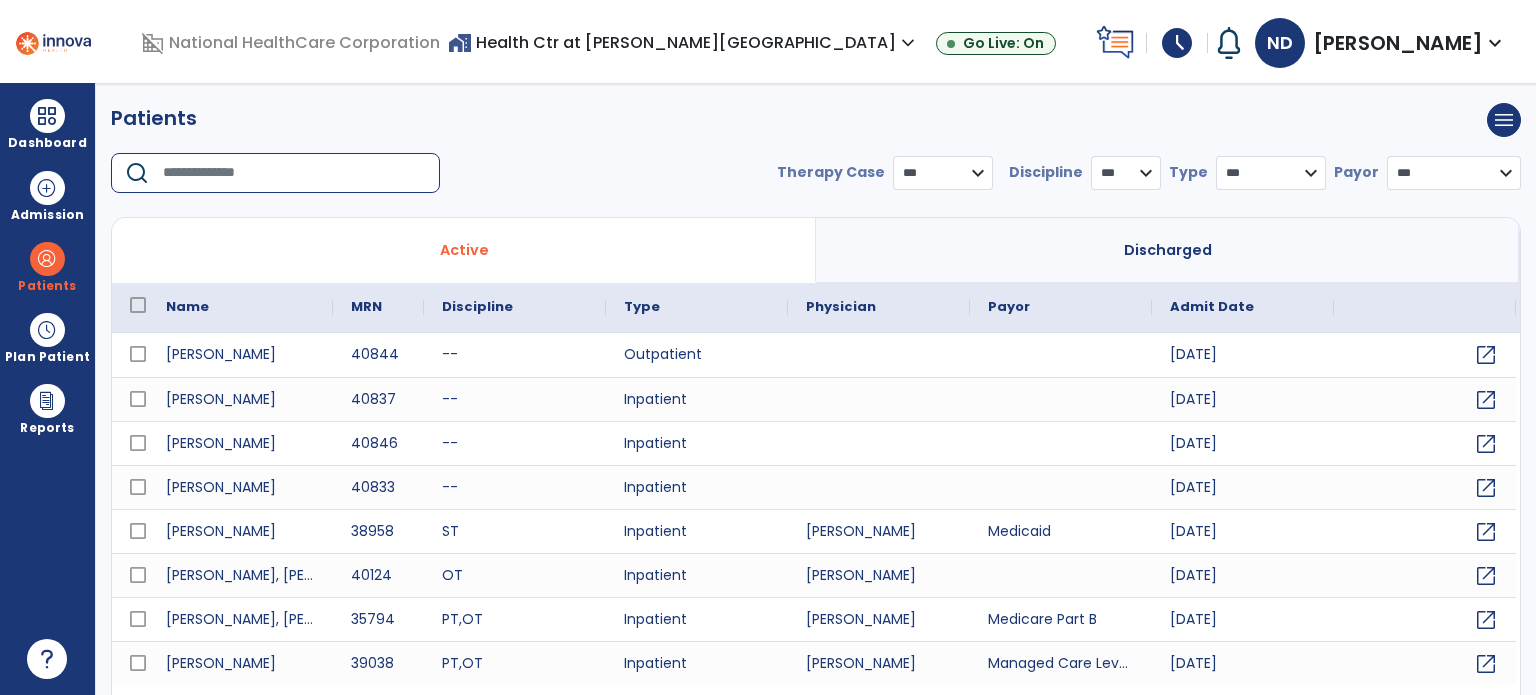 click at bounding box center [294, 173] 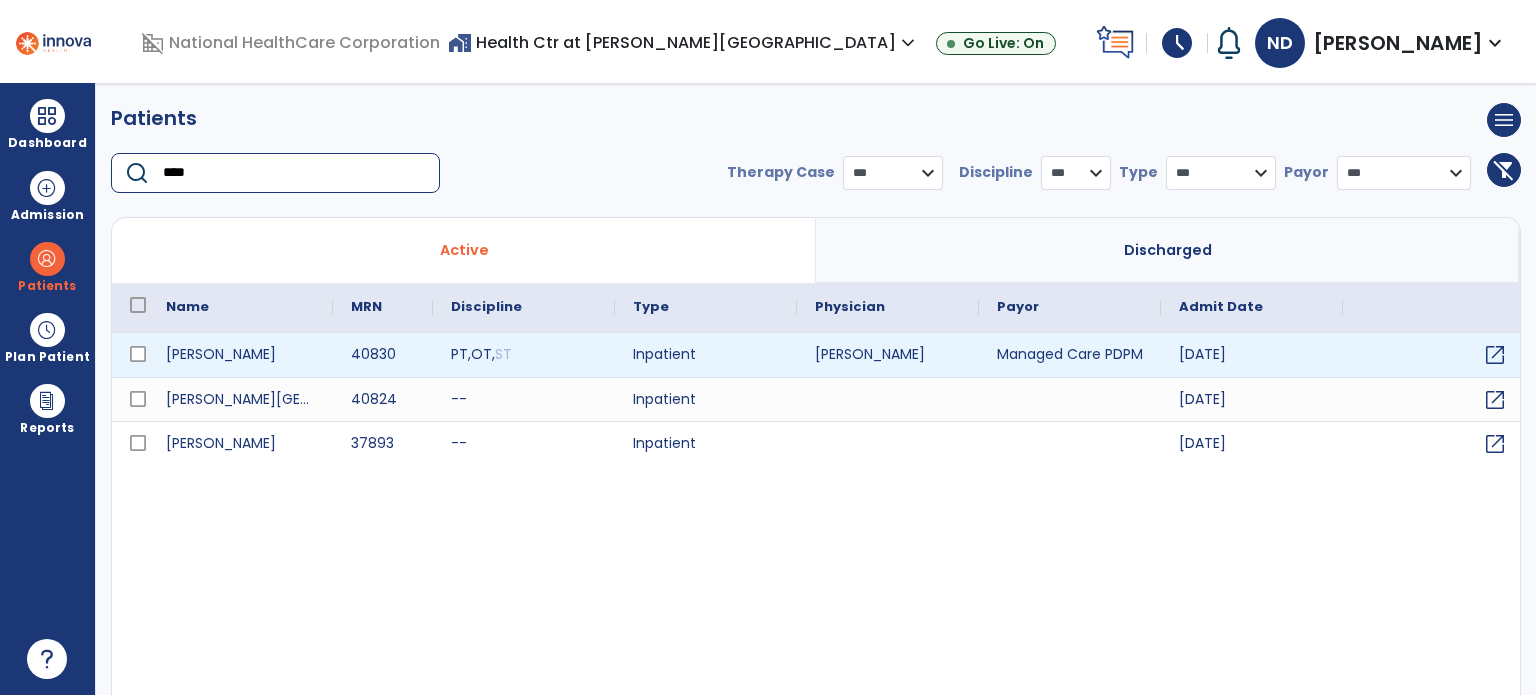 type on "****" 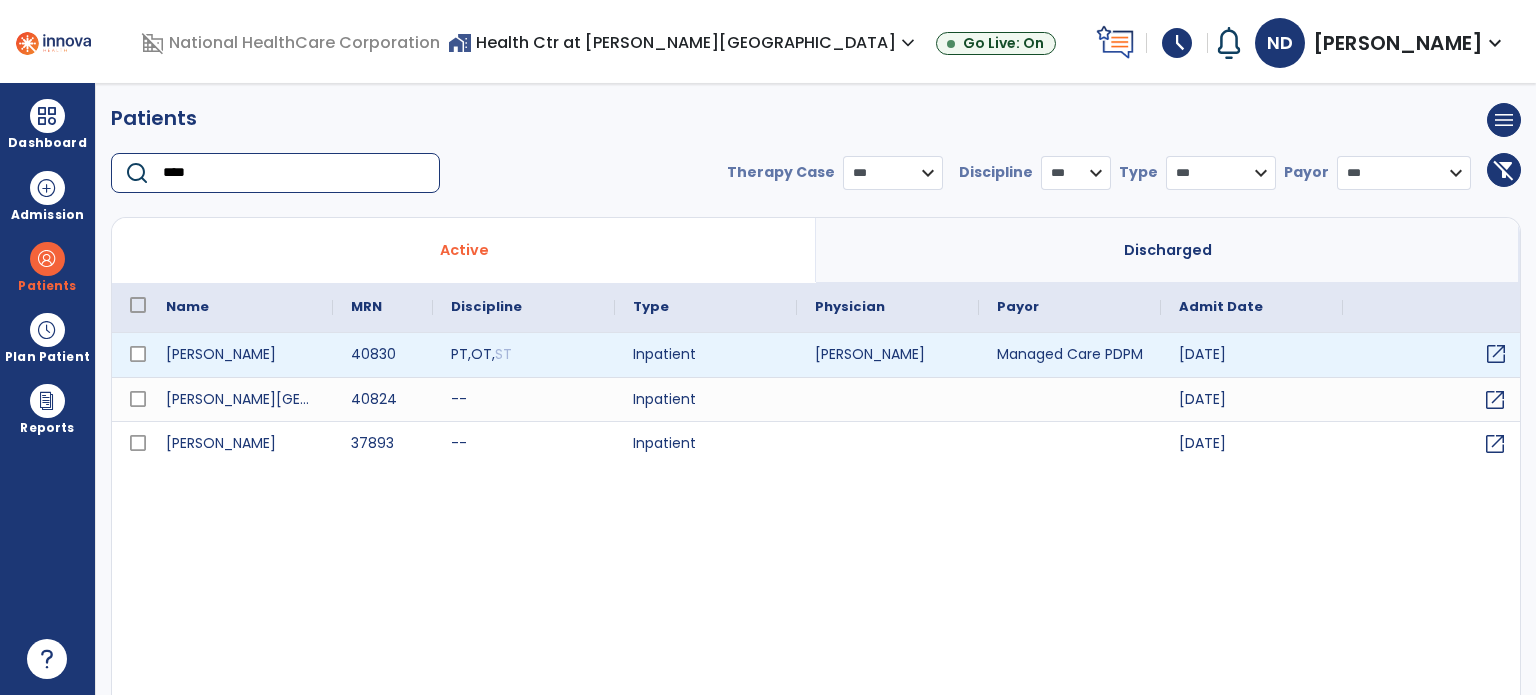 click on "open_in_new" at bounding box center (1496, 354) 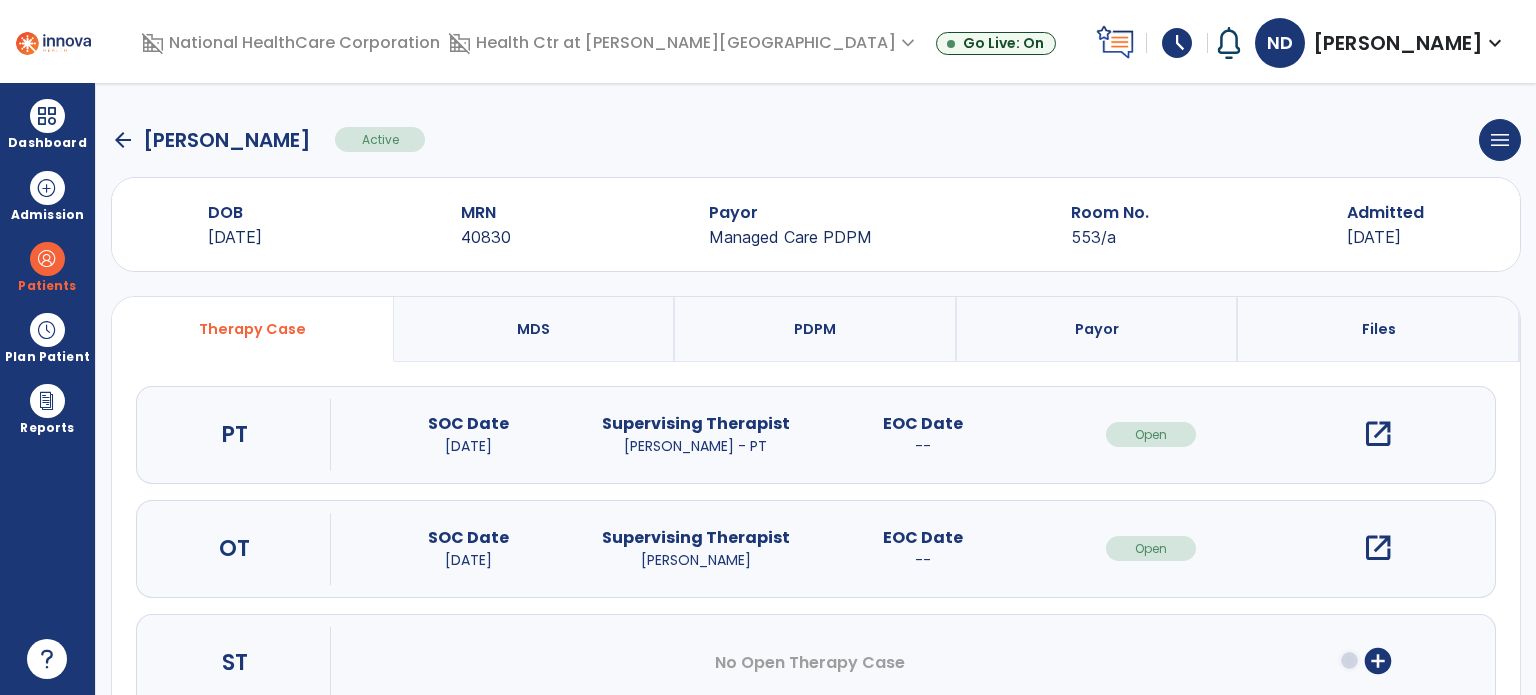 click on "open_in_new" at bounding box center [1378, 434] 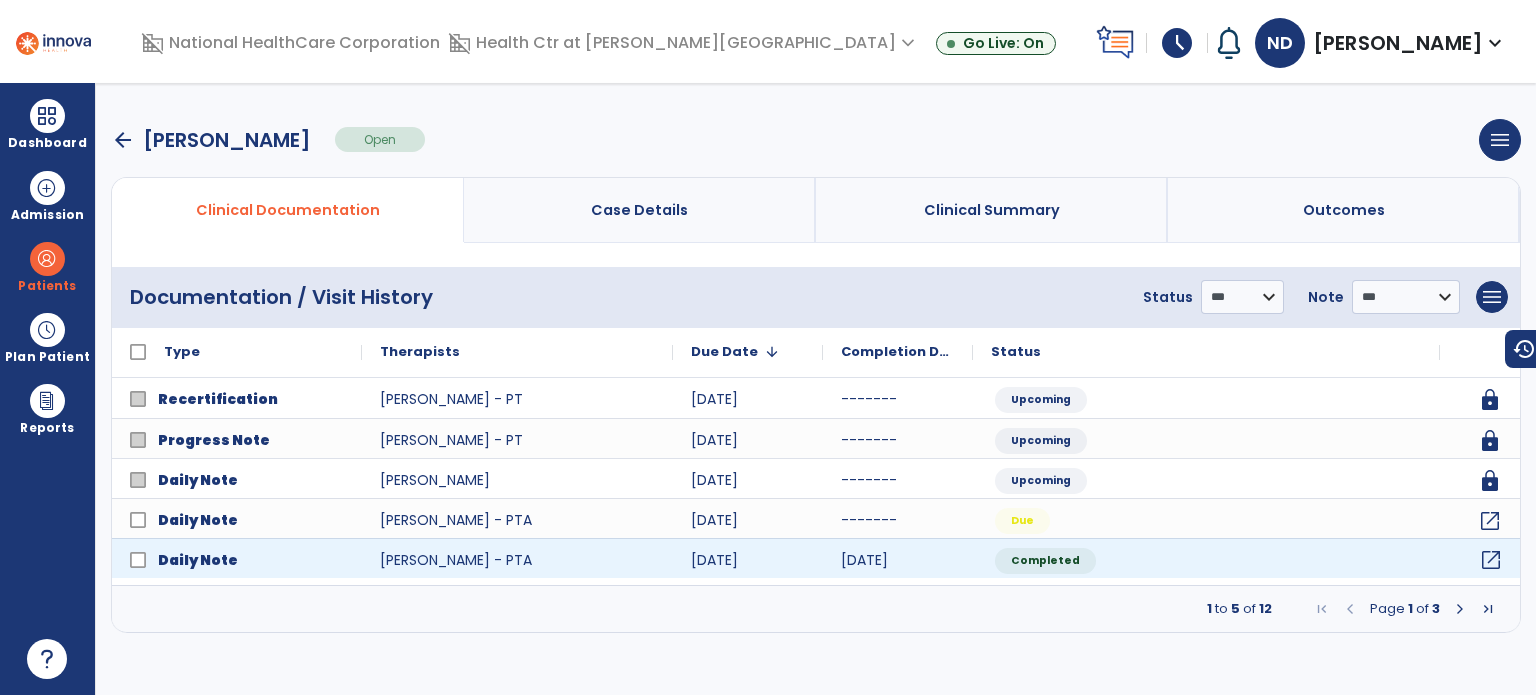 click on "open_in_new" 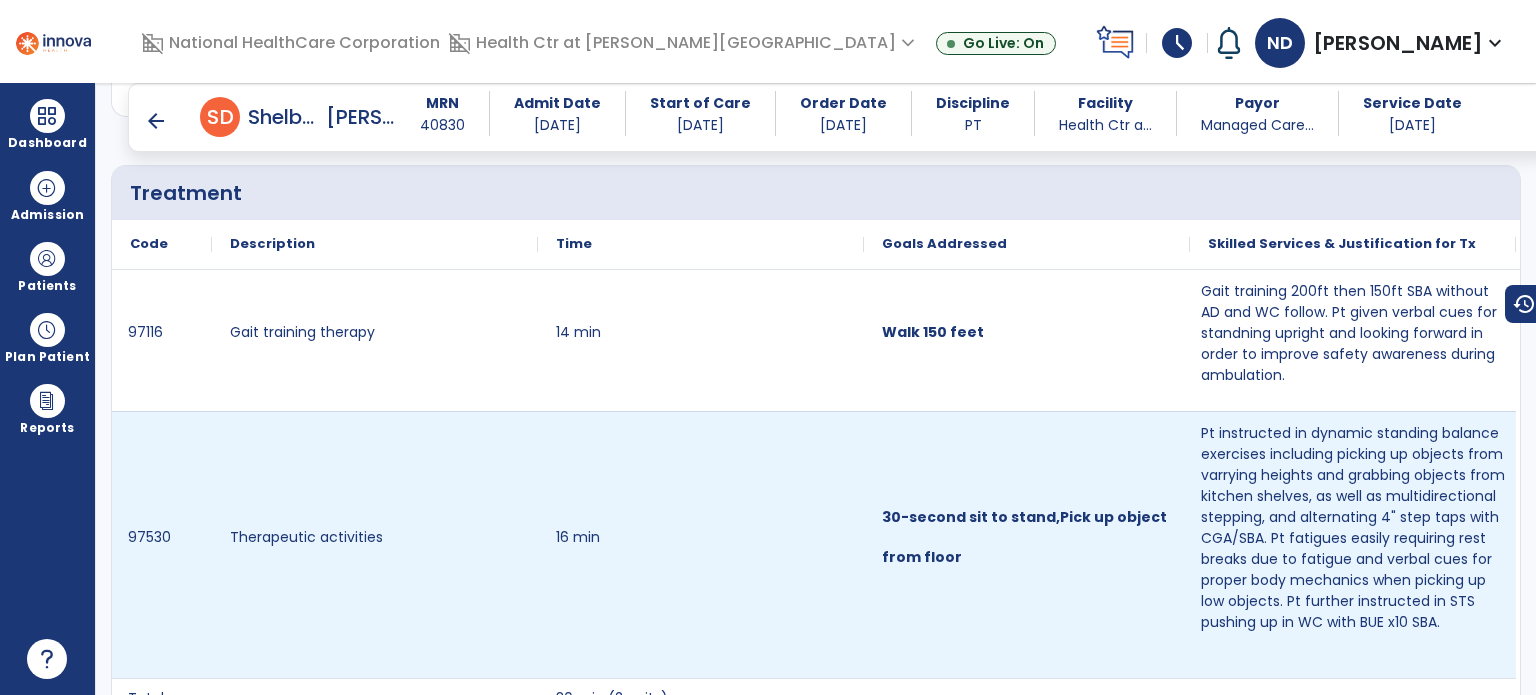 scroll, scrollTop: 1126, scrollLeft: 0, axis: vertical 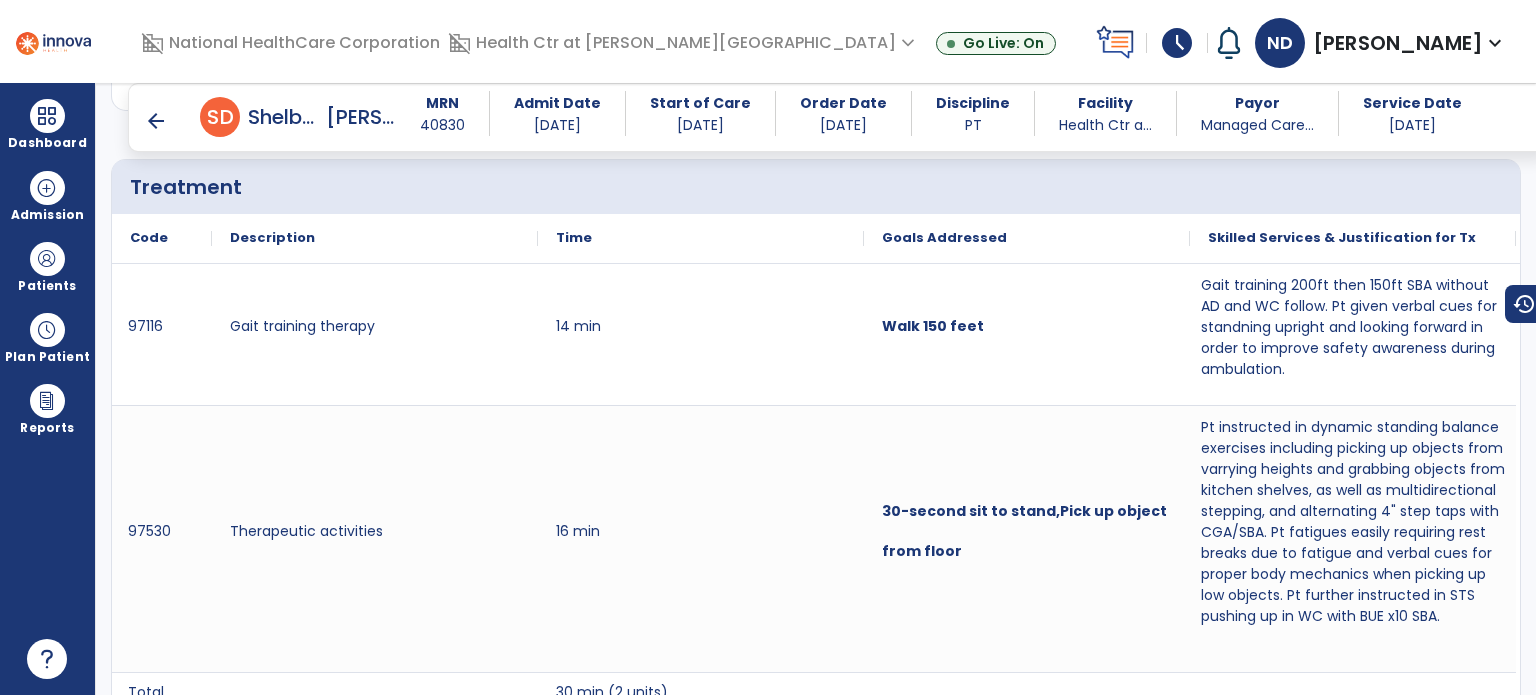 click on "arrow_back" at bounding box center (156, 121) 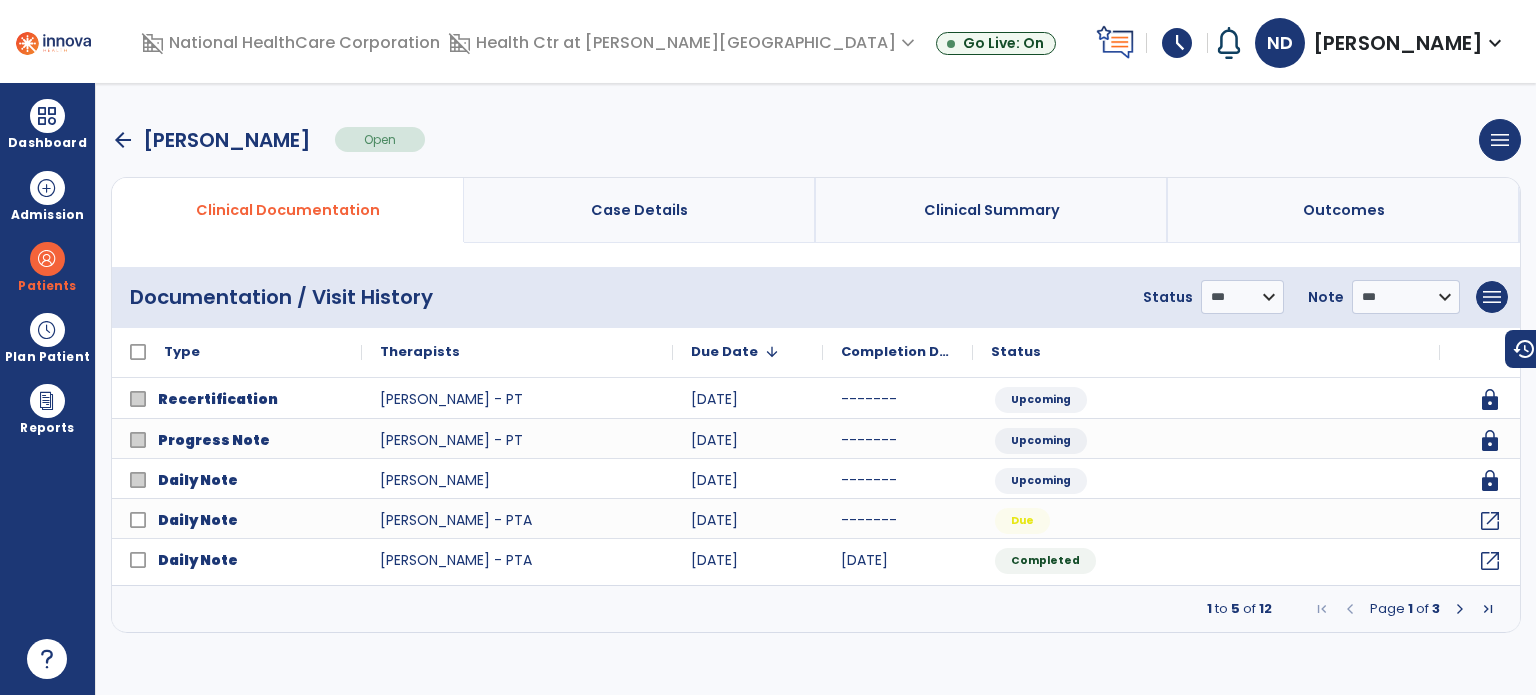 scroll, scrollTop: 0, scrollLeft: 0, axis: both 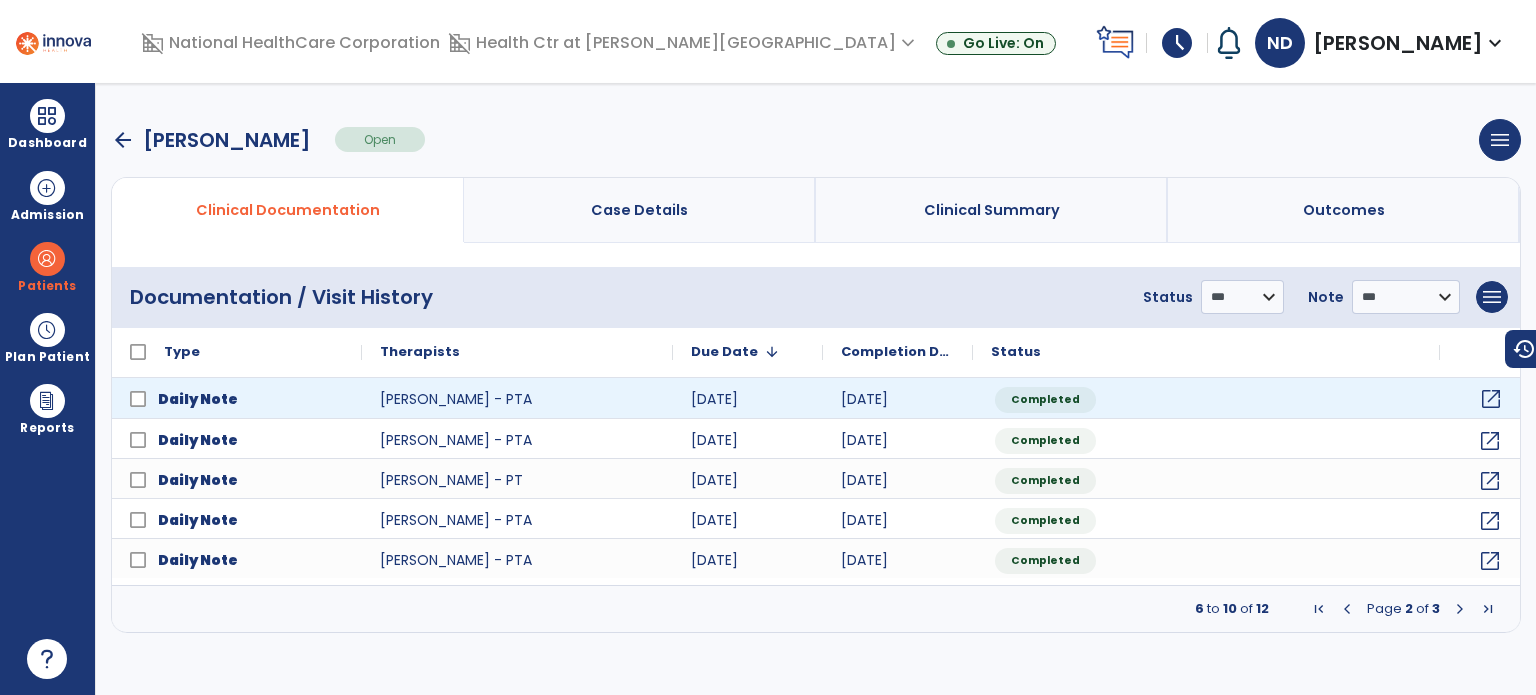 click on "open_in_new" 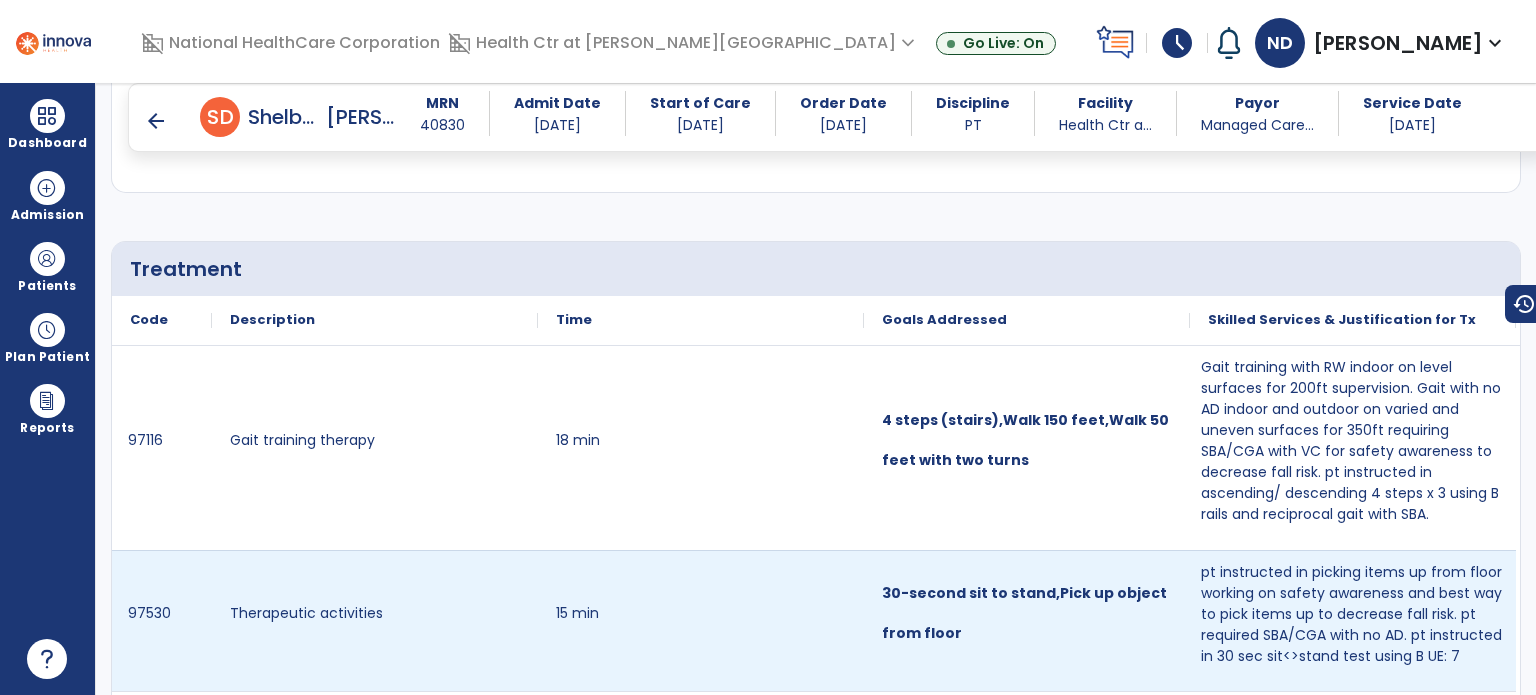 scroll, scrollTop: 1050, scrollLeft: 0, axis: vertical 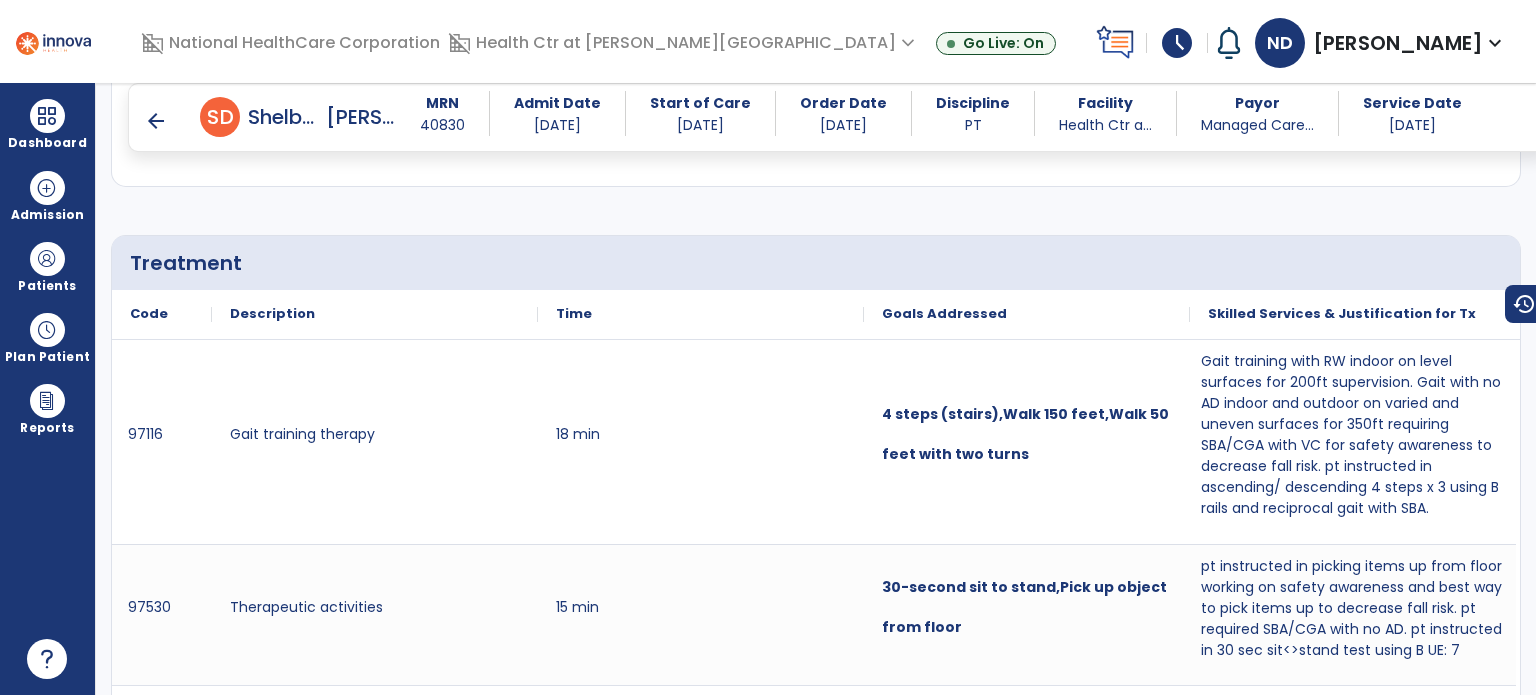 click on "arrow_back" at bounding box center [156, 121] 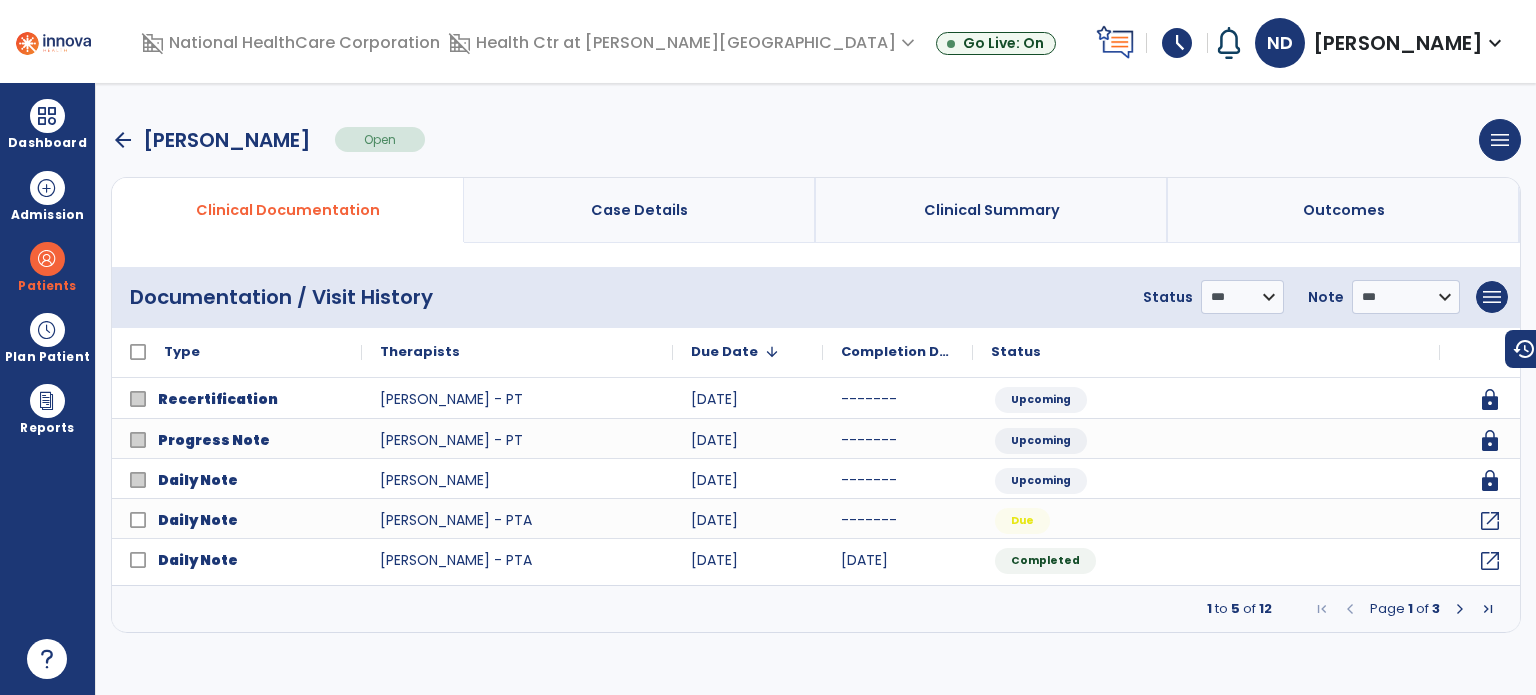 scroll, scrollTop: 0, scrollLeft: 0, axis: both 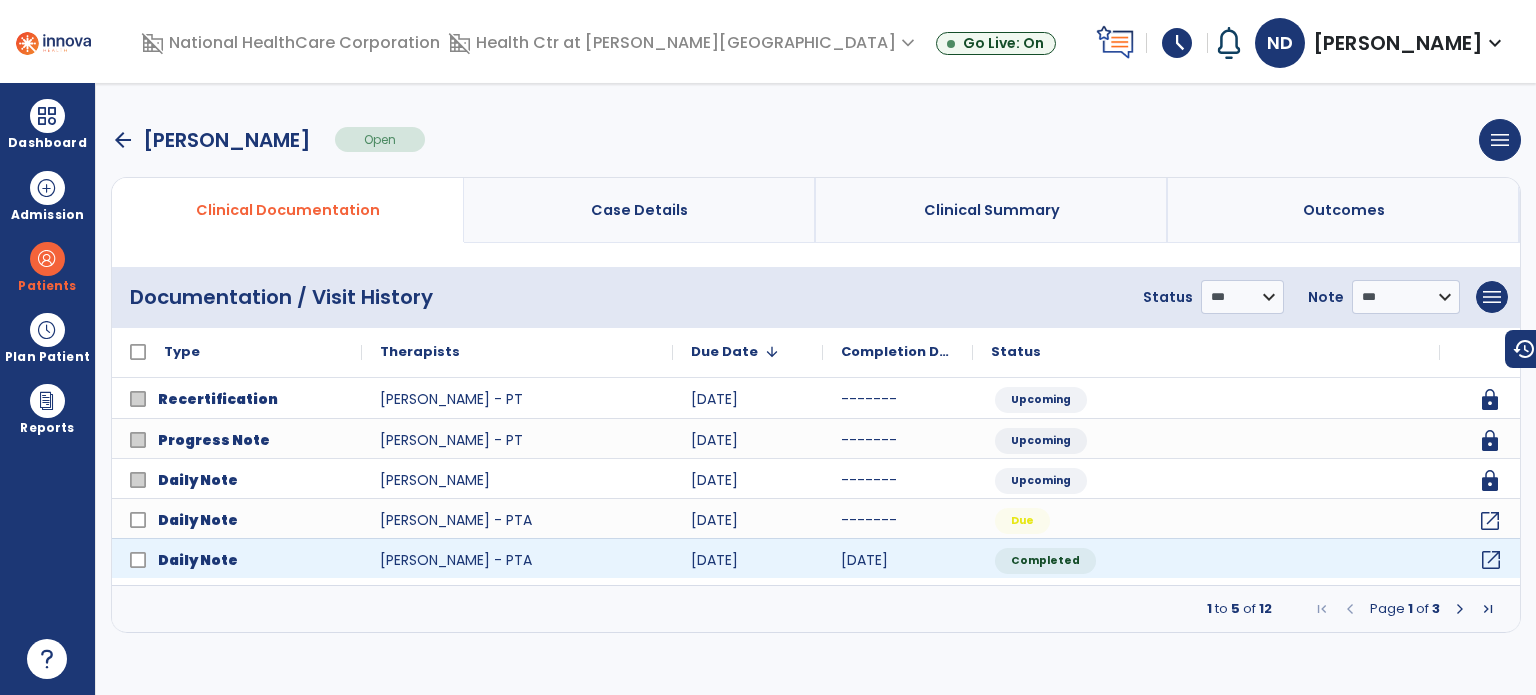 click on "open_in_new" 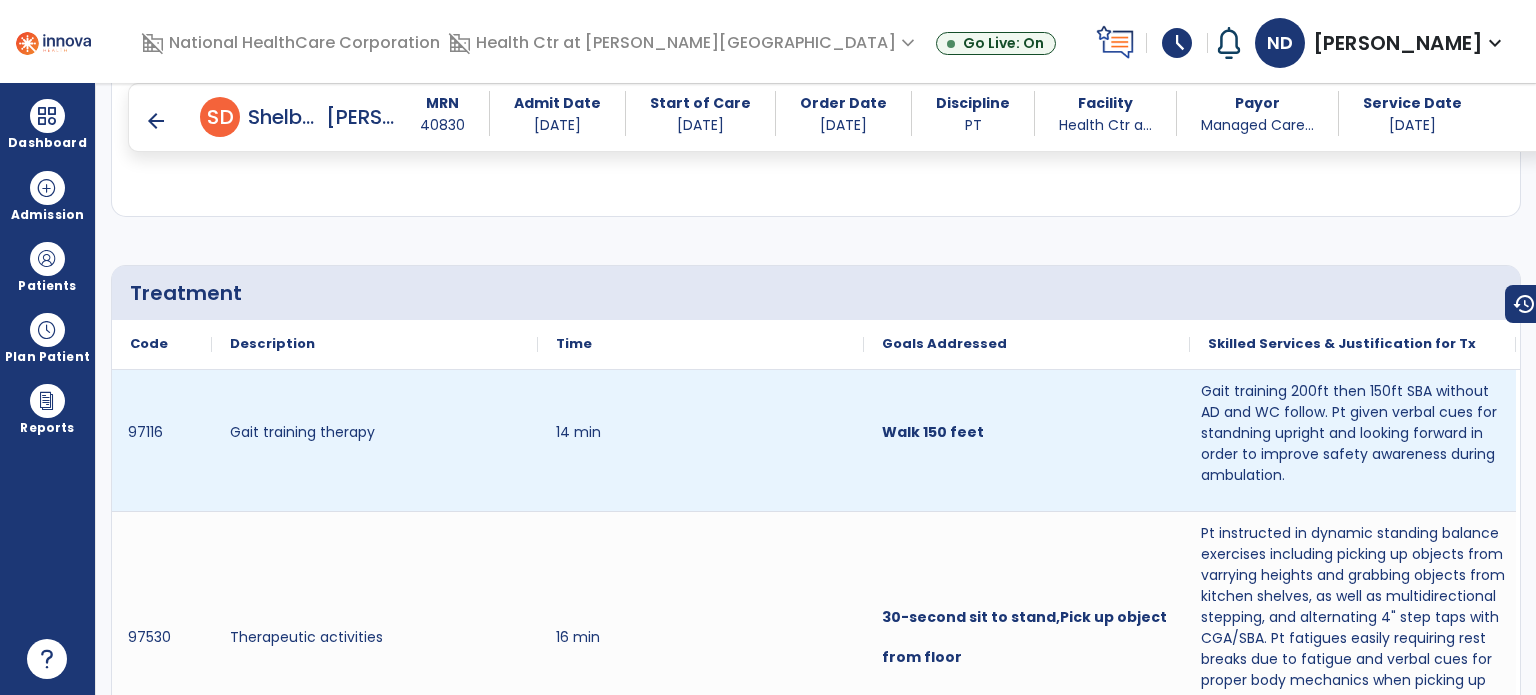 scroll, scrollTop: 1020, scrollLeft: 0, axis: vertical 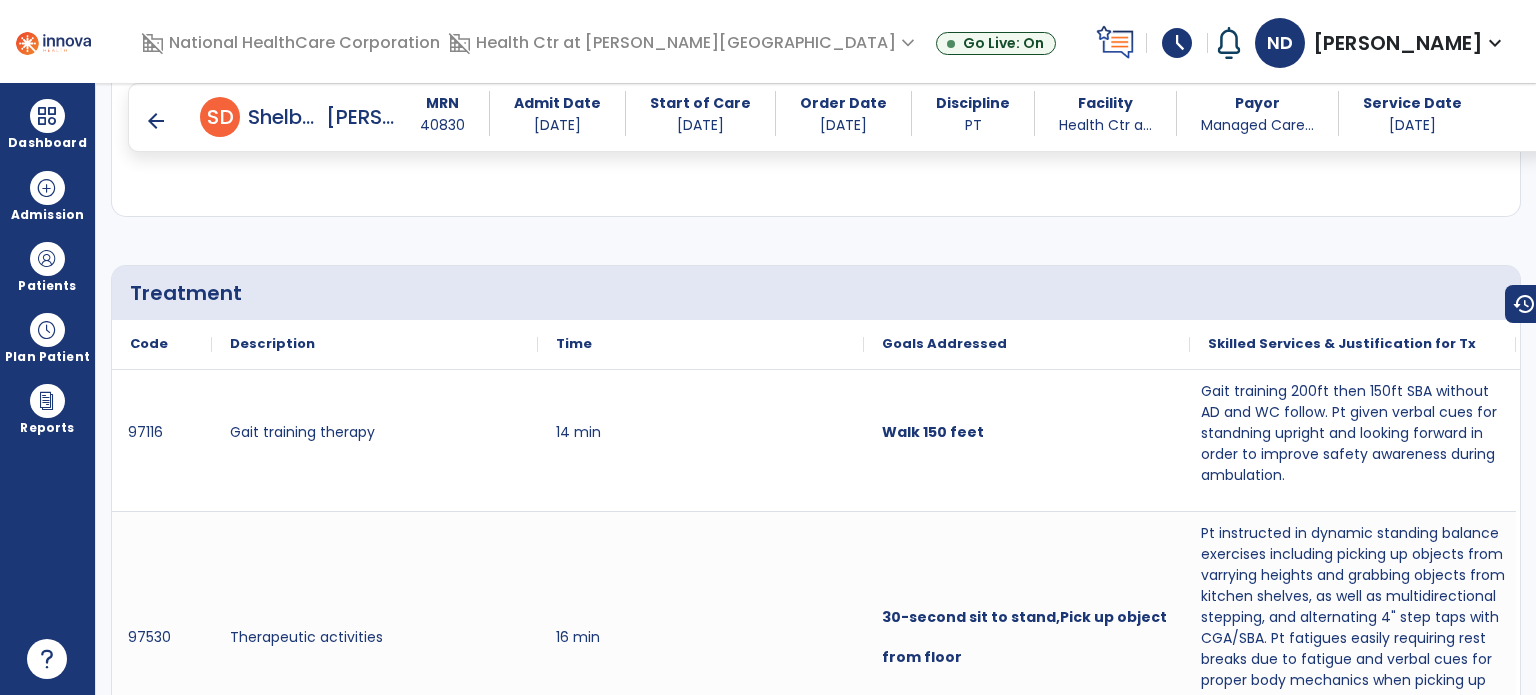 click on "Dashboard  dashboard  Therapist Dashboard" at bounding box center (47, 124) 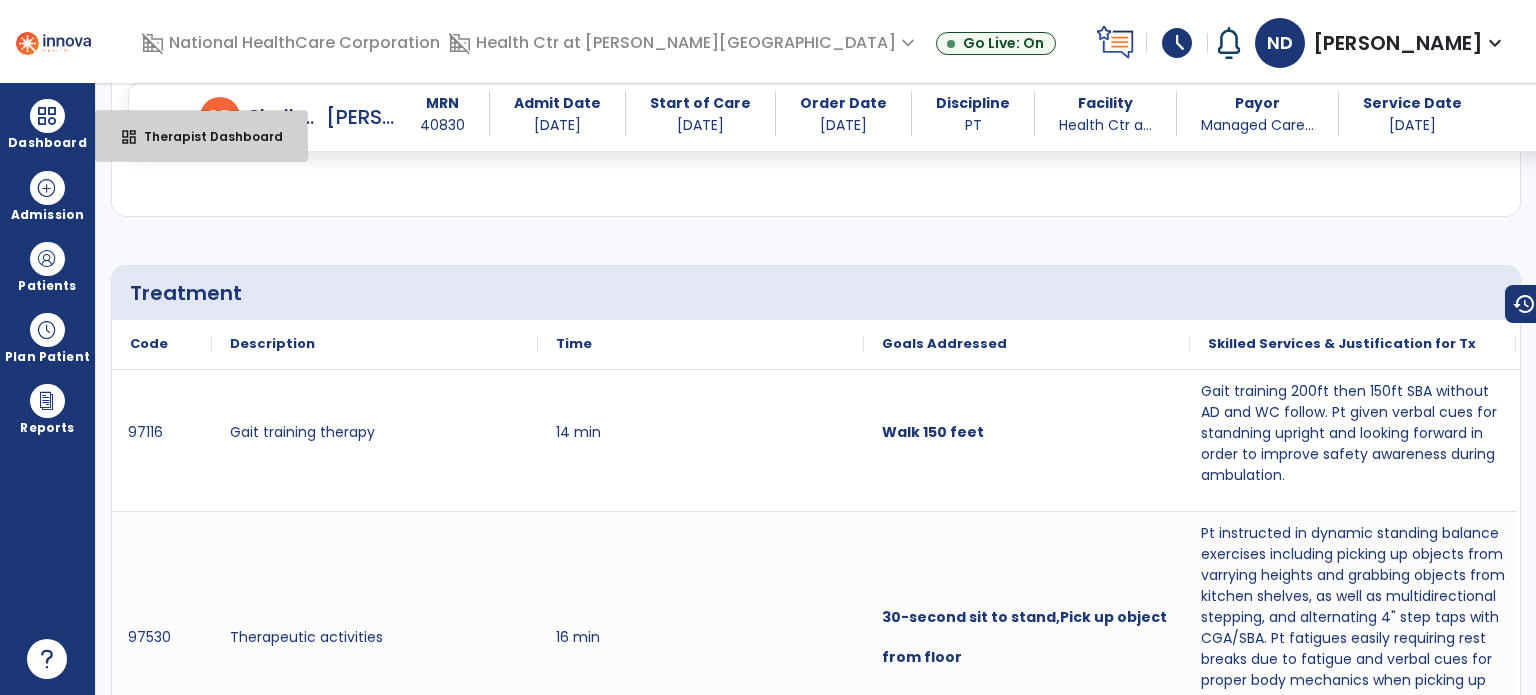 click on "dashboard" at bounding box center [129, 137] 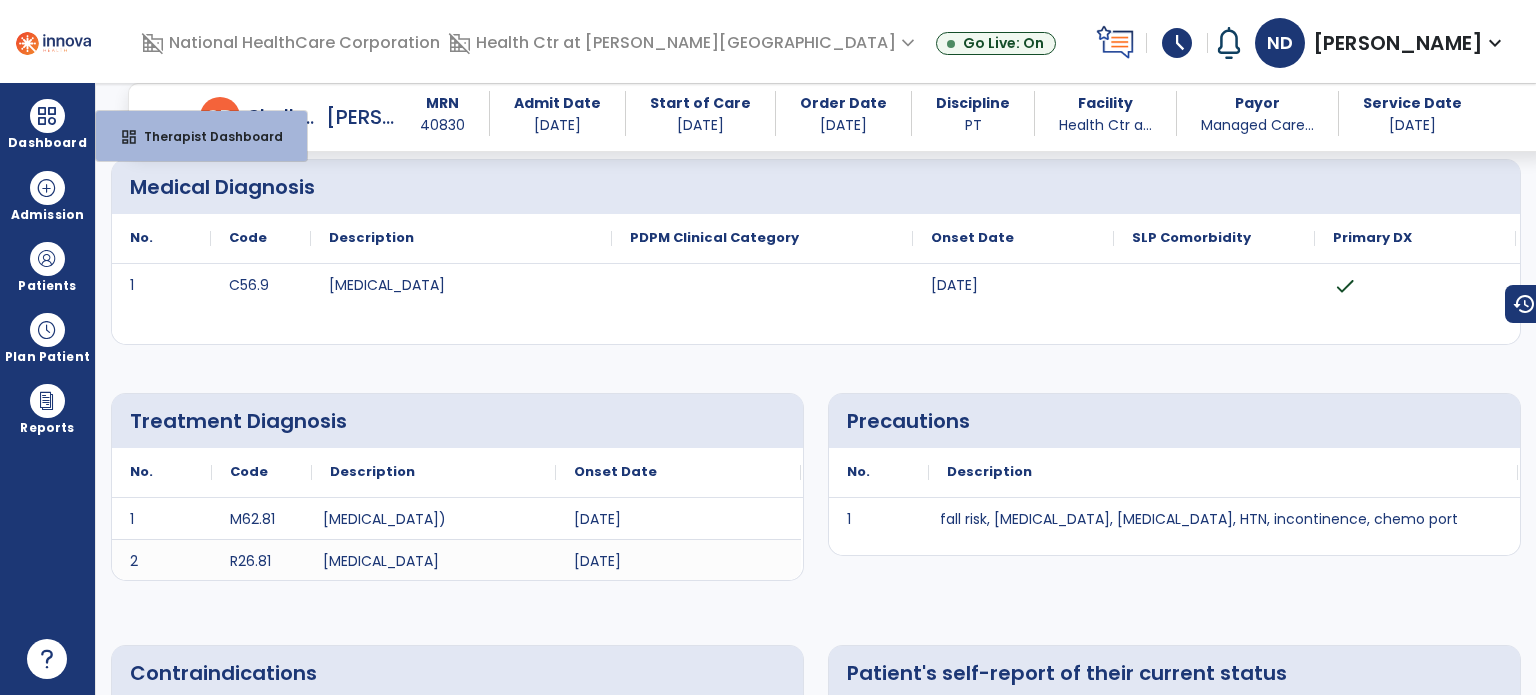select on "****" 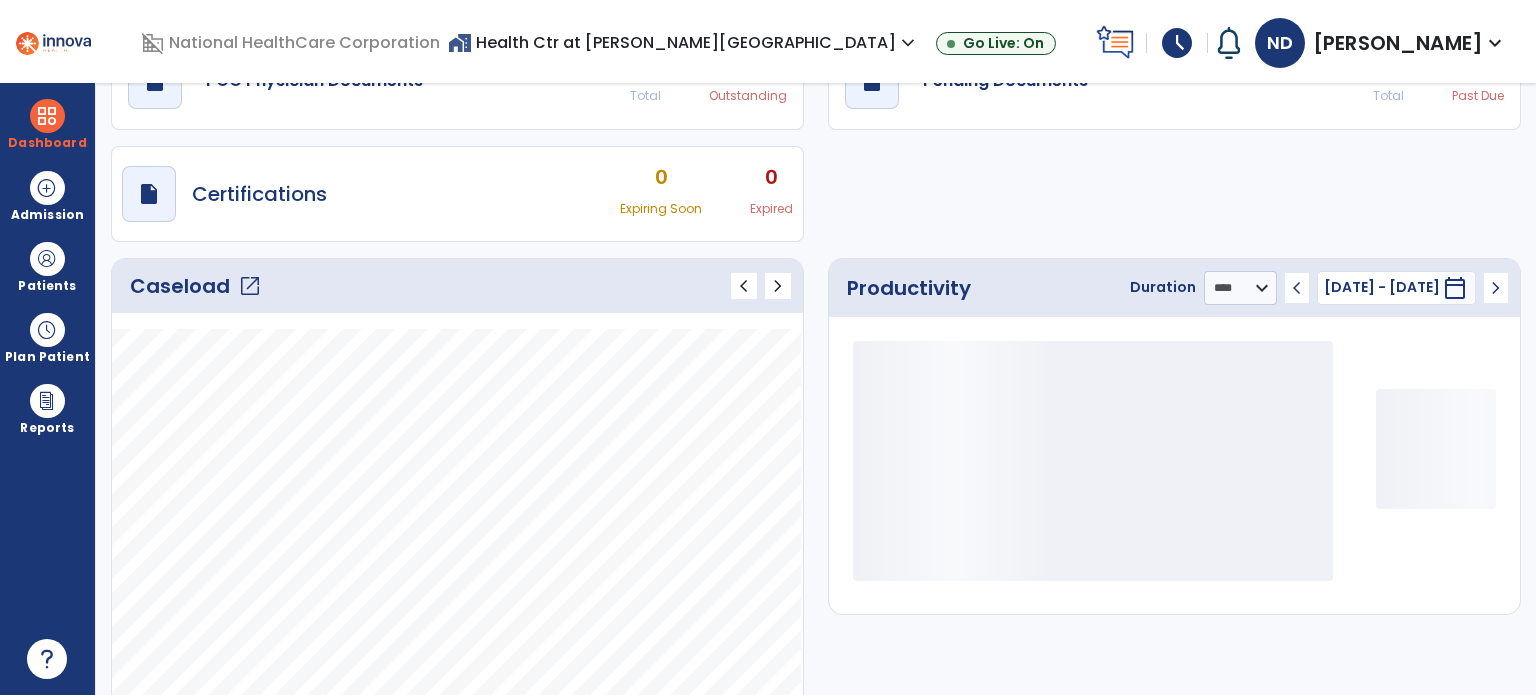 scroll, scrollTop: 109, scrollLeft: 0, axis: vertical 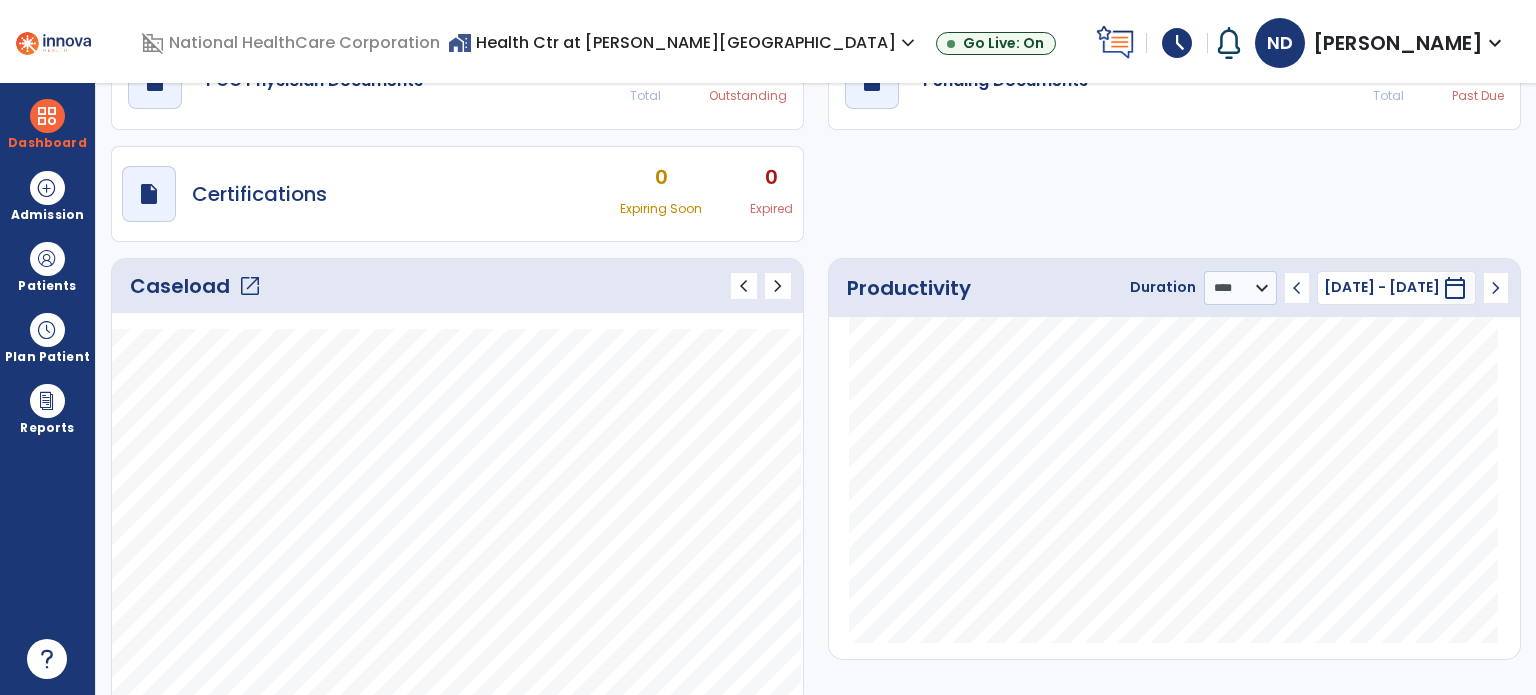 click on "open_in_new" 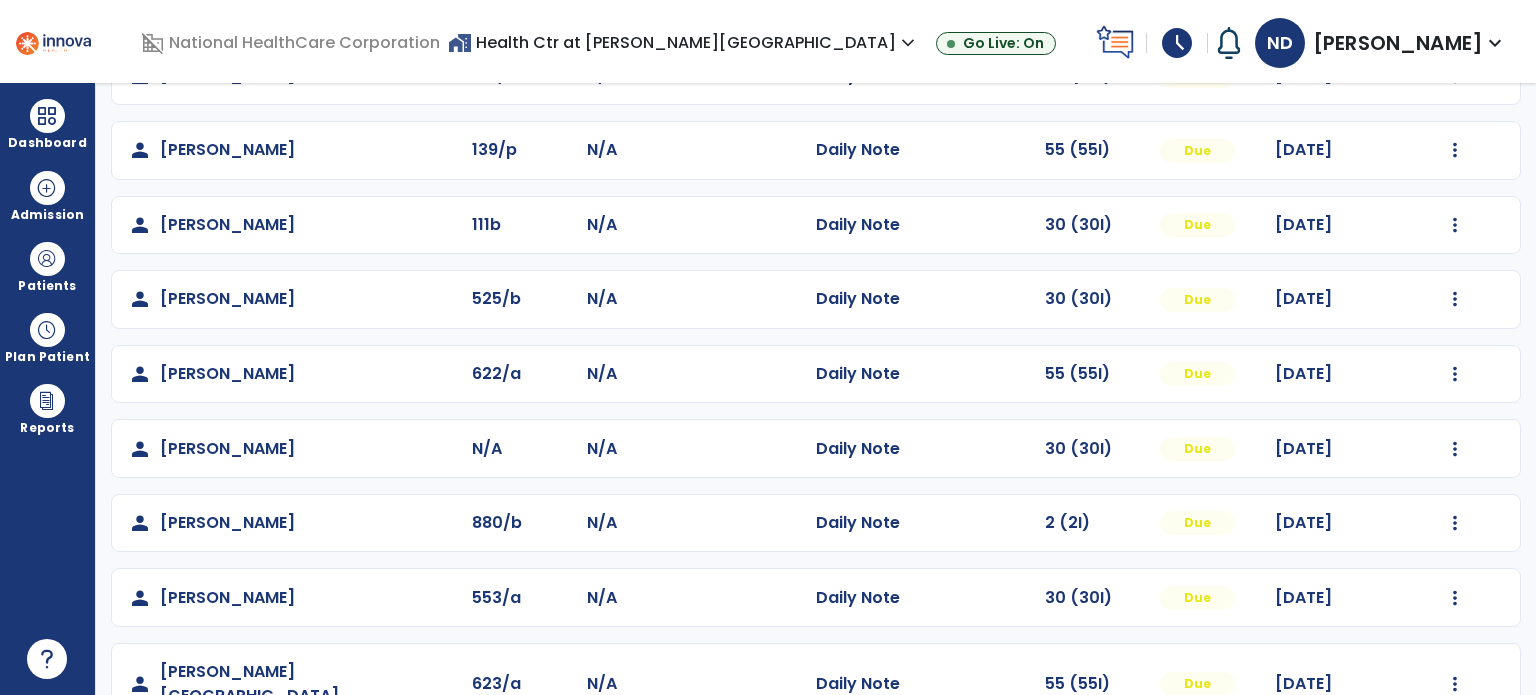 scroll, scrollTop: 438, scrollLeft: 0, axis: vertical 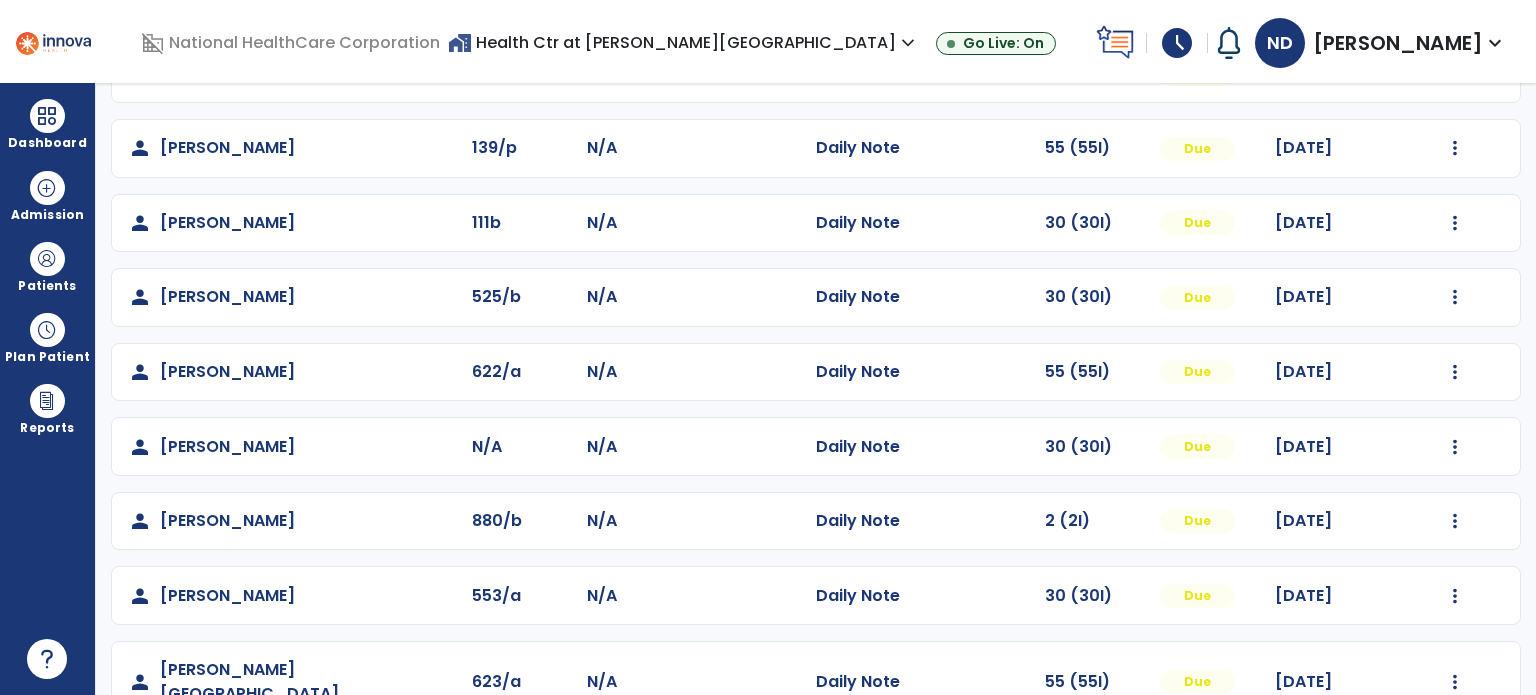 click on "person   Raymond, Mary  N/A N/A  Daily Note   30 (30I)  Due 07/25/2025  Mark Visit As Complete   Reset Note   Open Document   G + C Mins" 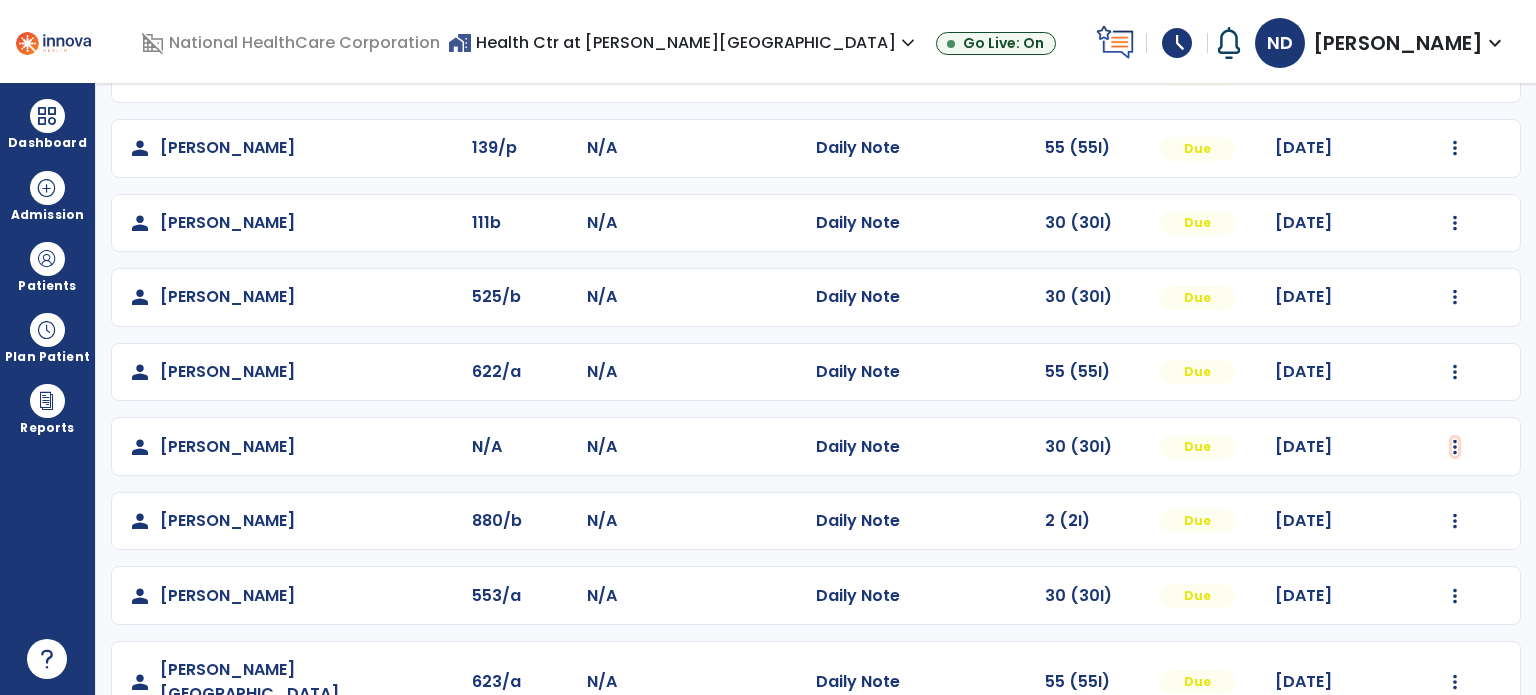click at bounding box center [1455, -150] 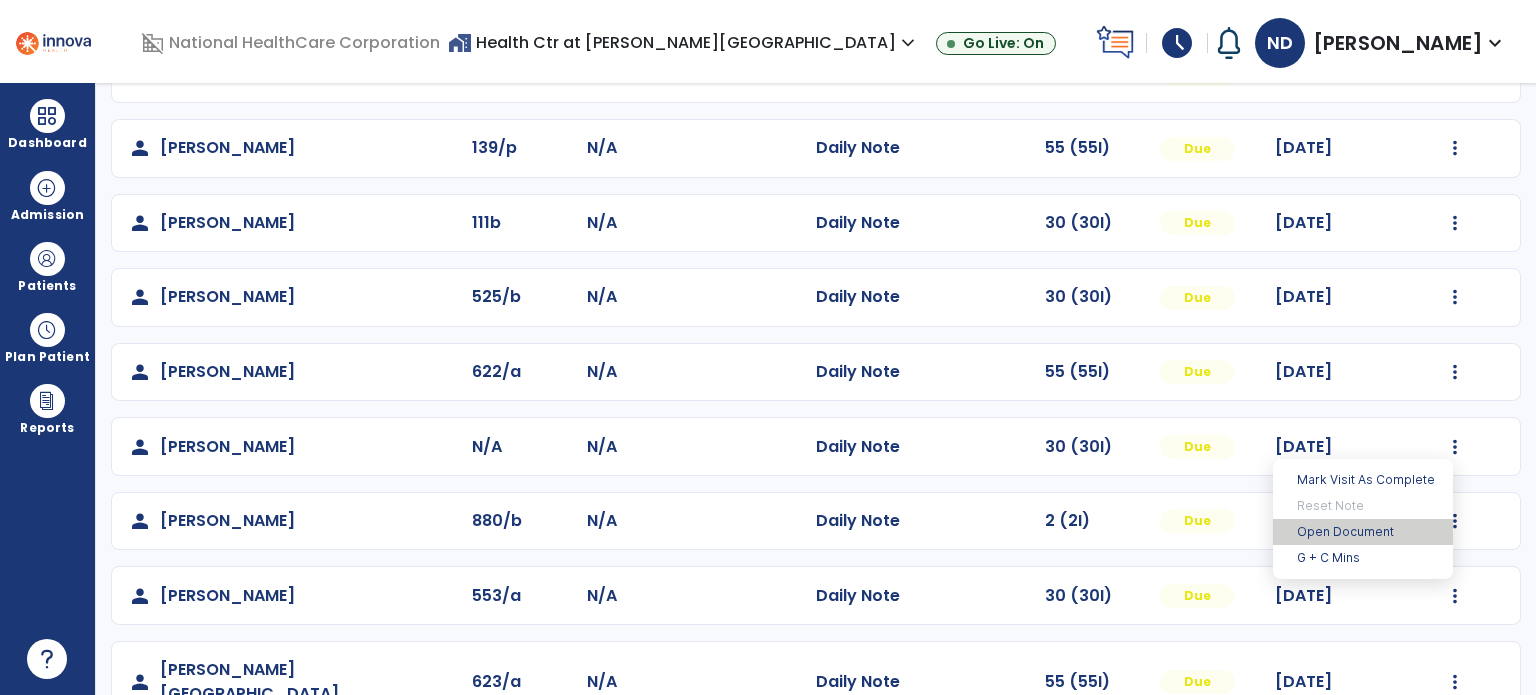click on "Open Document" at bounding box center (1363, 532) 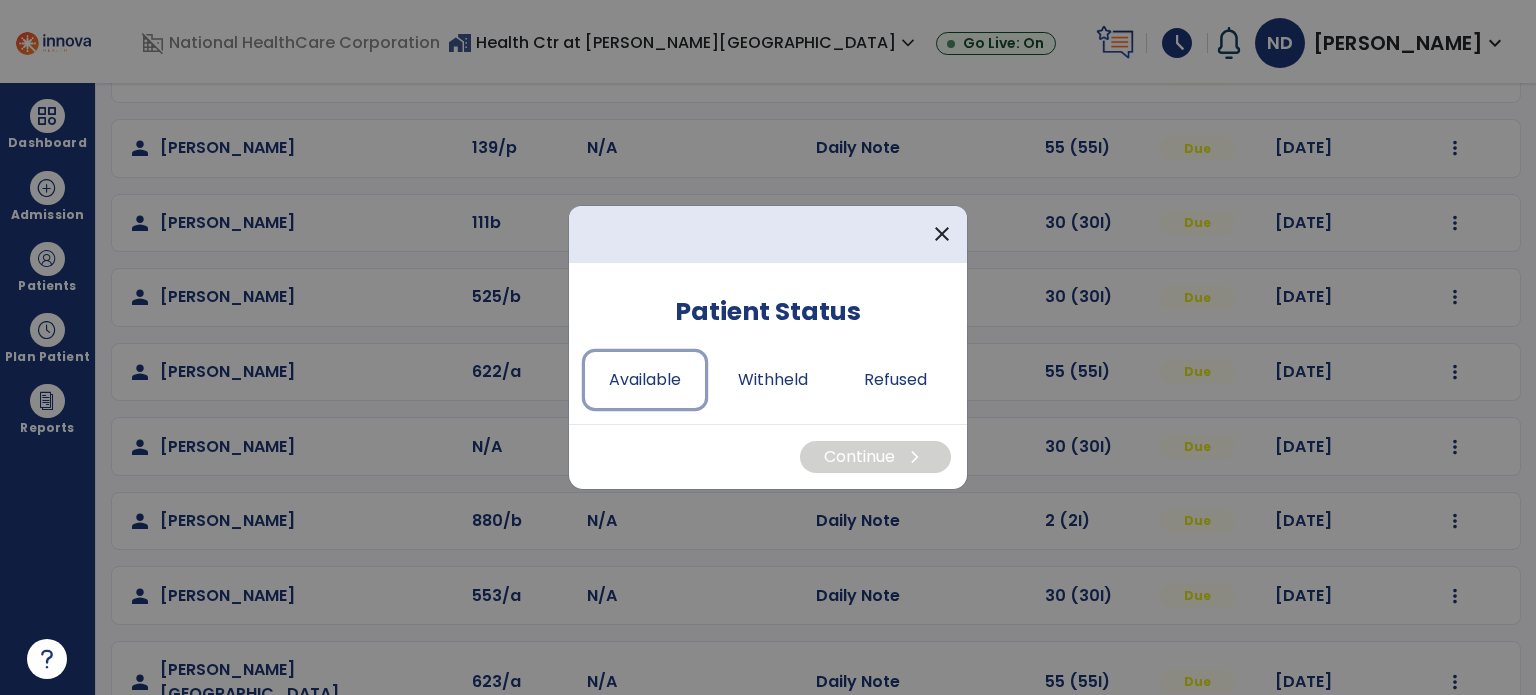 click on "Available" at bounding box center [645, 380] 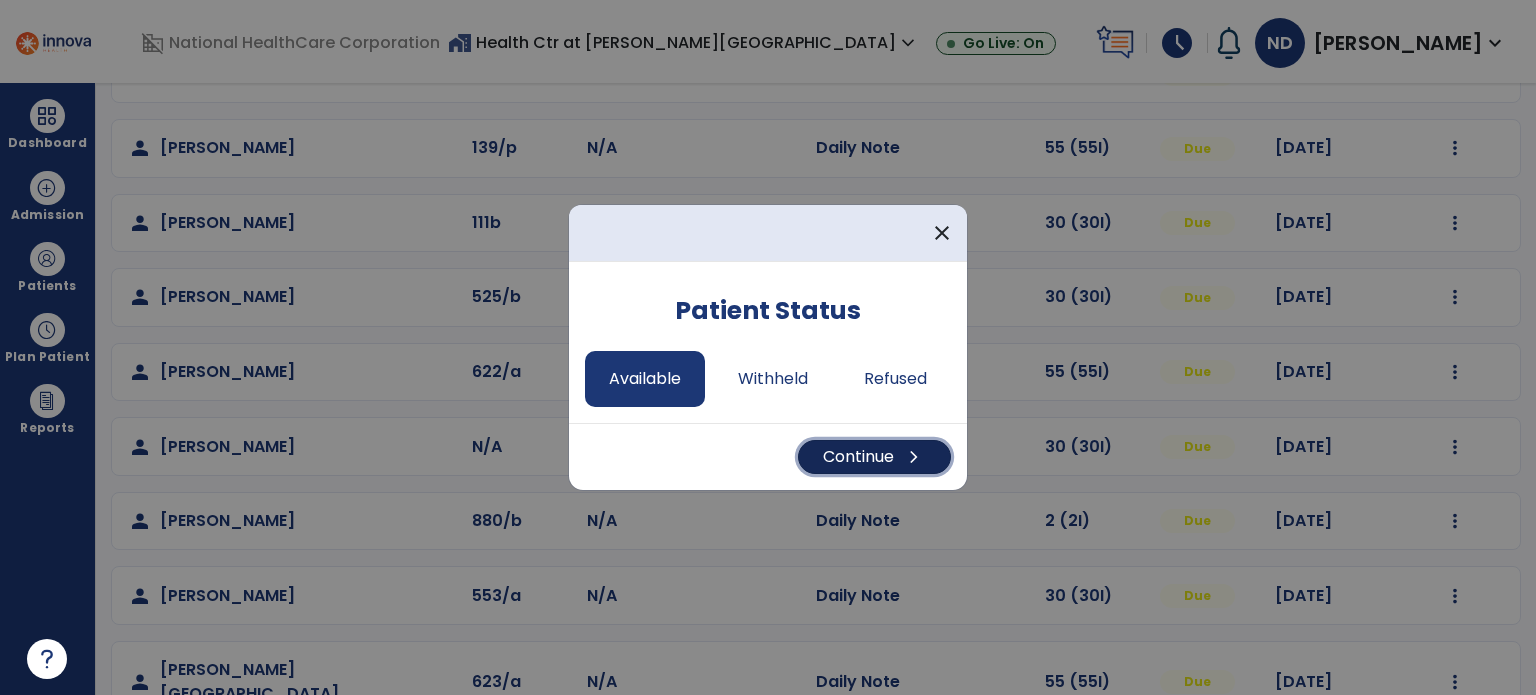 click on "Continue   chevron_right" at bounding box center (874, 457) 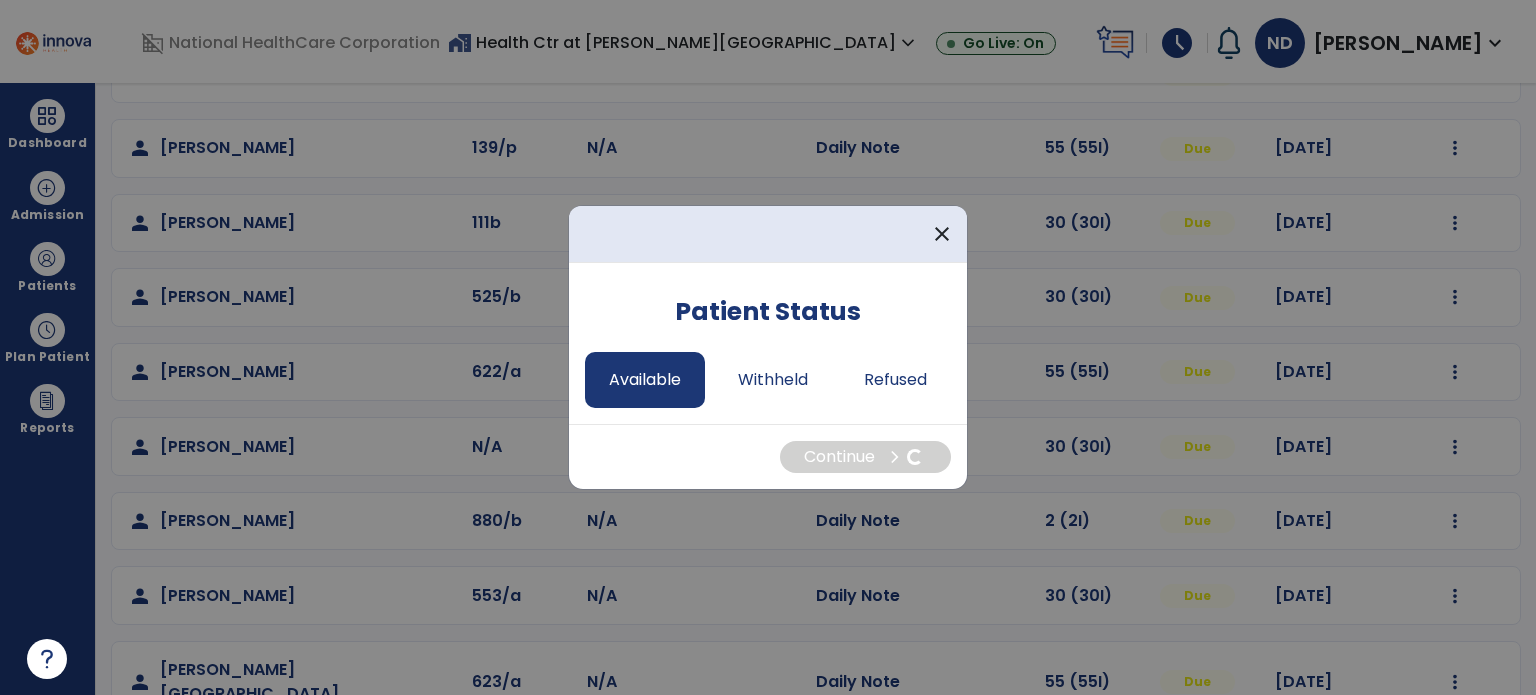 select on "*" 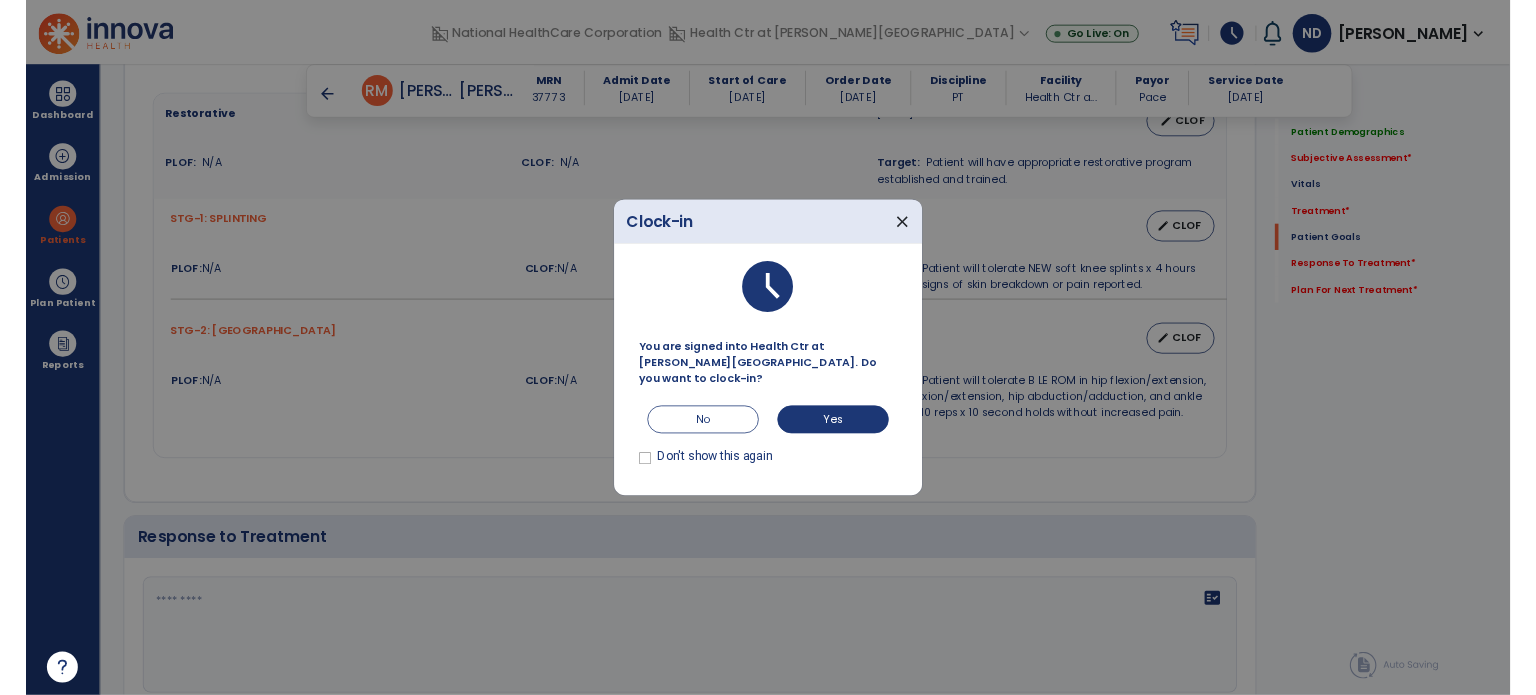 scroll, scrollTop: 1515, scrollLeft: 0, axis: vertical 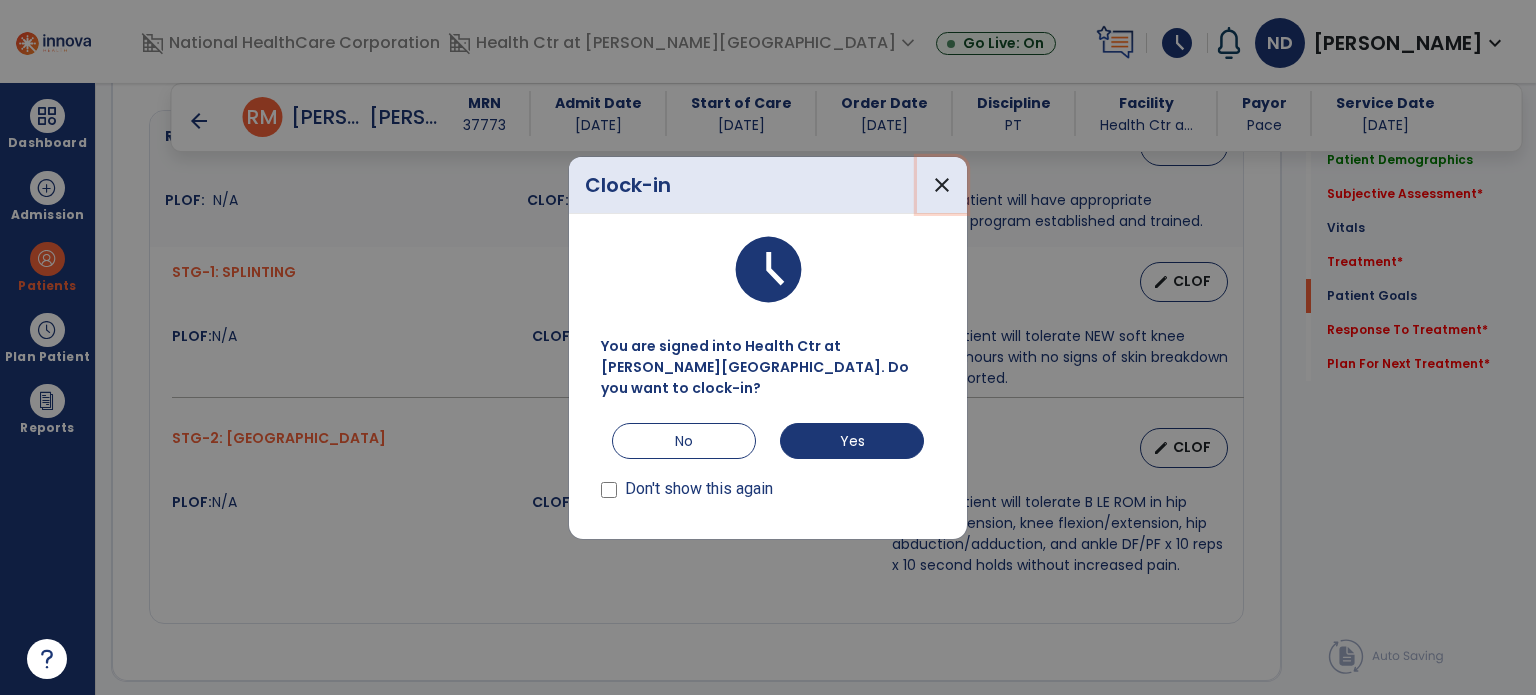 click on "close" at bounding box center (942, 185) 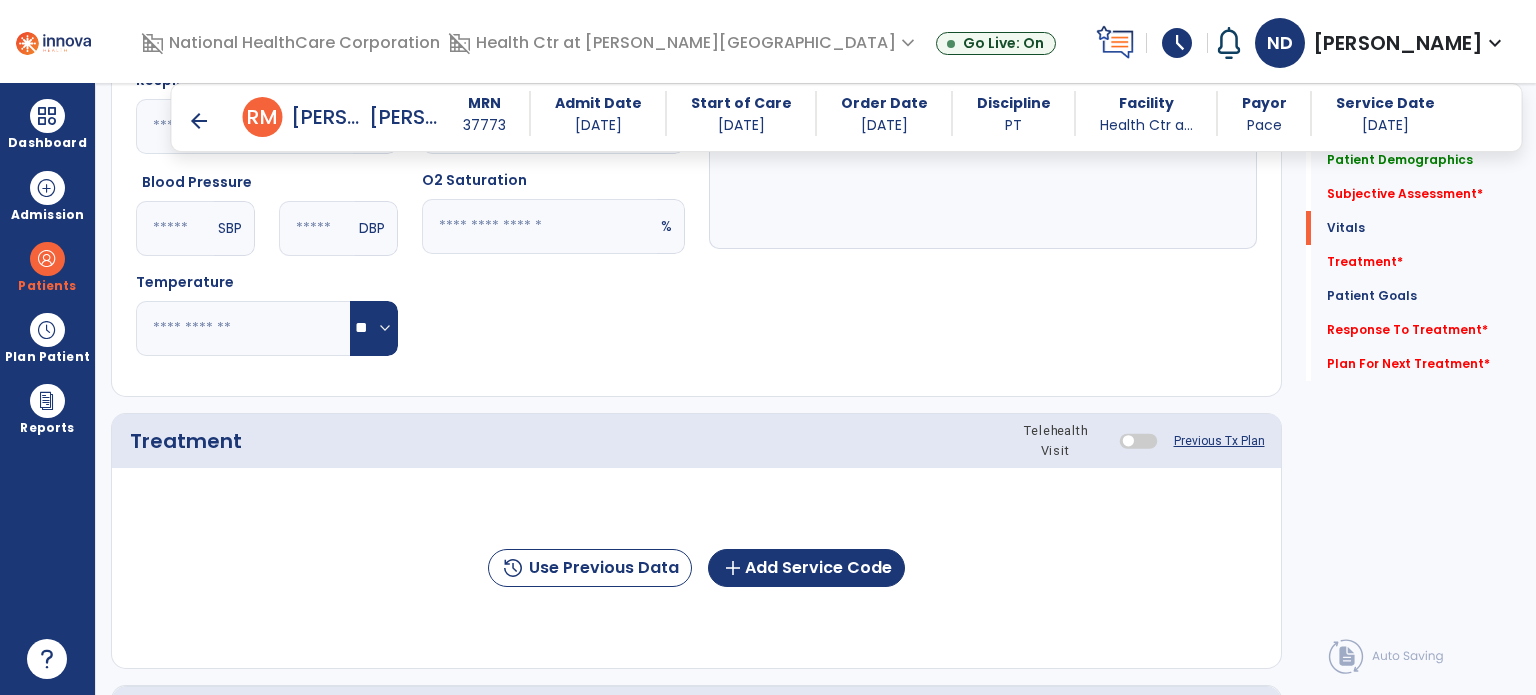 scroll, scrollTop: 838, scrollLeft: 0, axis: vertical 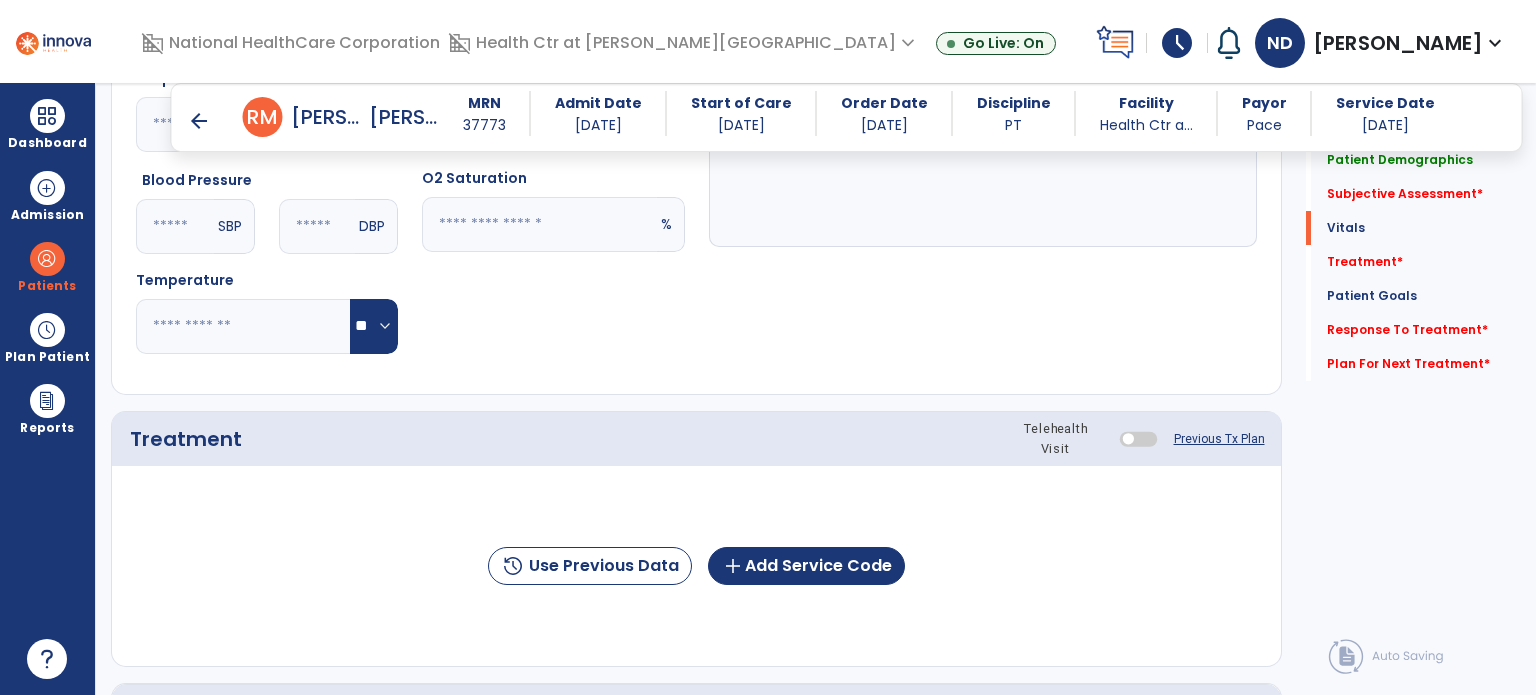 click at bounding box center (47, 259) 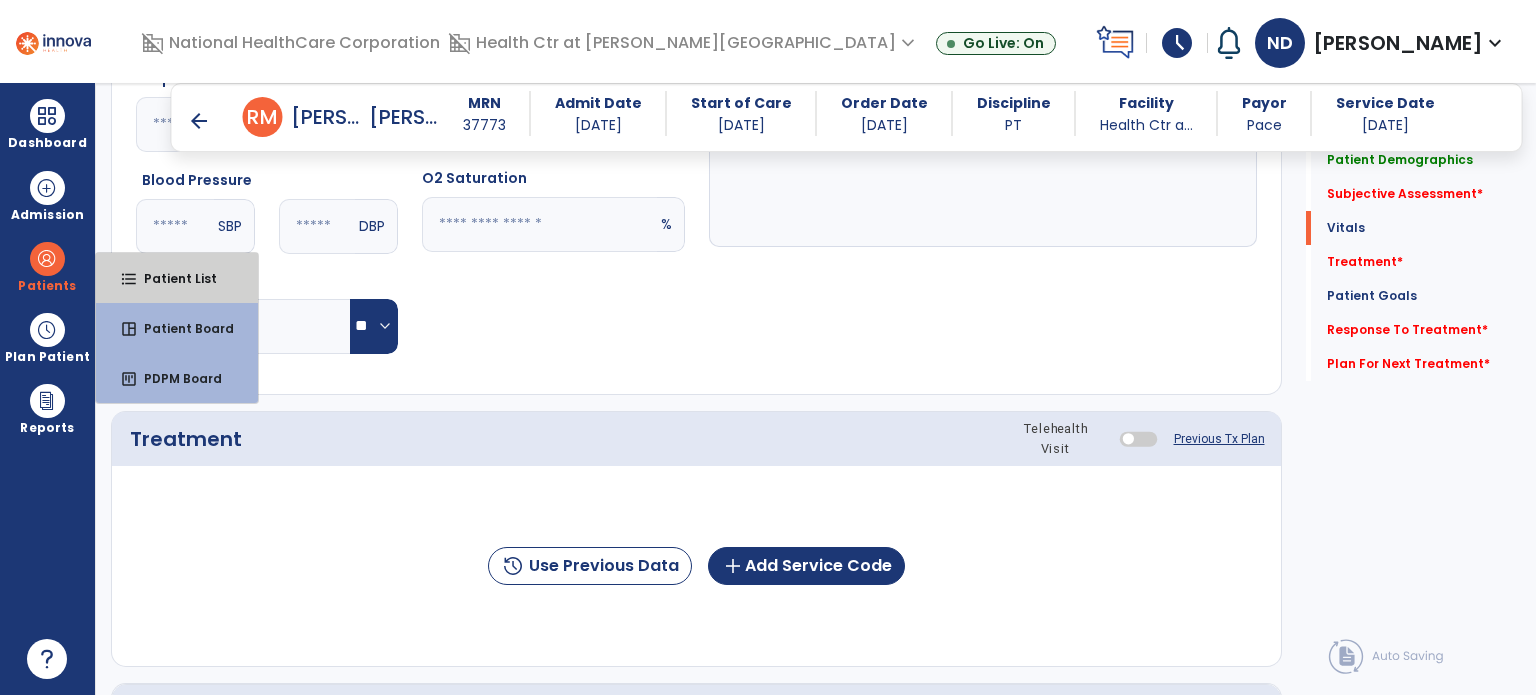click on "format_list_bulleted  Patient List" at bounding box center (177, 278) 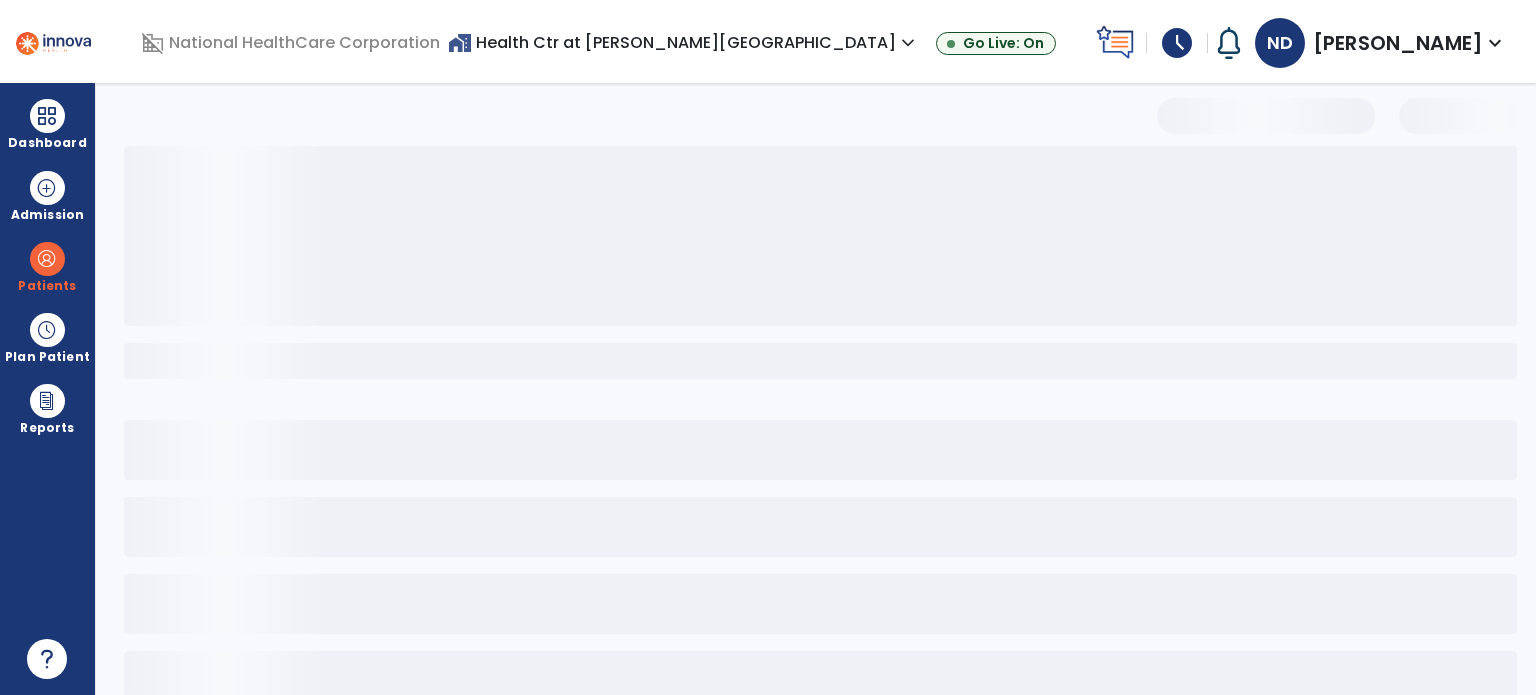 scroll, scrollTop: 46, scrollLeft: 0, axis: vertical 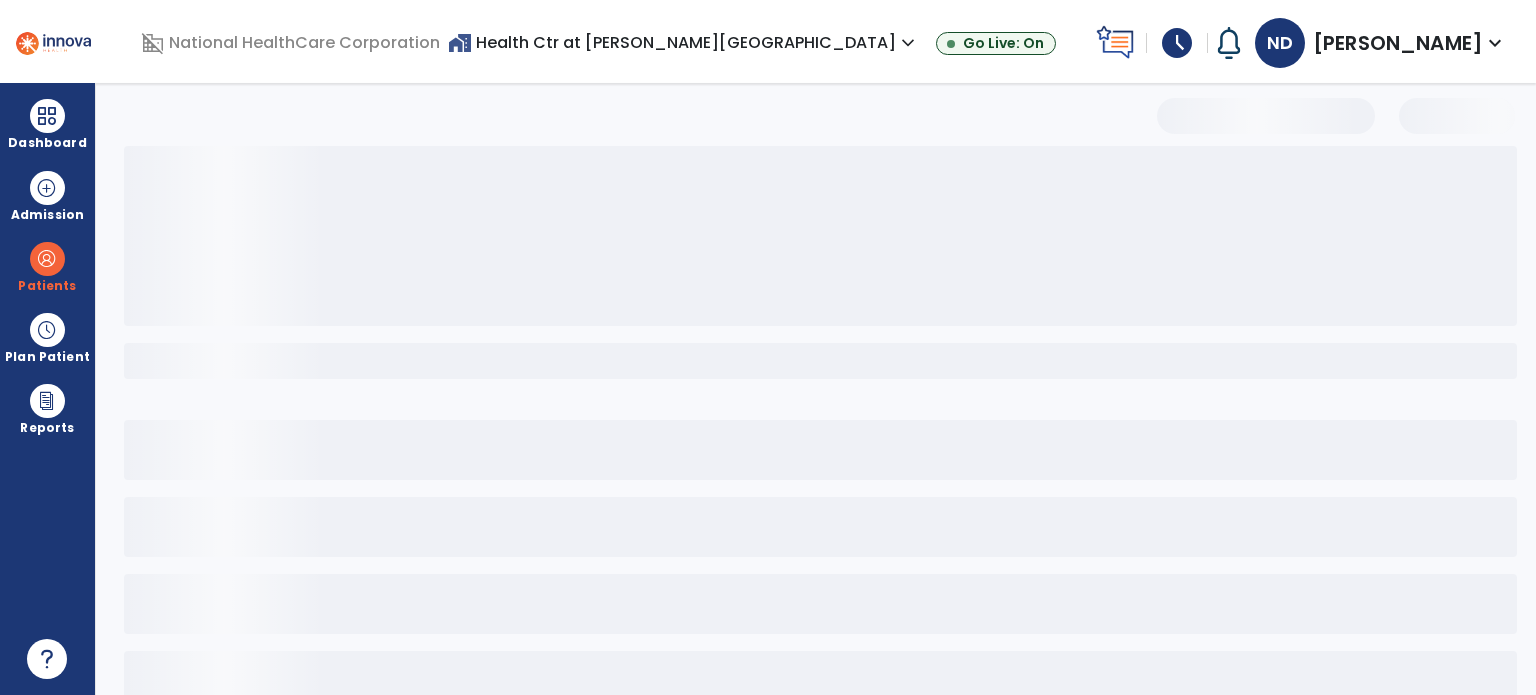 click at bounding box center (825, 430) 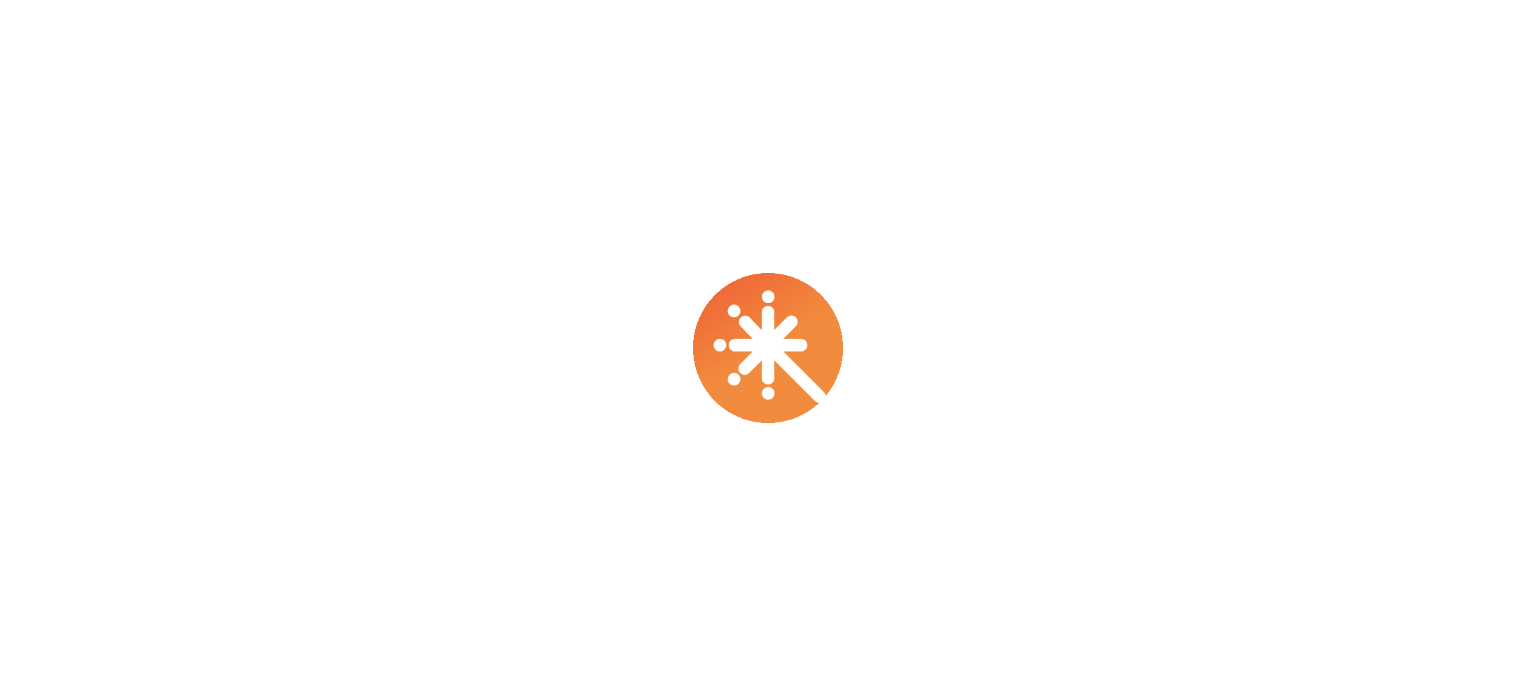 scroll, scrollTop: 0, scrollLeft: 0, axis: both 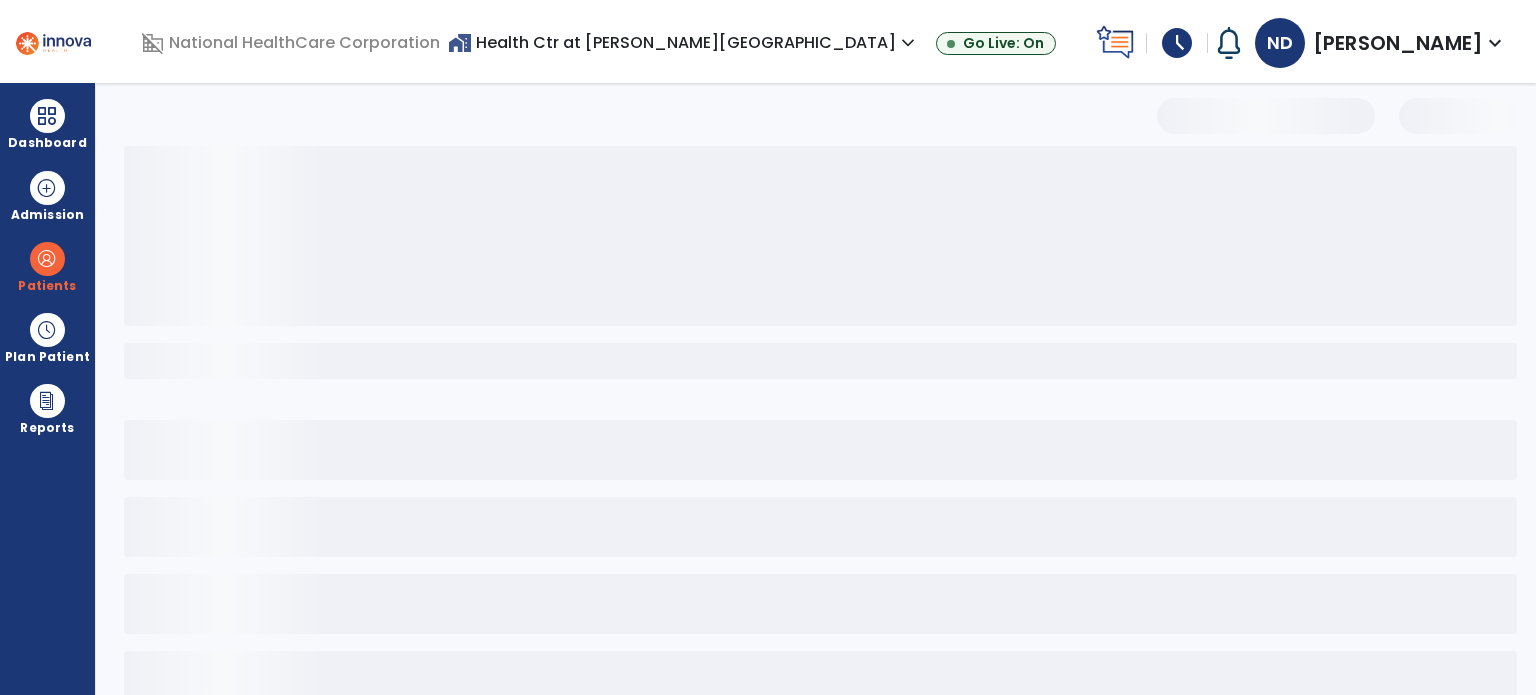 select on "***" 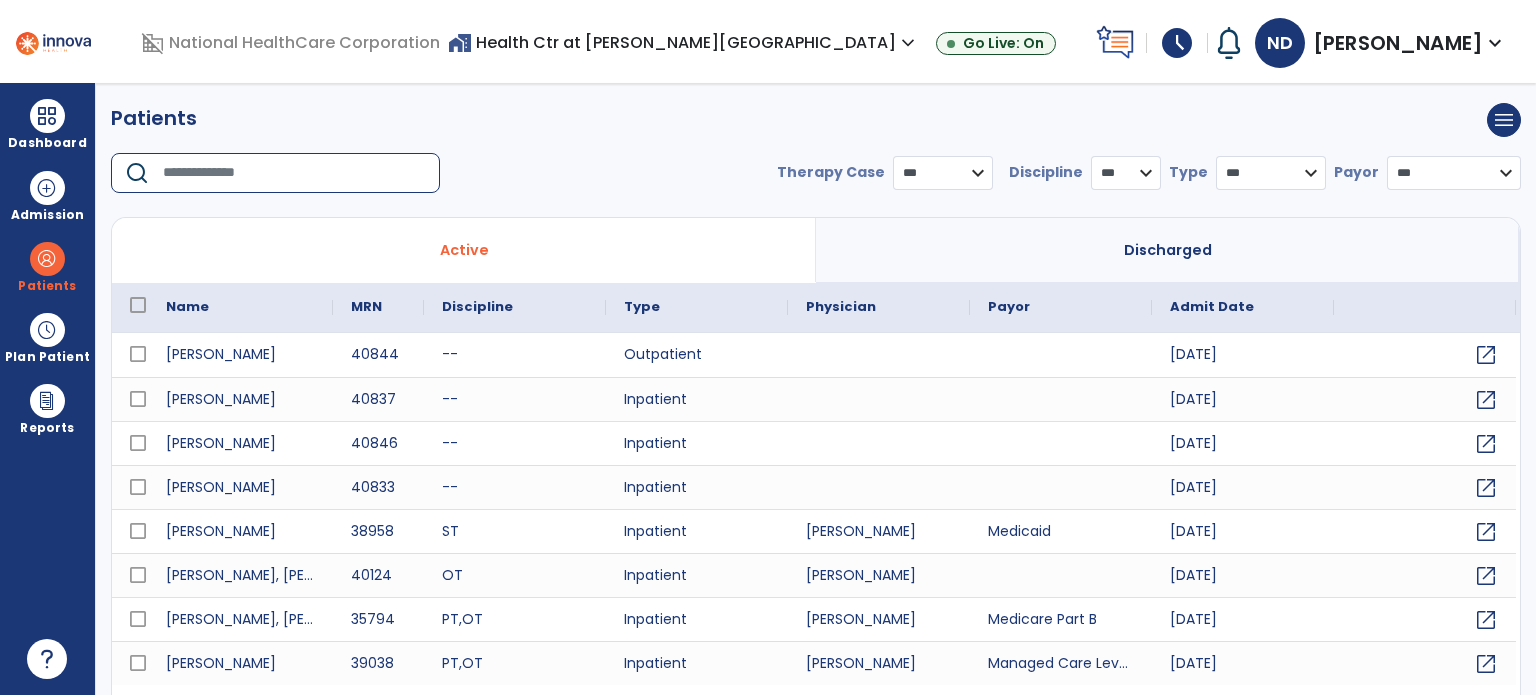 click at bounding box center [294, 173] 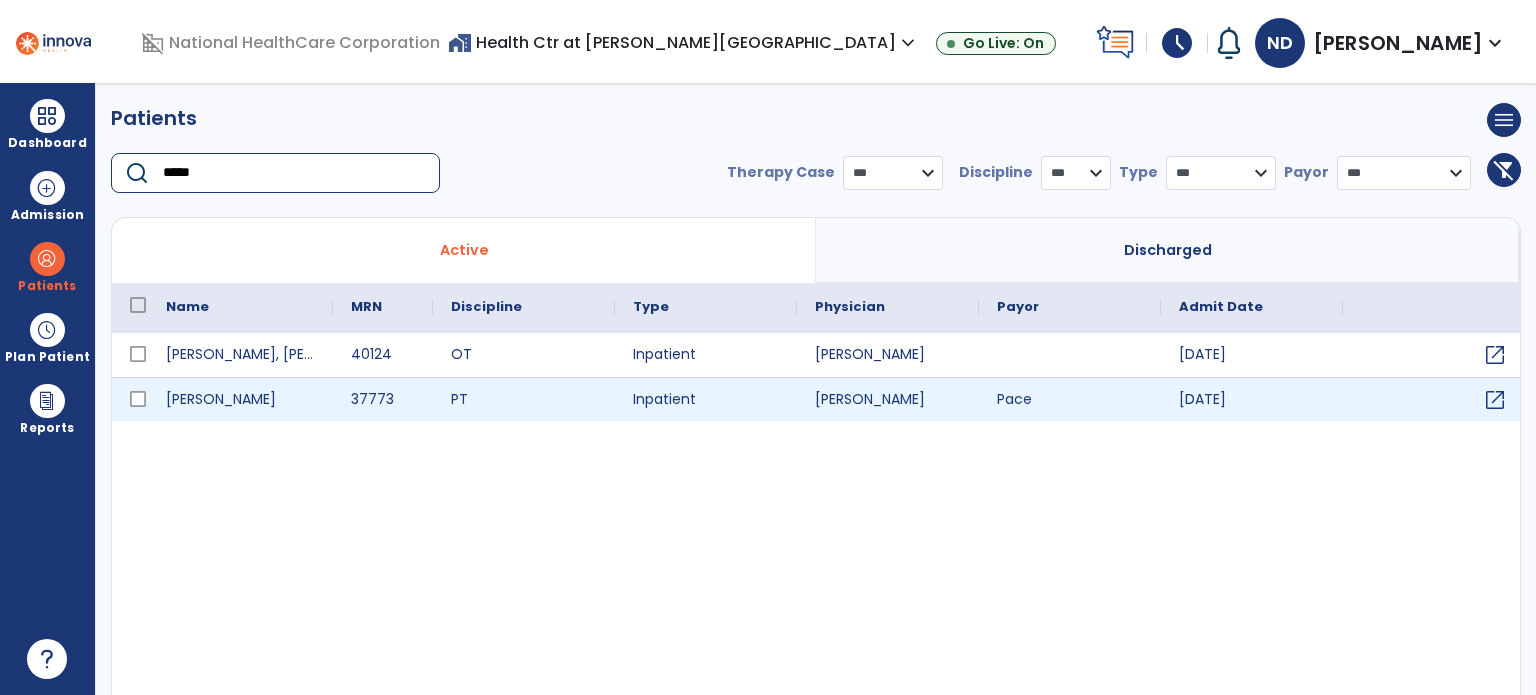 type on "*****" 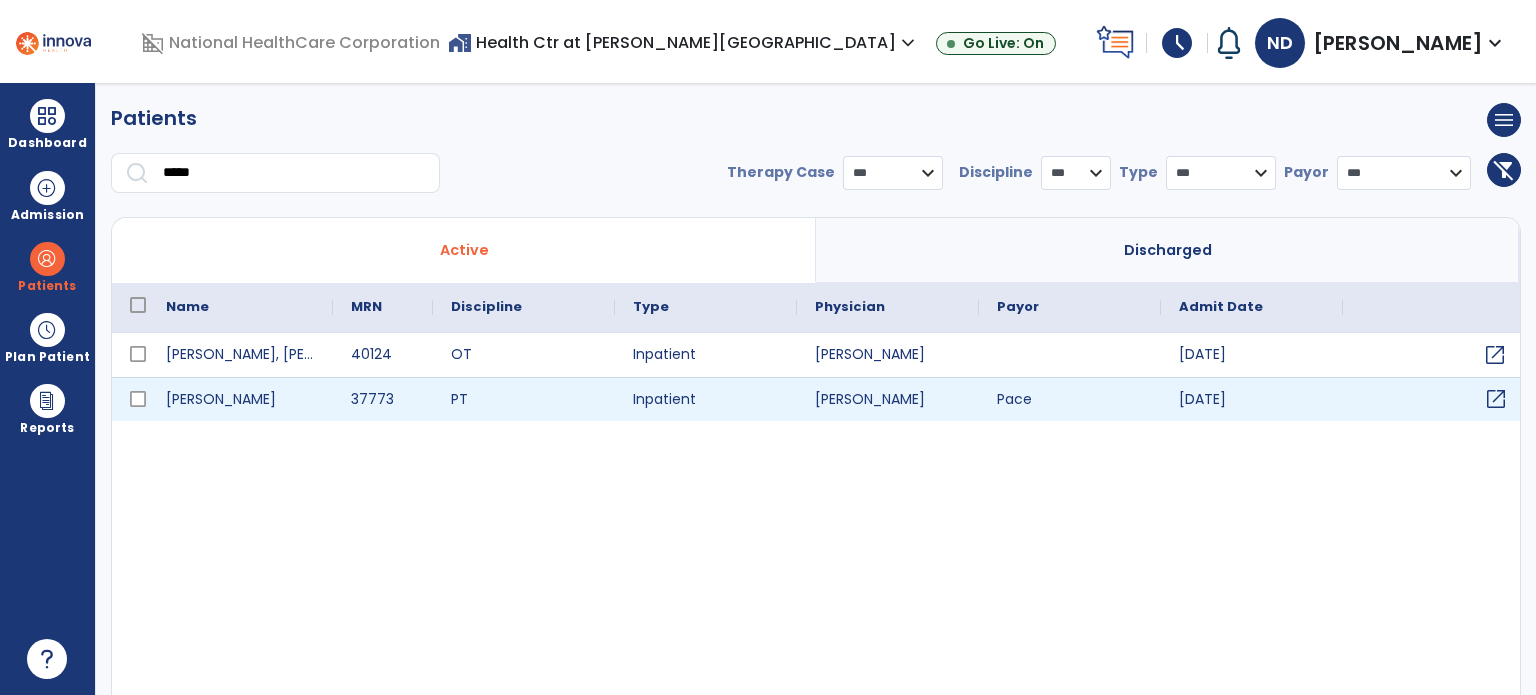 click on "open_in_new" at bounding box center [1496, 399] 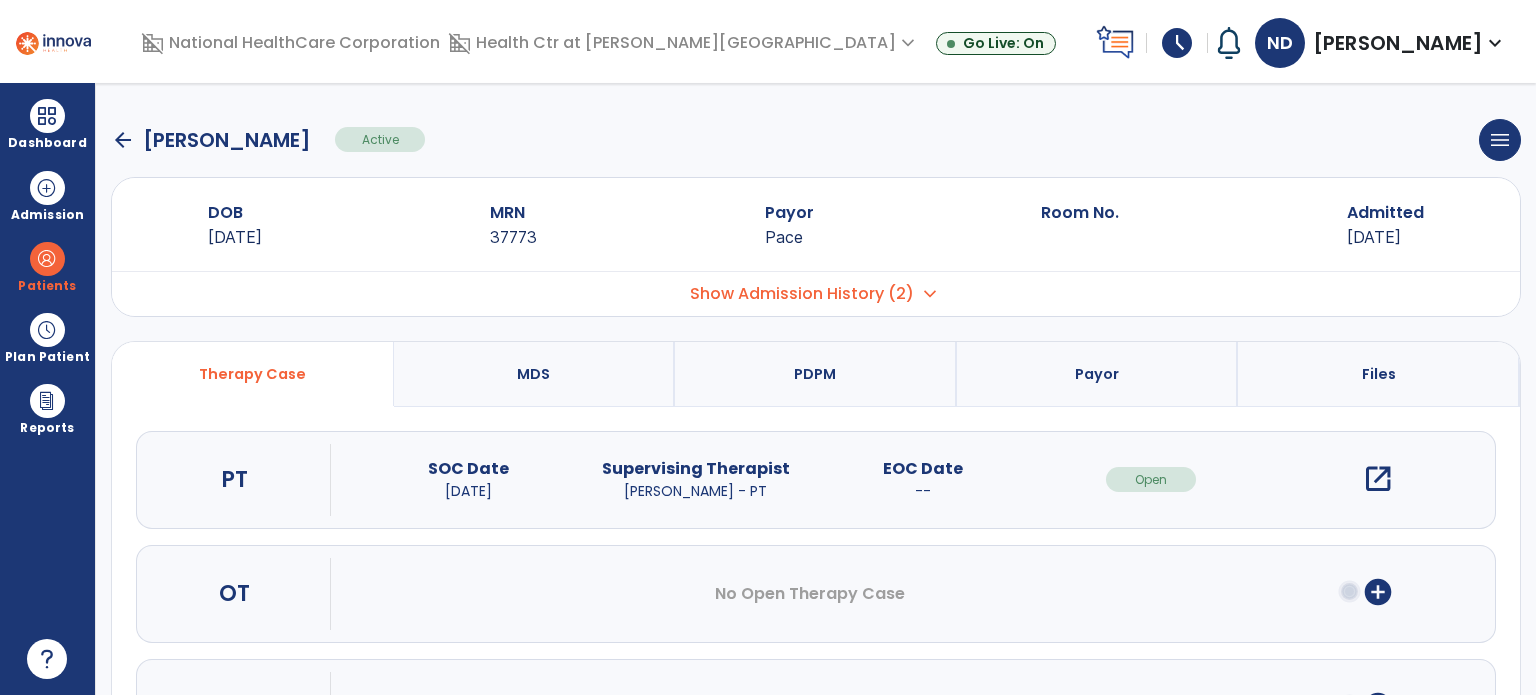 click on "open_in_new" at bounding box center [1378, 479] 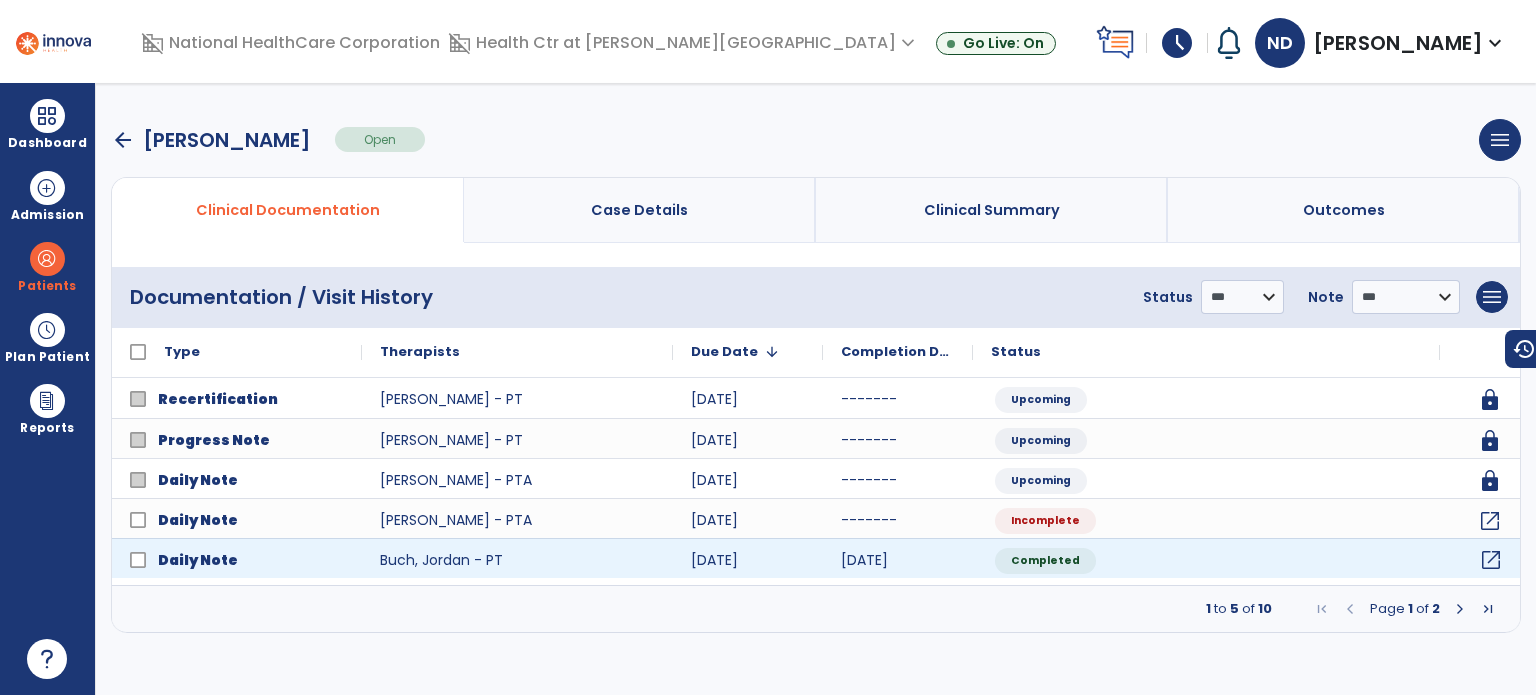 click on "open_in_new" 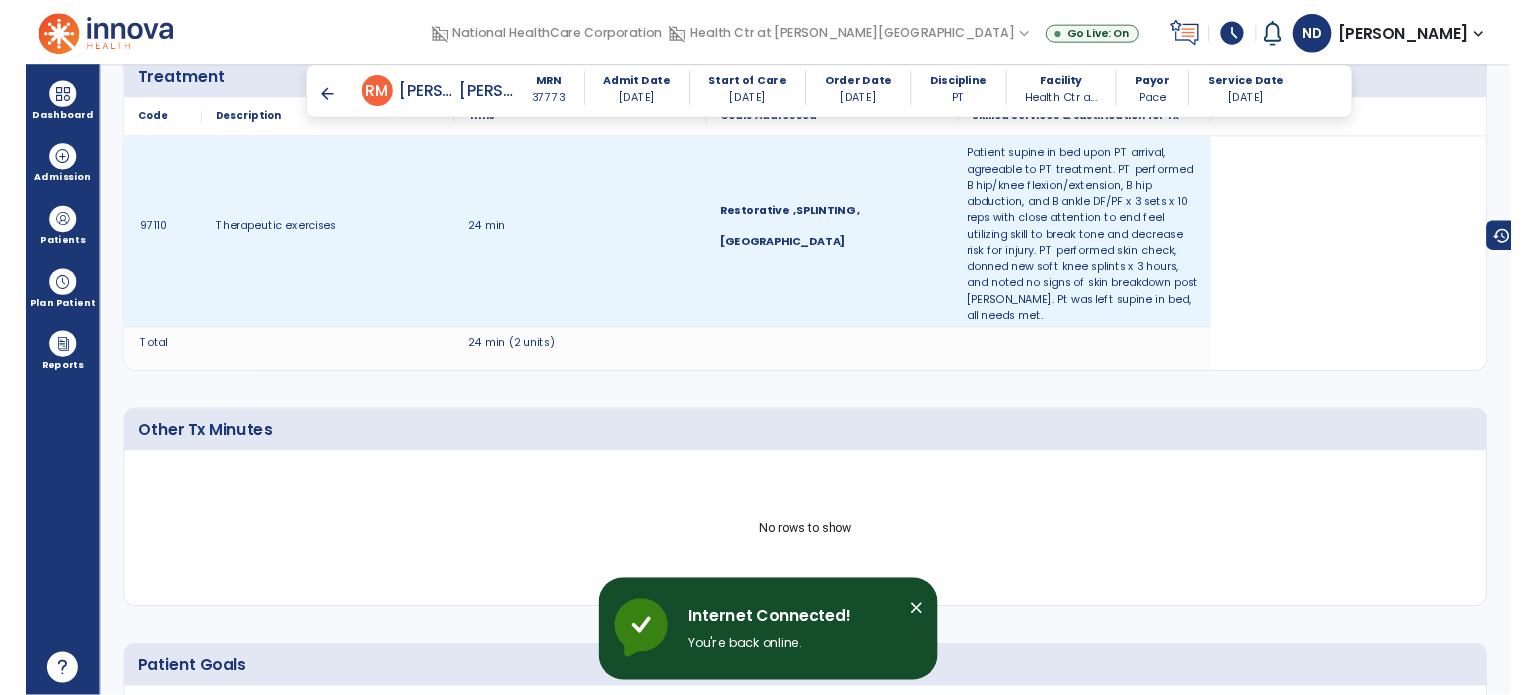 scroll, scrollTop: 1554, scrollLeft: 0, axis: vertical 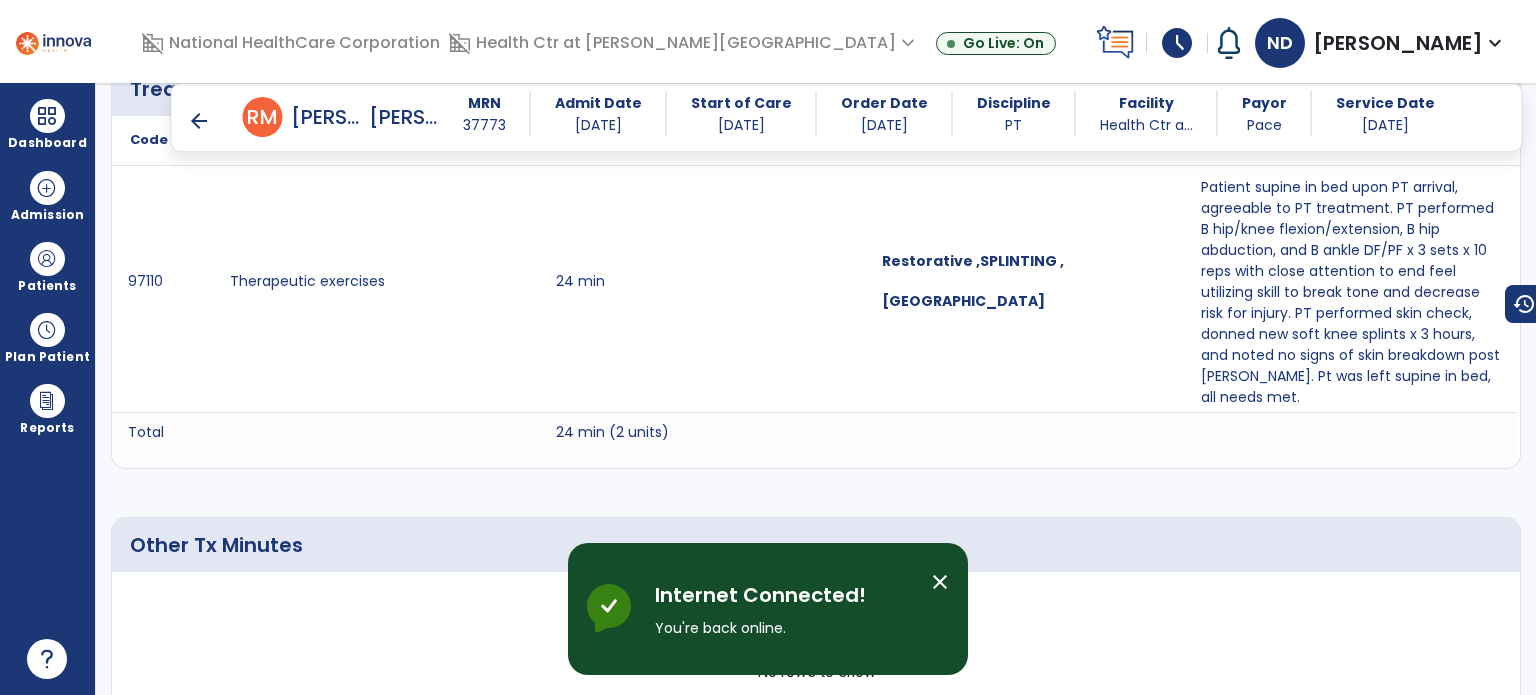 click on "Dashboard  dashboard  Therapist Dashboard" at bounding box center [47, 124] 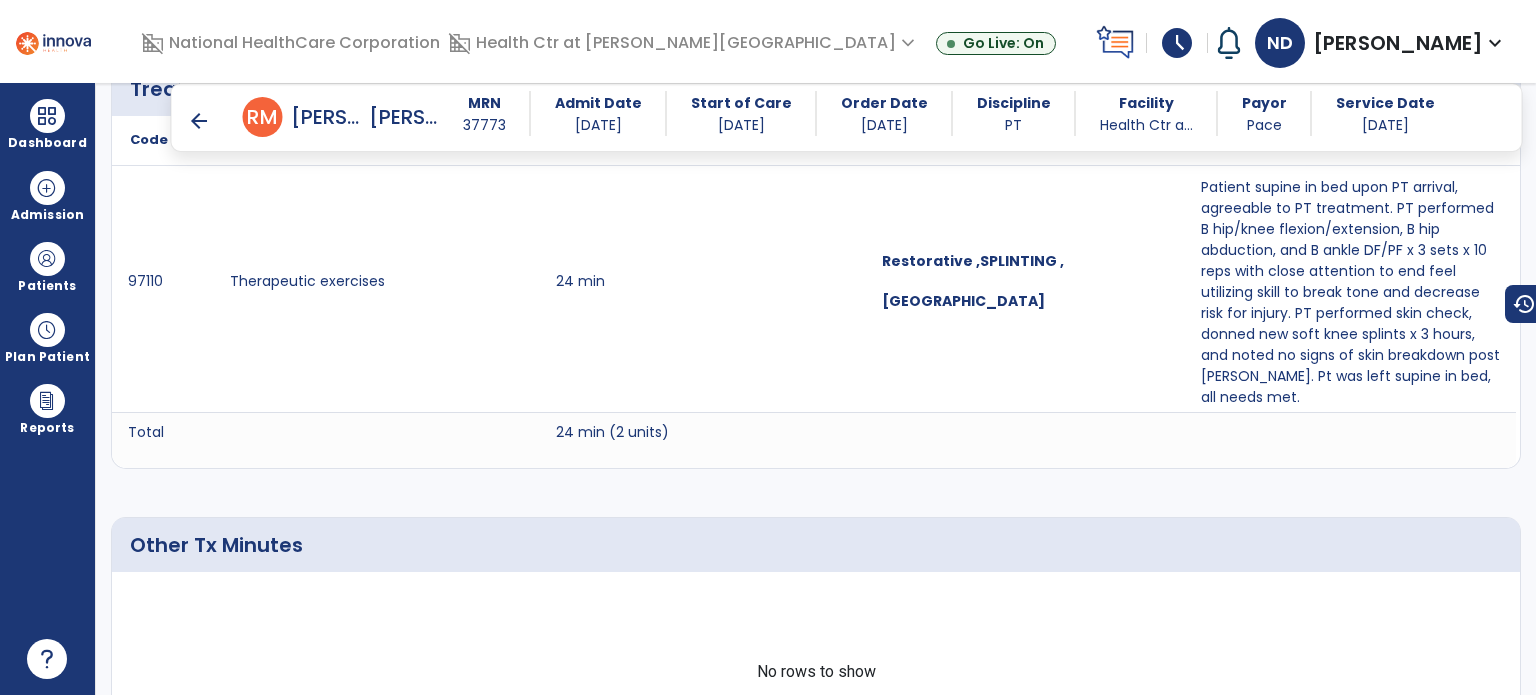 click on "Dashboard" at bounding box center [47, 124] 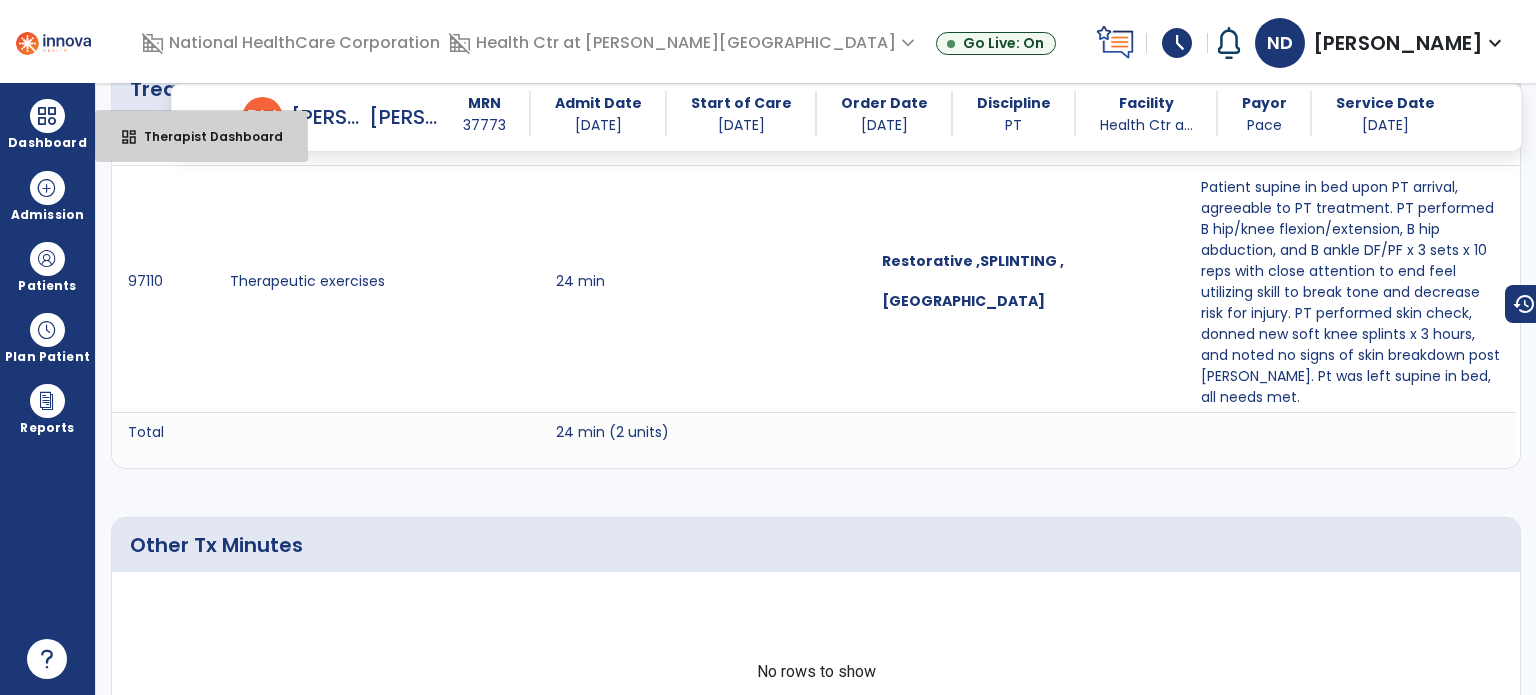 click on "Therapist Dashboard" at bounding box center (205, 136) 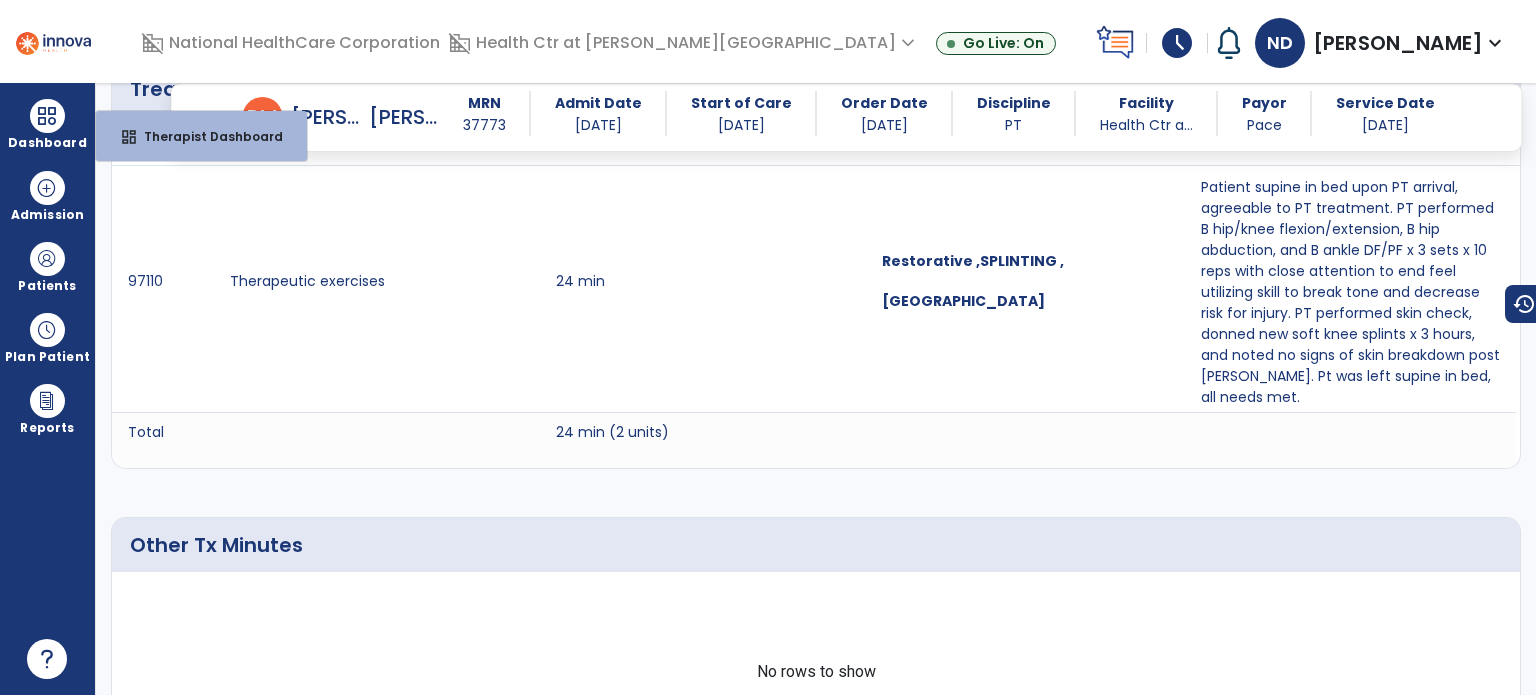 select on "****" 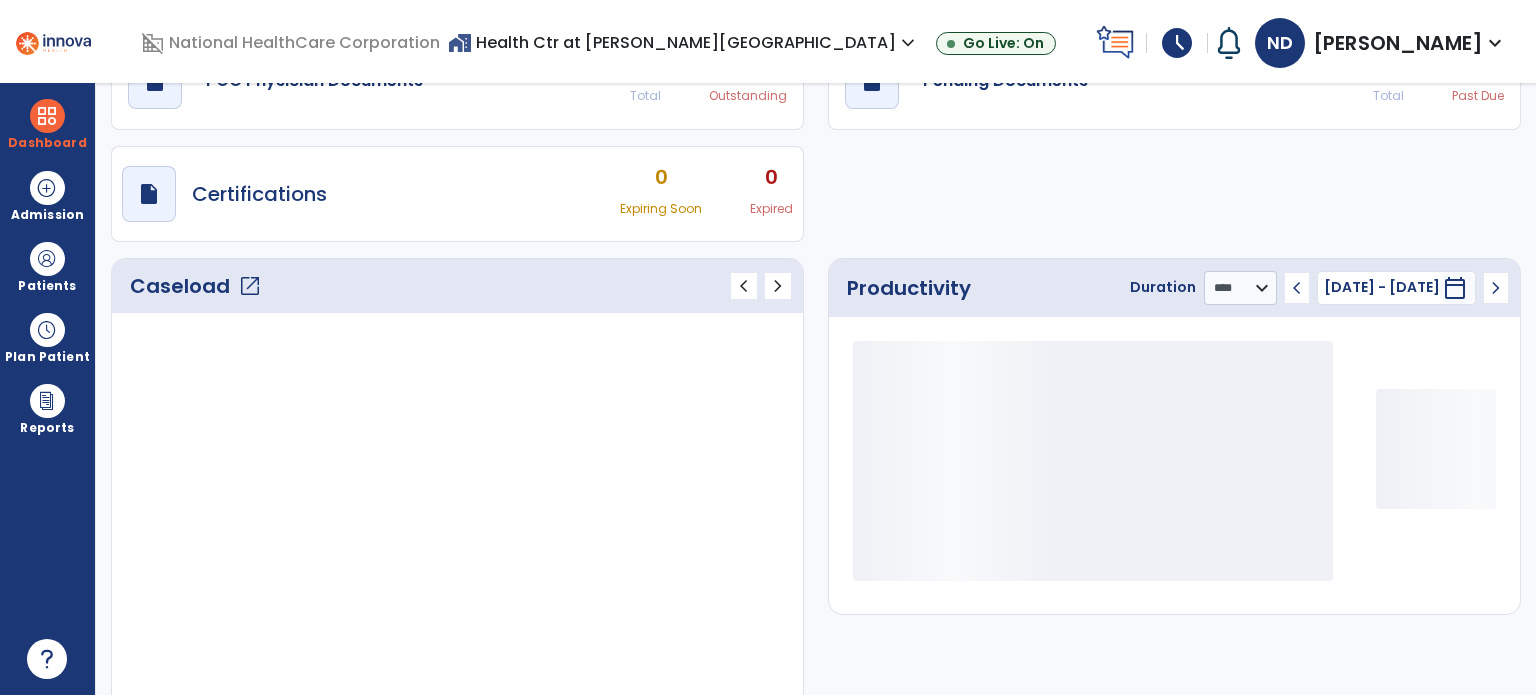 scroll, scrollTop: 49, scrollLeft: 0, axis: vertical 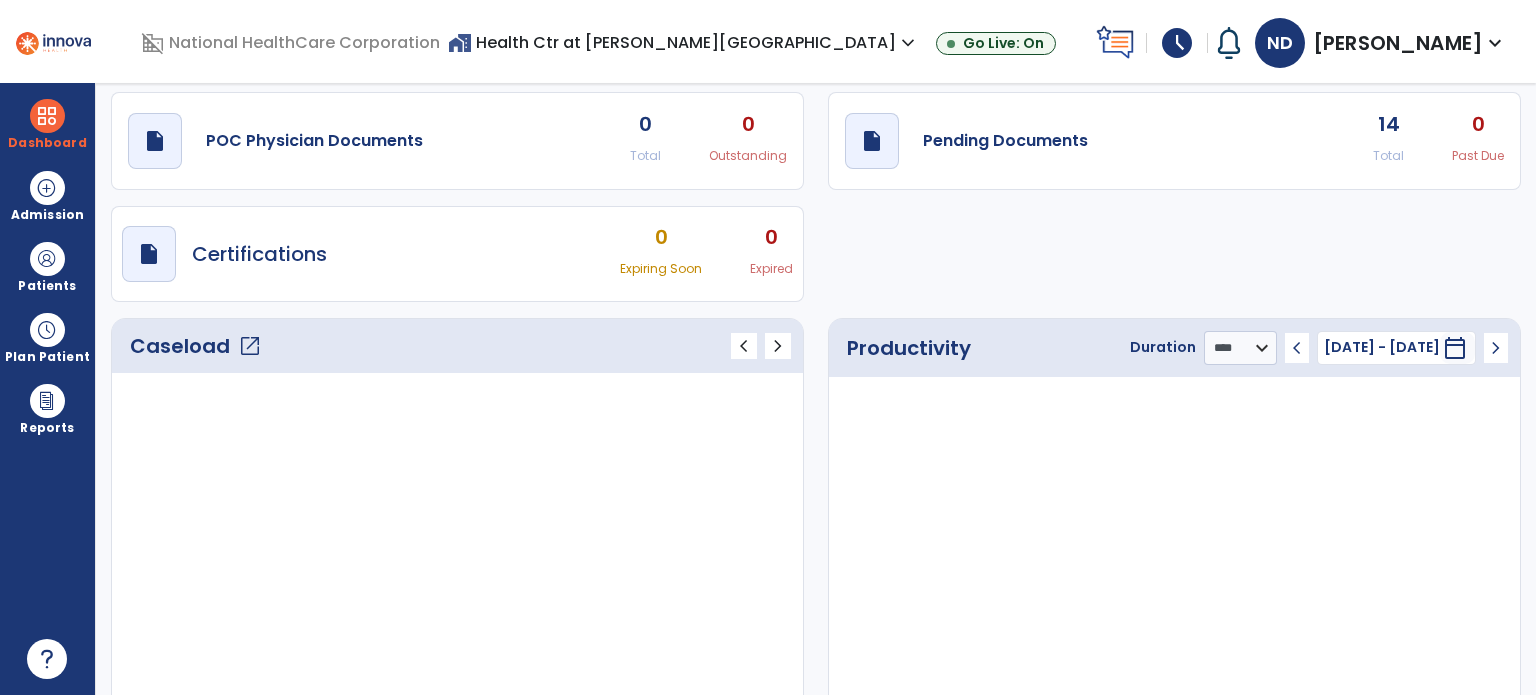 click on "open_in_new" 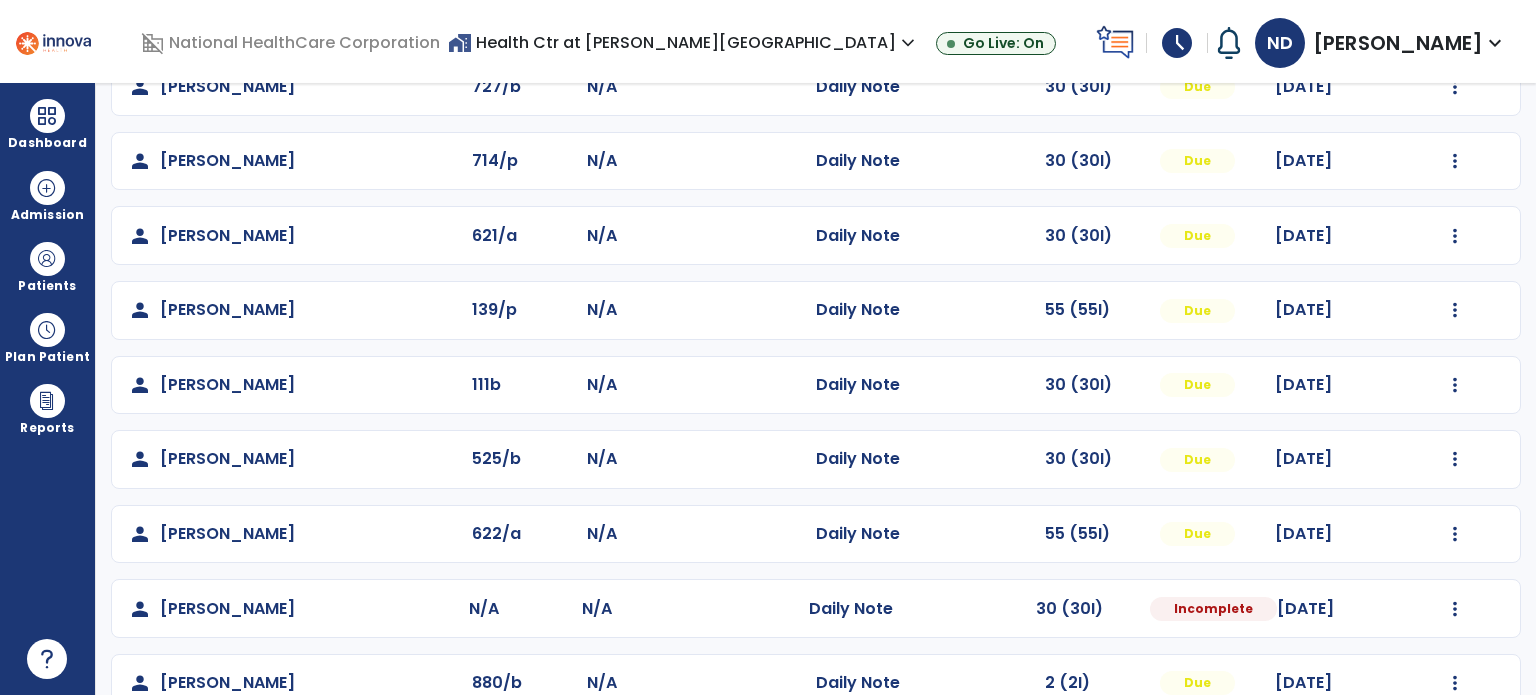 scroll, scrollTop: 358, scrollLeft: 0, axis: vertical 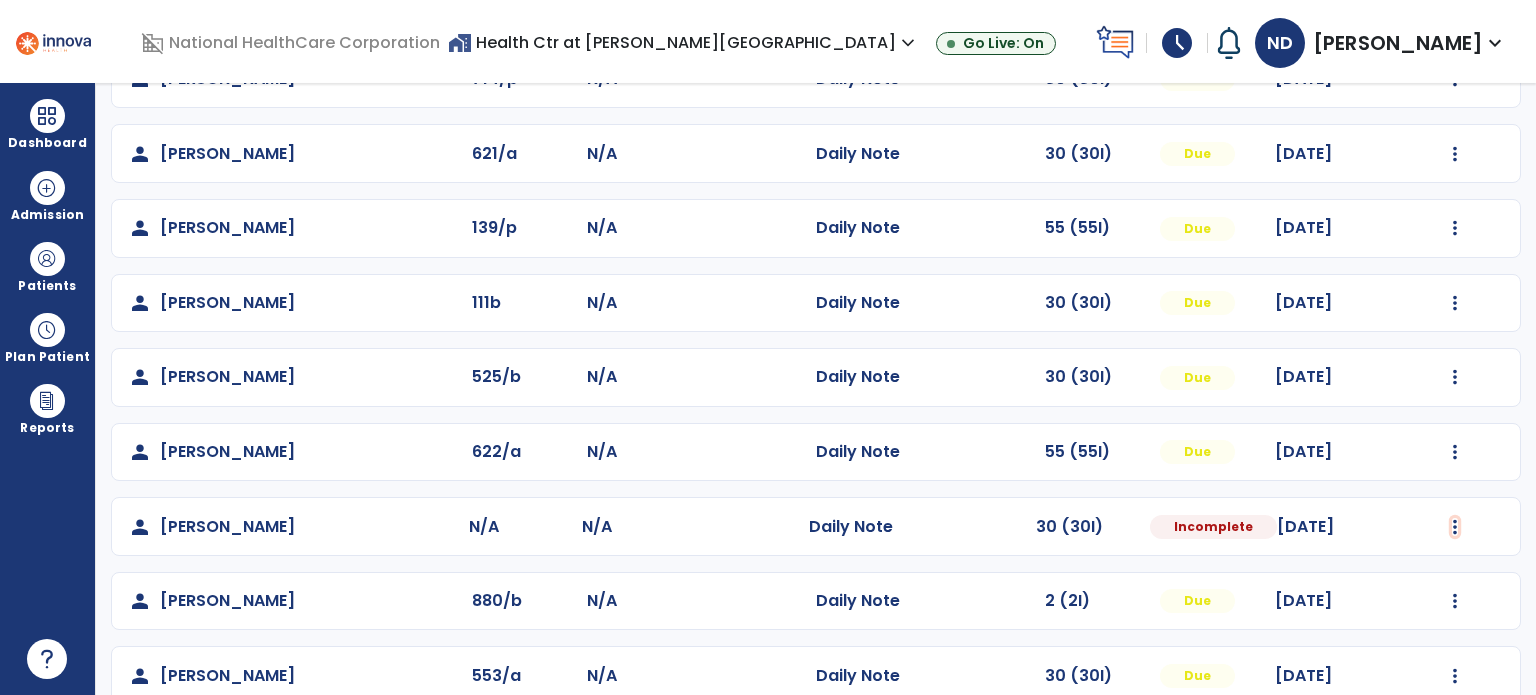 click at bounding box center [1455, -70] 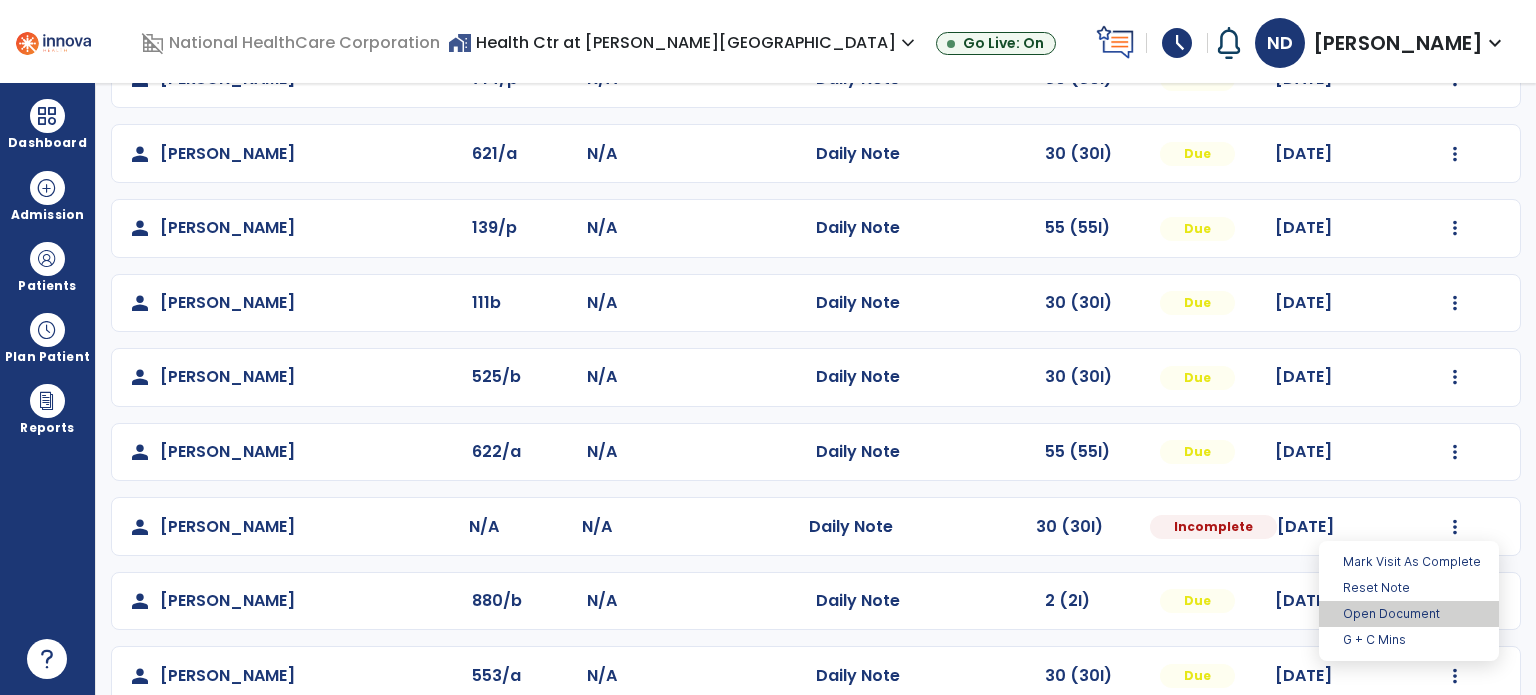 click on "Open Document" at bounding box center [1409, 614] 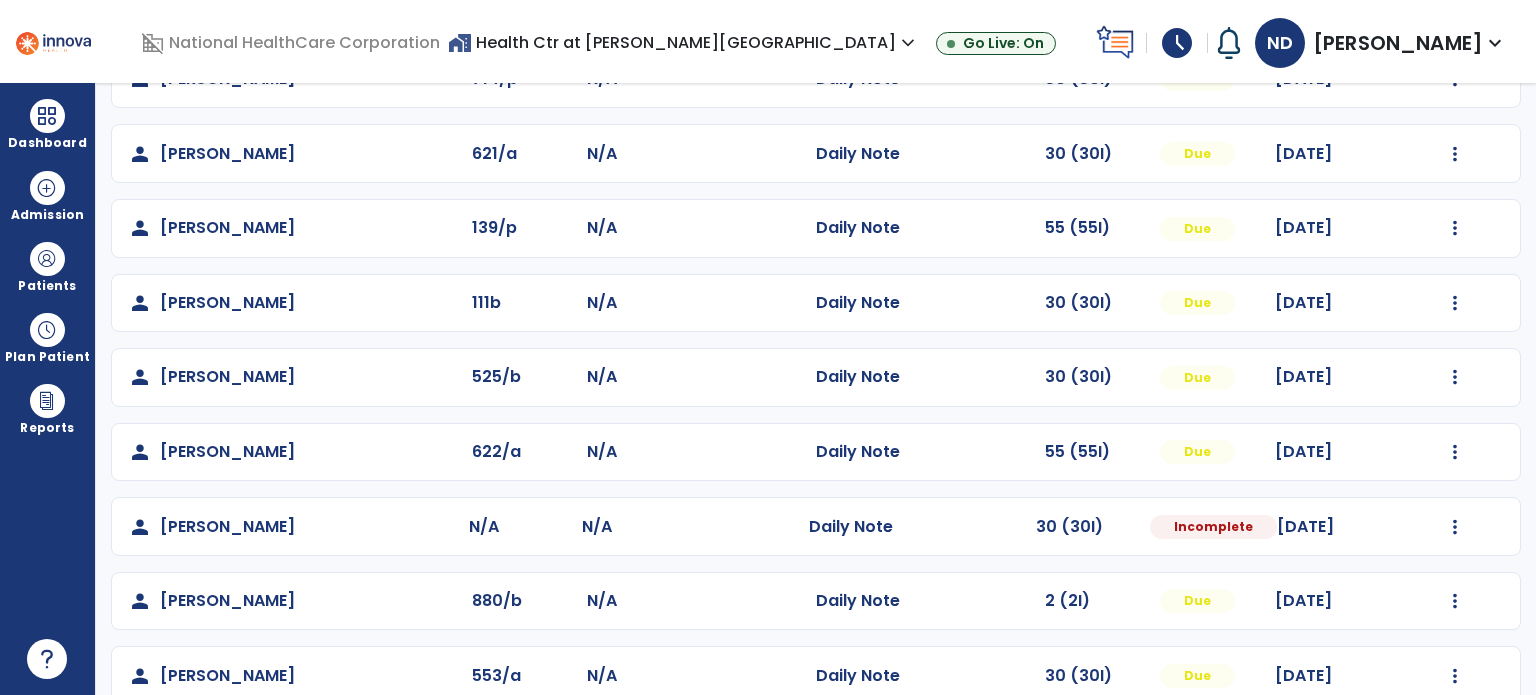 select on "*" 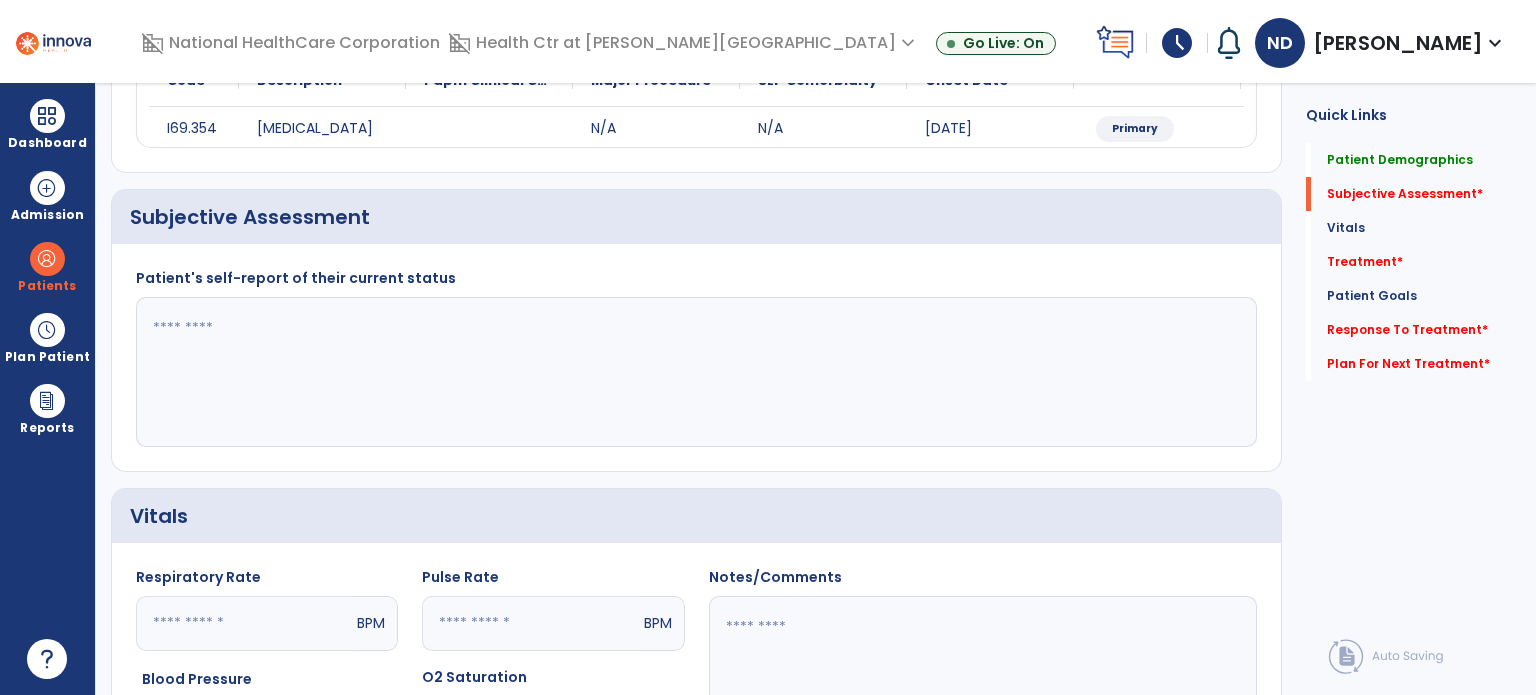 click 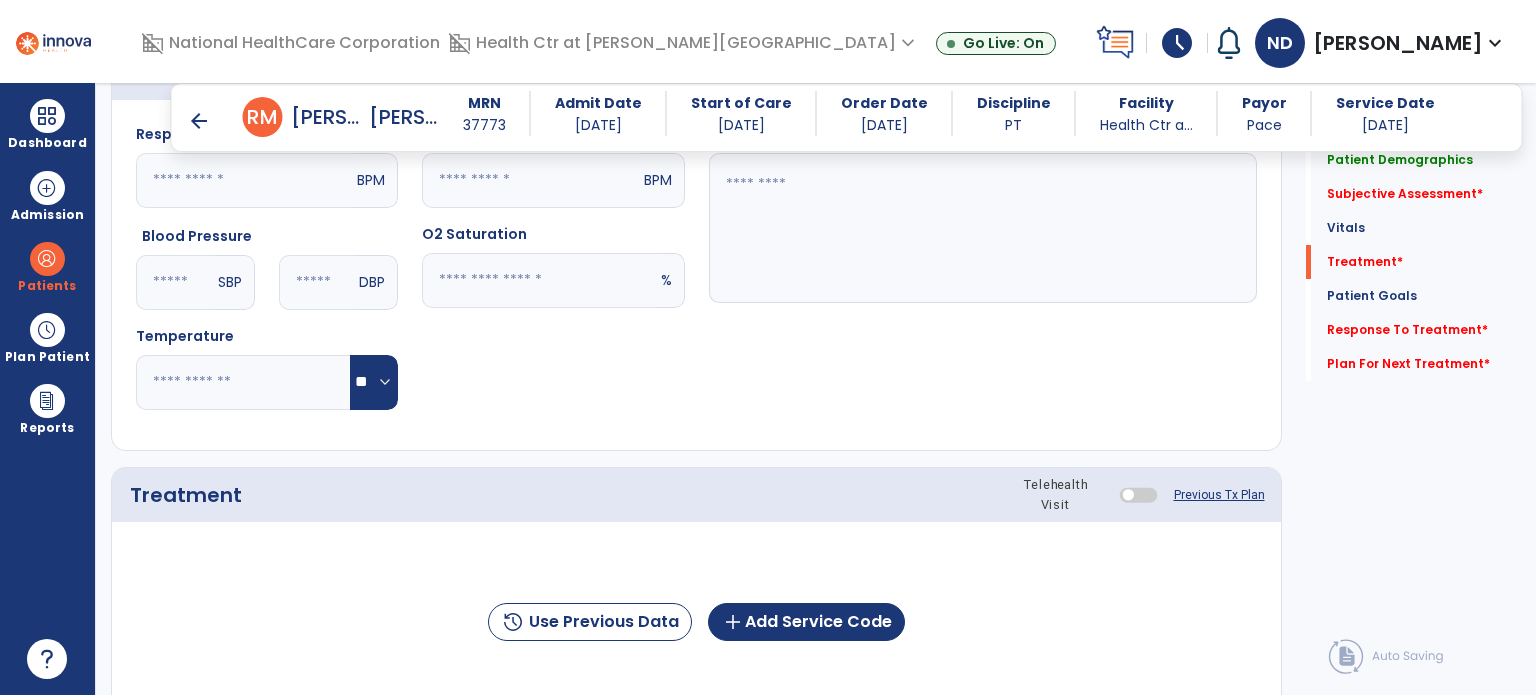 scroll, scrollTop: 1044, scrollLeft: 0, axis: vertical 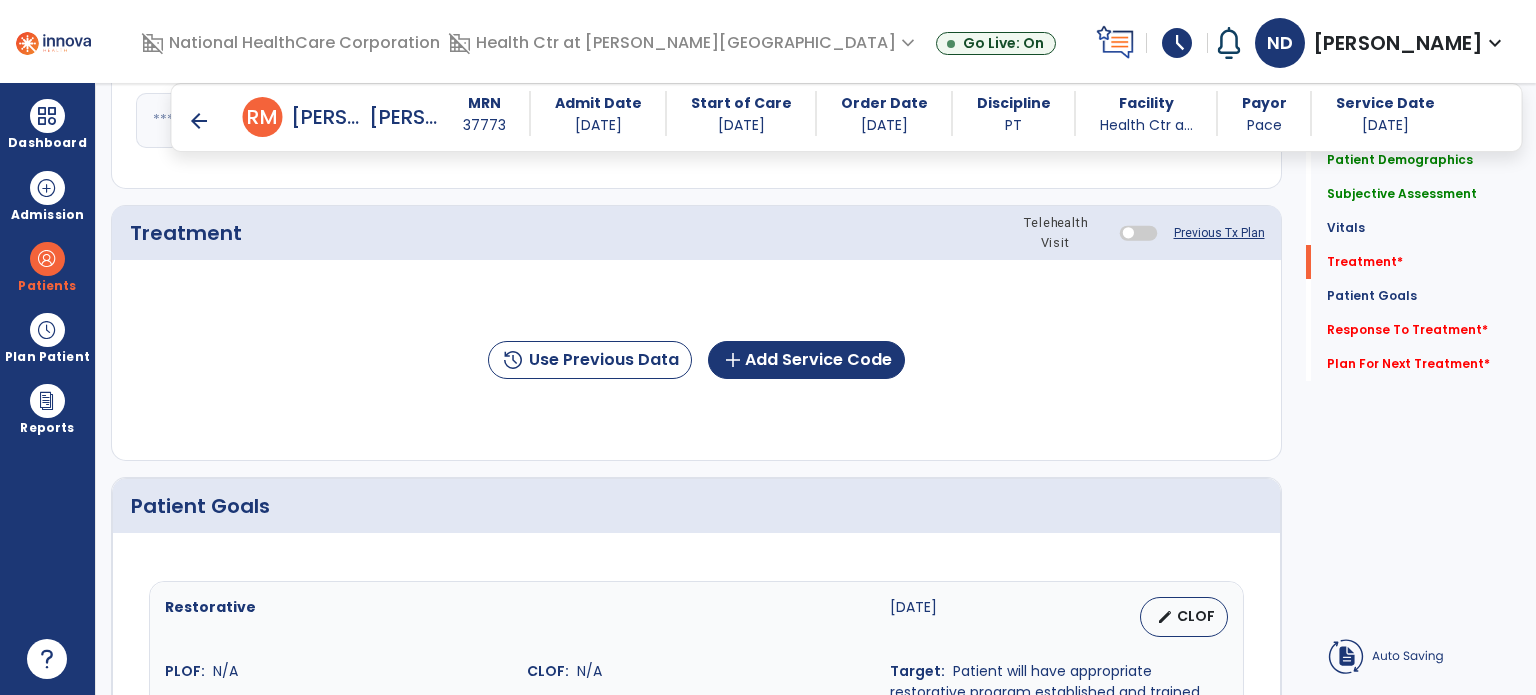type on "**********" 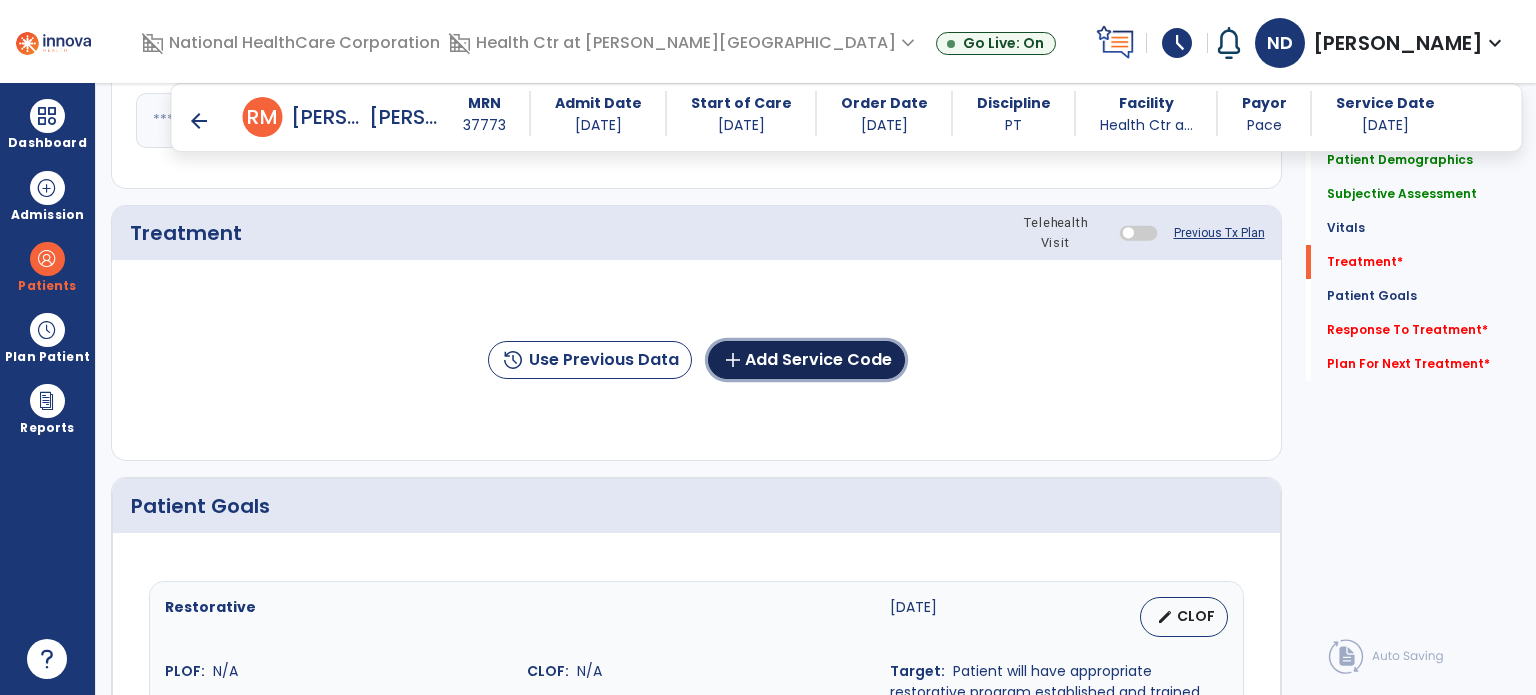click on "add  Add Service Code" 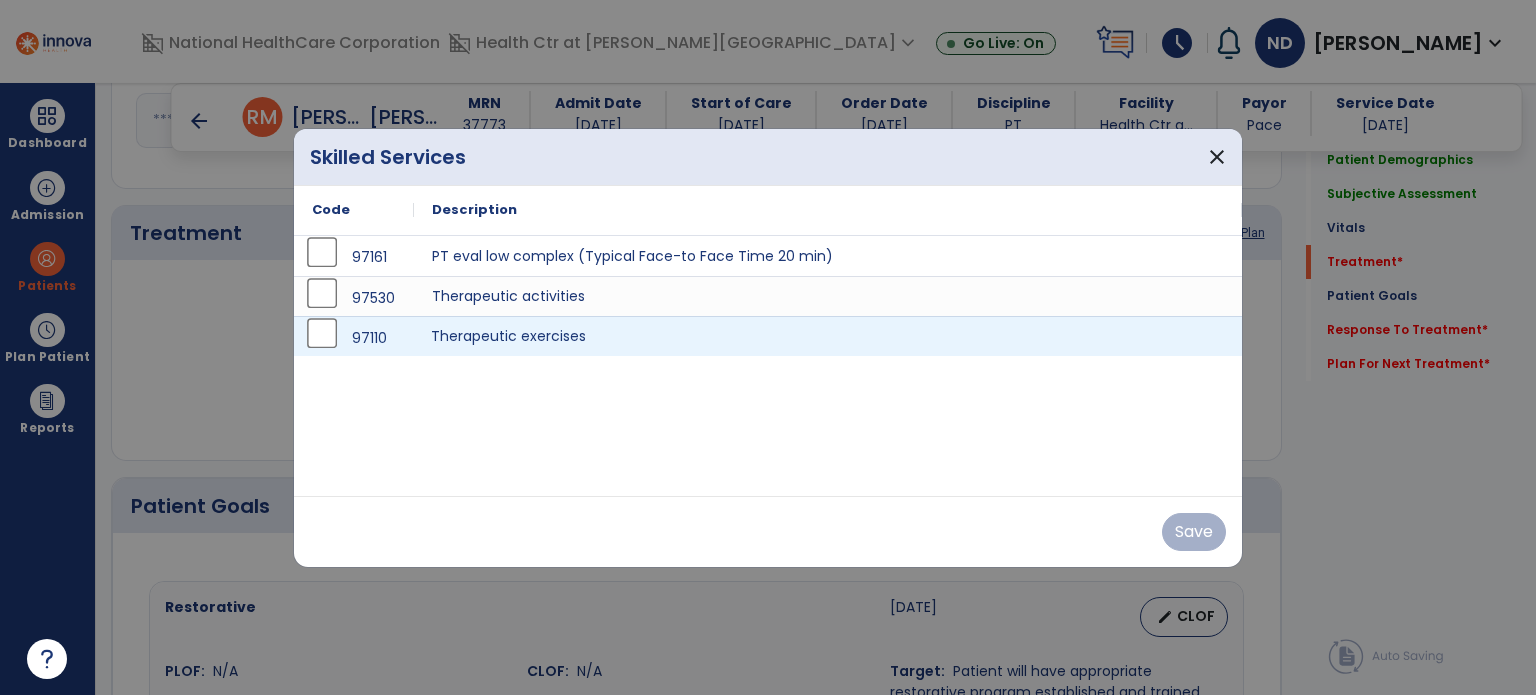 click on "Therapeutic exercises" at bounding box center [828, 336] 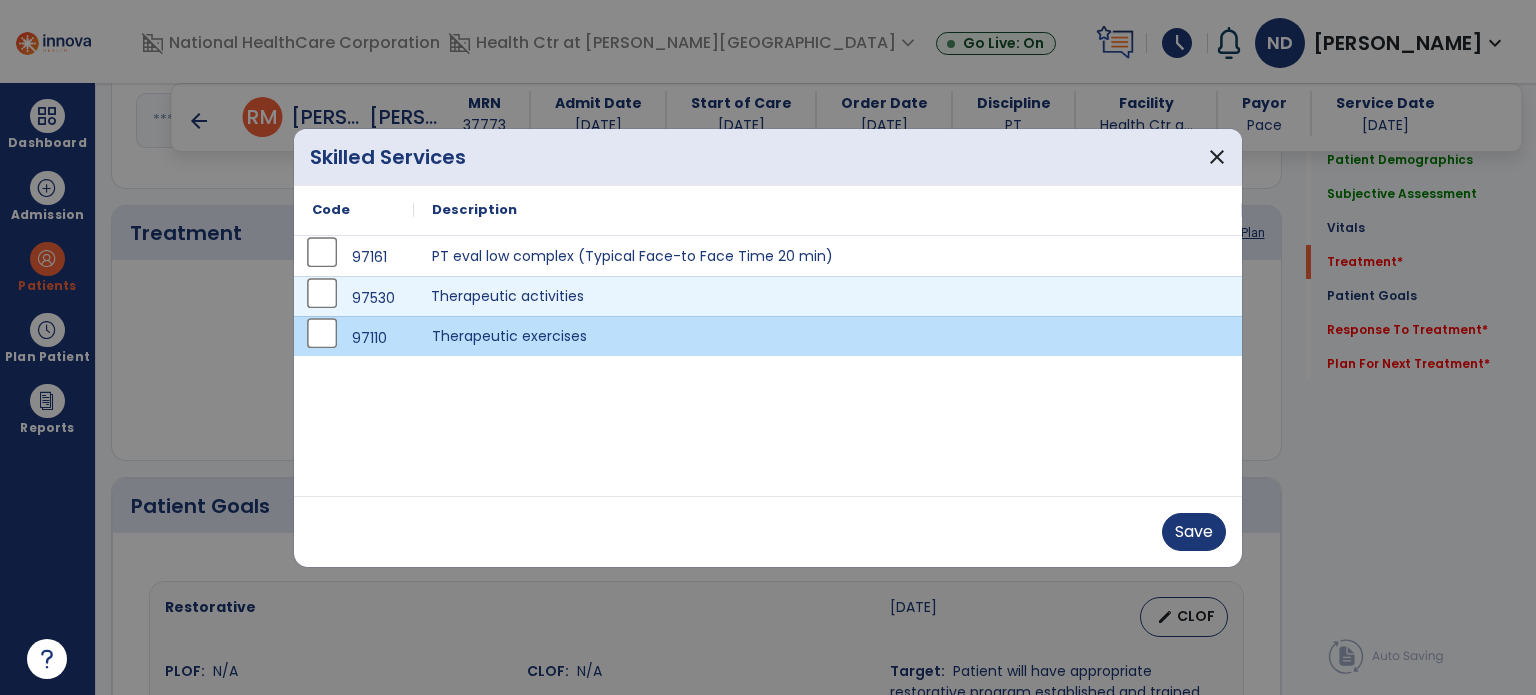 click on "Therapeutic activities" at bounding box center [828, 296] 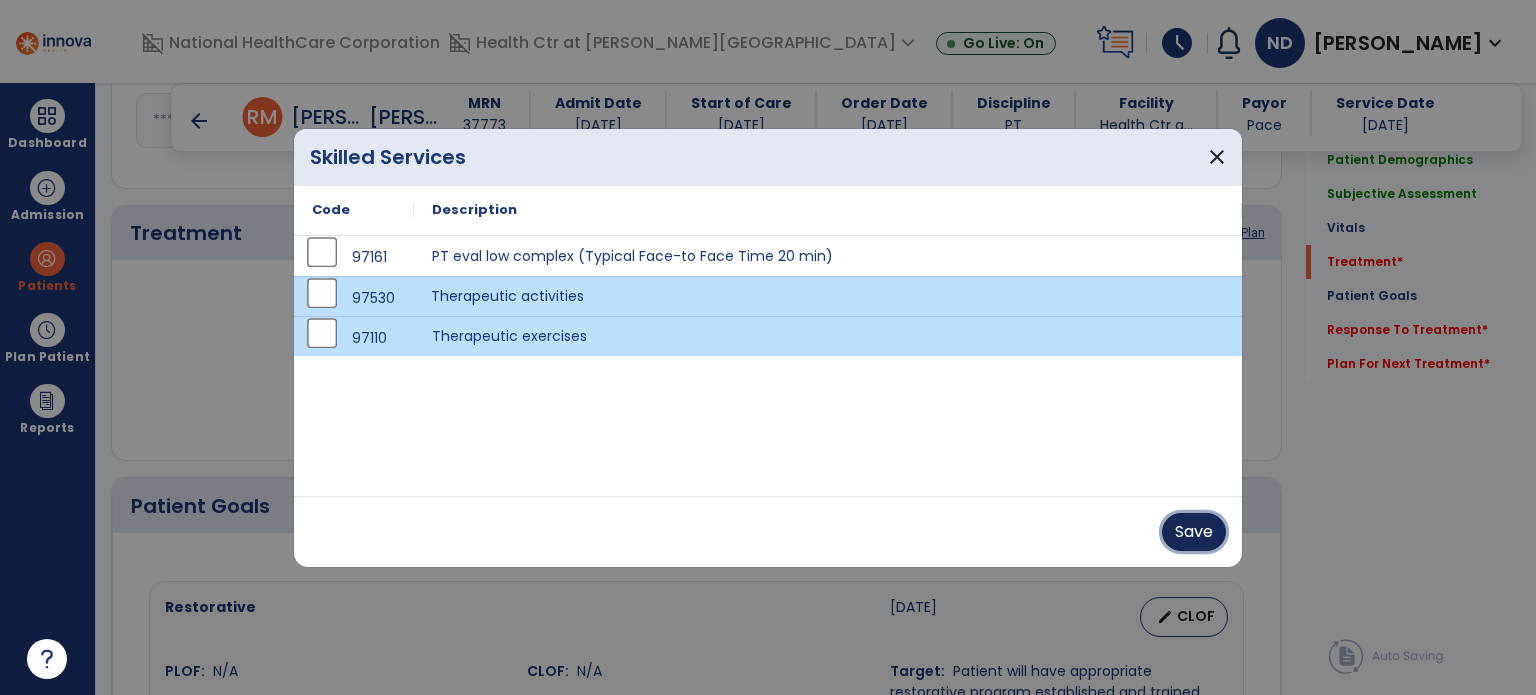 click on "Save" at bounding box center [1194, 532] 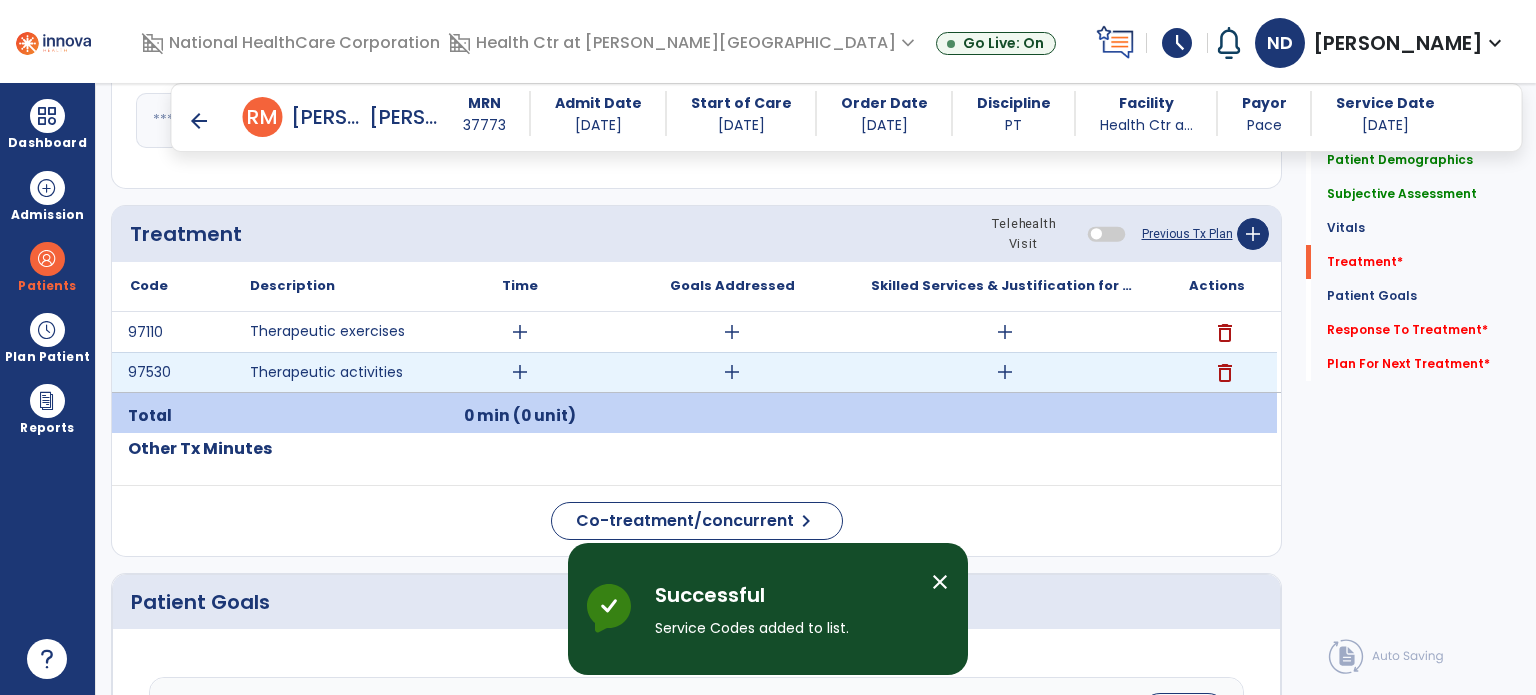 click on "add" at bounding box center (520, 372) 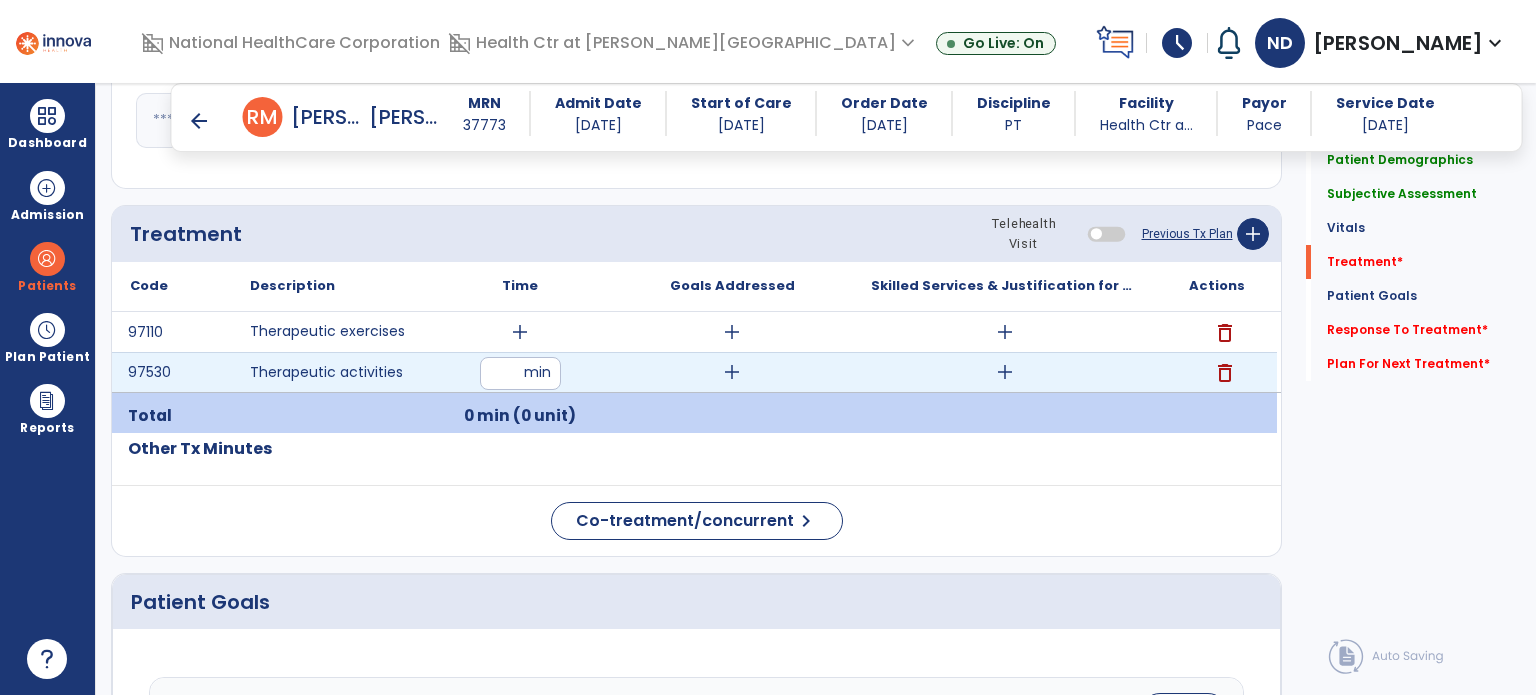 type on "*" 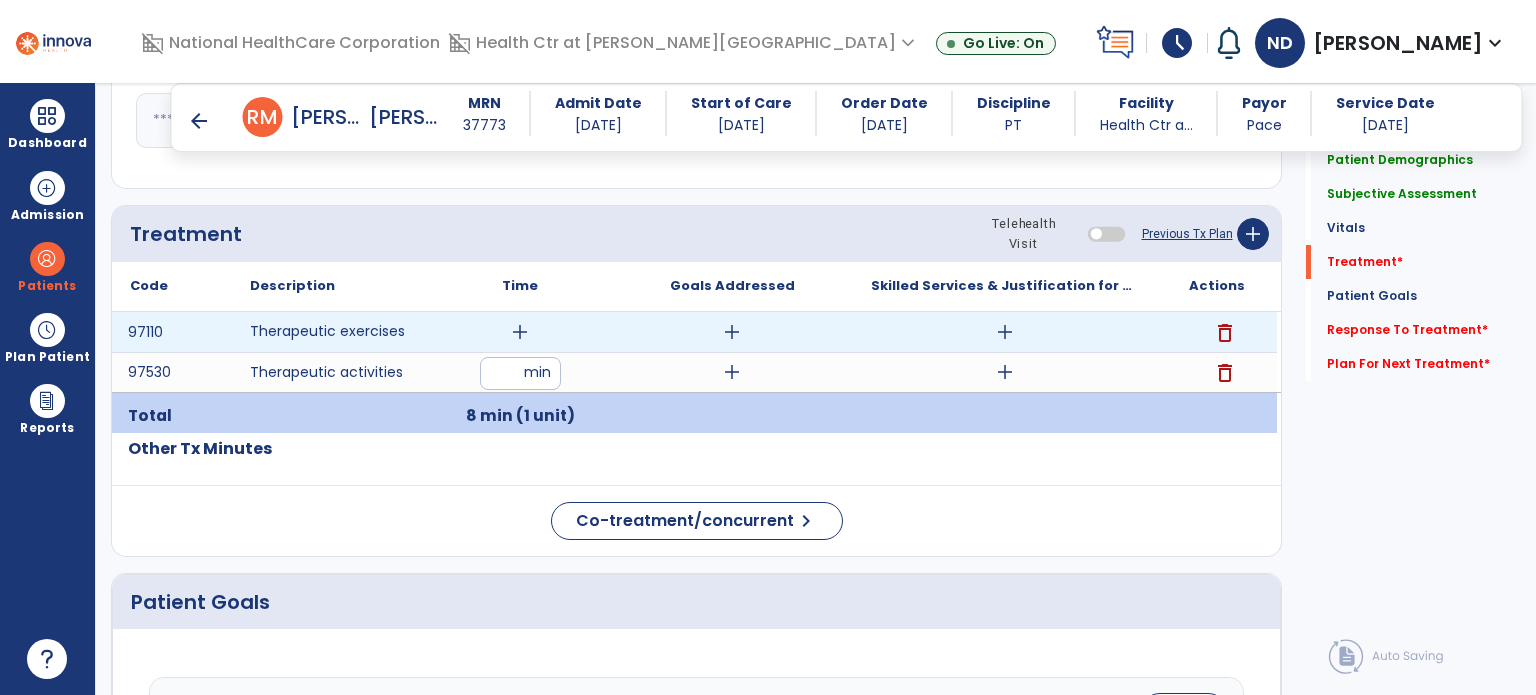 click on "add" at bounding box center [520, 332] 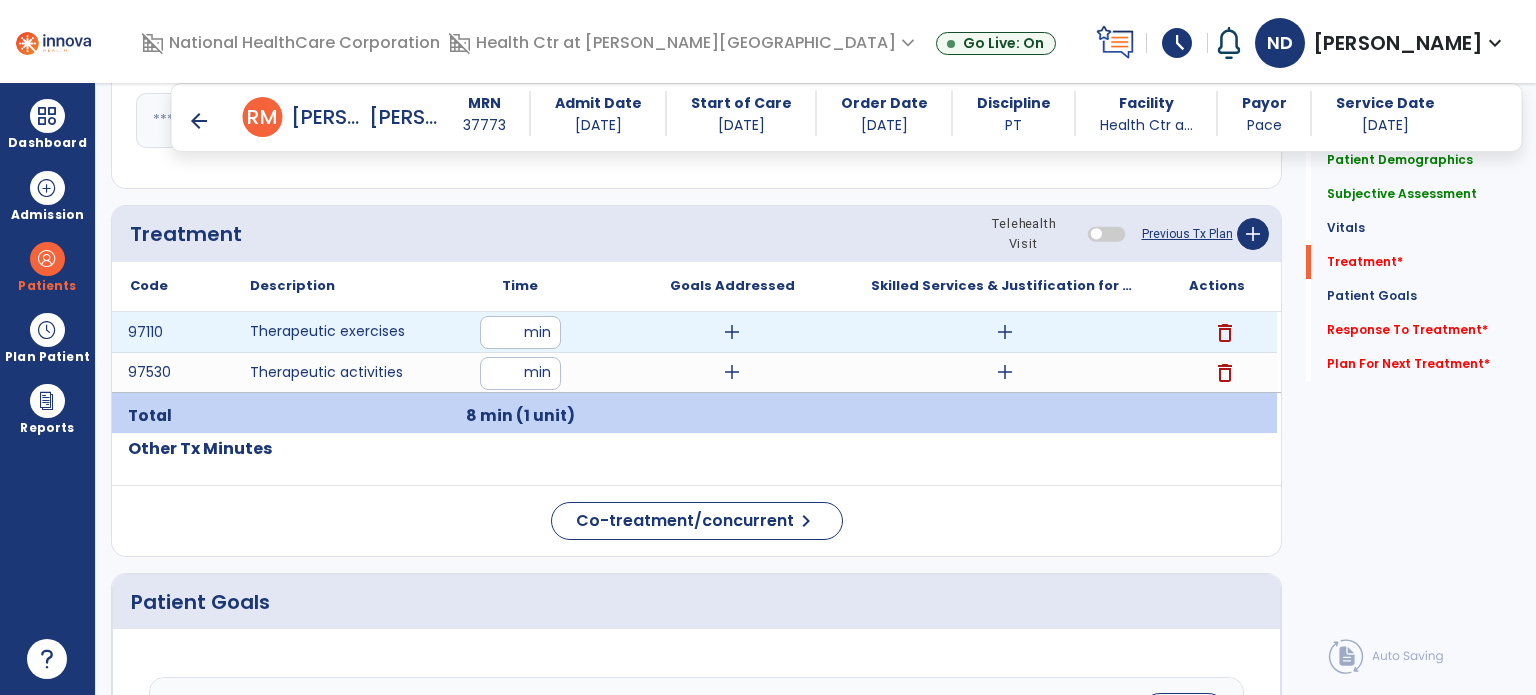type on "**" 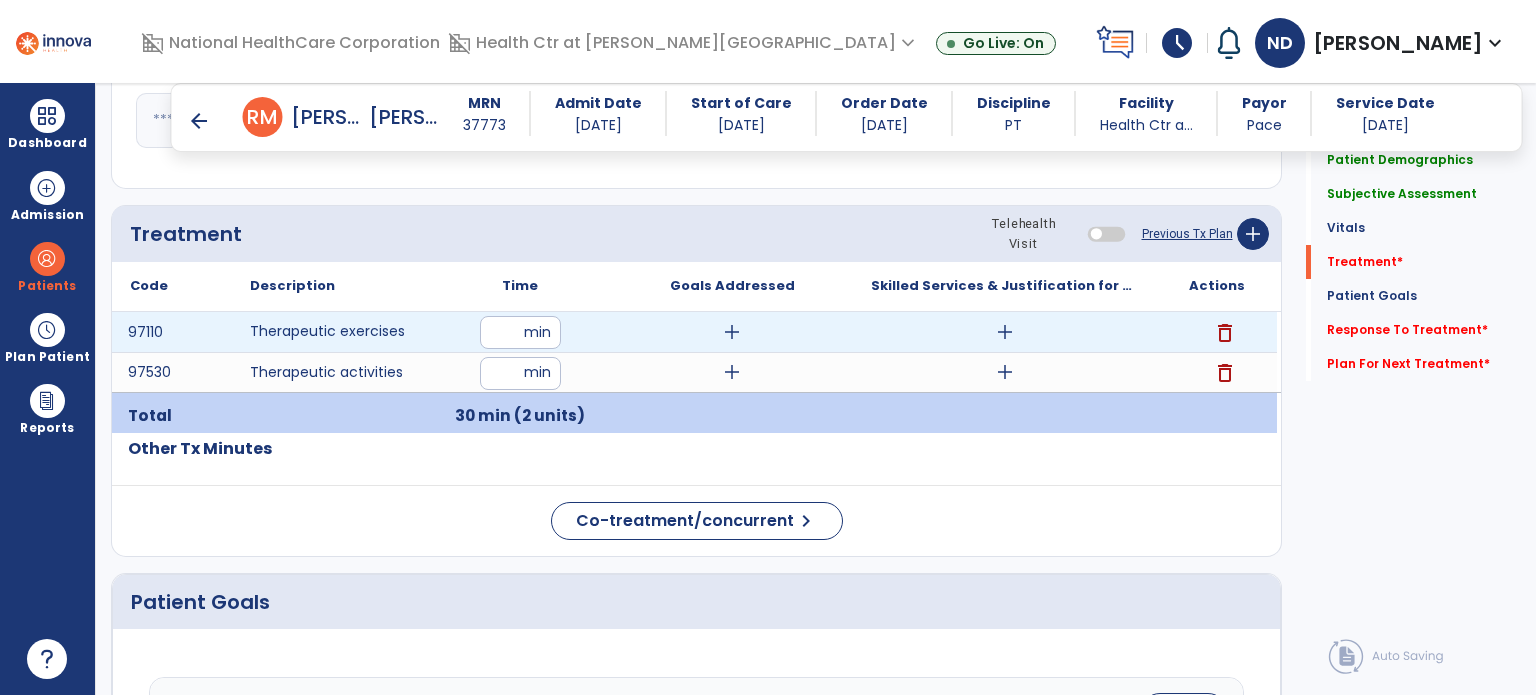 click on "add" at bounding box center (732, 332) 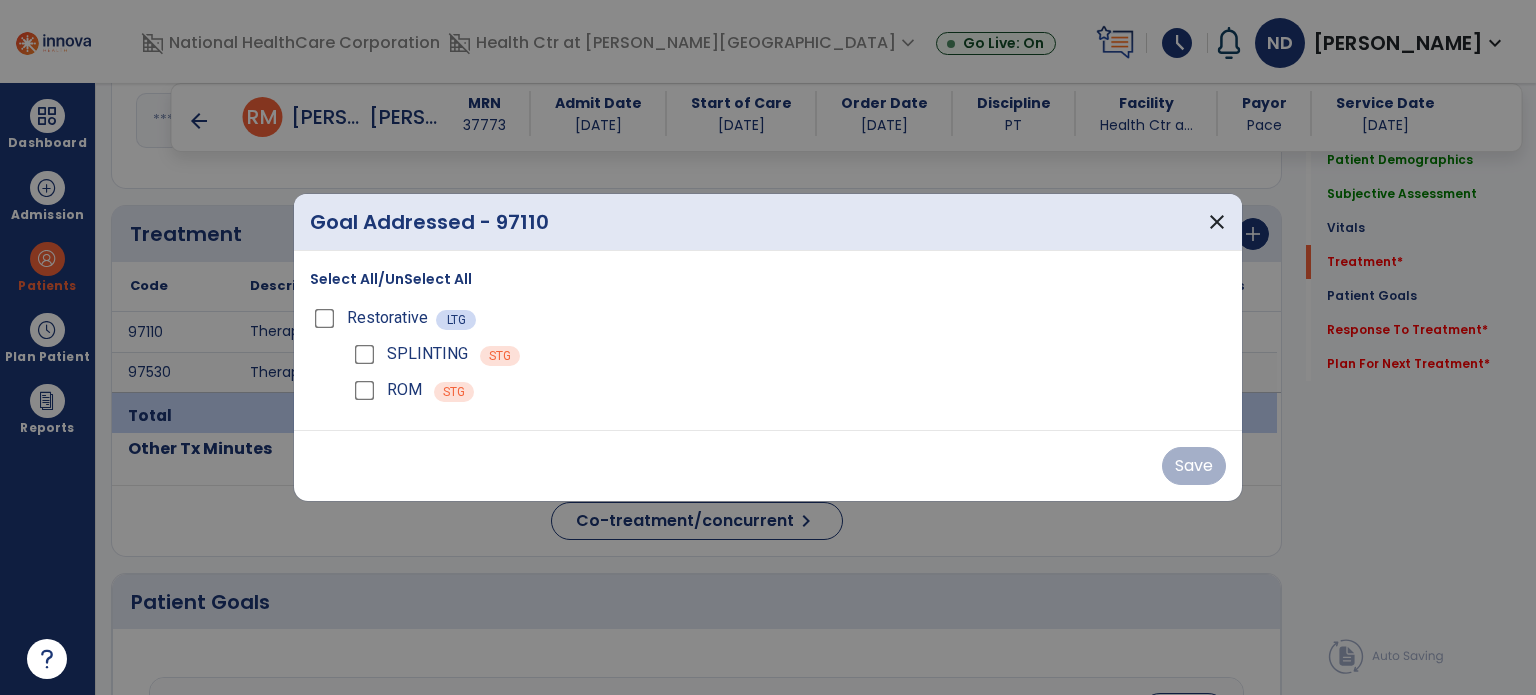 click on "ROM   STG" at bounding box center [788, 390] 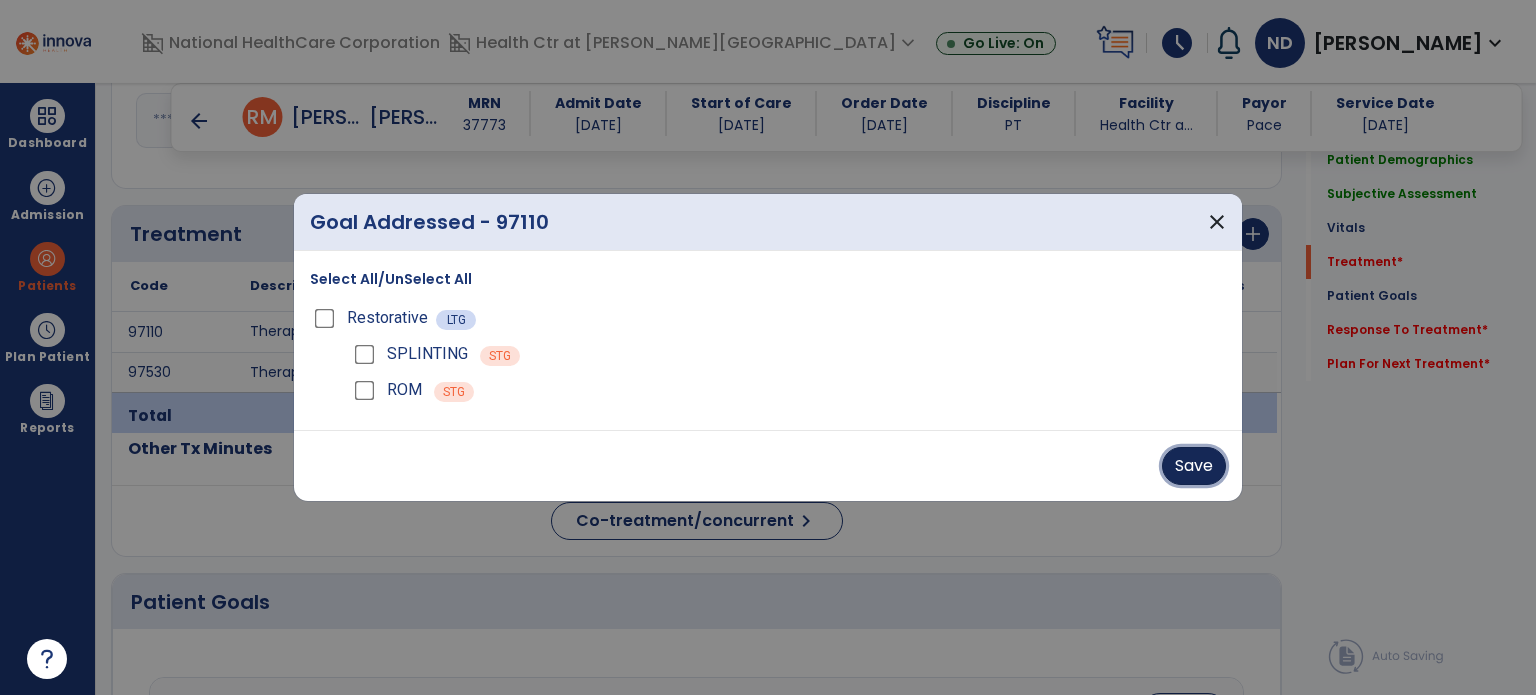 click on "Save" at bounding box center (1194, 466) 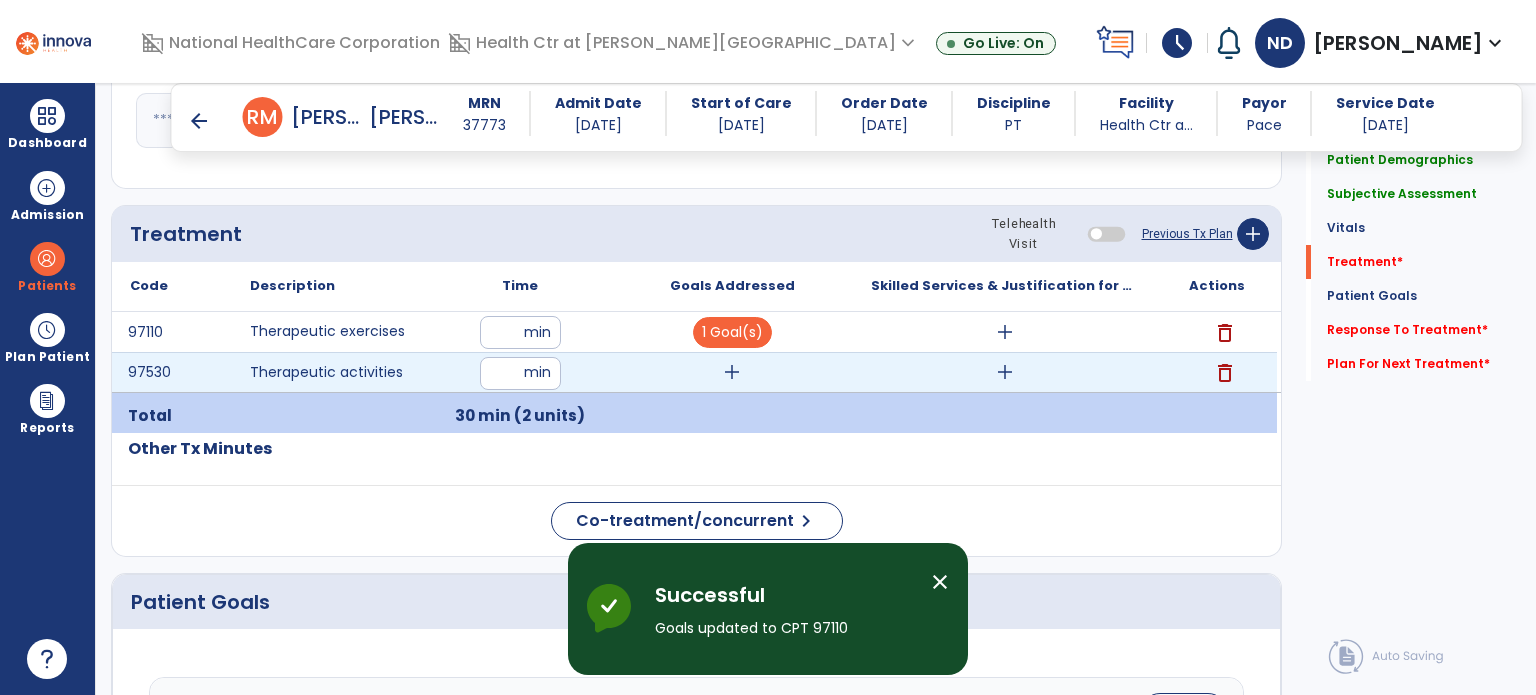 click on "add" at bounding box center [732, 372] 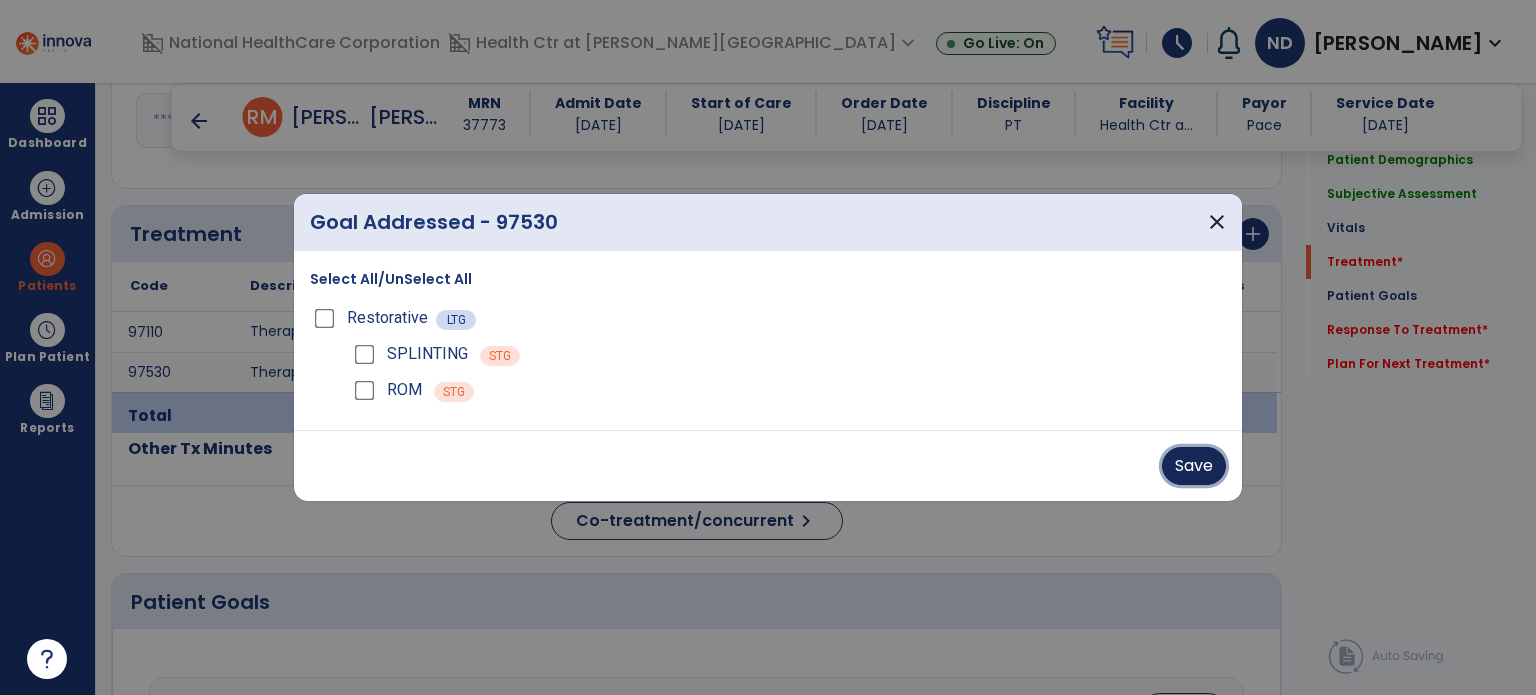 click on "Save" at bounding box center [1194, 466] 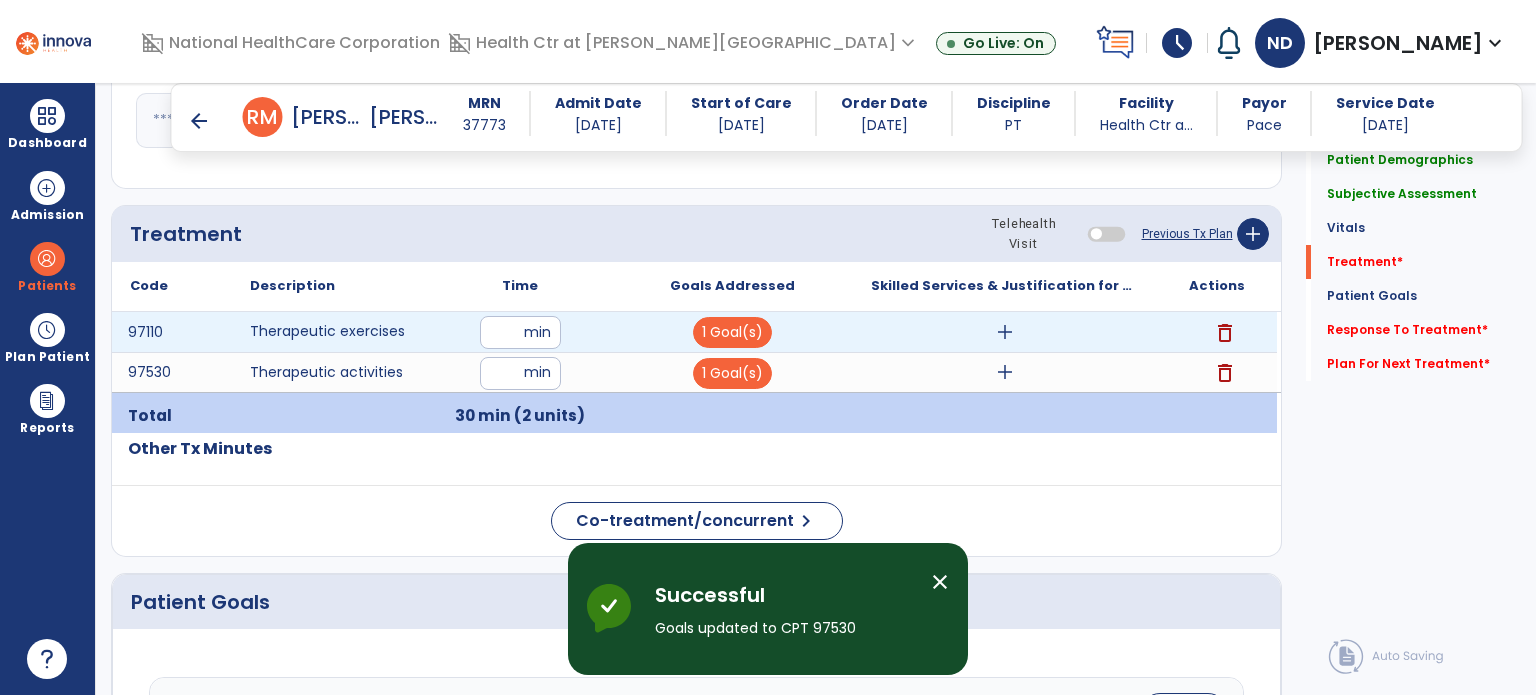 click on "add" at bounding box center [1005, 332] 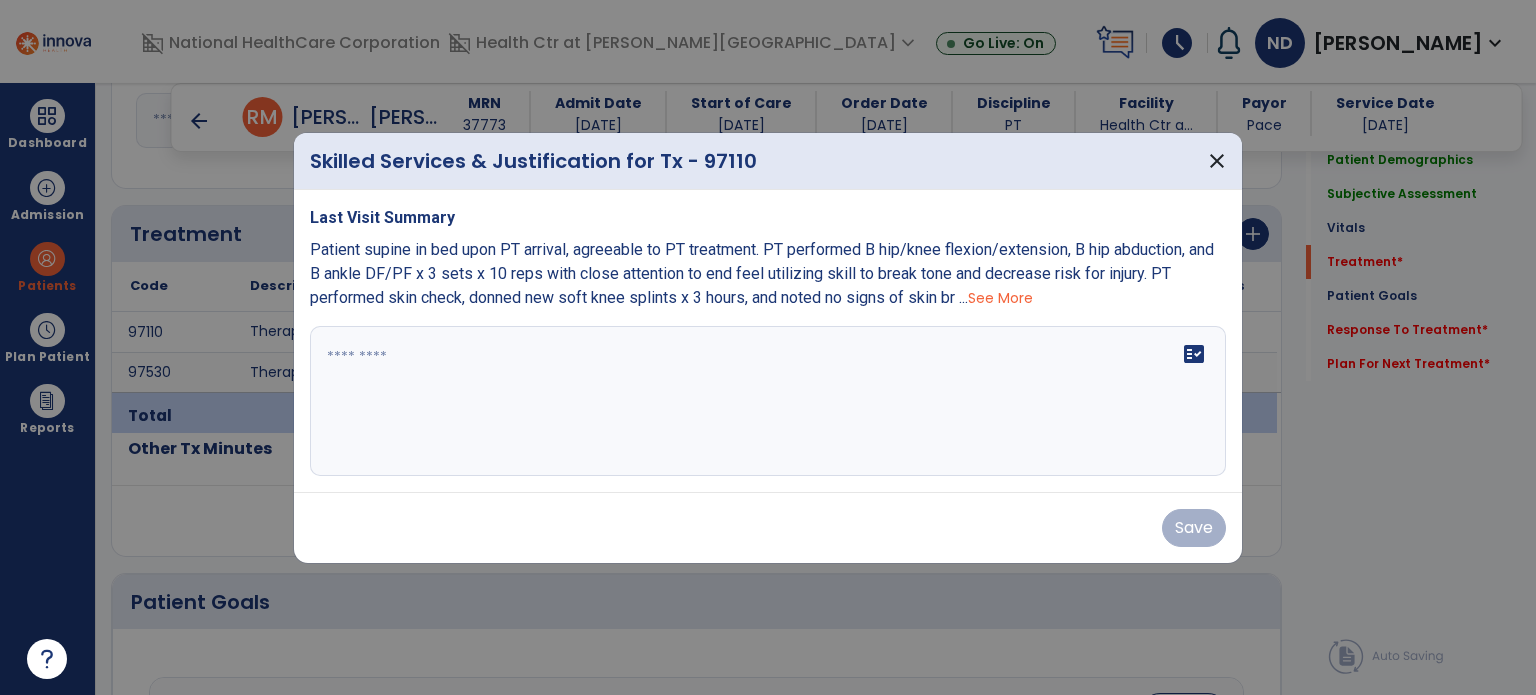 click at bounding box center (768, 401) 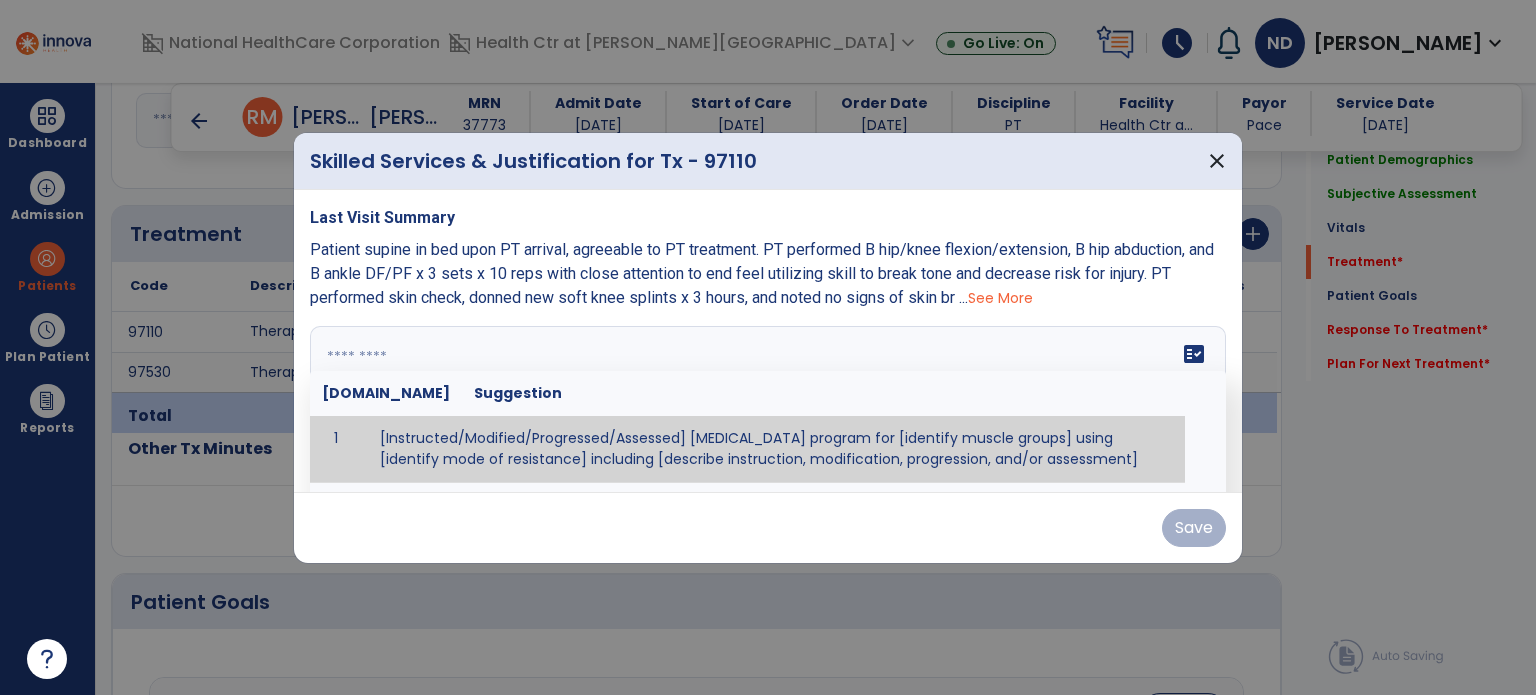 paste on "**********" 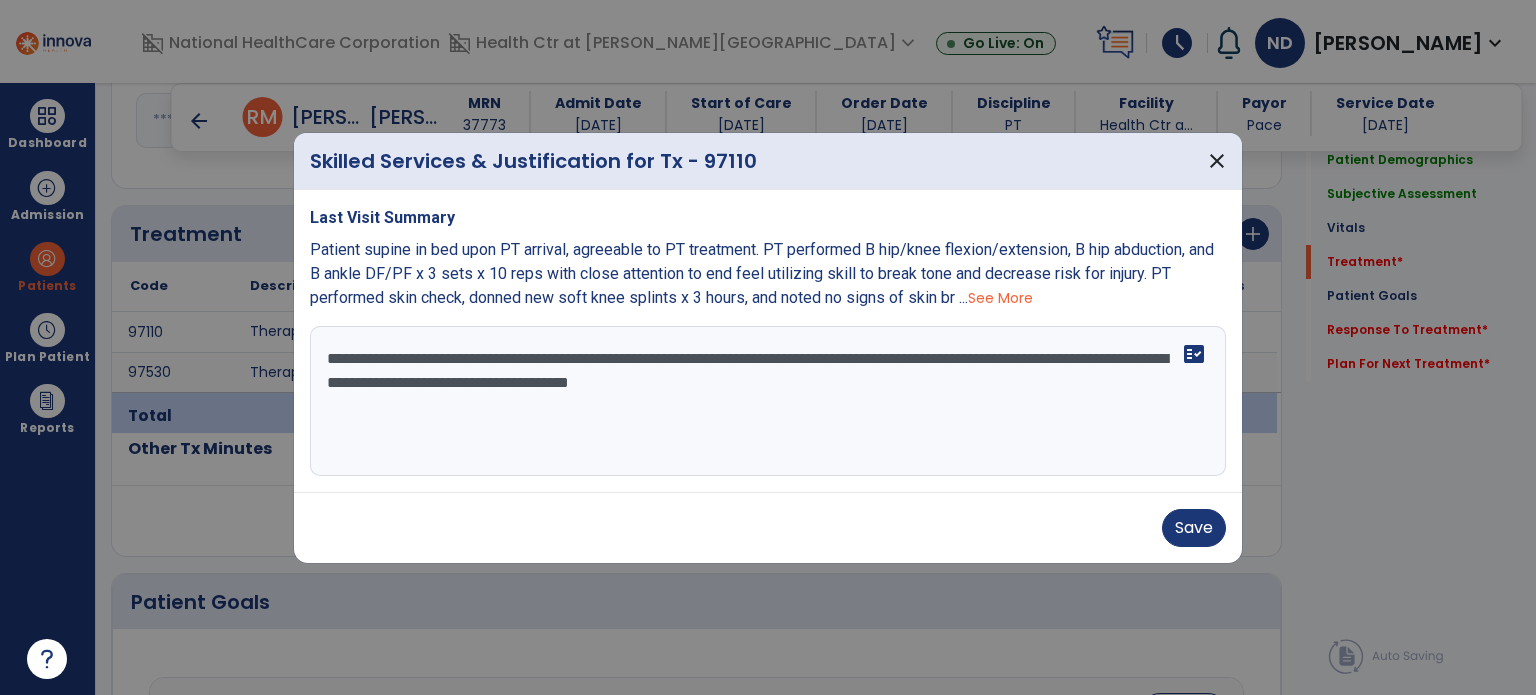 click on "**********" at bounding box center [768, 401] 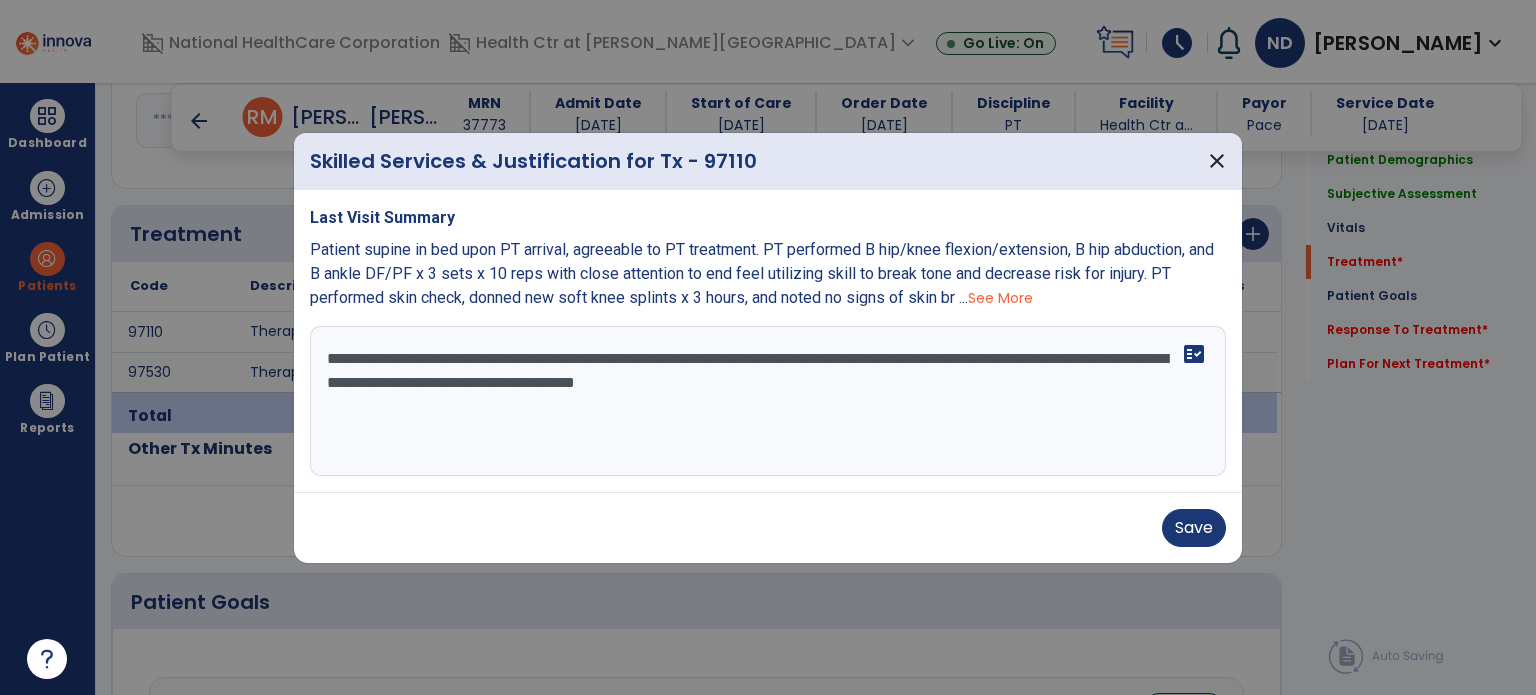type on "**********" 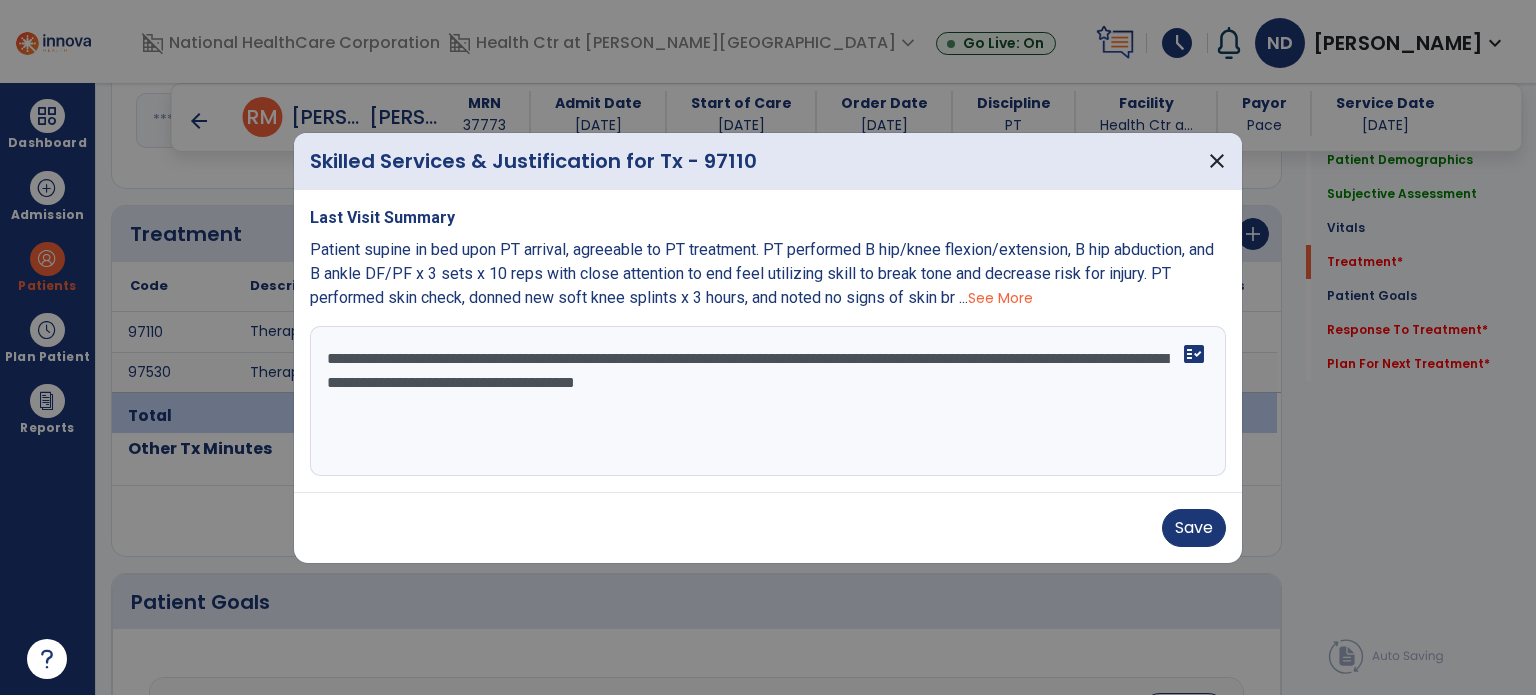 click on "See More" at bounding box center (1000, 298) 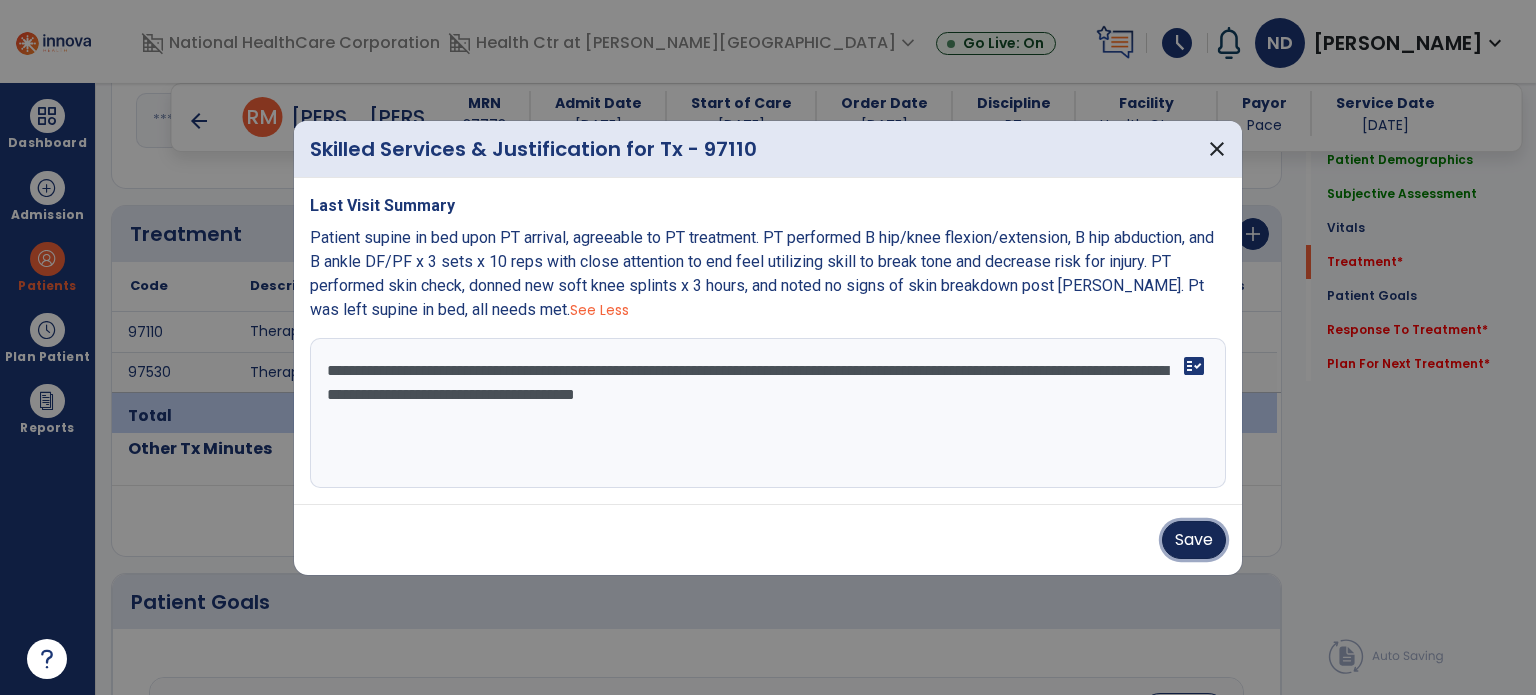 click on "Save" at bounding box center (1194, 540) 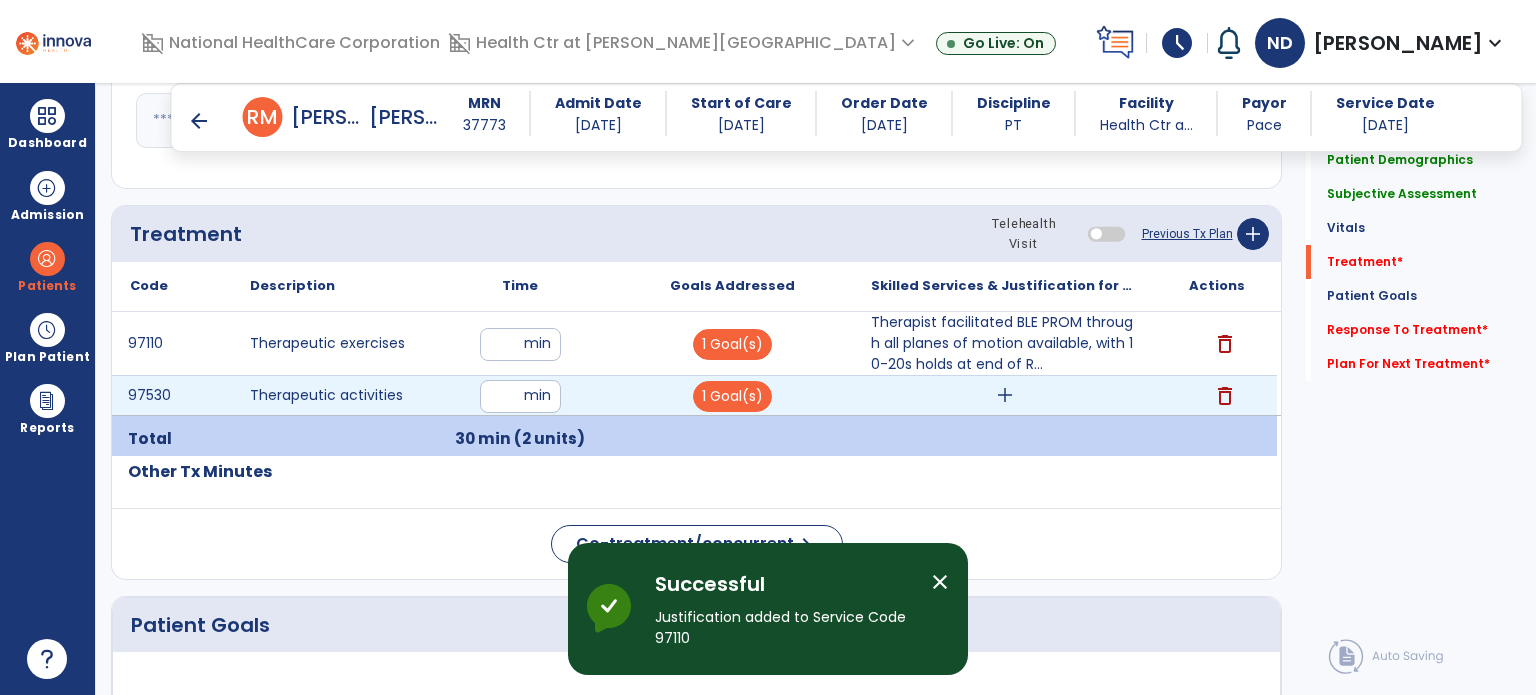 click on "add" at bounding box center [1005, 395] 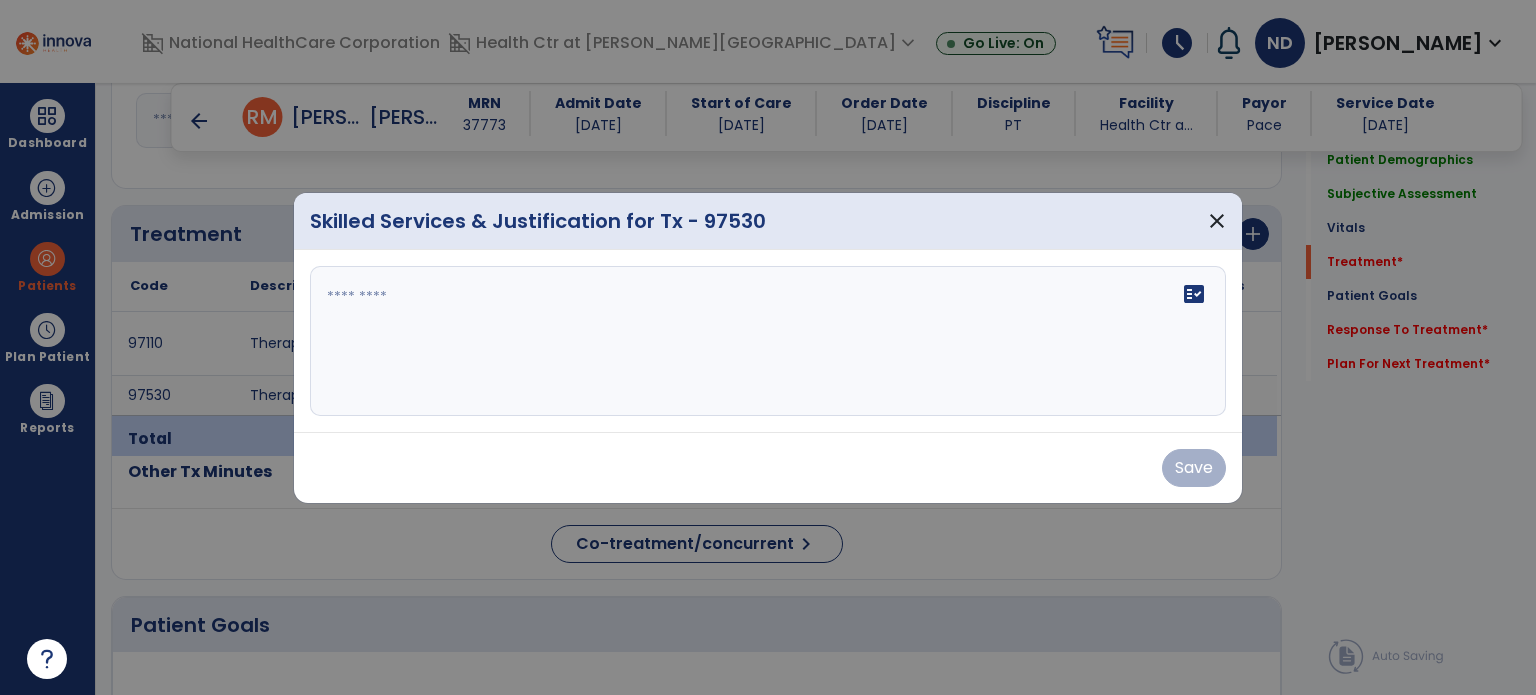 click on "fact_check" at bounding box center [768, 341] 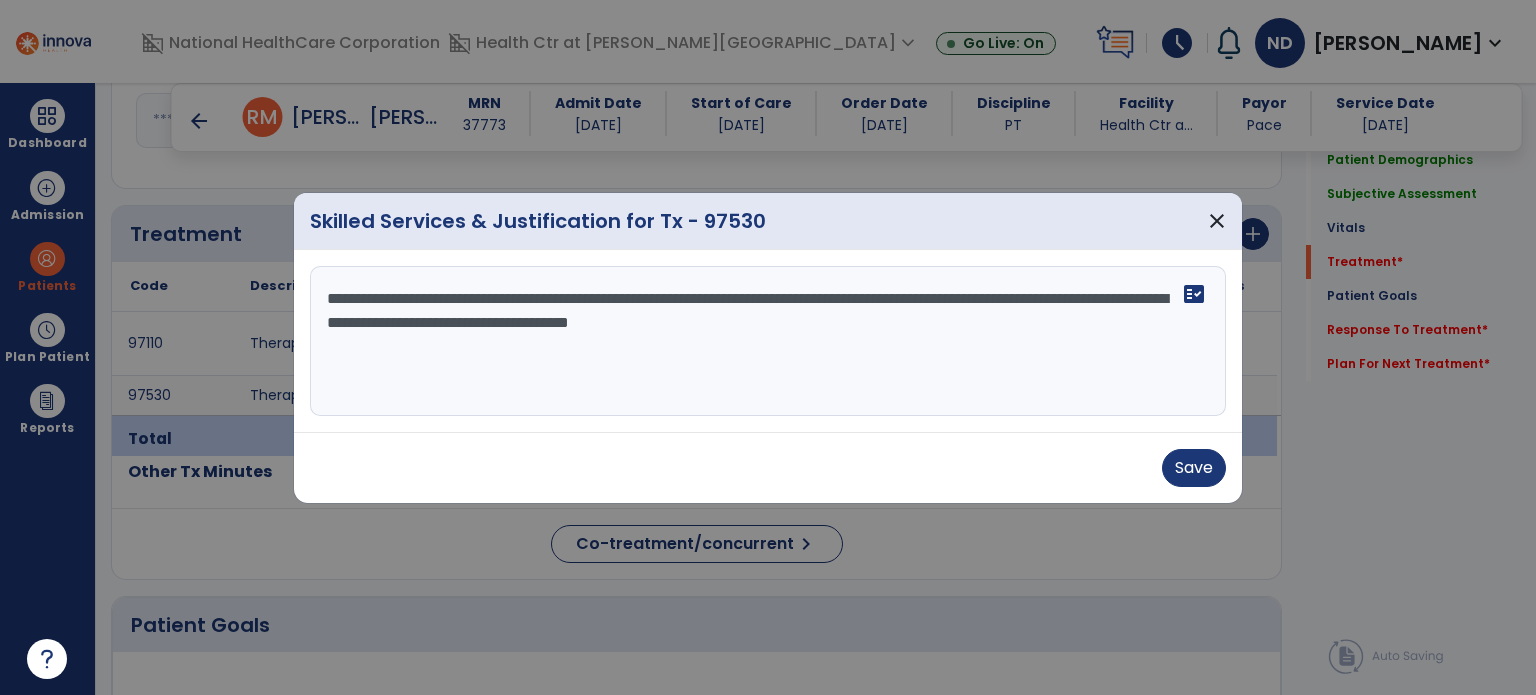 click on "**********" at bounding box center [768, 341] 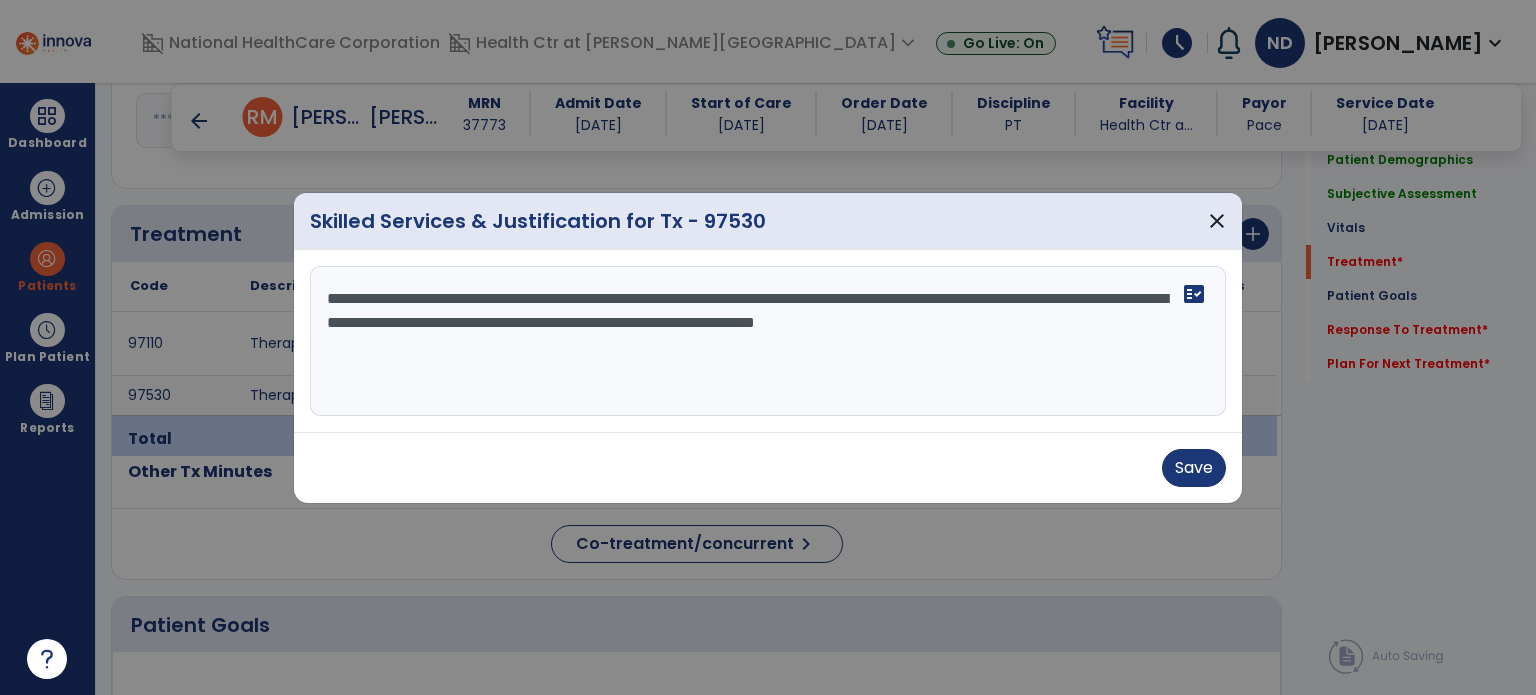 click on "**********" at bounding box center (768, 341) 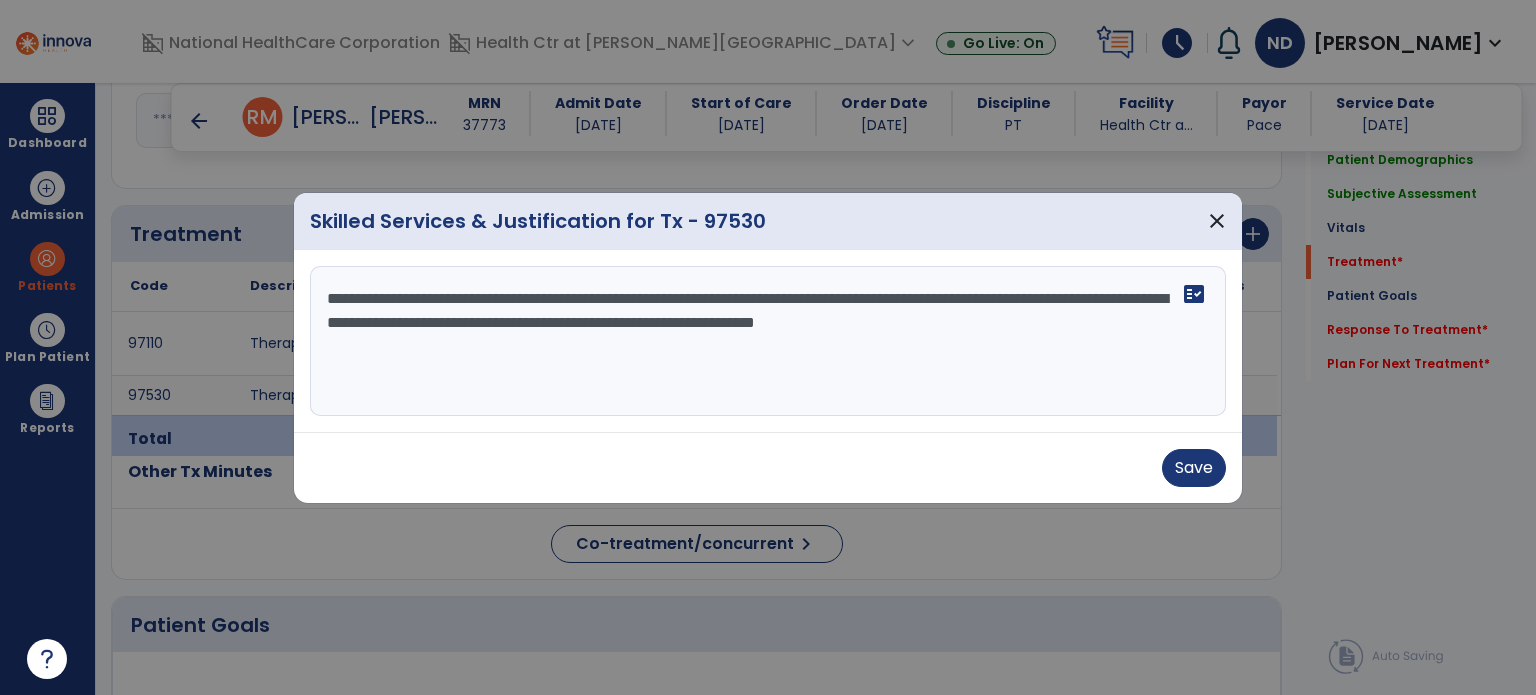 type on "**********" 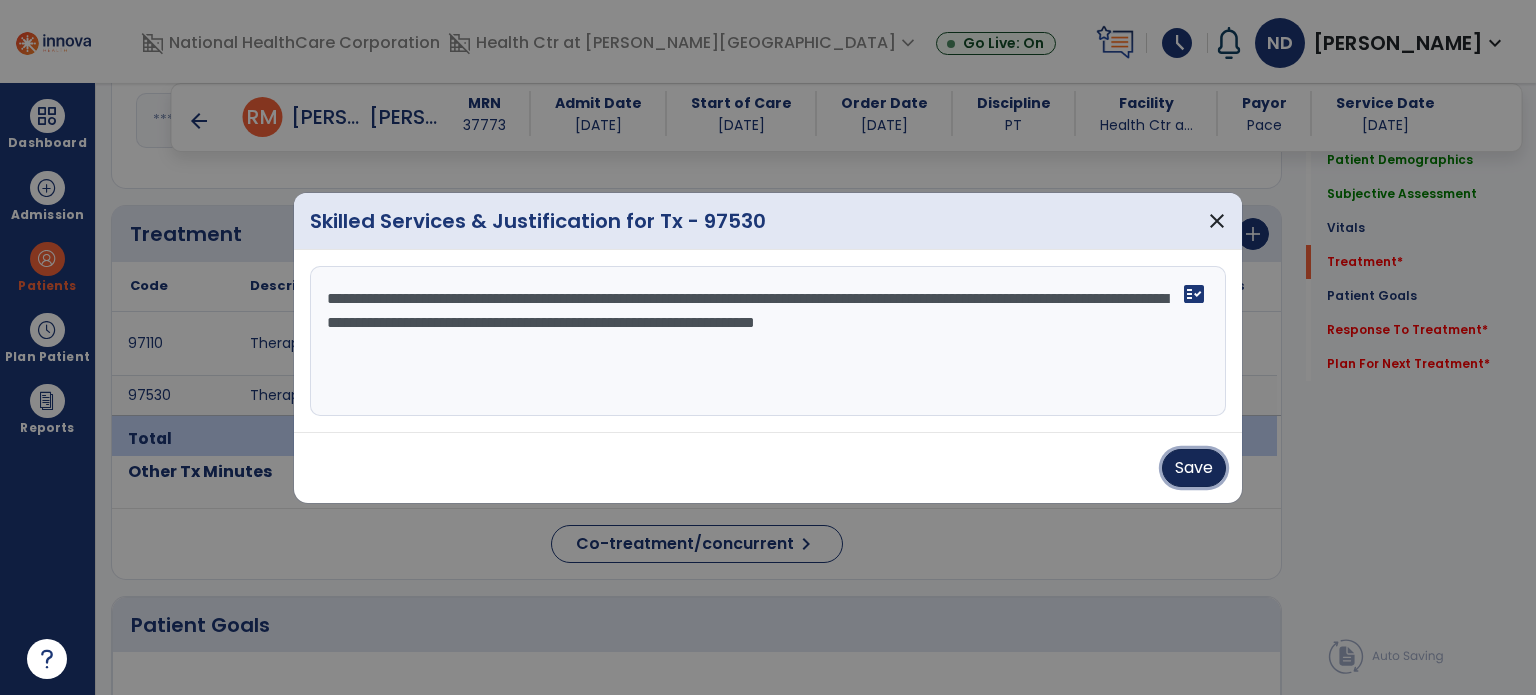 click on "Save" at bounding box center [1194, 468] 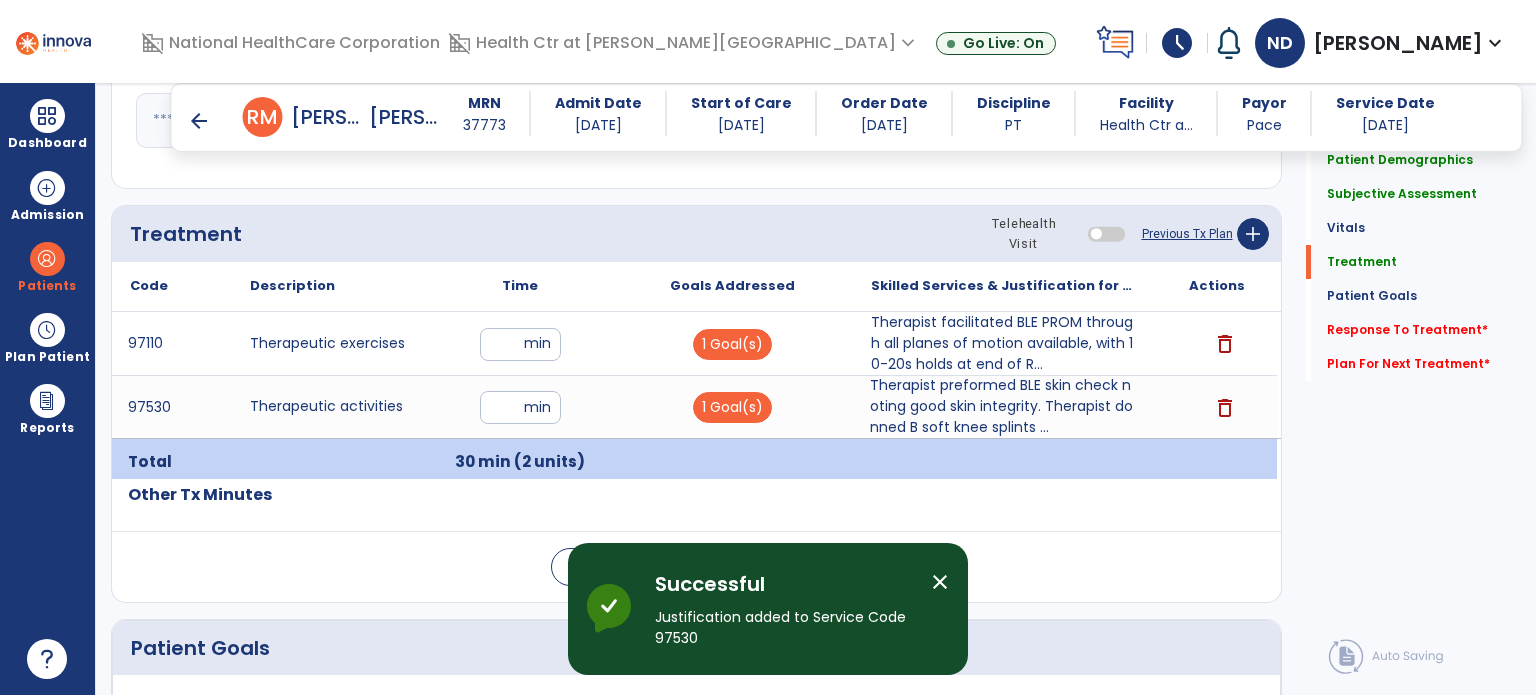 click on "Response To Treatment   *" 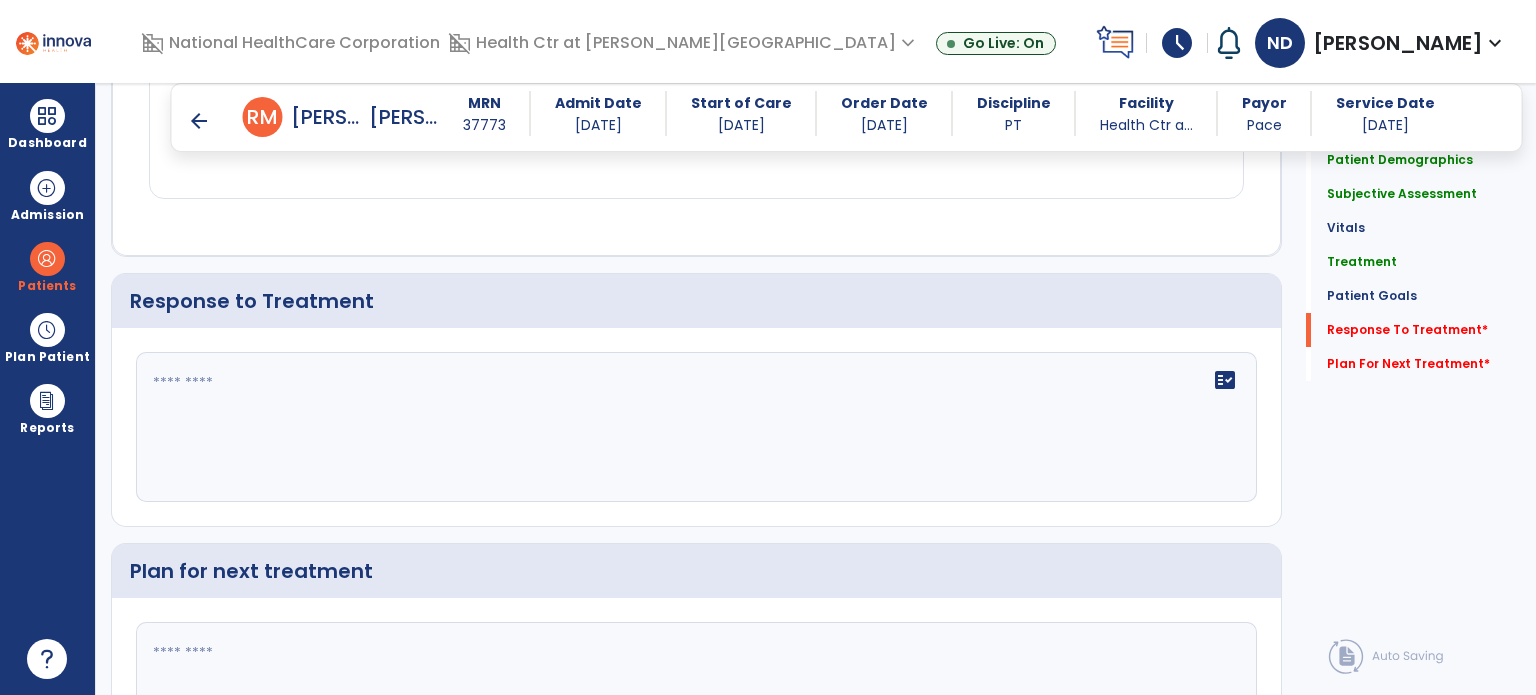 scroll, scrollTop: 2089, scrollLeft: 0, axis: vertical 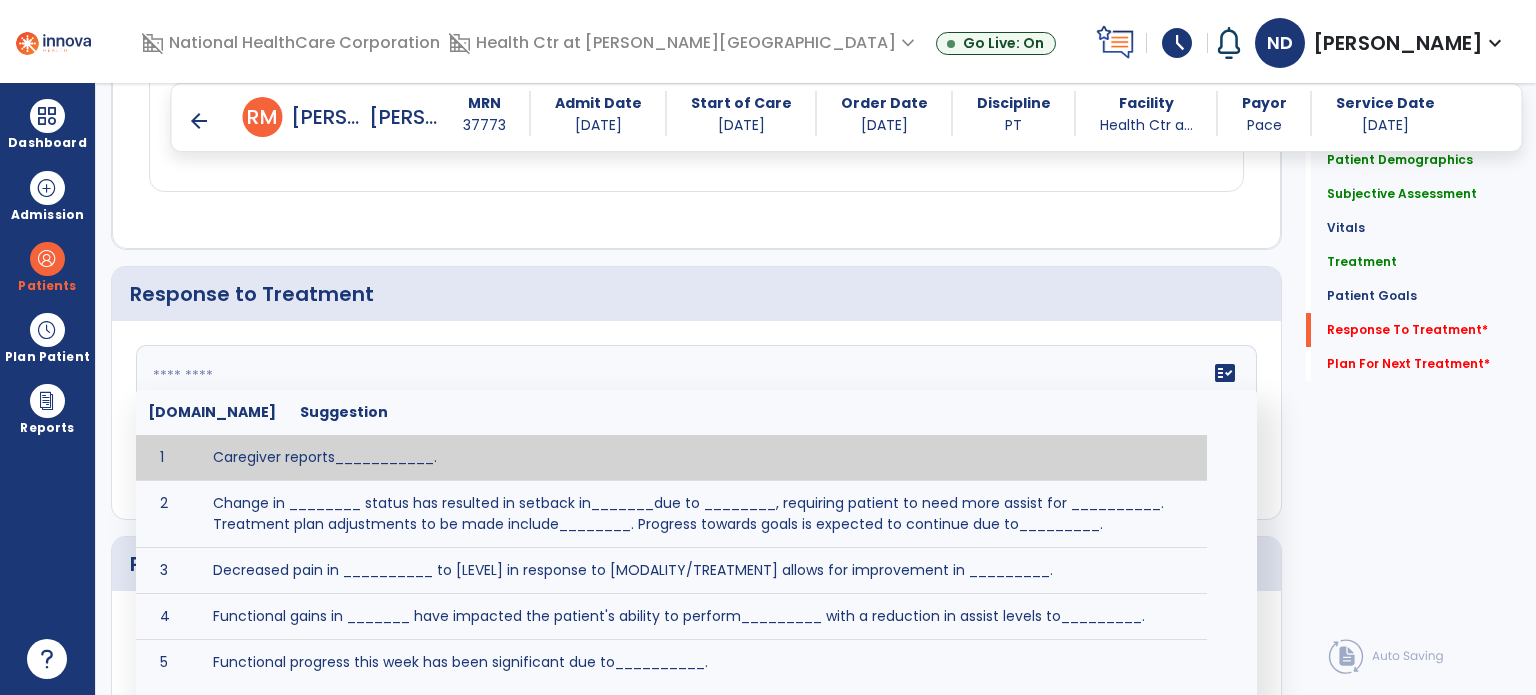 click on "fact_check  [DOMAIN_NAME] Suggestion 1 Caregiver reports___________. 2 Change in ________ status has resulted in setback in_______due to ________, requiring patient to need more assist for __________.   Treatment plan adjustments to be made include________.  Progress towards goals is expected to continue due to_________. 3 Decreased pain in __________ to [LEVEL] in response to [MODALITY/TREATMENT] allows for improvement in _________. 4 Functional gains in _______ have impacted the patient's ability to perform_________ with a reduction in assist levels to_________. 5 Functional progress this week has been significant due to__________. 6 Gains in ________ have improved the patient's ability to perform ______with decreased levels of assist to___________. 7 Improvement in ________allows patient to tolerate higher levels of challenges in_________. 8 Pain in [AREA] has decreased to [LEVEL] in response to [TREATMENT/MODALITY], allowing fore ease in completing__________. 9 10 11 12 13 14 15 16 17 18 19 20 21" 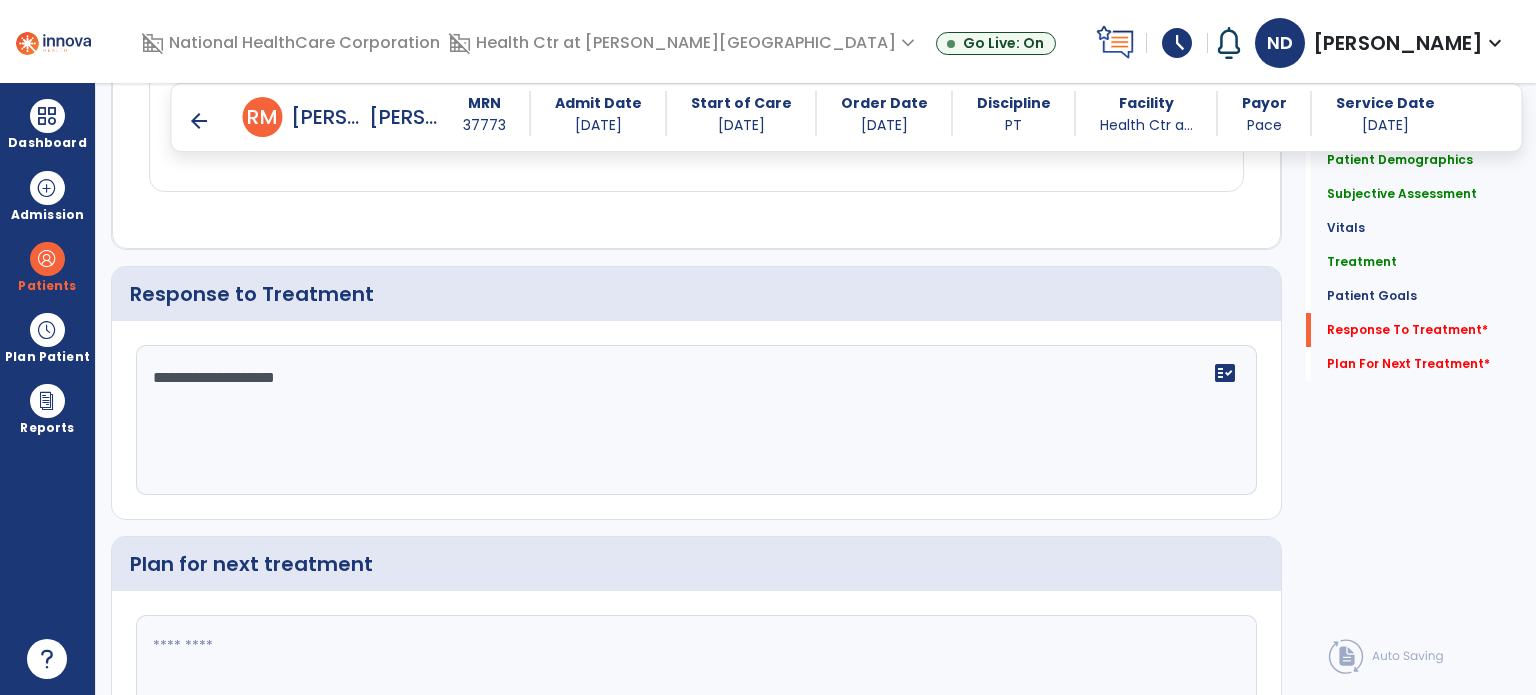 type on "**********" 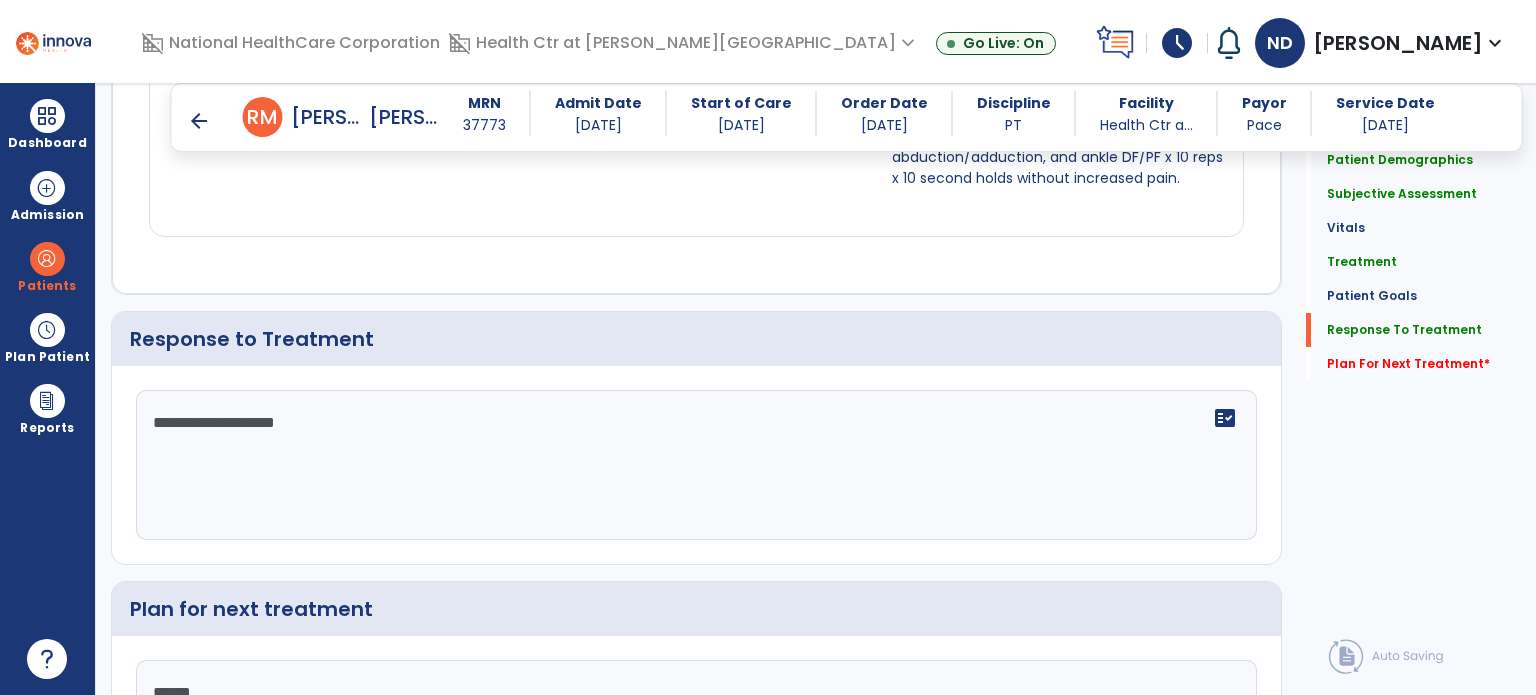 scroll, scrollTop: 2089, scrollLeft: 0, axis: vertical 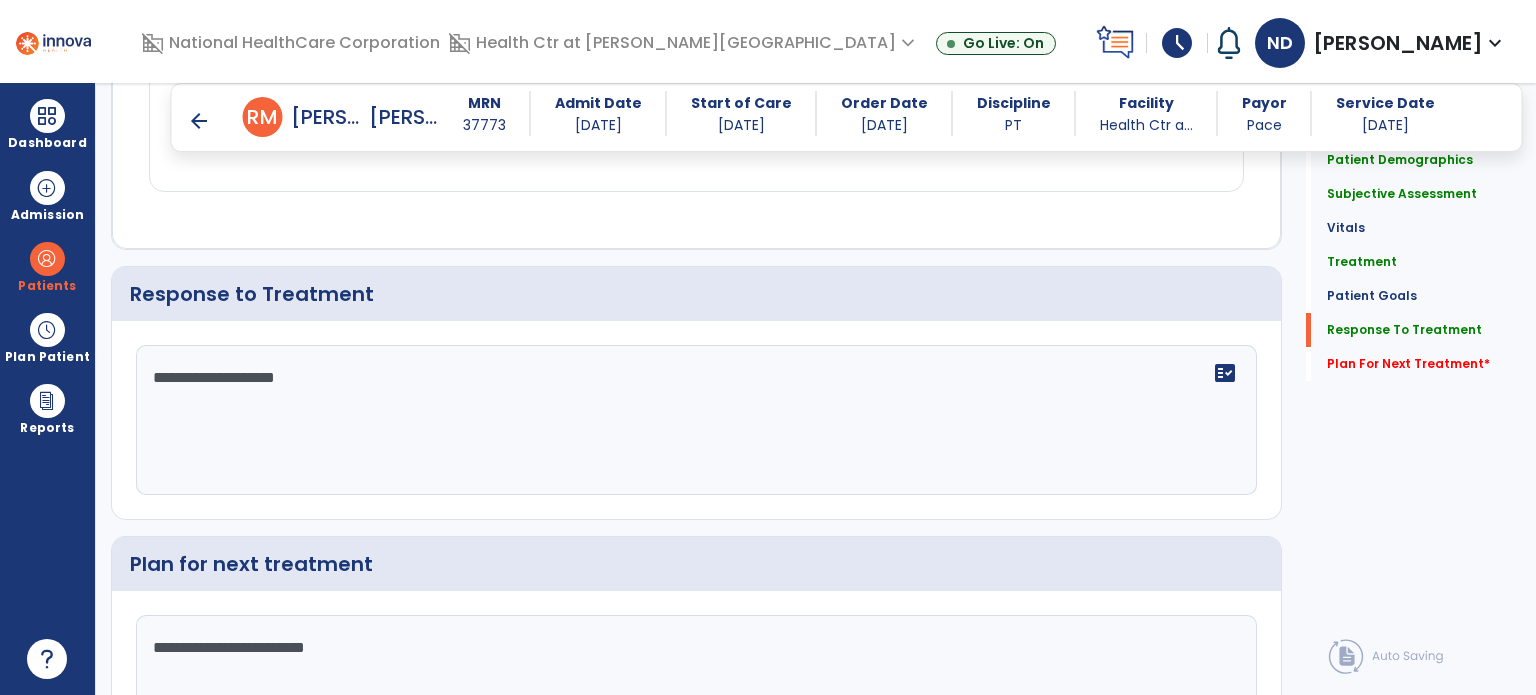 type on "**********" 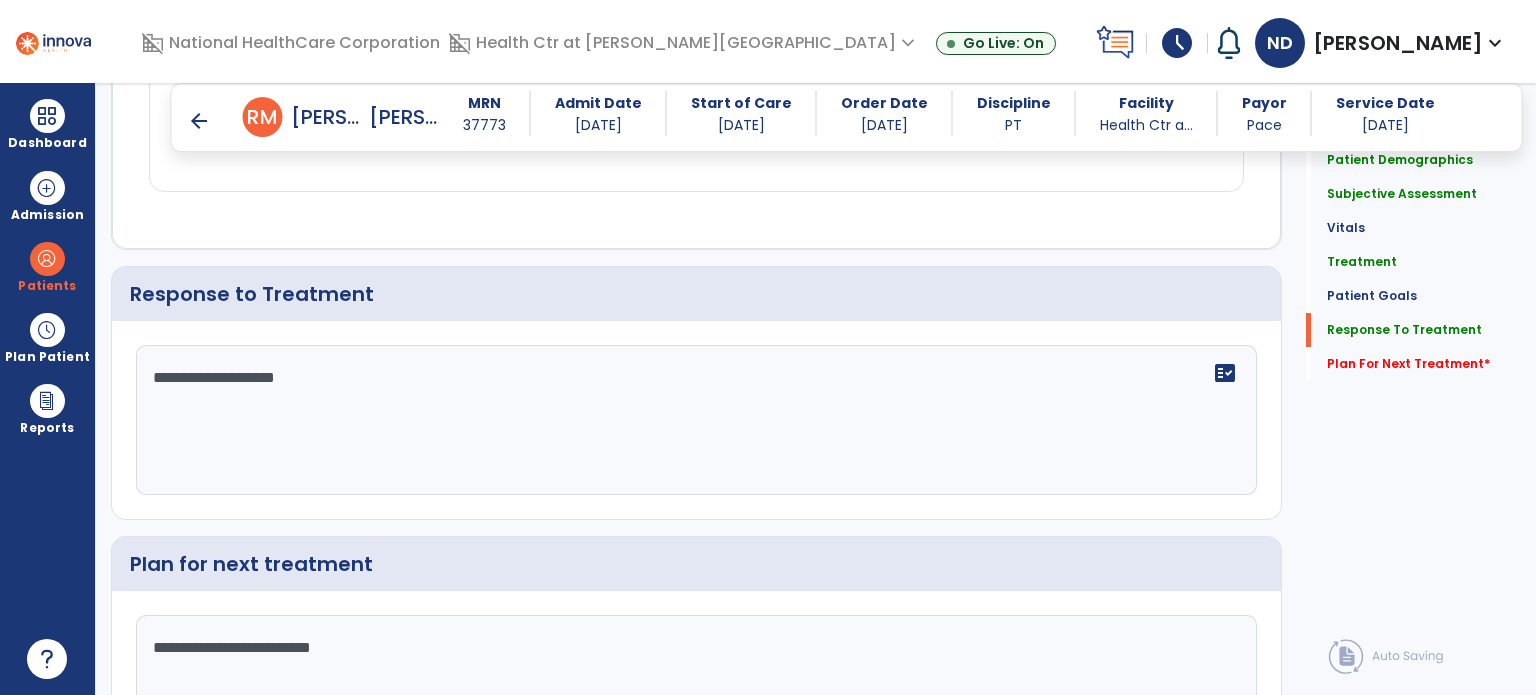 click on "arrow_back" at bounding box center (199, 121) 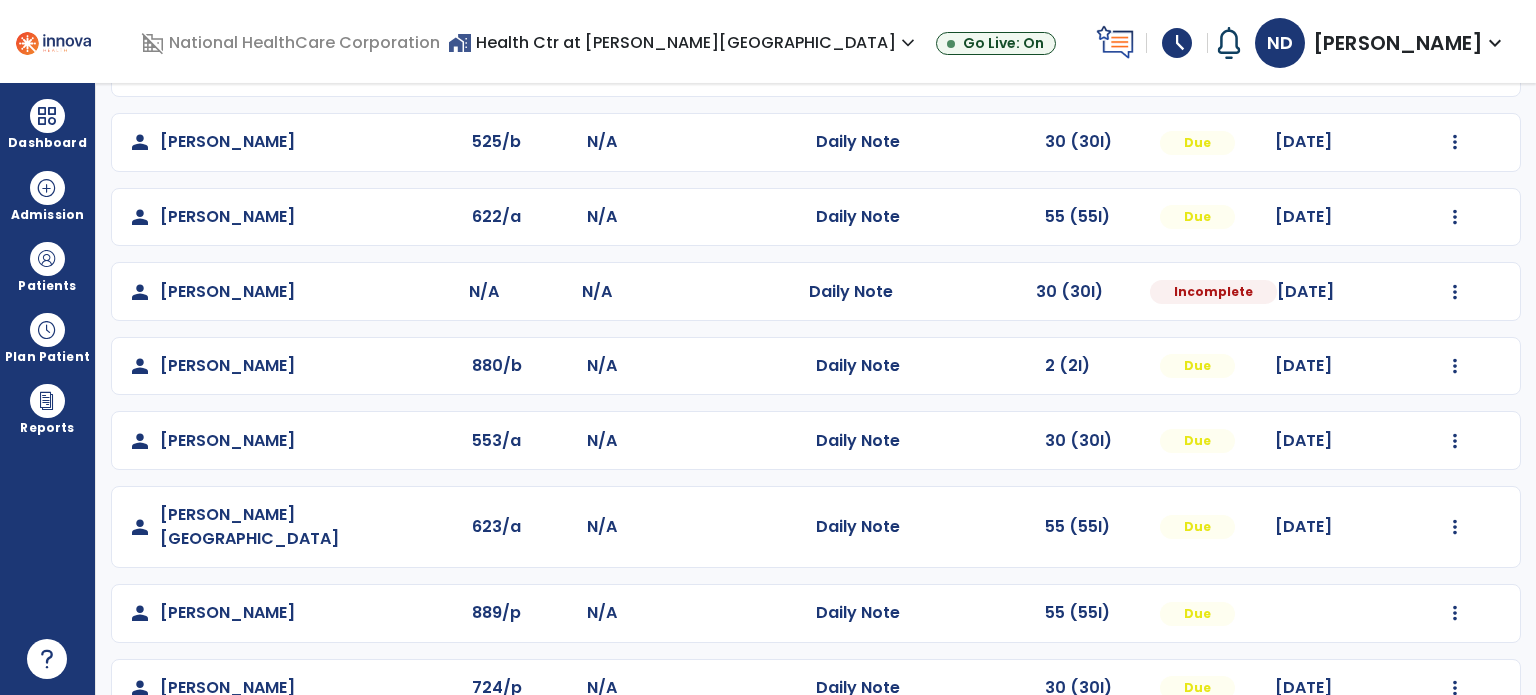 scroll, scrollTop: 594, scrollLeft: 0, axis: vertical 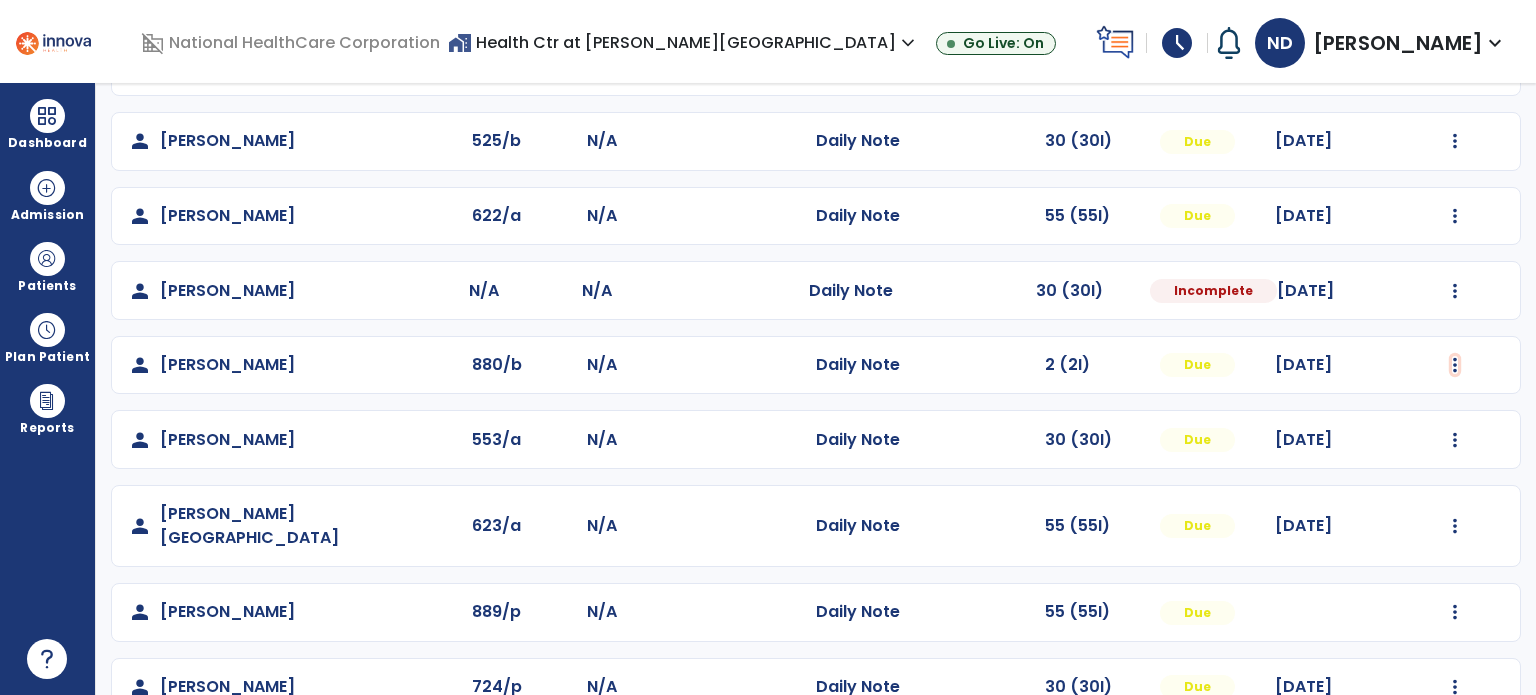 click at bounding box center (1455, -306) 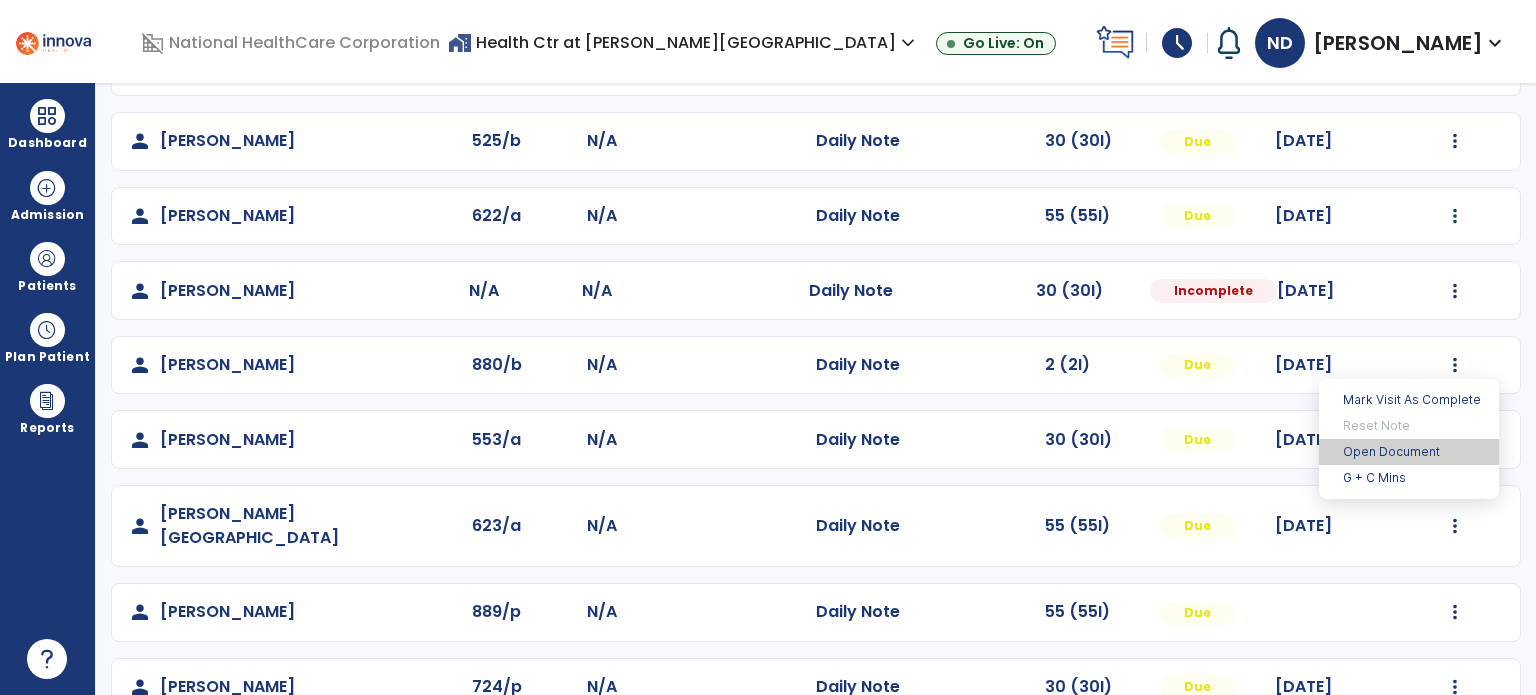 click on "Open Document" at bounding box center [1409, 452] 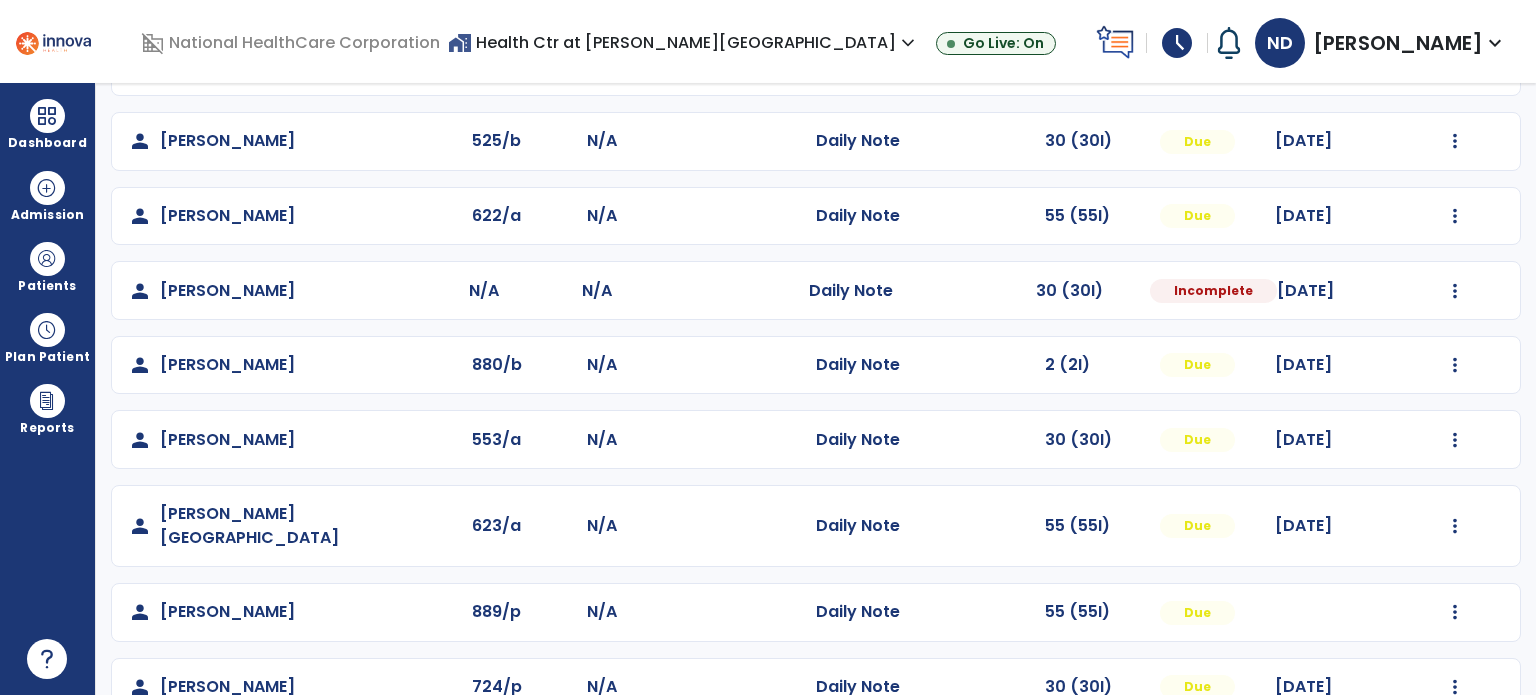 click on "person   Redding, Beverly  880/b N/A  Daily Note   2 (2I)  Due 07/29/2025  Mark Visit As Complete   Reset Note   Open Document   G + C Mins" 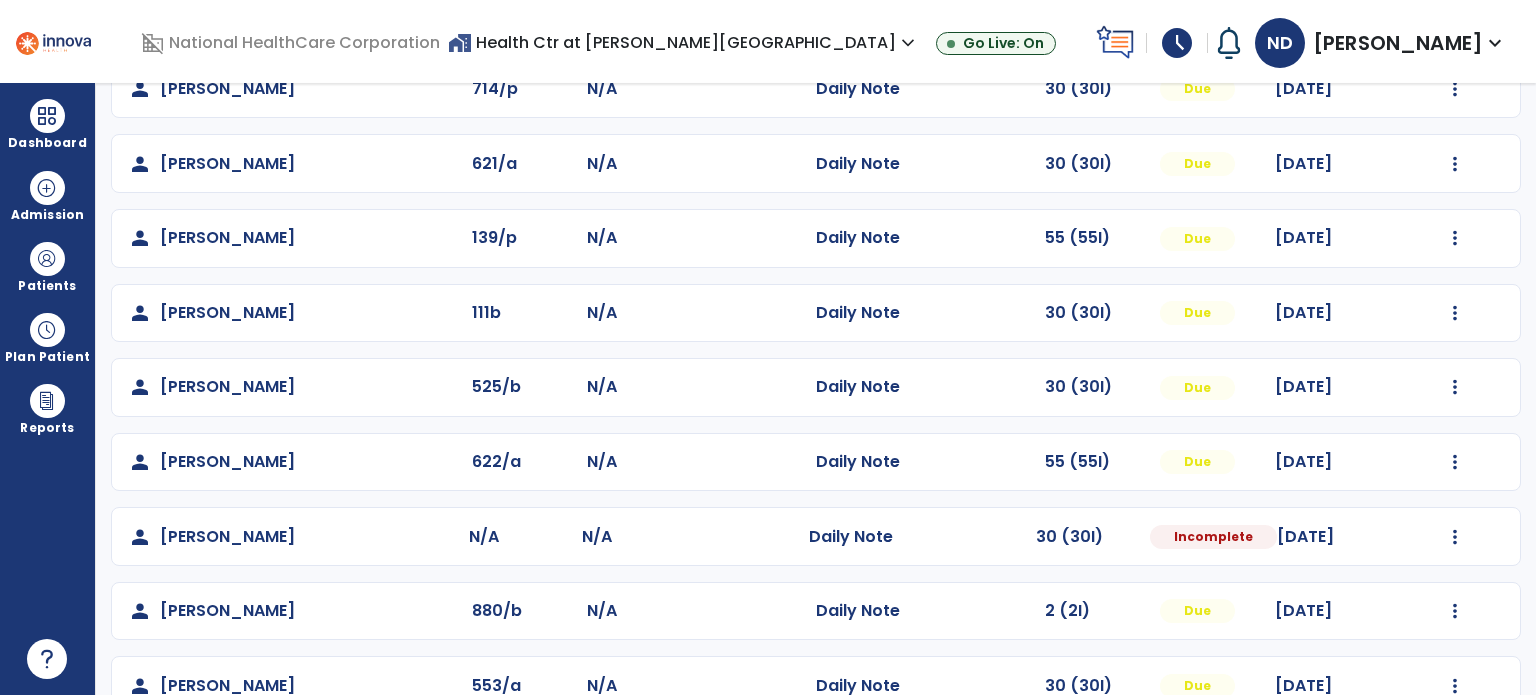 scroll, scrollTop: 350, scrollLeft: 0, axis: vertical 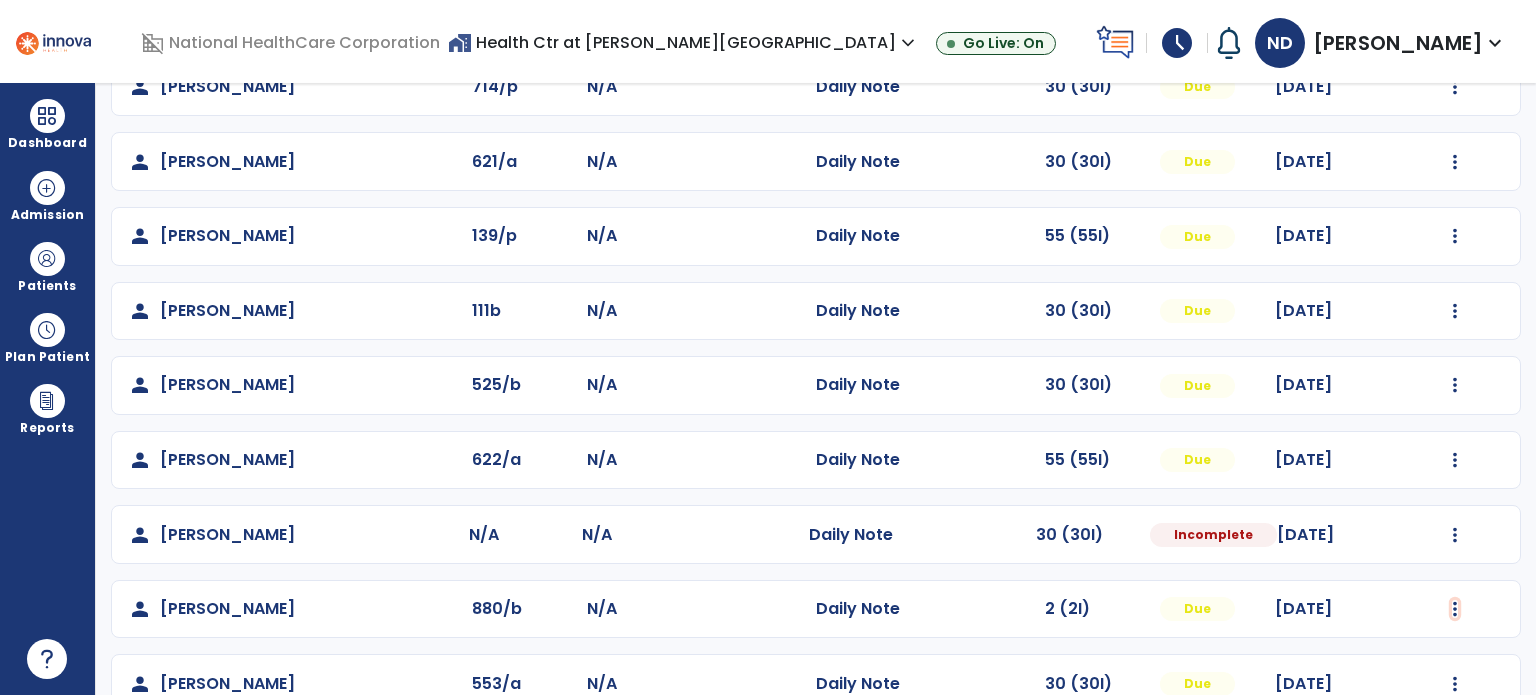 click at bounding box center [1455, -62] 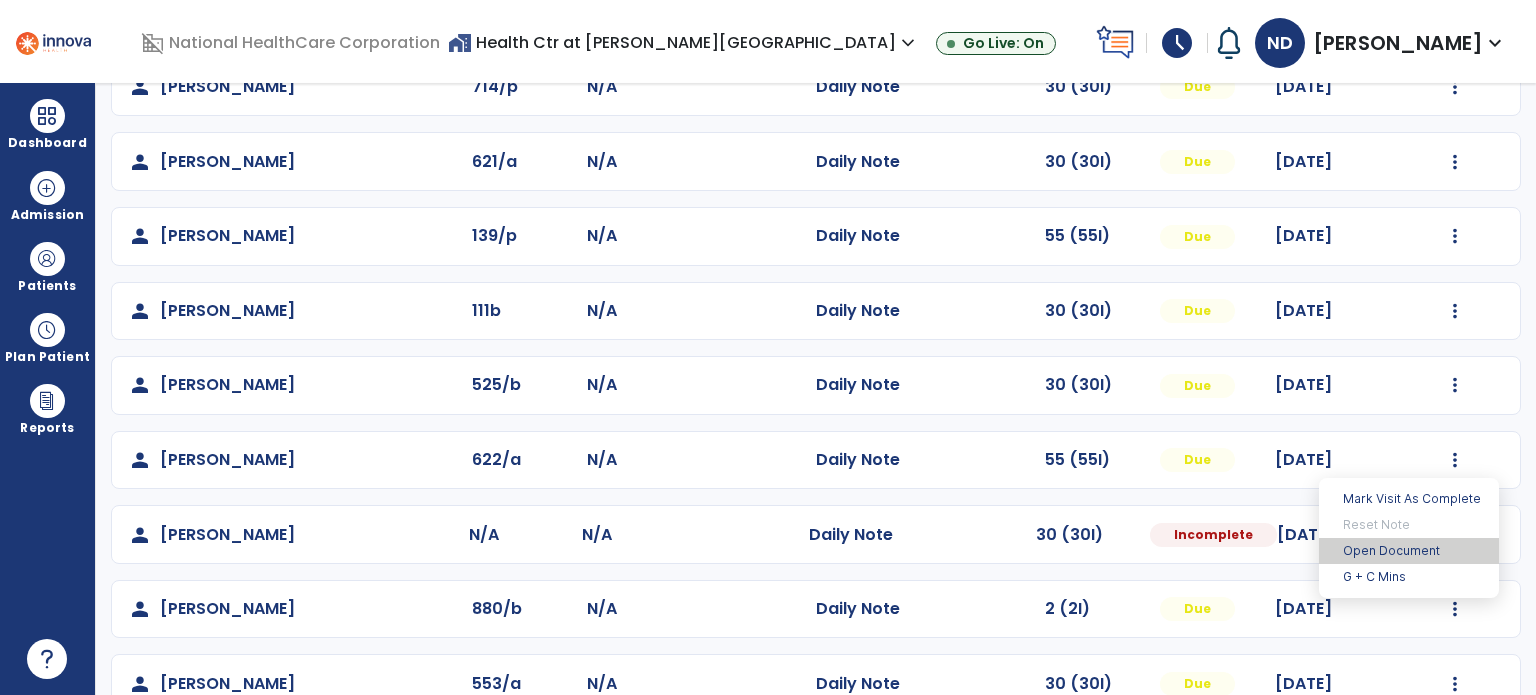 click on "Open Document" at bounding box center (1409, 551) 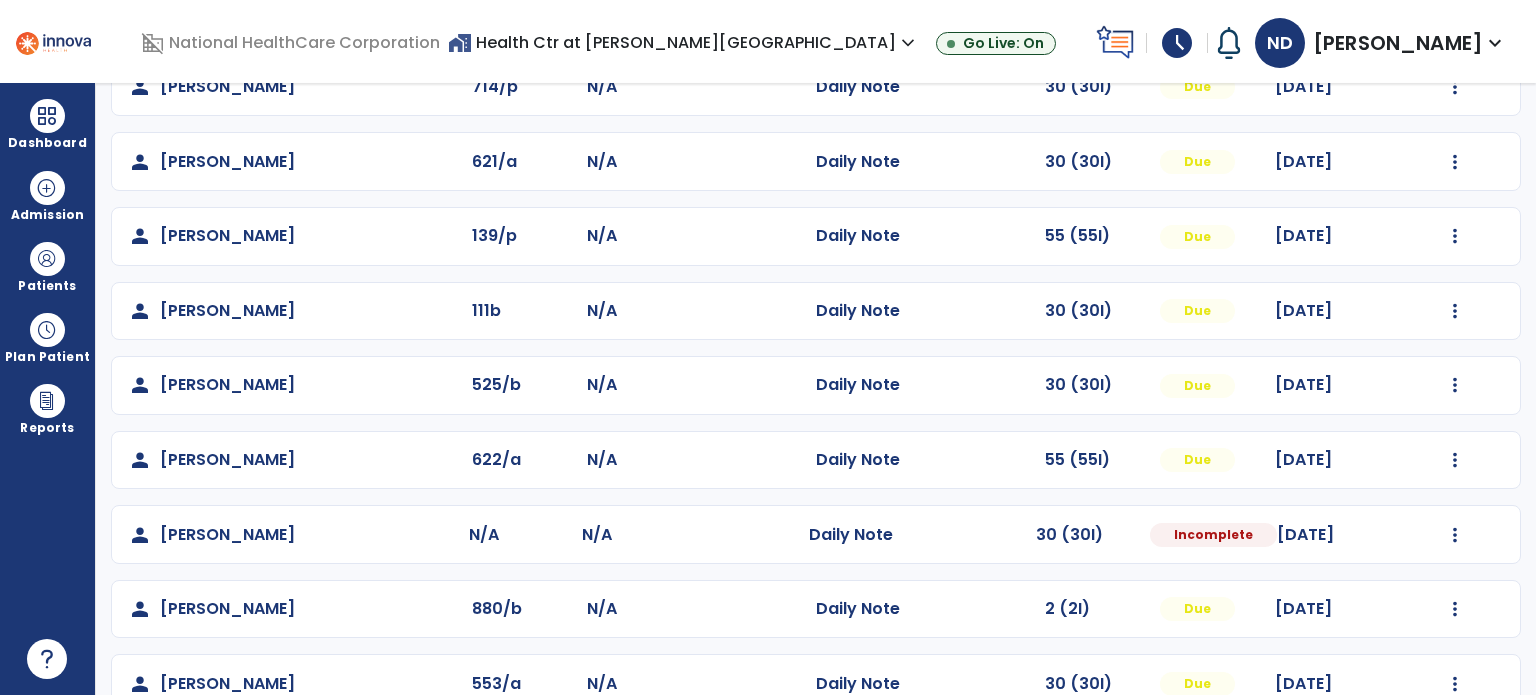 scroll, scrollTop: 617, scrollLeft: 0, axis: vertical 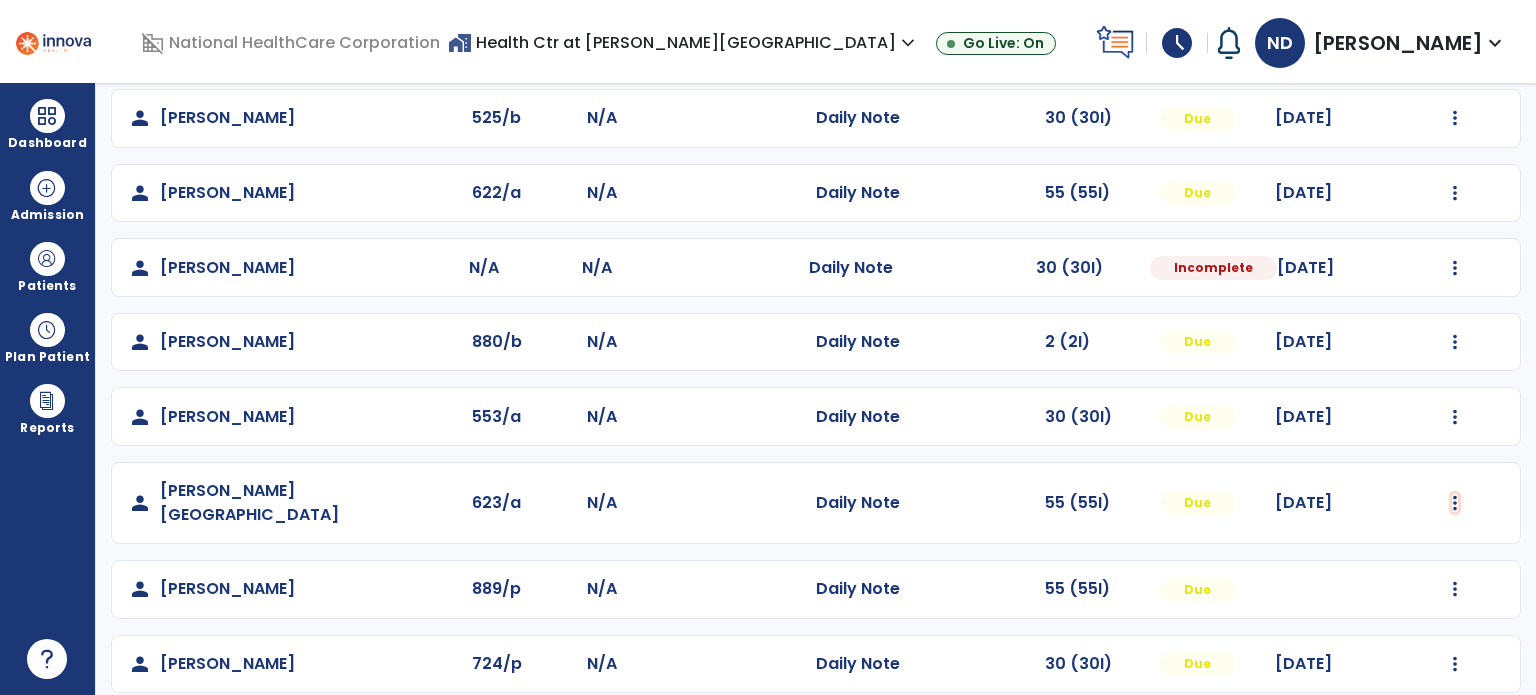click at bounding box center (1455, -329) 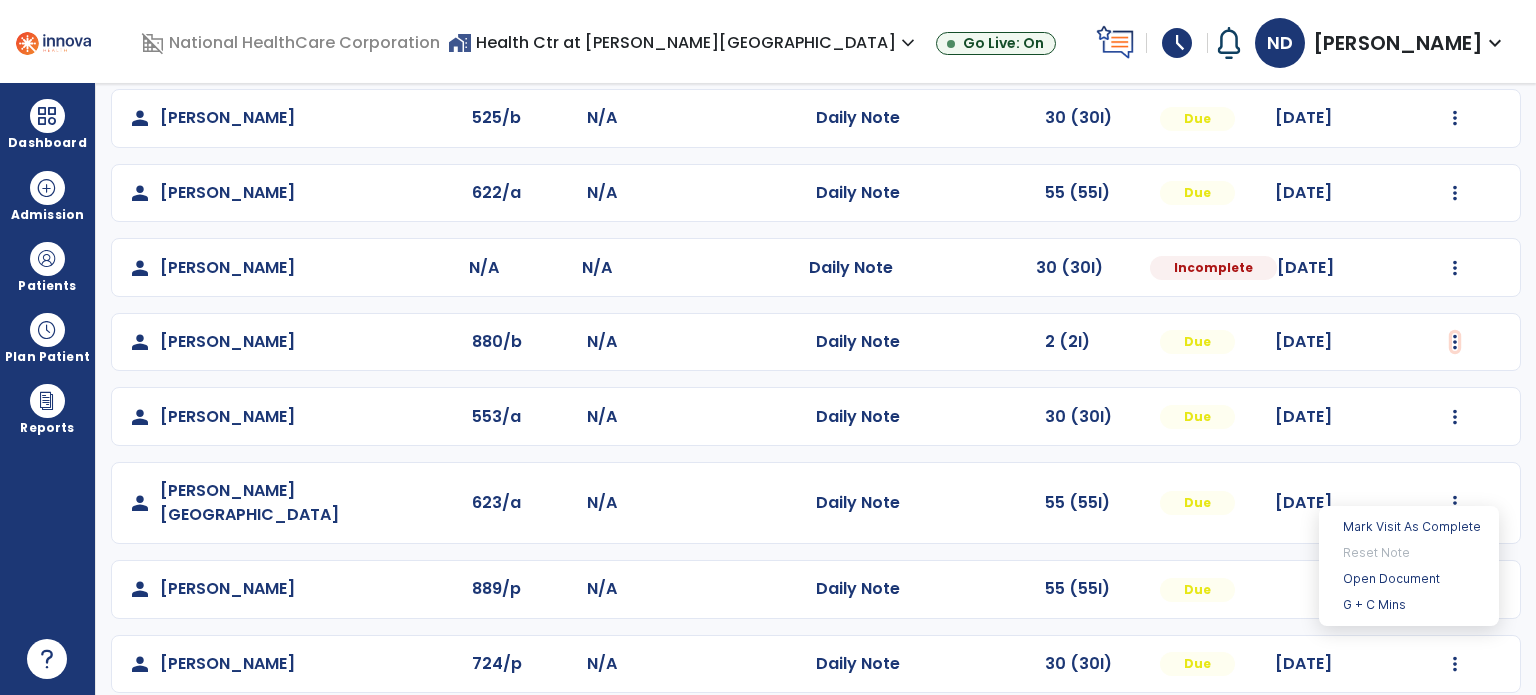 click at bounding box center [1455, -329] 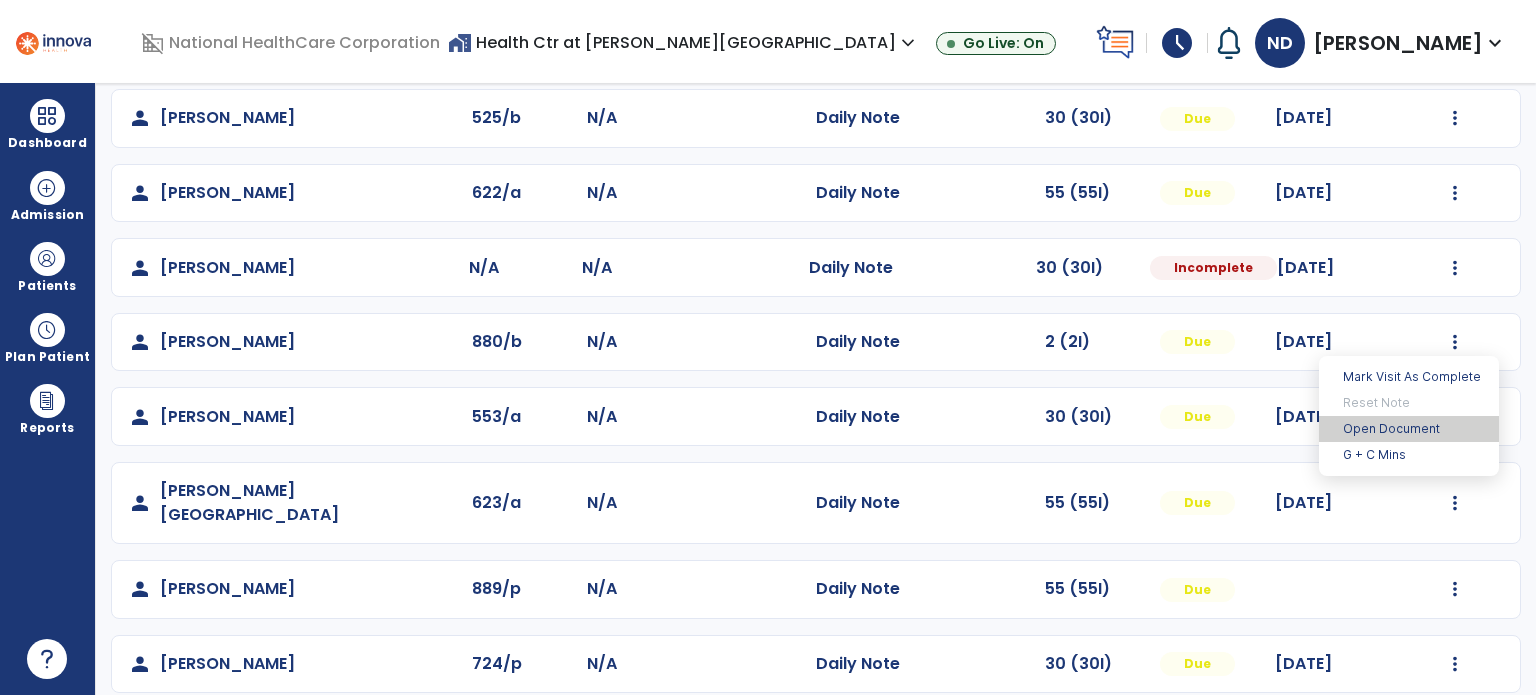 click on "Open Document" at bounding box center [1409, 429] 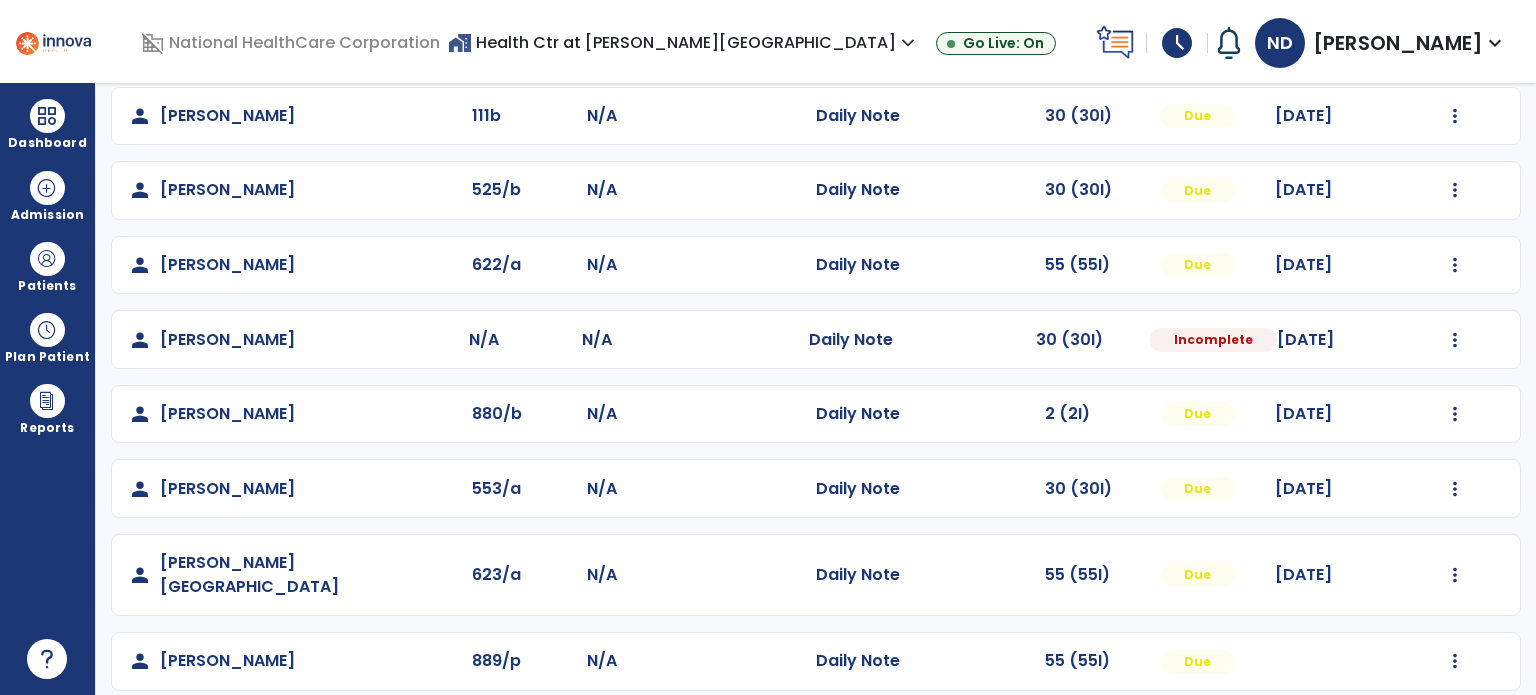scroll, scrollTop: 554, scrollLeft: 0, axis: vertical 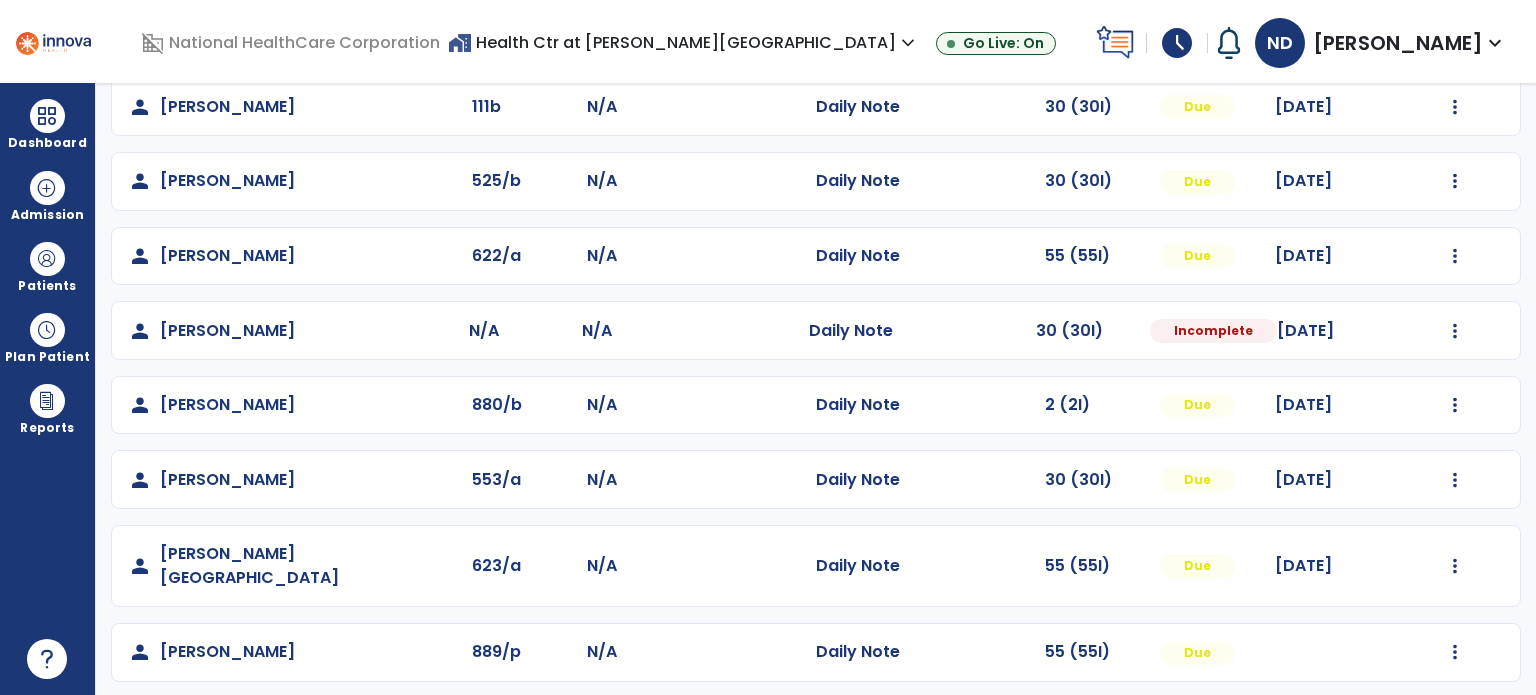 click on "Patients" at bounding box center (47, 266) 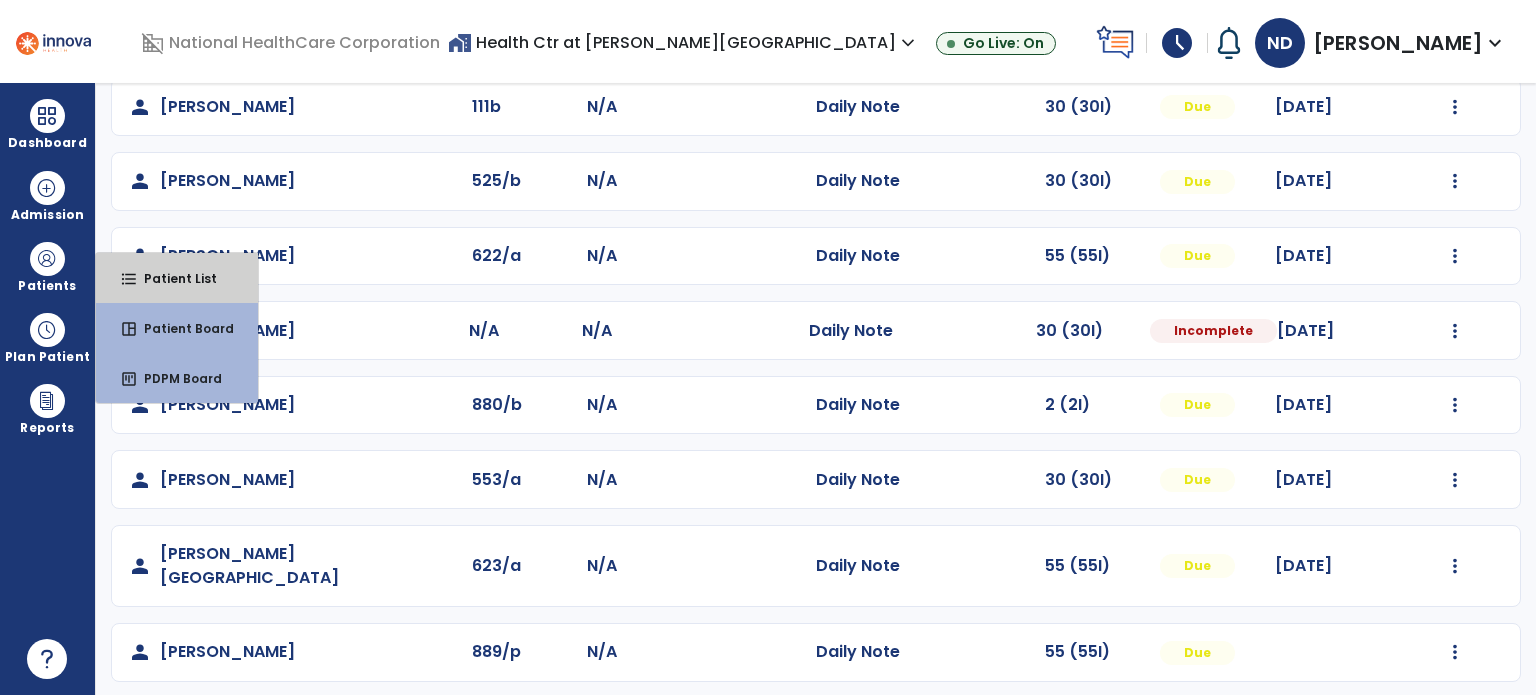 click on "Patient List" at bounding box center (172, 278) 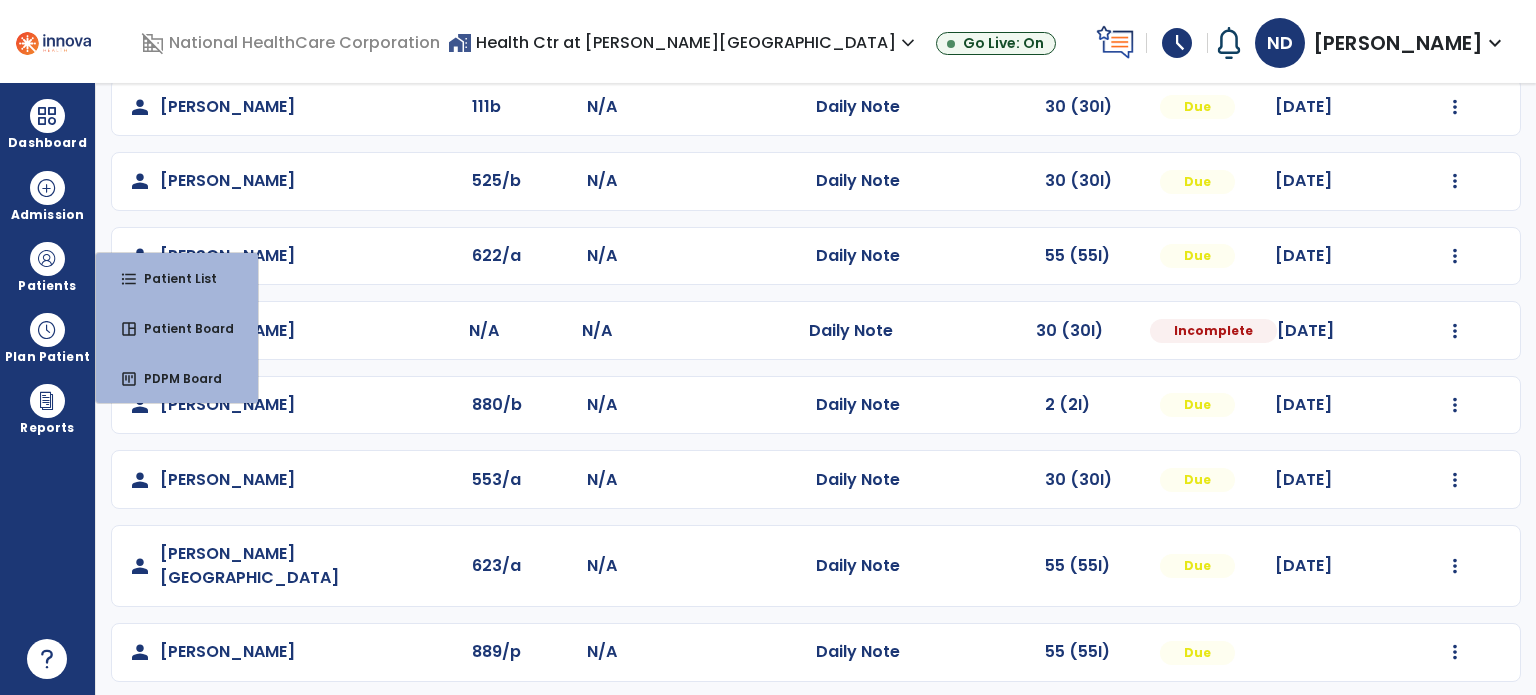 scroll, scrollTop: 106, scrollLeft: 0, axis: vertical 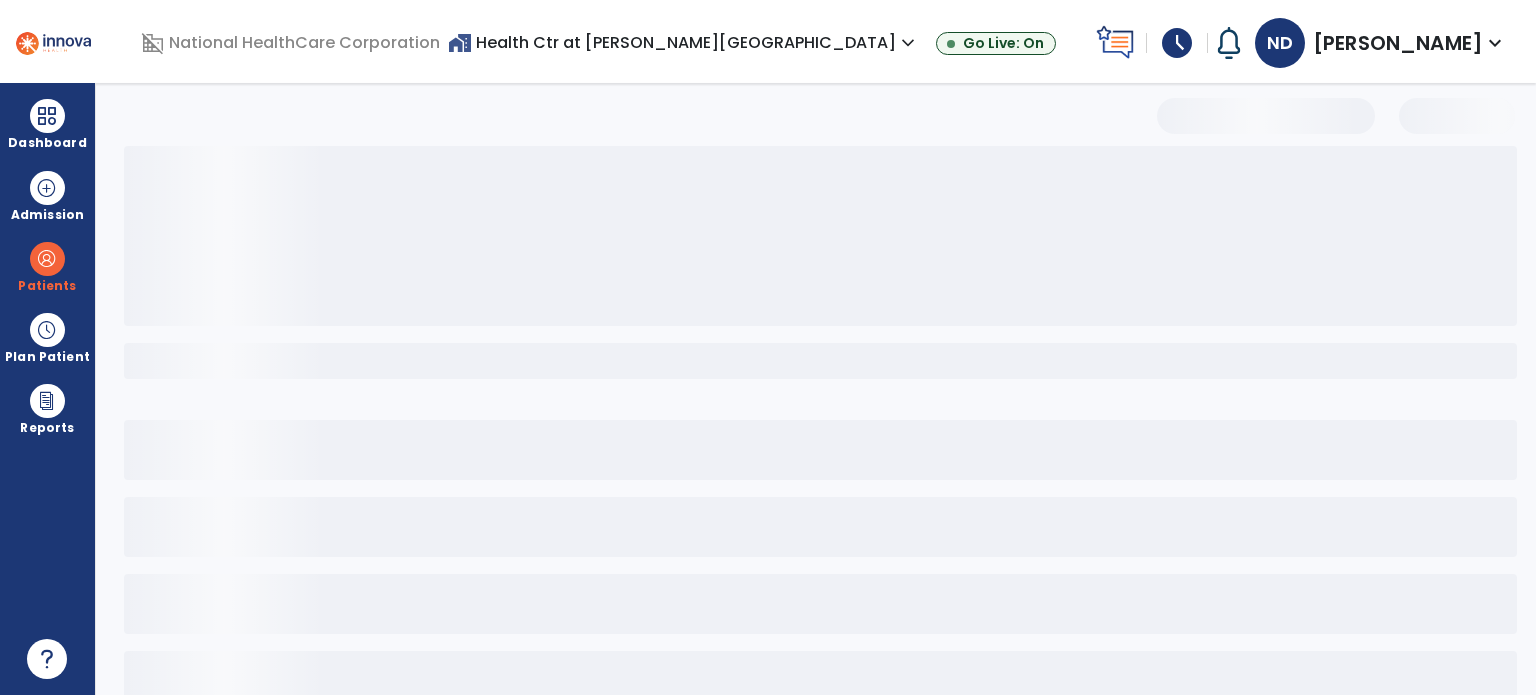 select on "***" 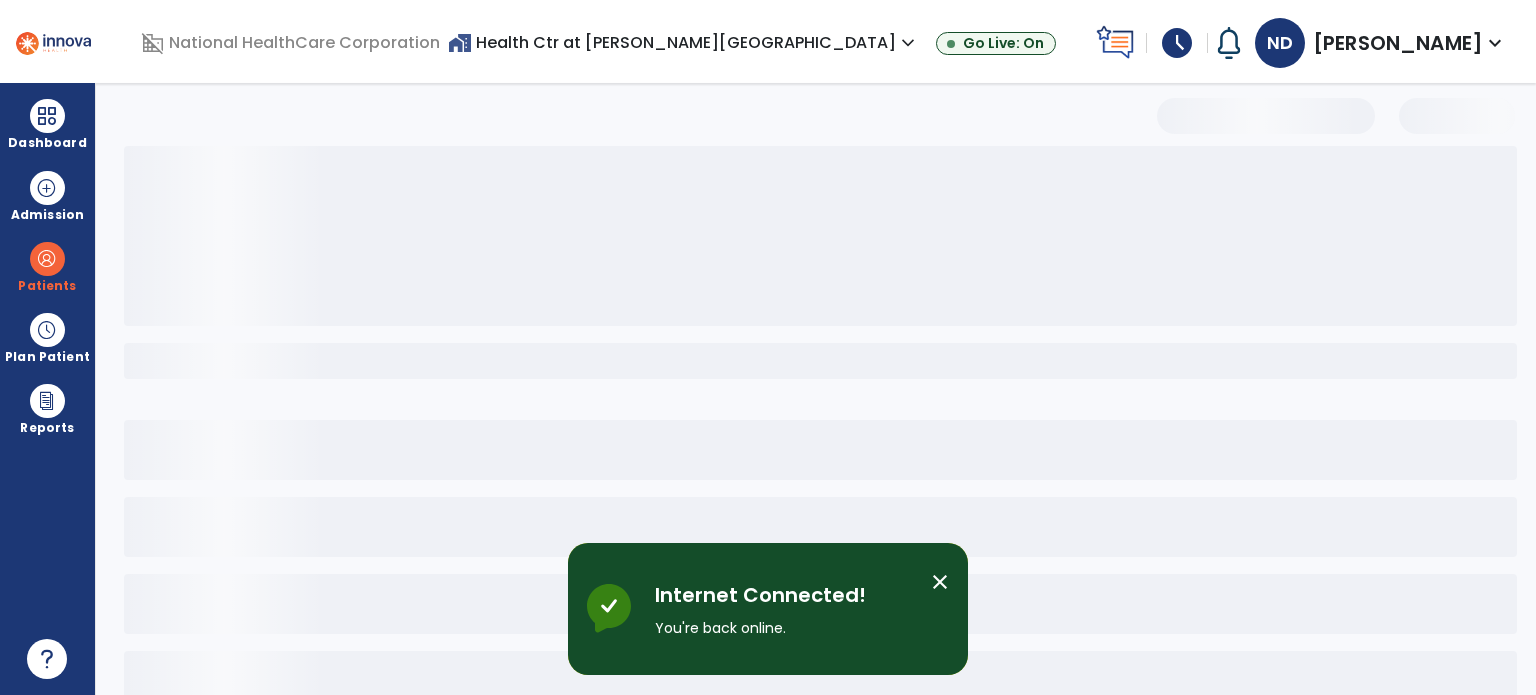 click at bounding box center (825, 430) 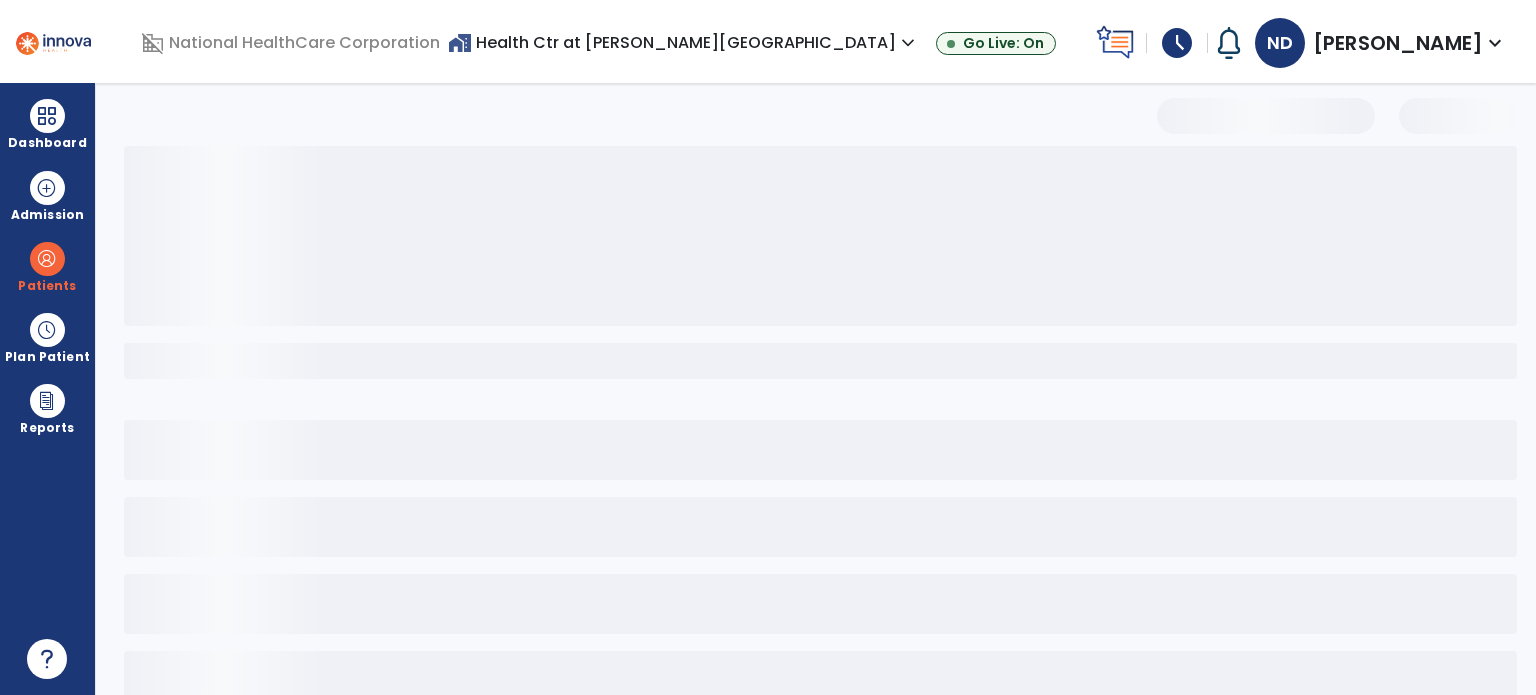 click at bounding box center (47, 116) 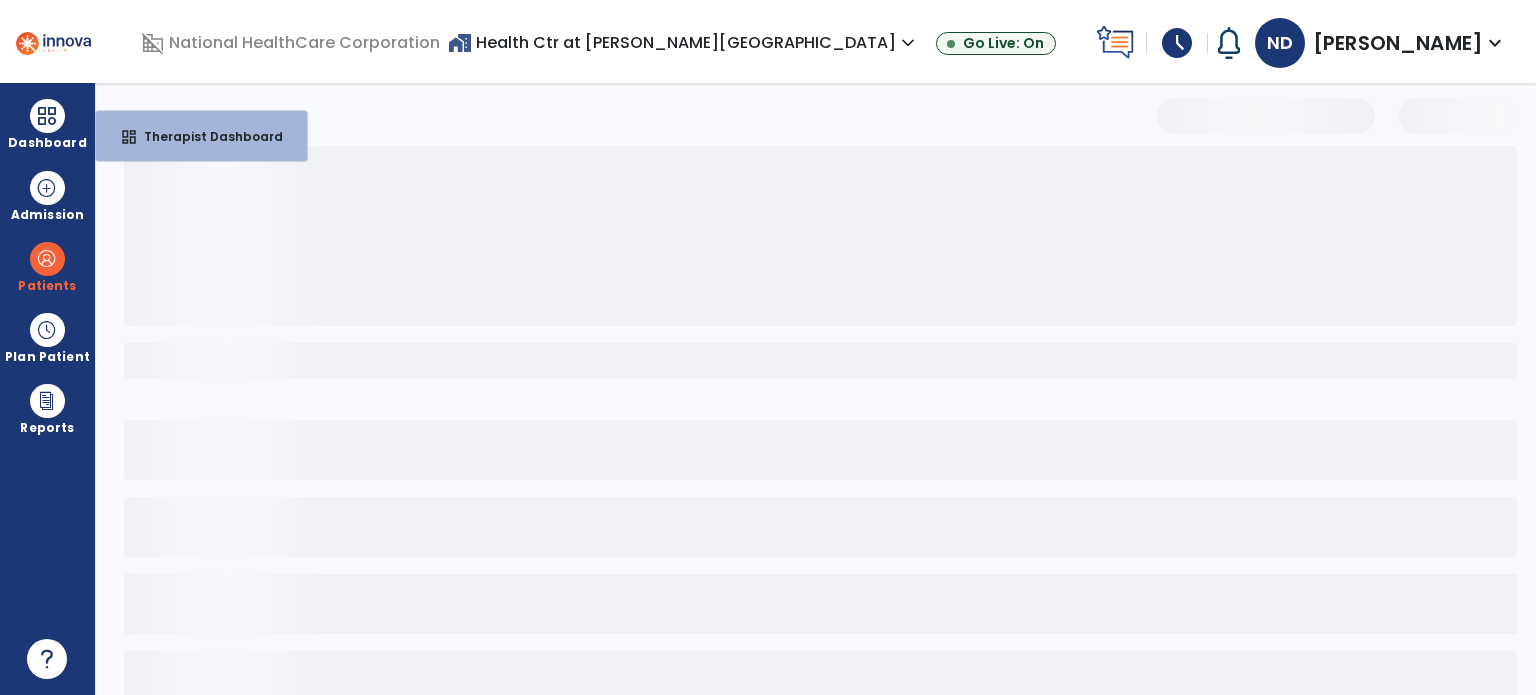 click on "Patients" at bounding box center [47, 286] 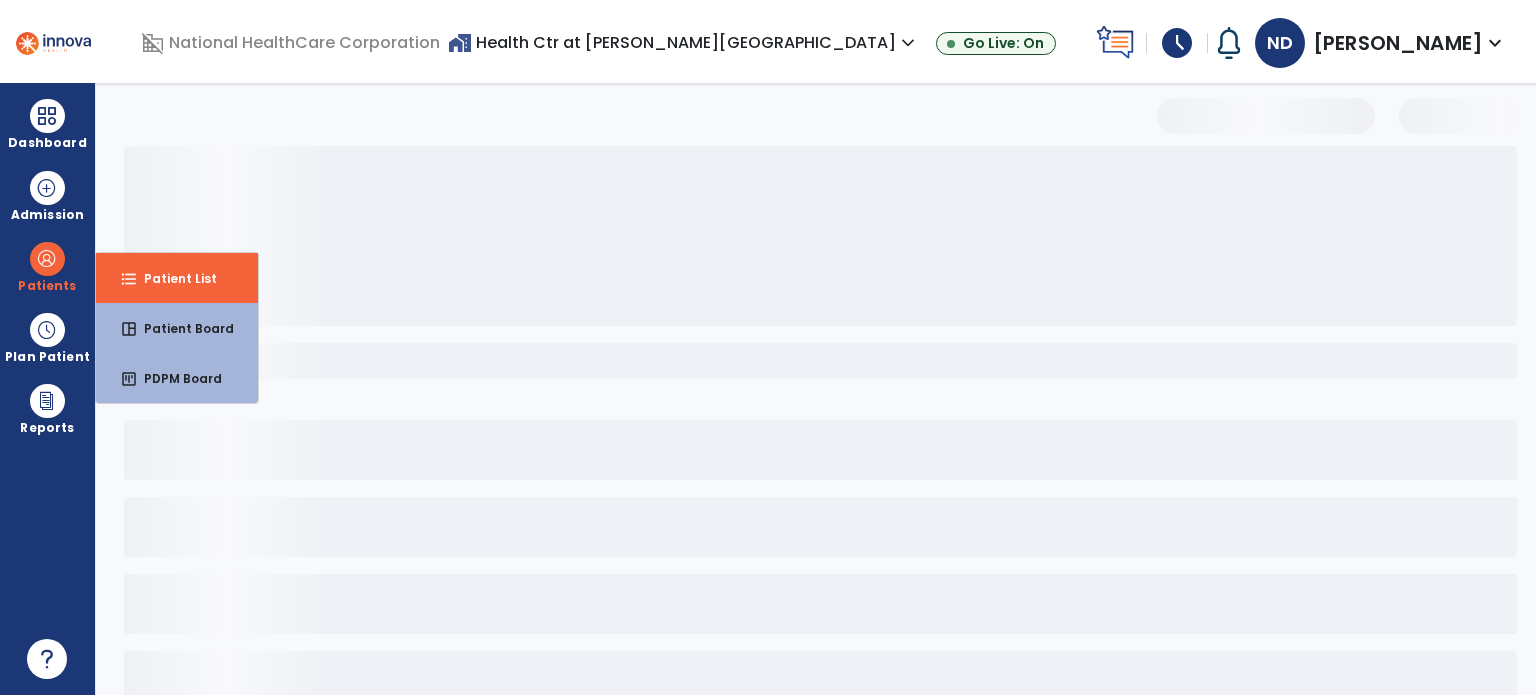 click on "format_list_bulleted" at bounding box center (129, 279) 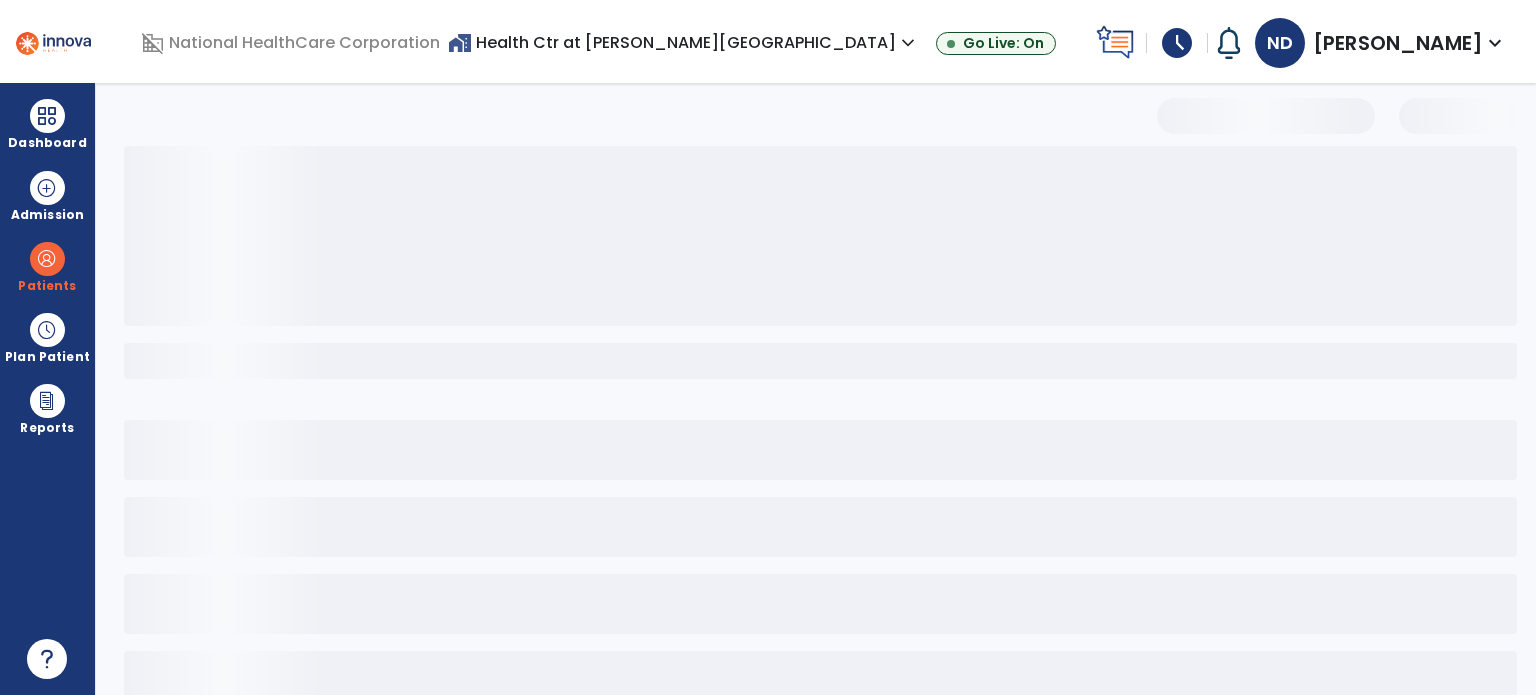 click at bounding box center (47, 116) 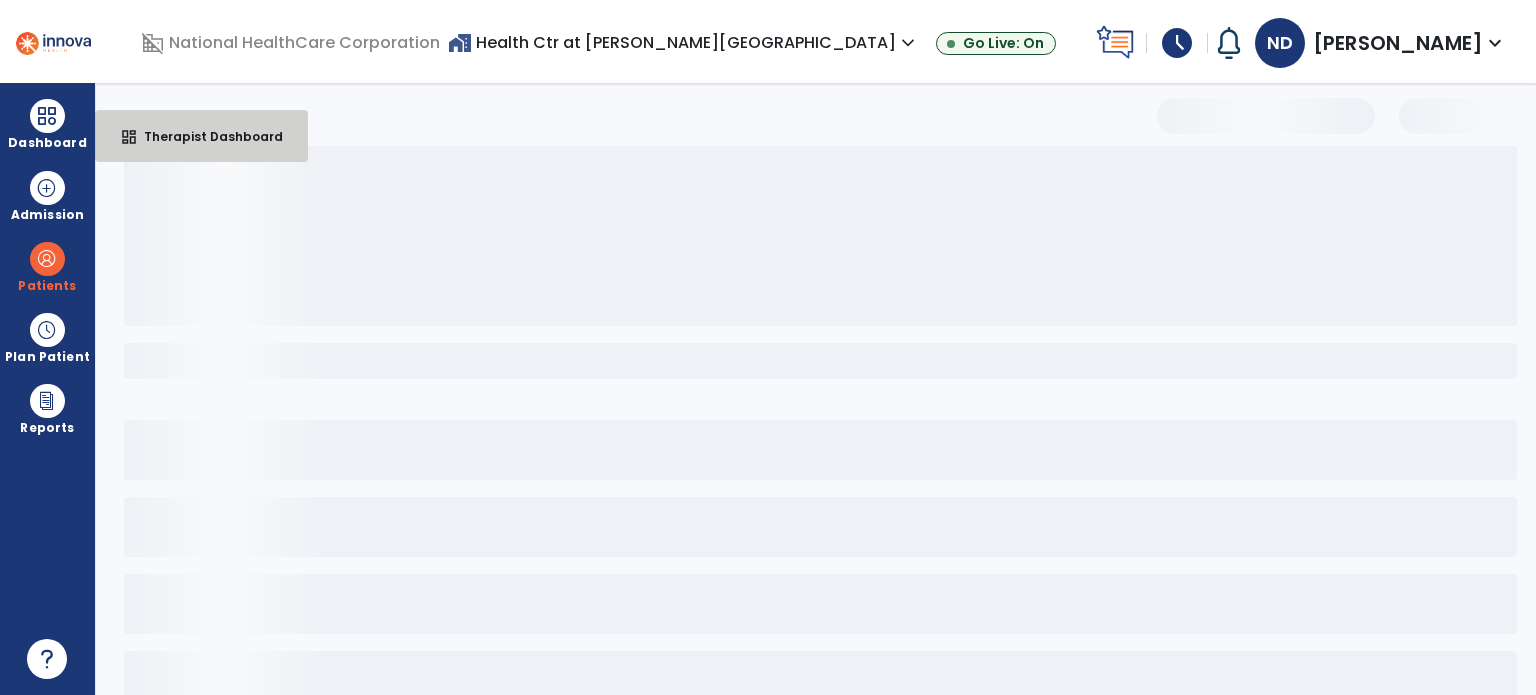 click on "Therapist Dashboard" at bounding box center [205, 136] 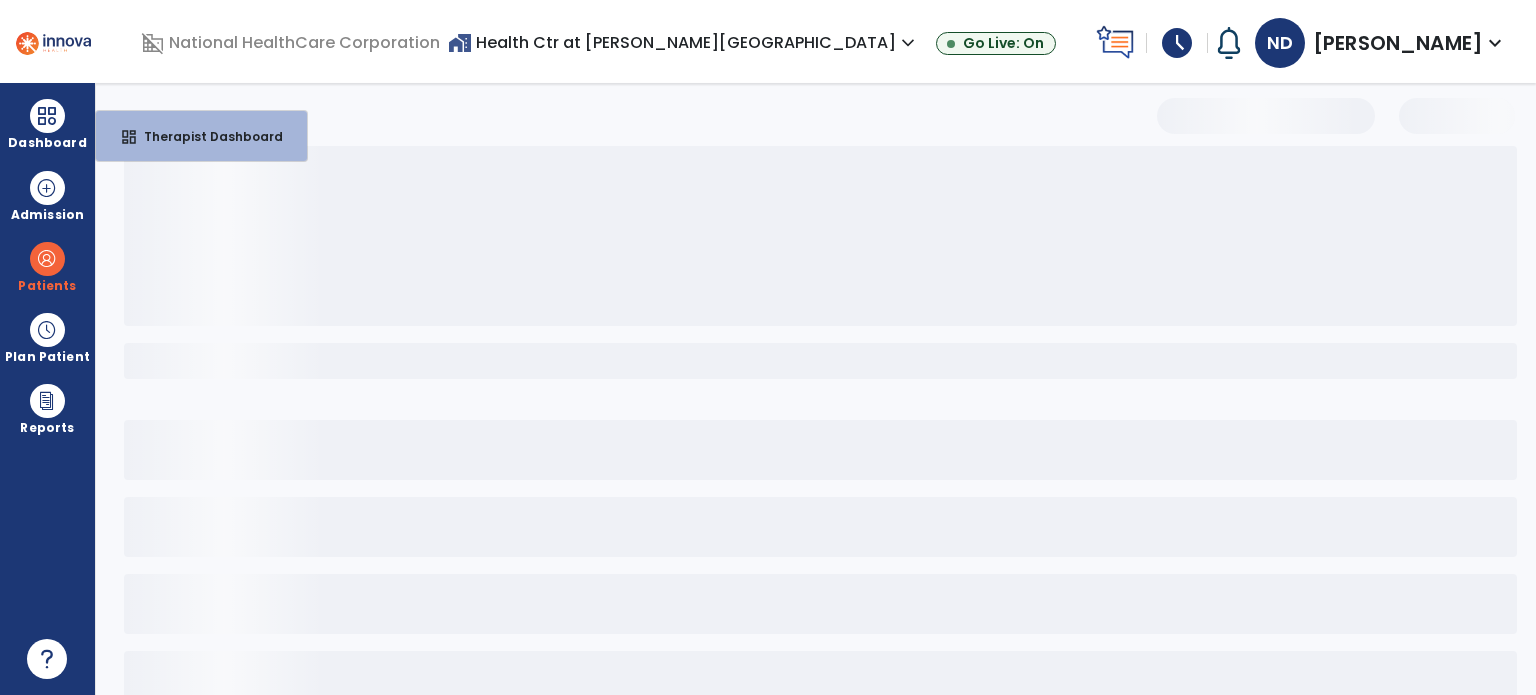 select on "****" 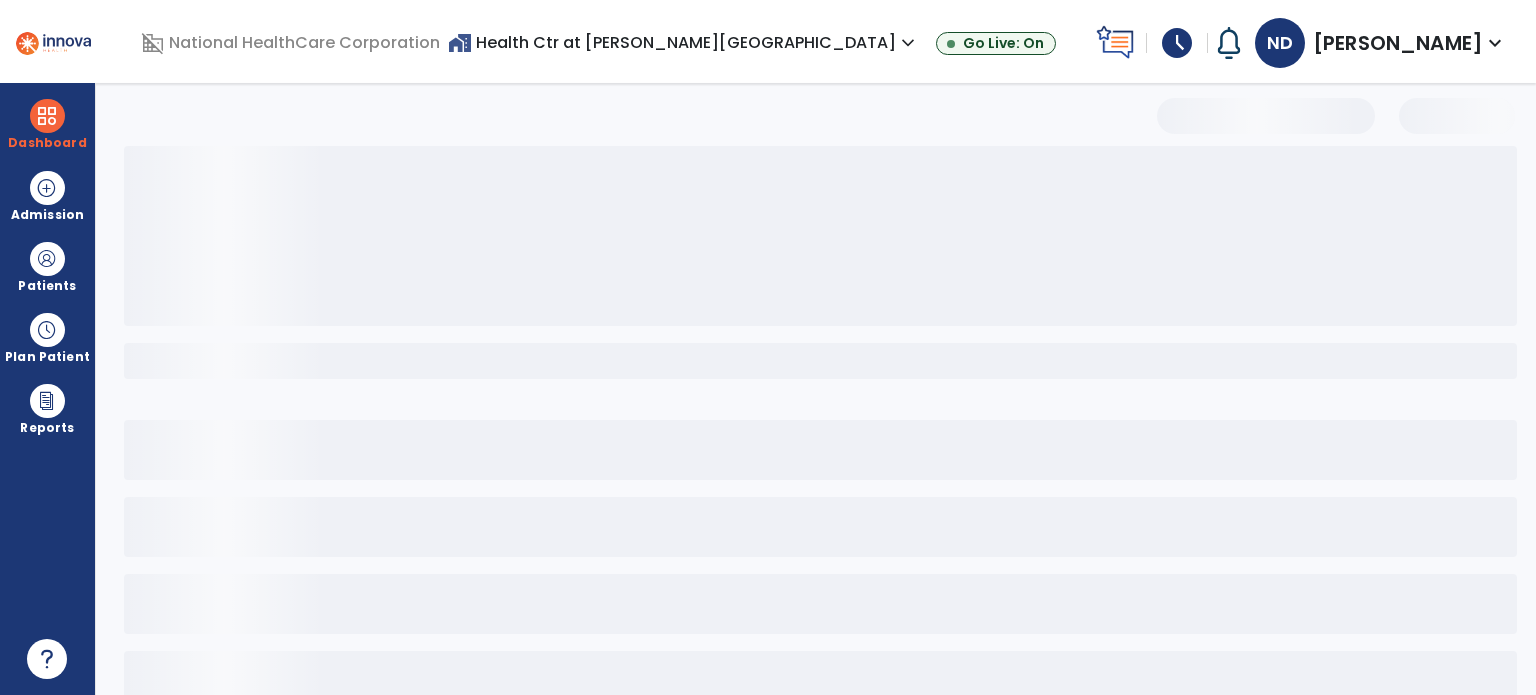 scroll, scrollTop: 106, scrollLeft: 0, axis: vertical 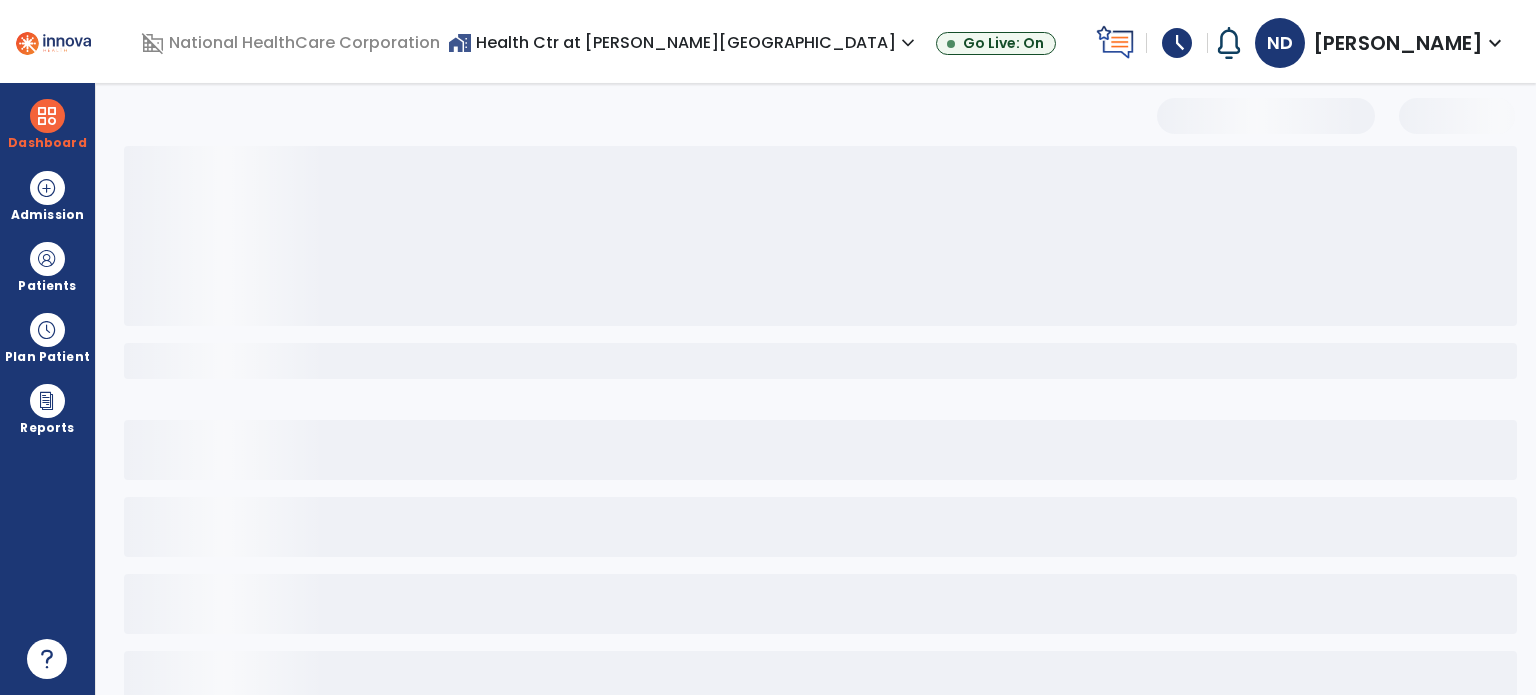 click at bounding box center (53, 41) 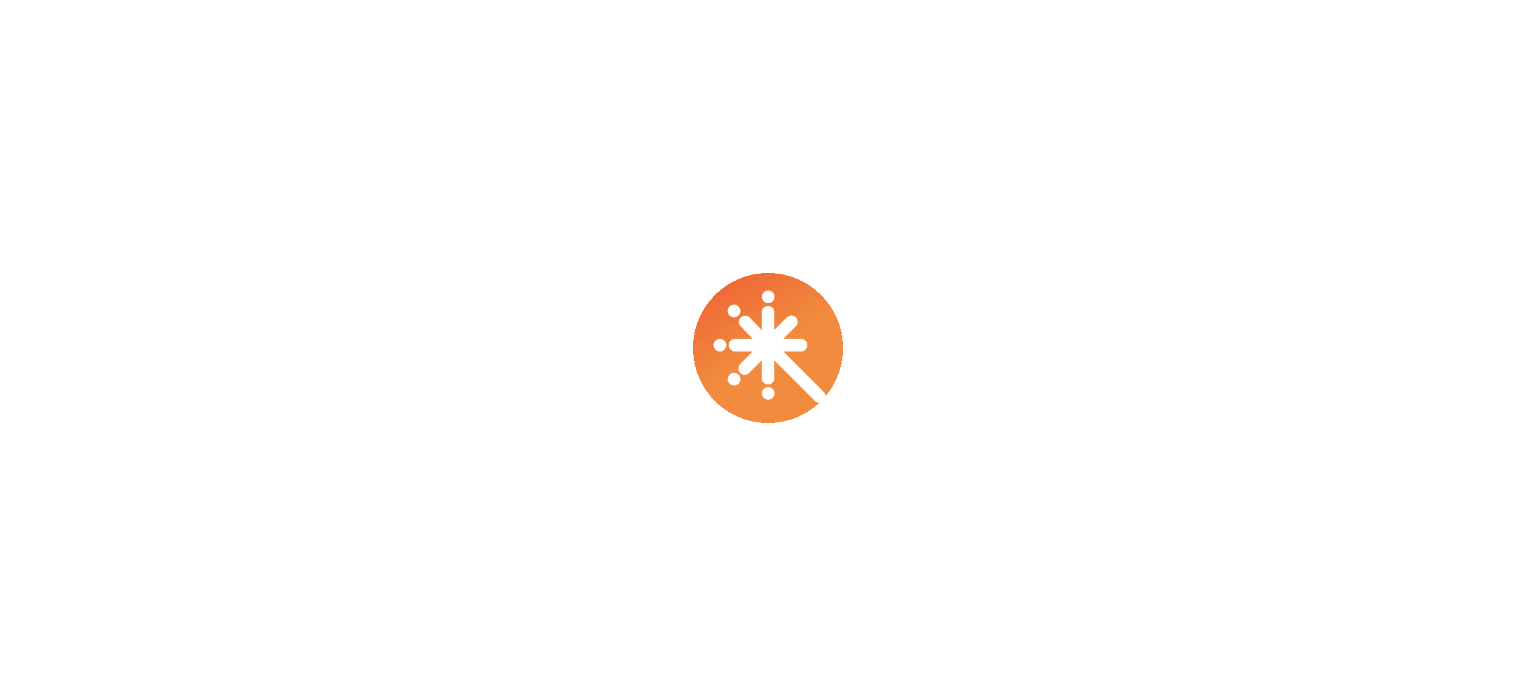 scroll, scrollTop: 0, scrollLeft: 0, axis: both 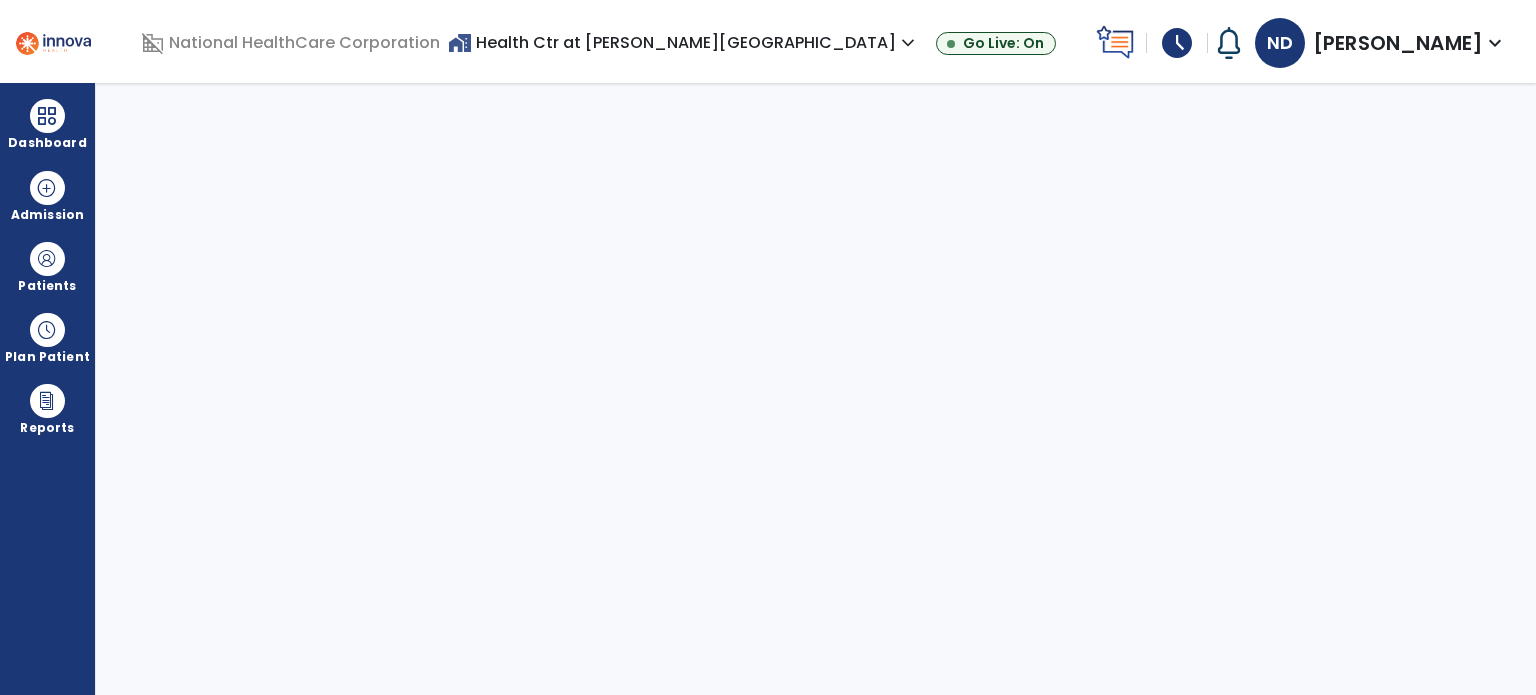 select on "****" 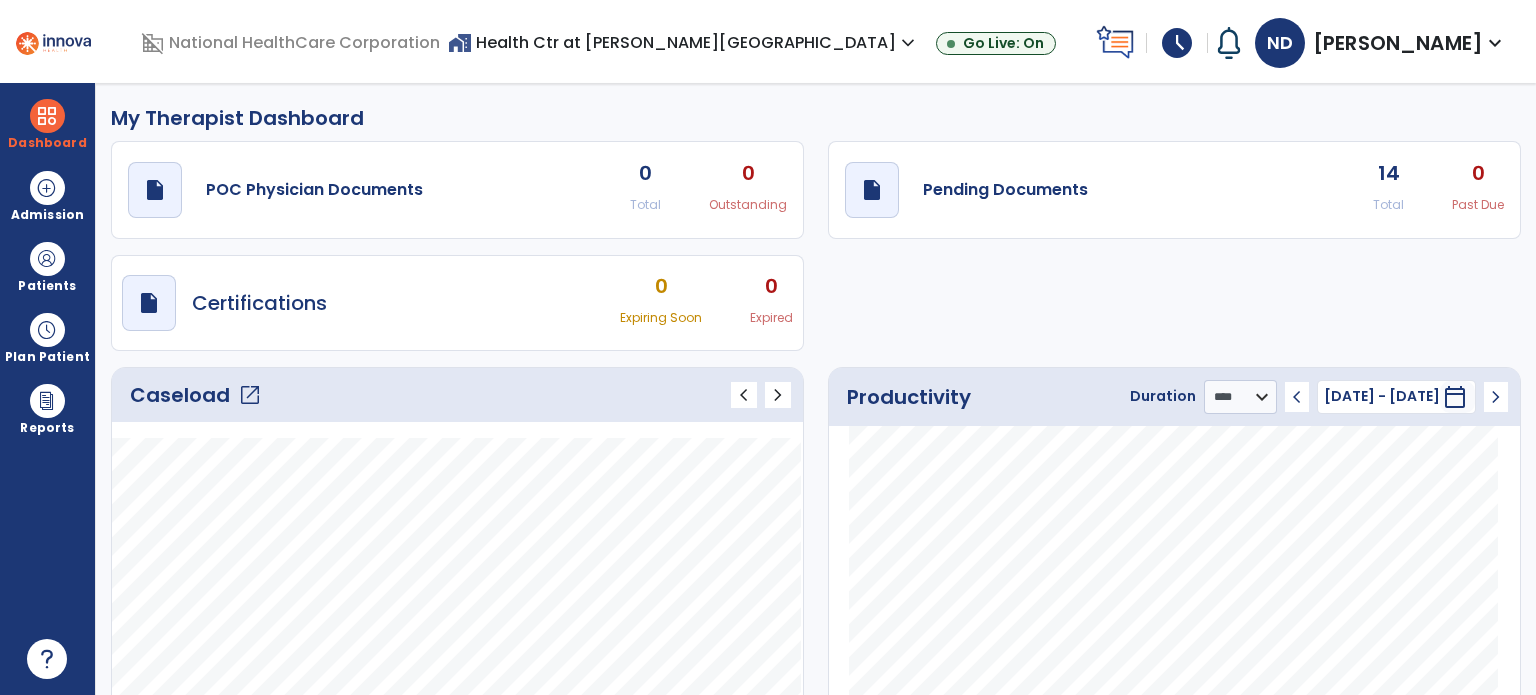 click on "Caseload   open_in_new   chevron_left   chevron_right" 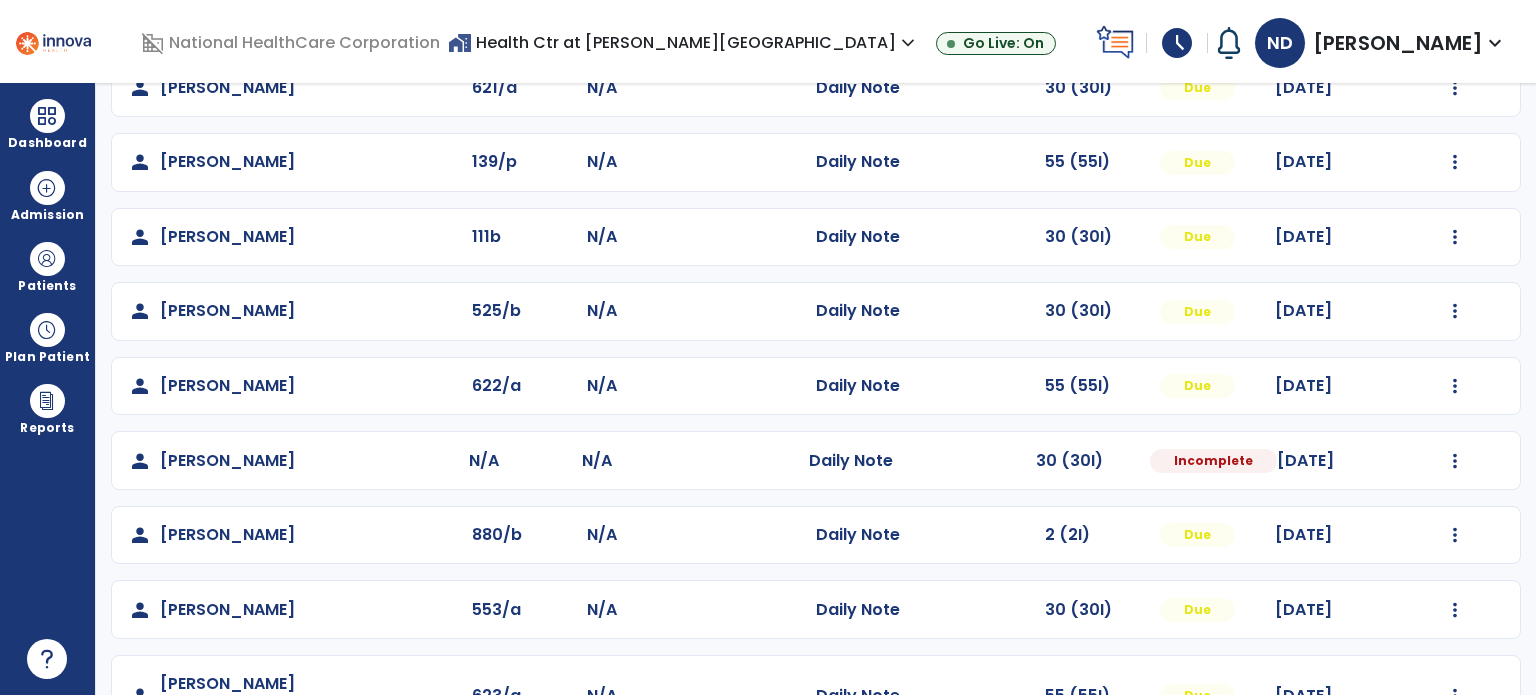 scroll, scrollTop: 426, scrollLeft: 0, axis: vertical 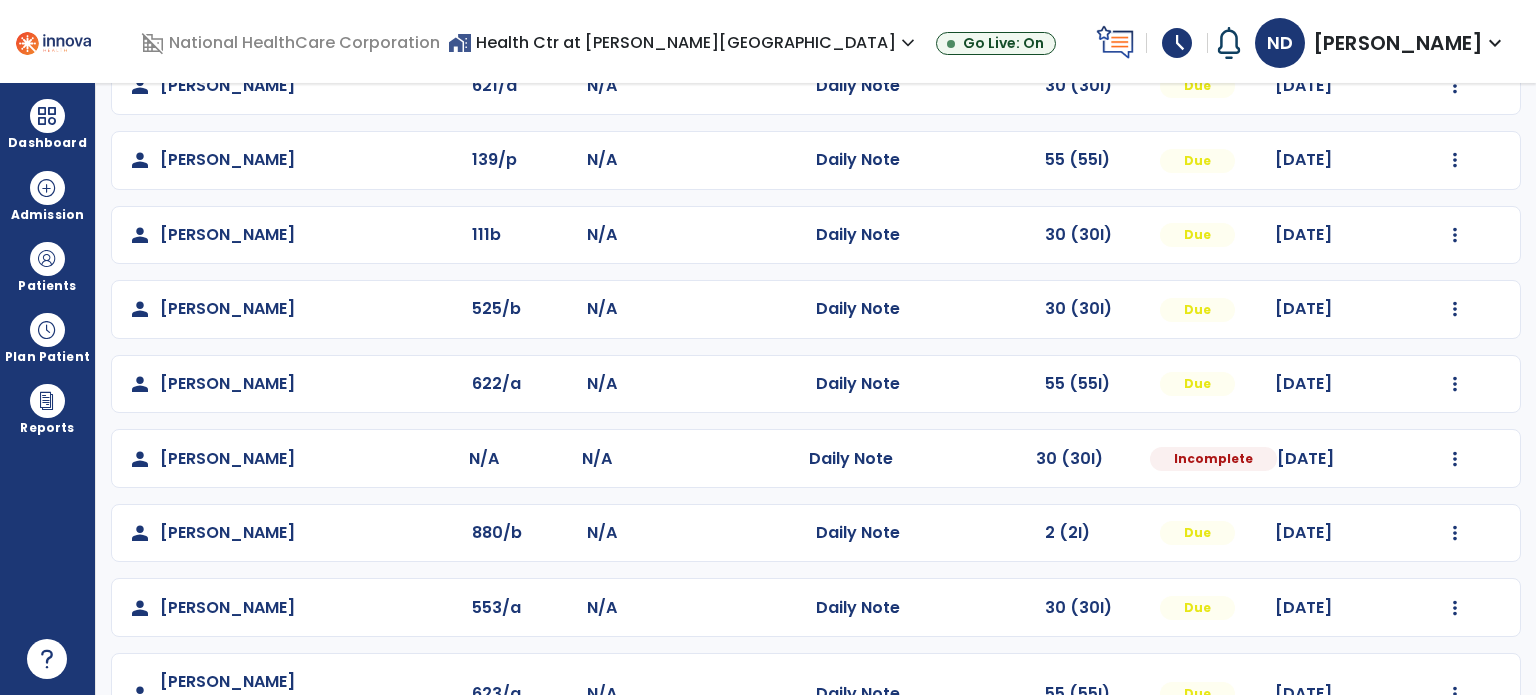 click on "Mark Visit As Complete   Reset Note   Open Document   G + C Mins" 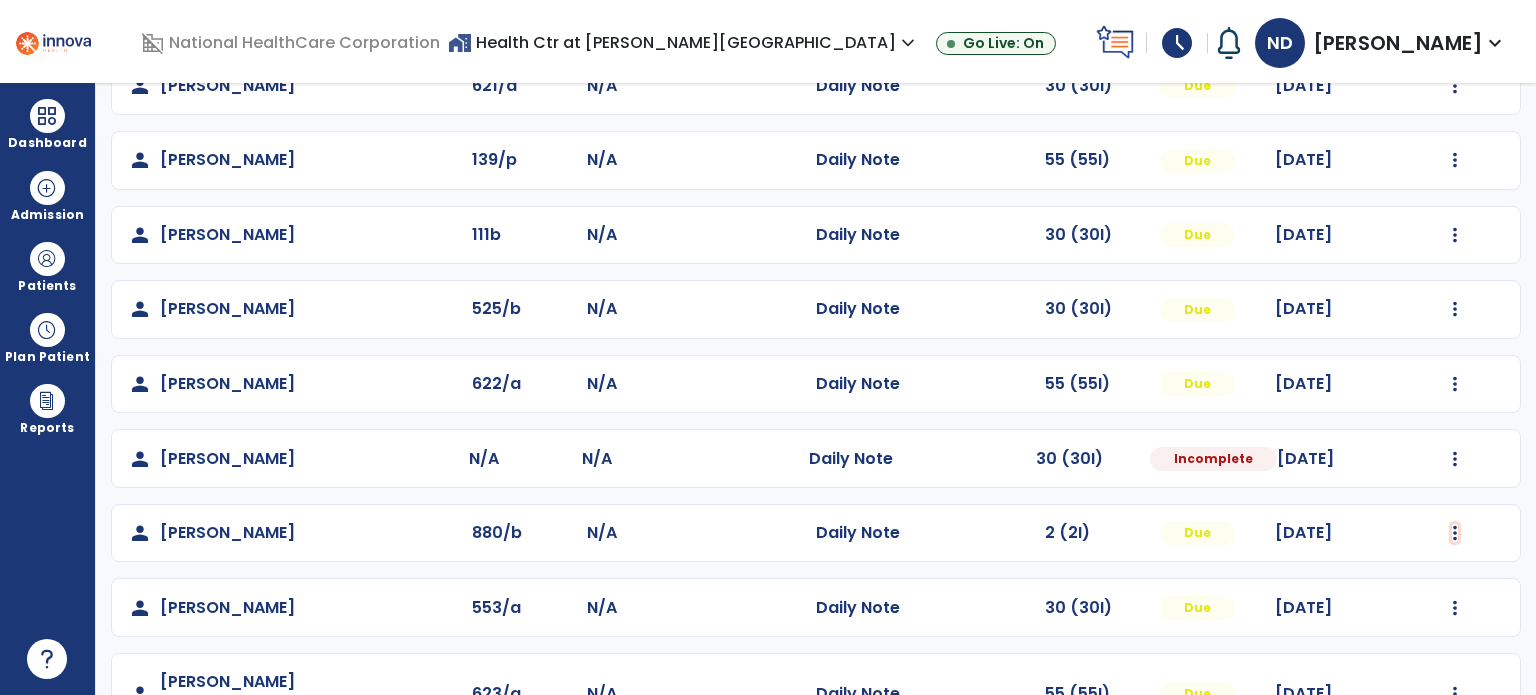 click at bounding box center [1455, -138] 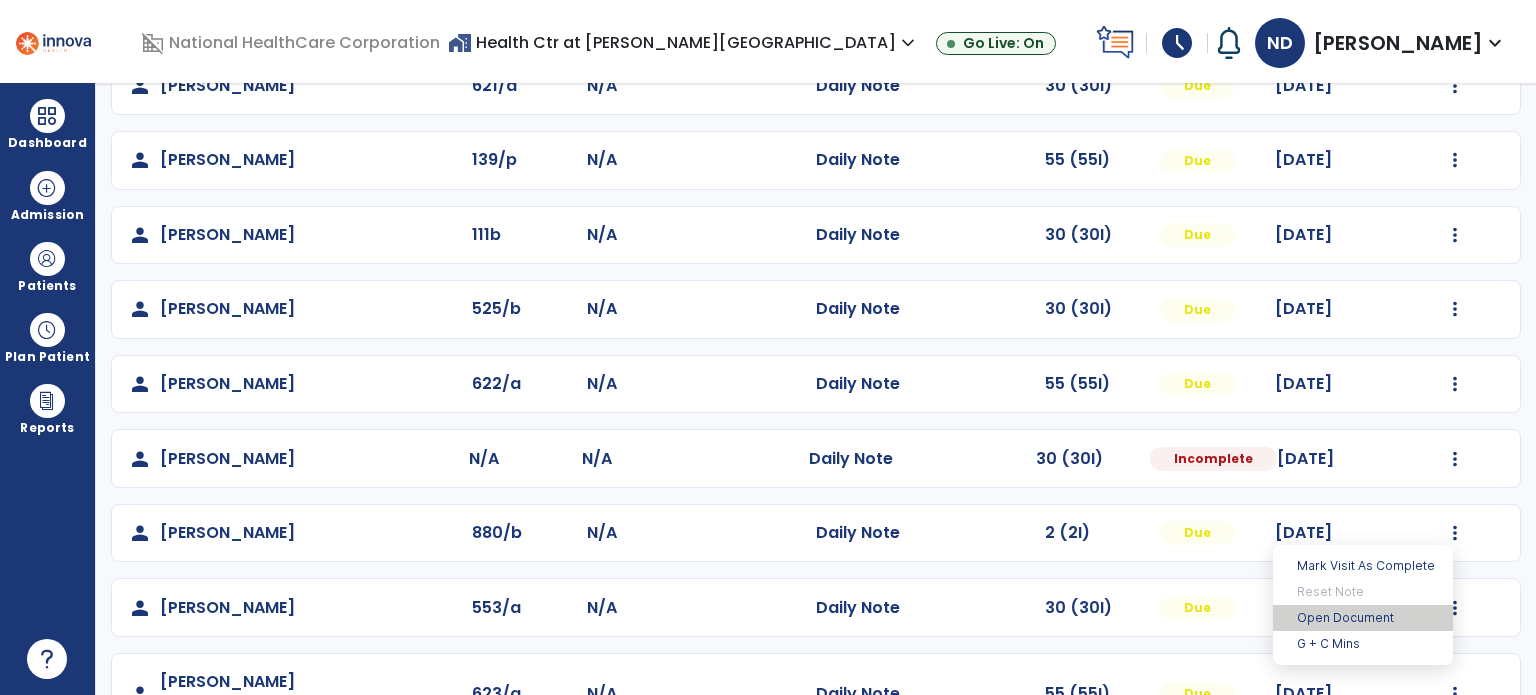 click on "Open Document" at bounding box center (1363, 618) 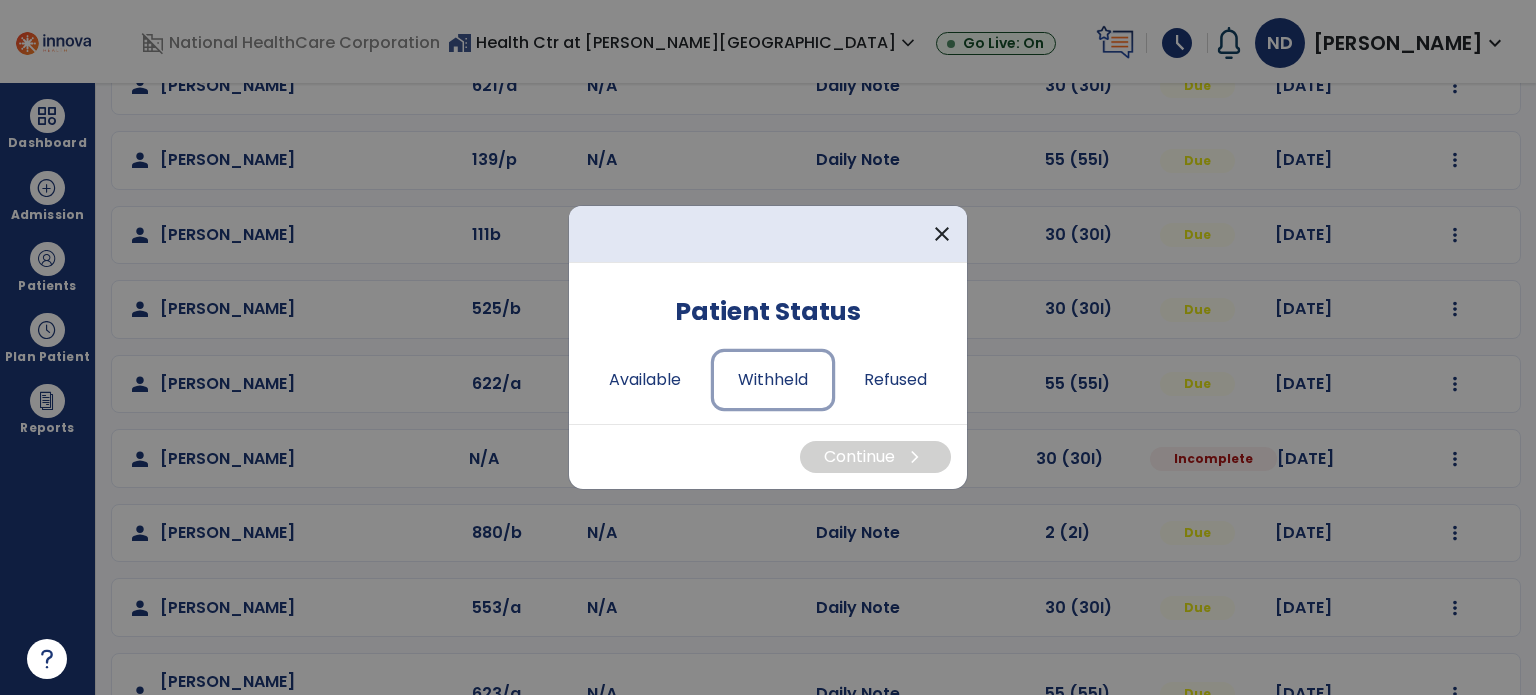 click on "Withheld" at bounding box center [773, 380] 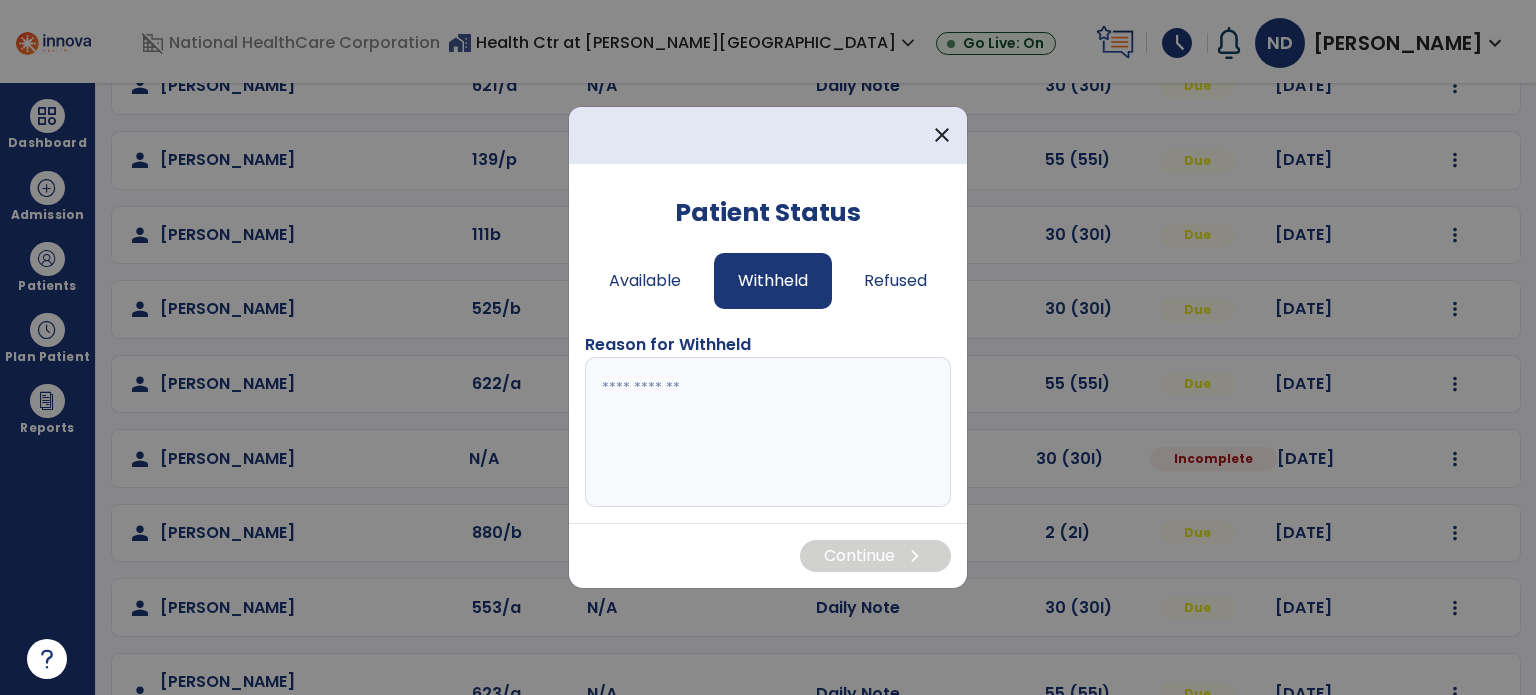 click at bounding box center (768, 432) 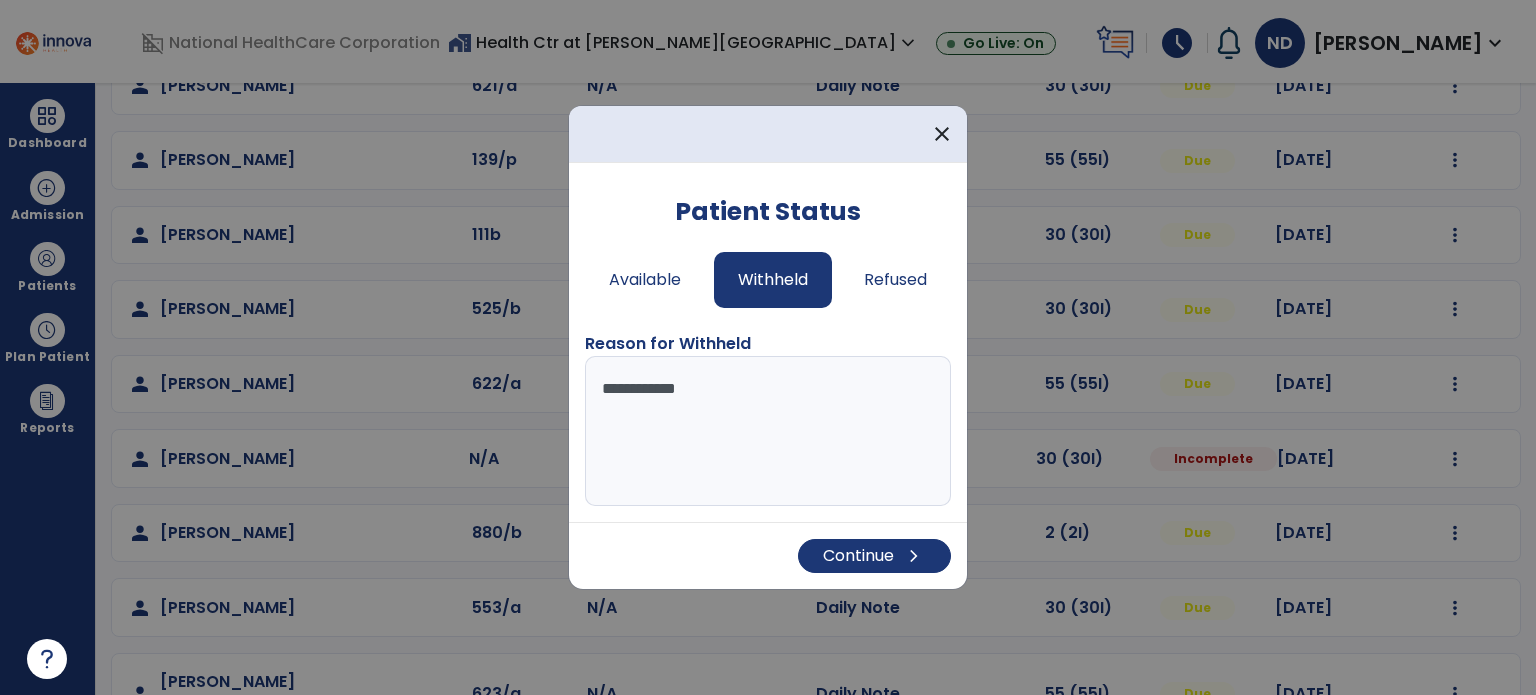 type on "**********" 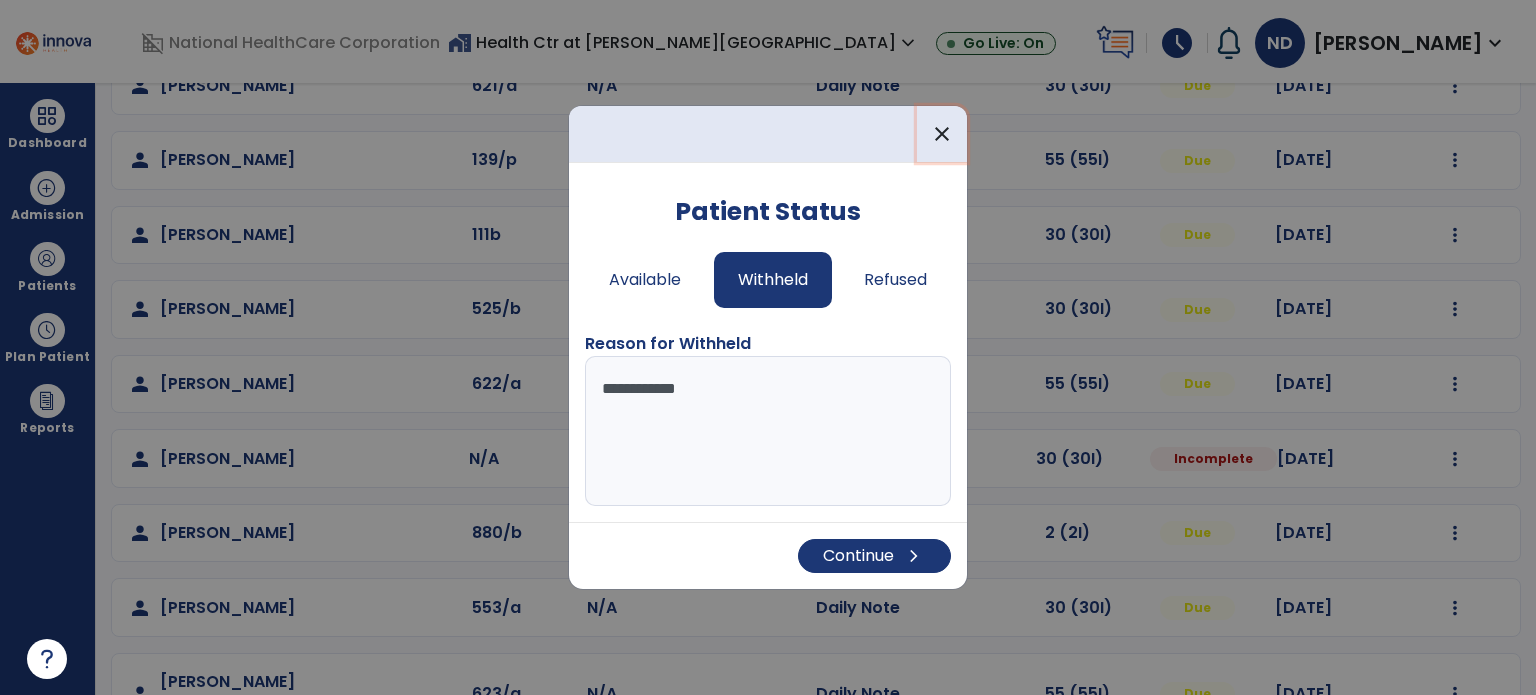 click on "close" at bounding box center (942, 134) 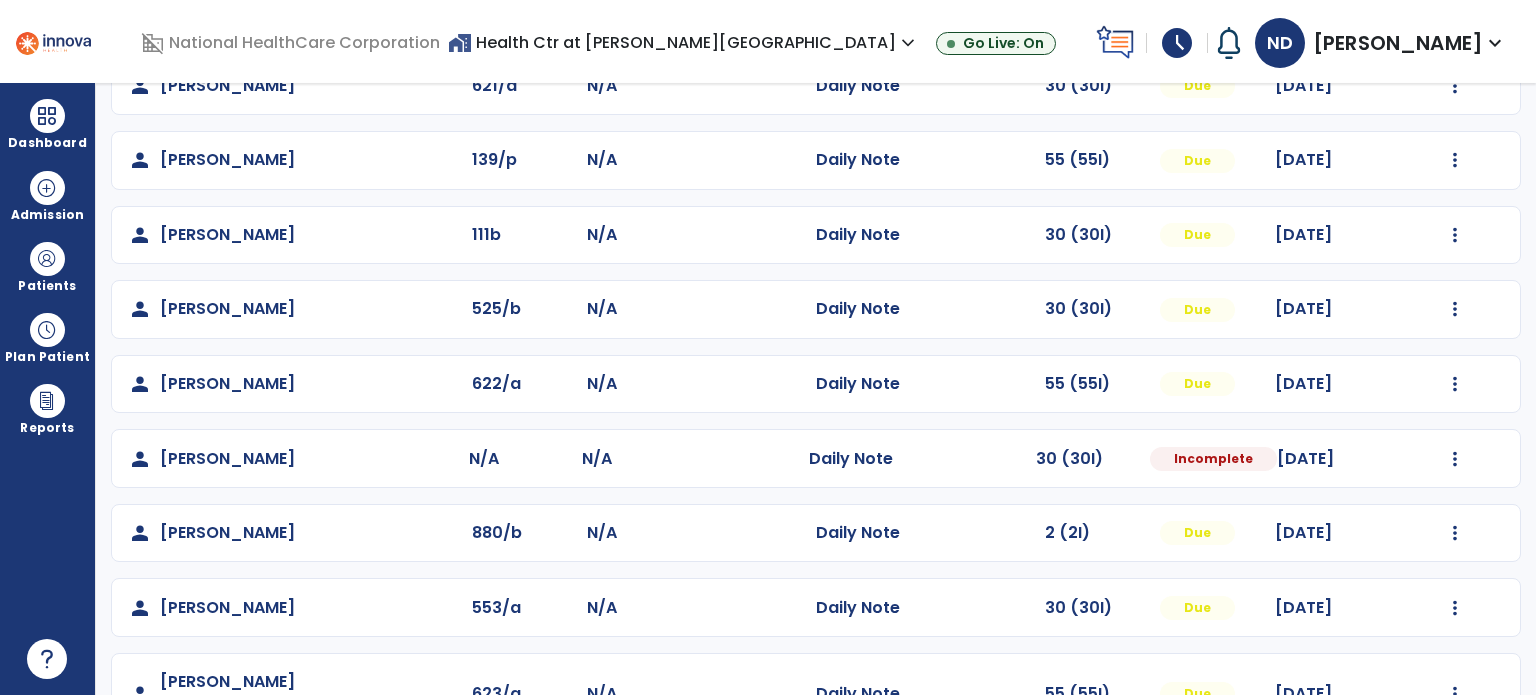 click at bounding box center [47, 330] 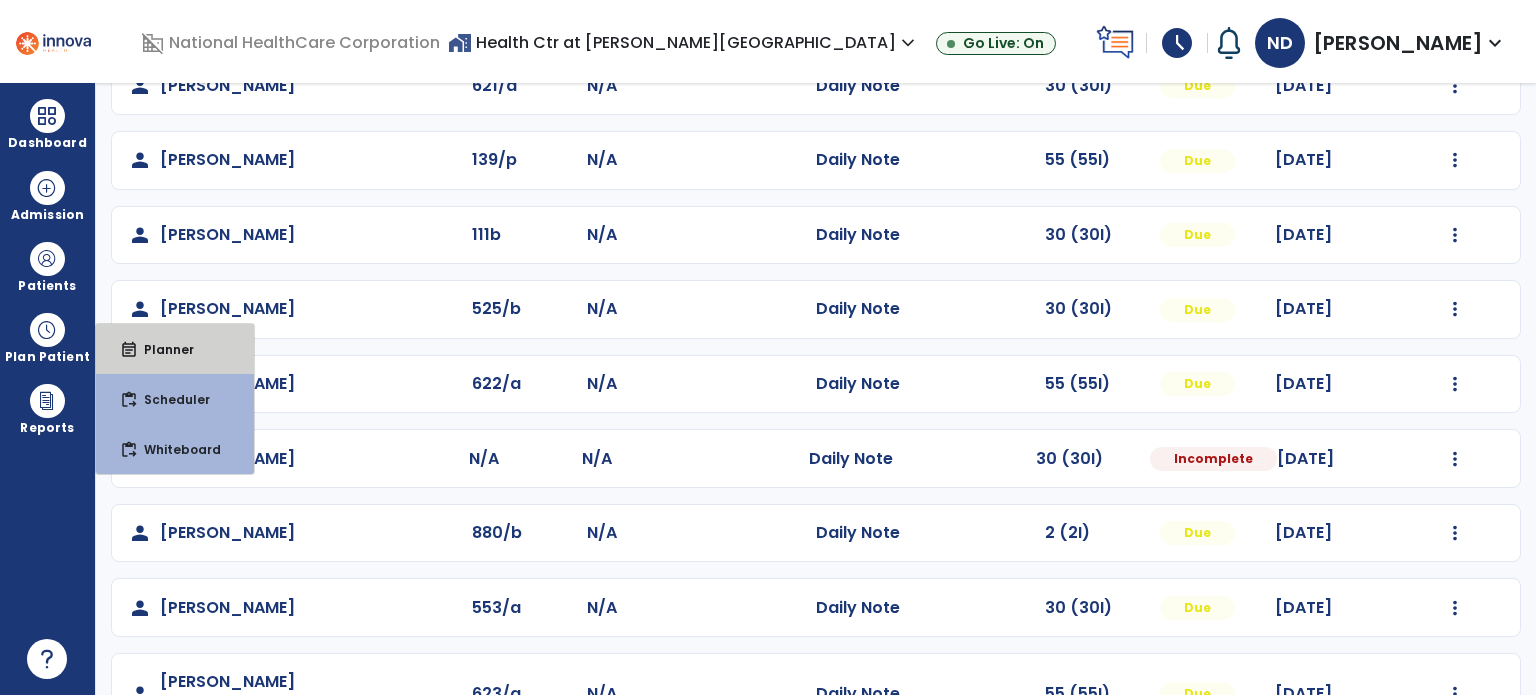 click on "Planner" at bounding box center (161, 349) 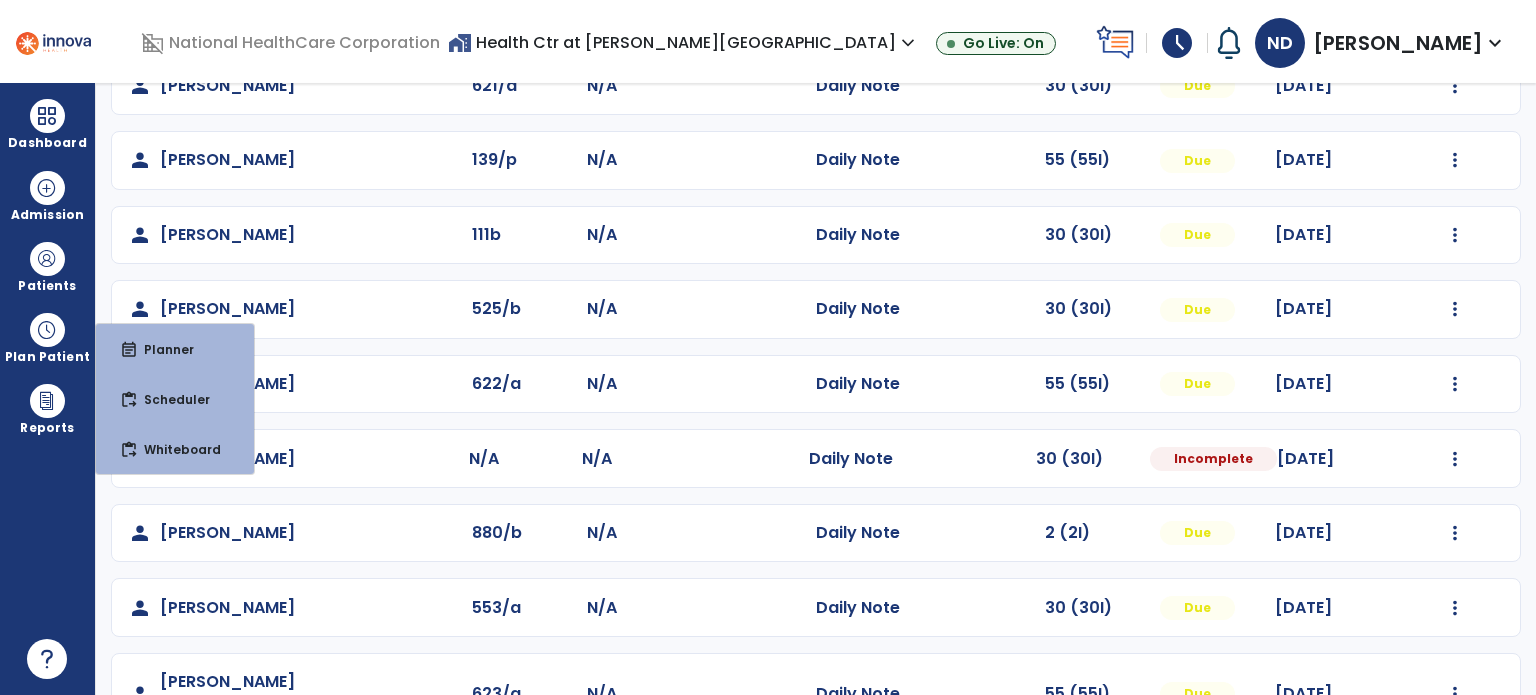 scroll, scrollTop: 36, scrollLeft: 0, axis: vertical 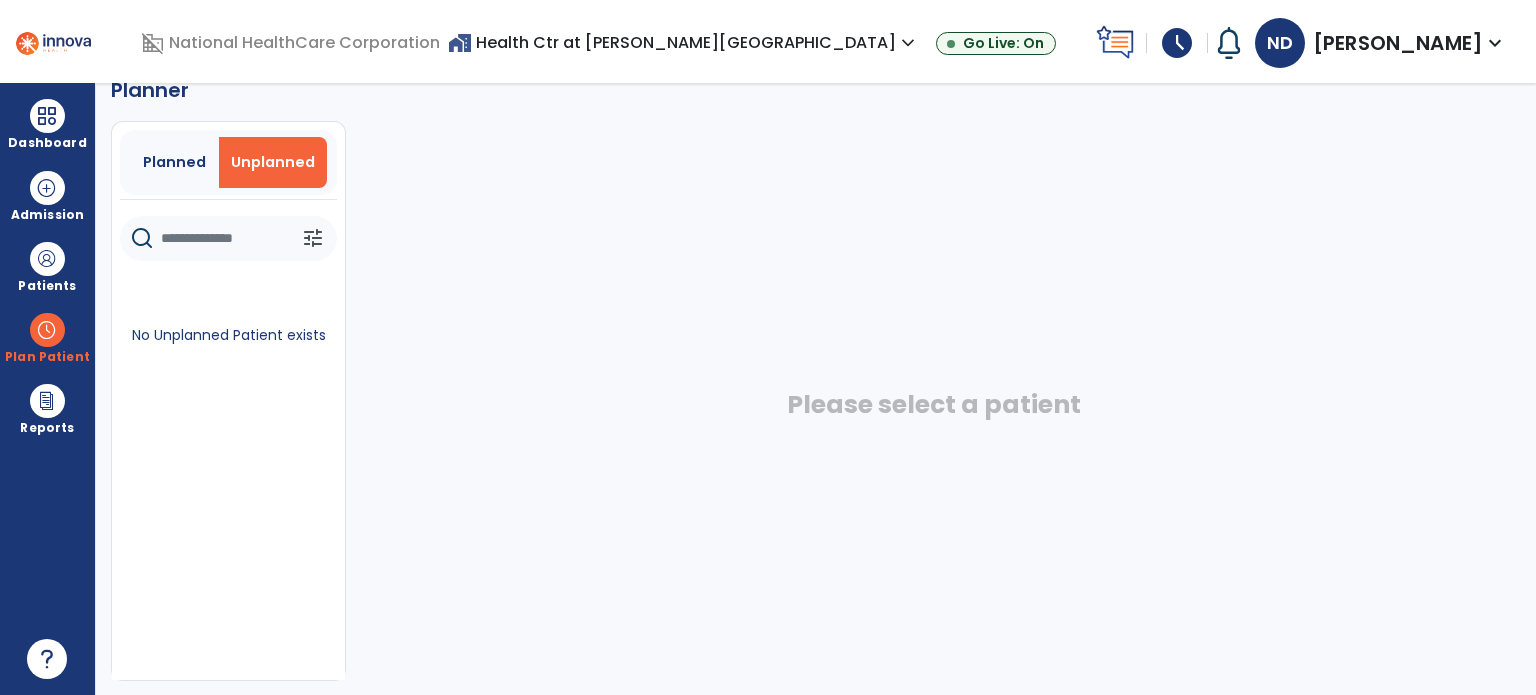 click on "Planned" at bounding box center [175, 162] 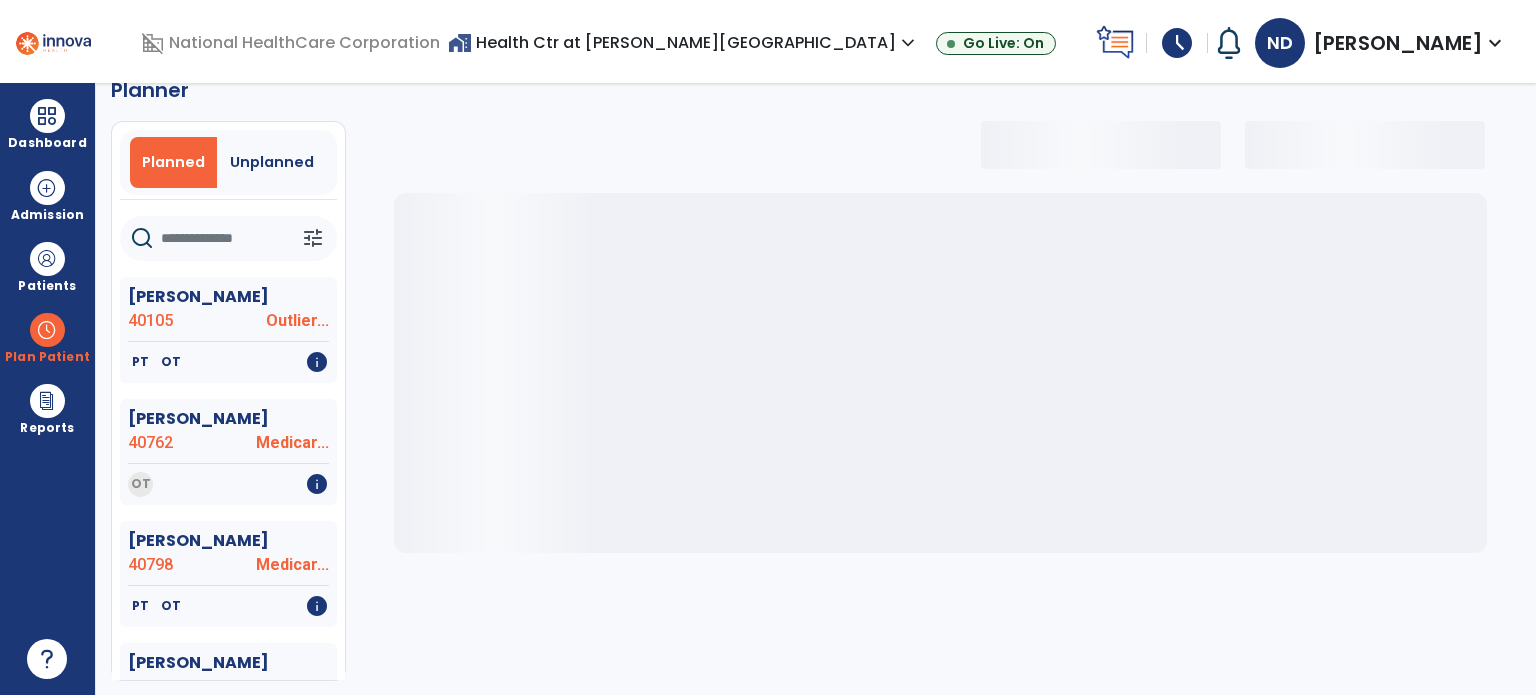 click 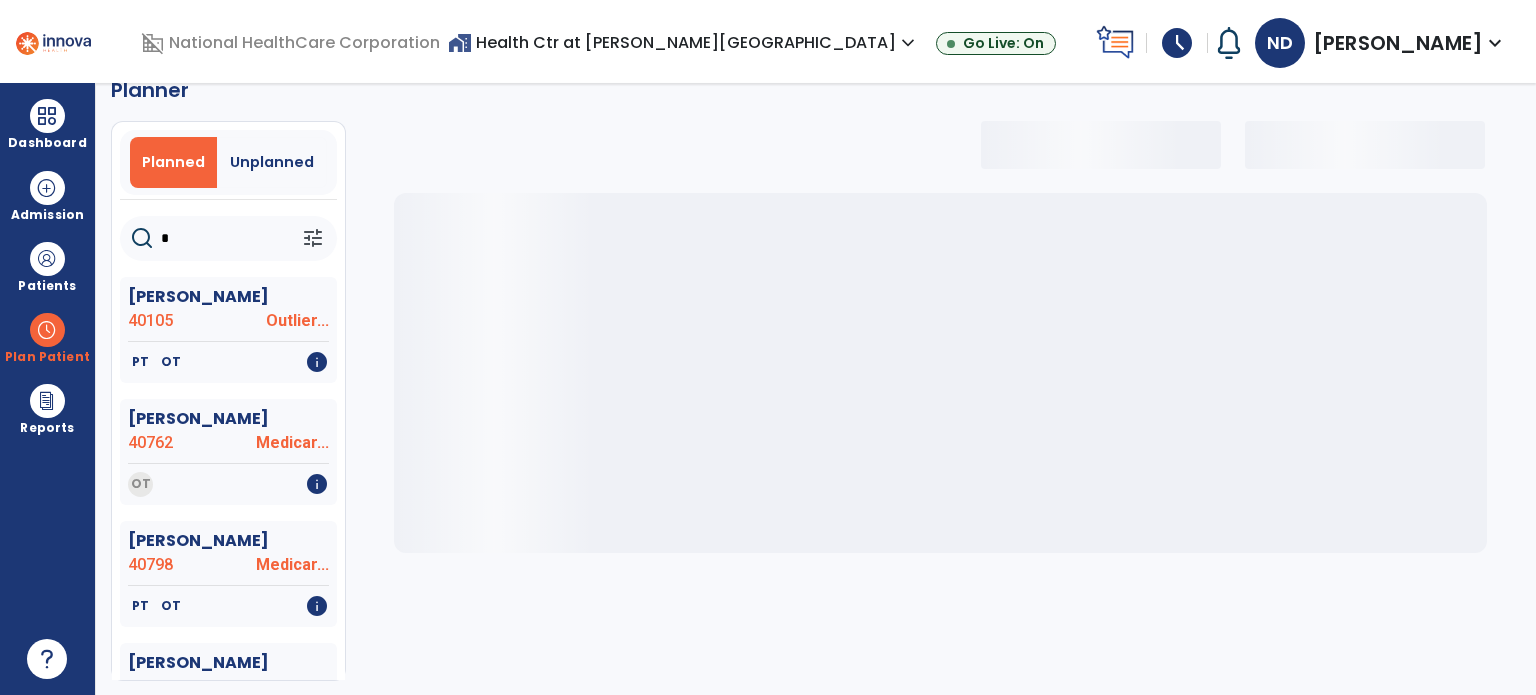type on "**" 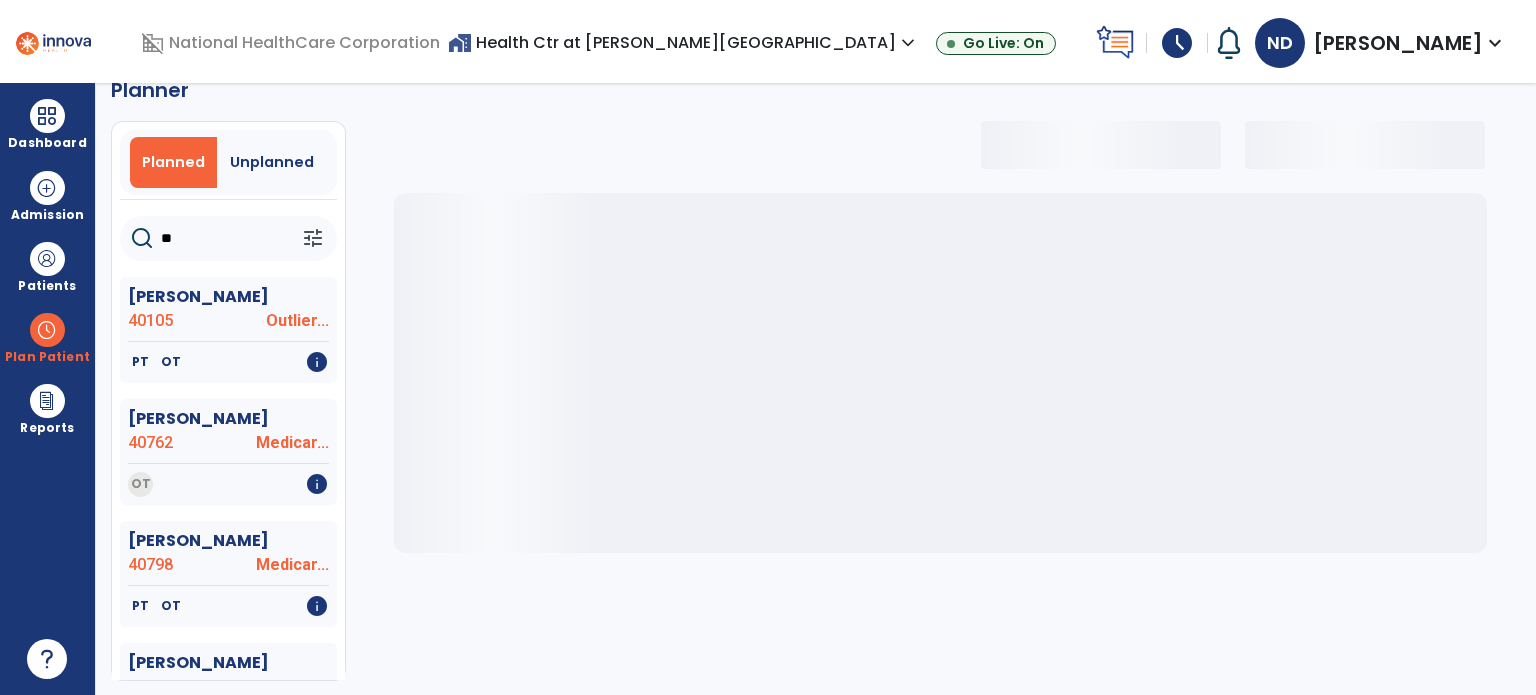 select on "***" 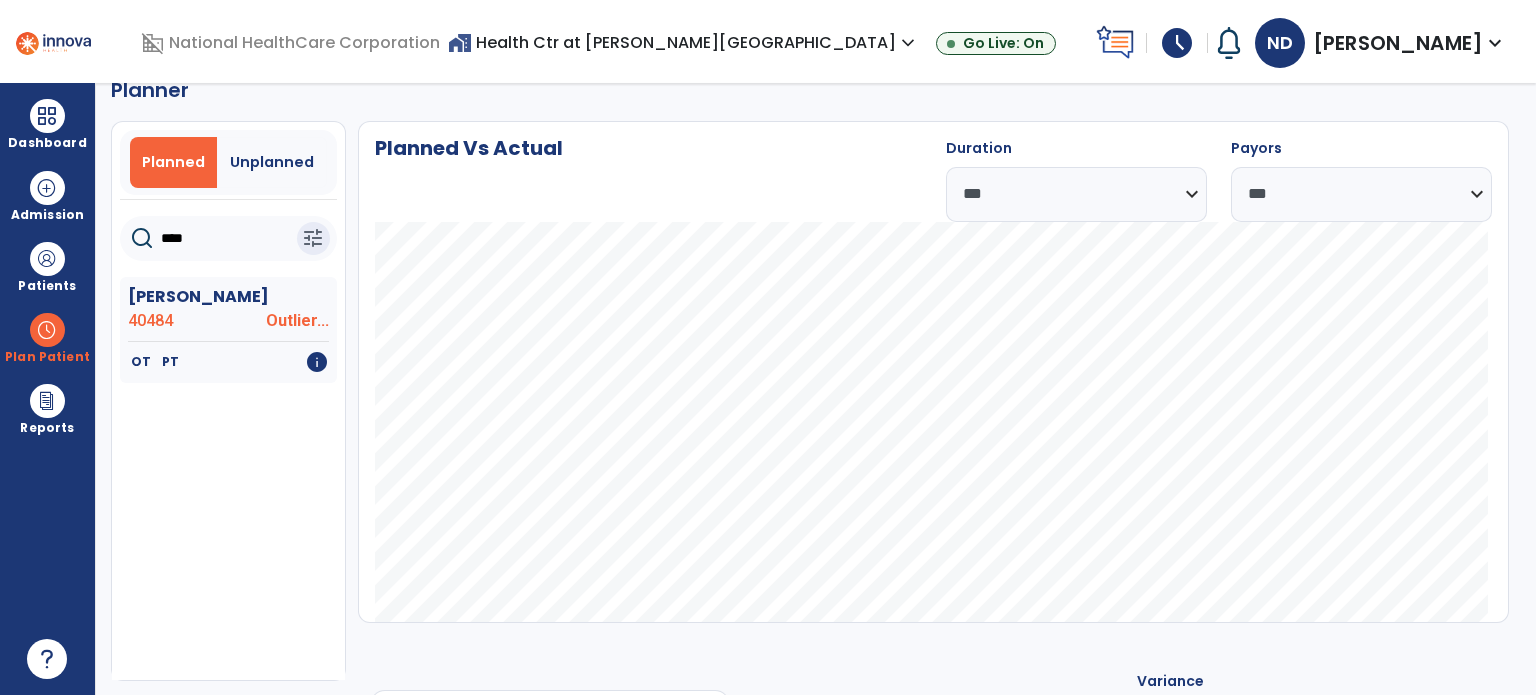 type on "****" 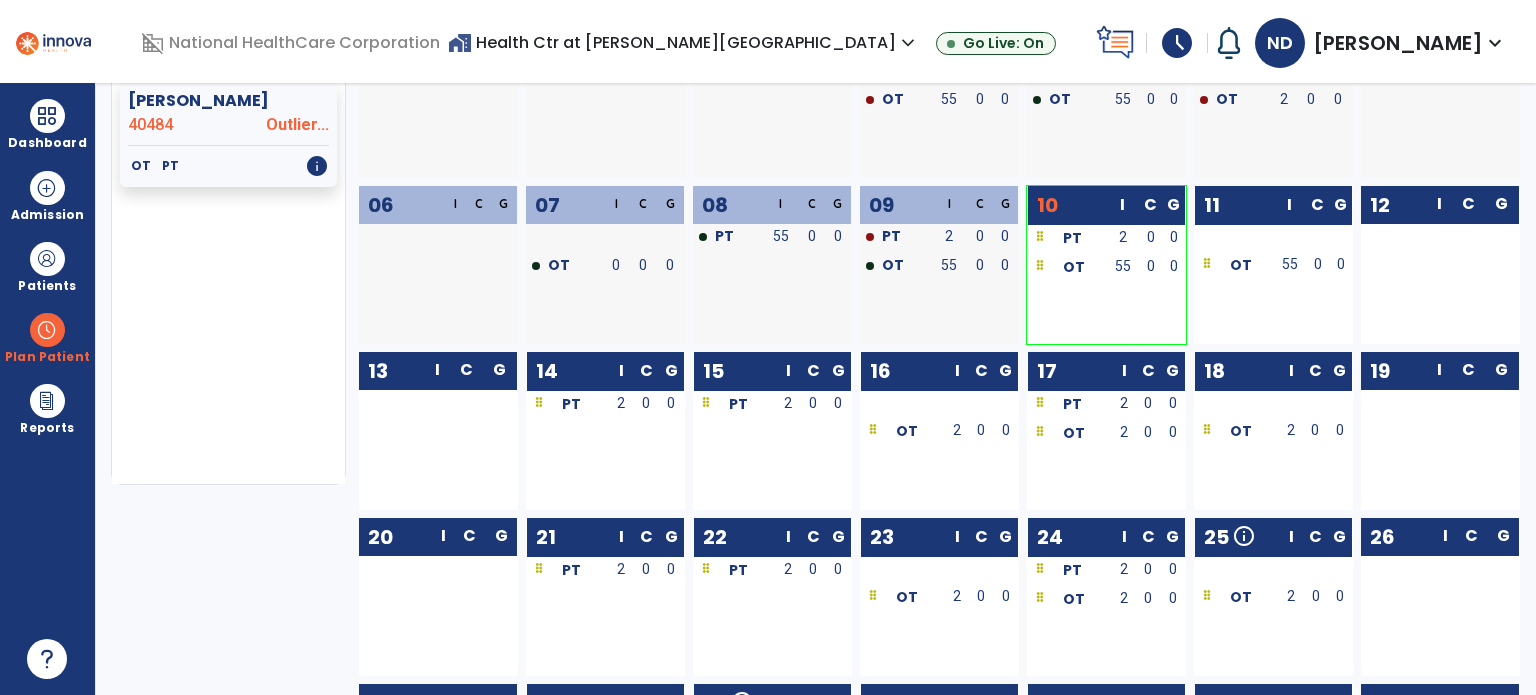 scroll, scrollTop: 379, scrollLeft: 0, axis: vertical 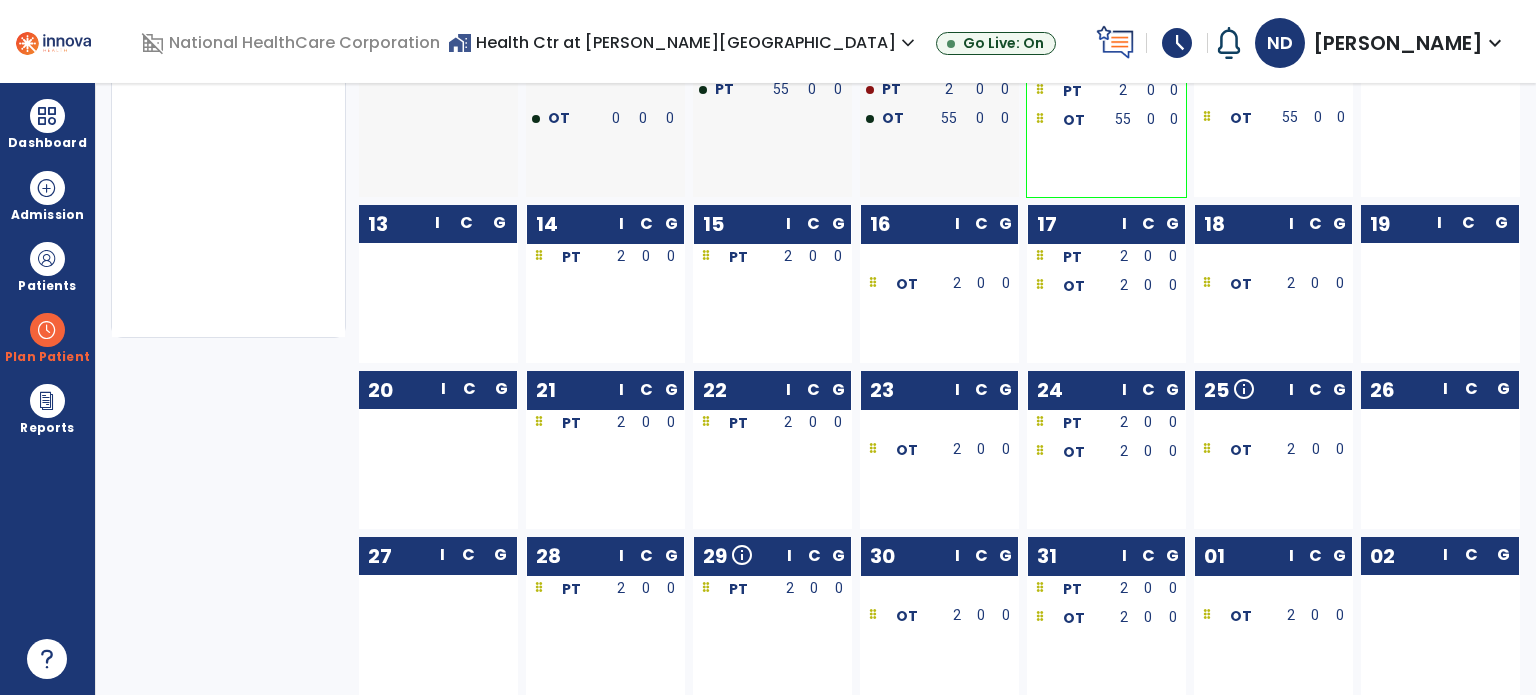 click on "Dashboard" at bounding box center (47, 143) 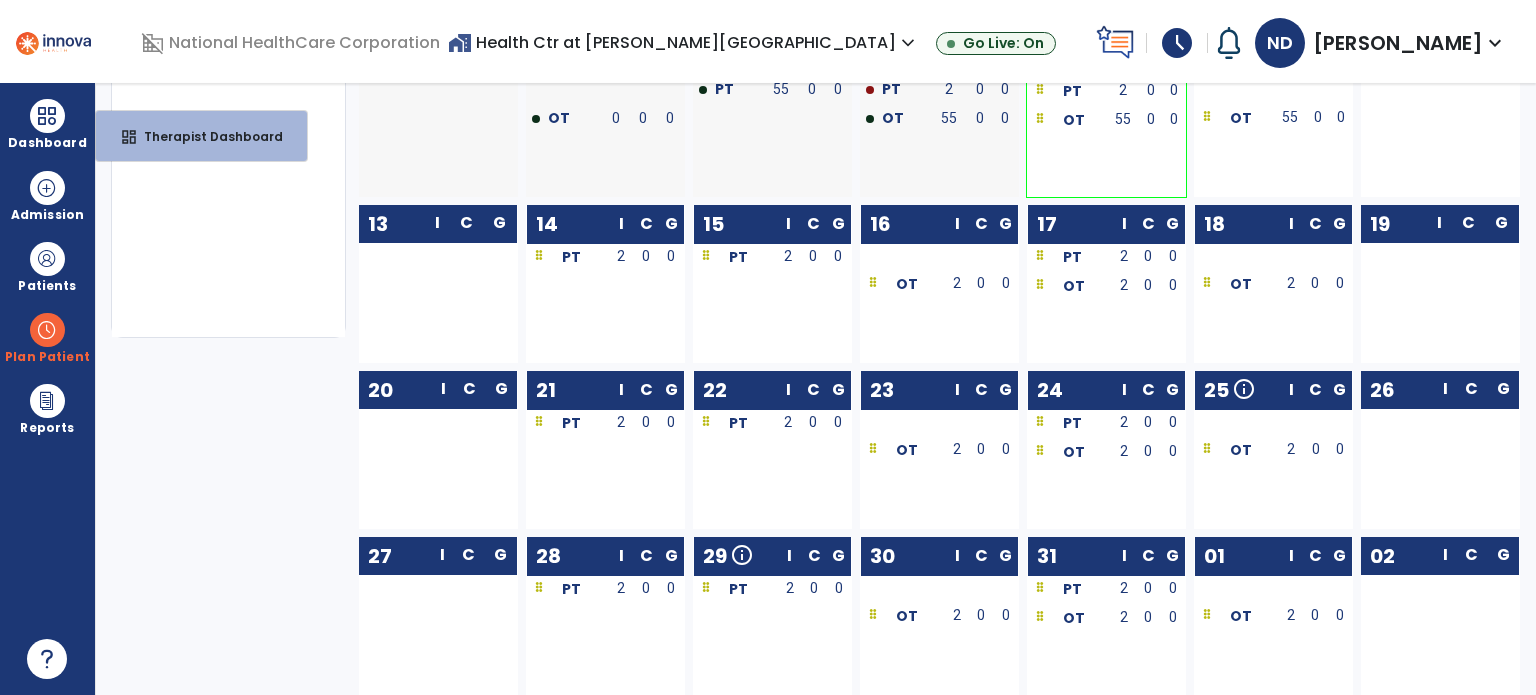 scroll, scrollTop: 302, scrollLeft: 0, axis: vertical 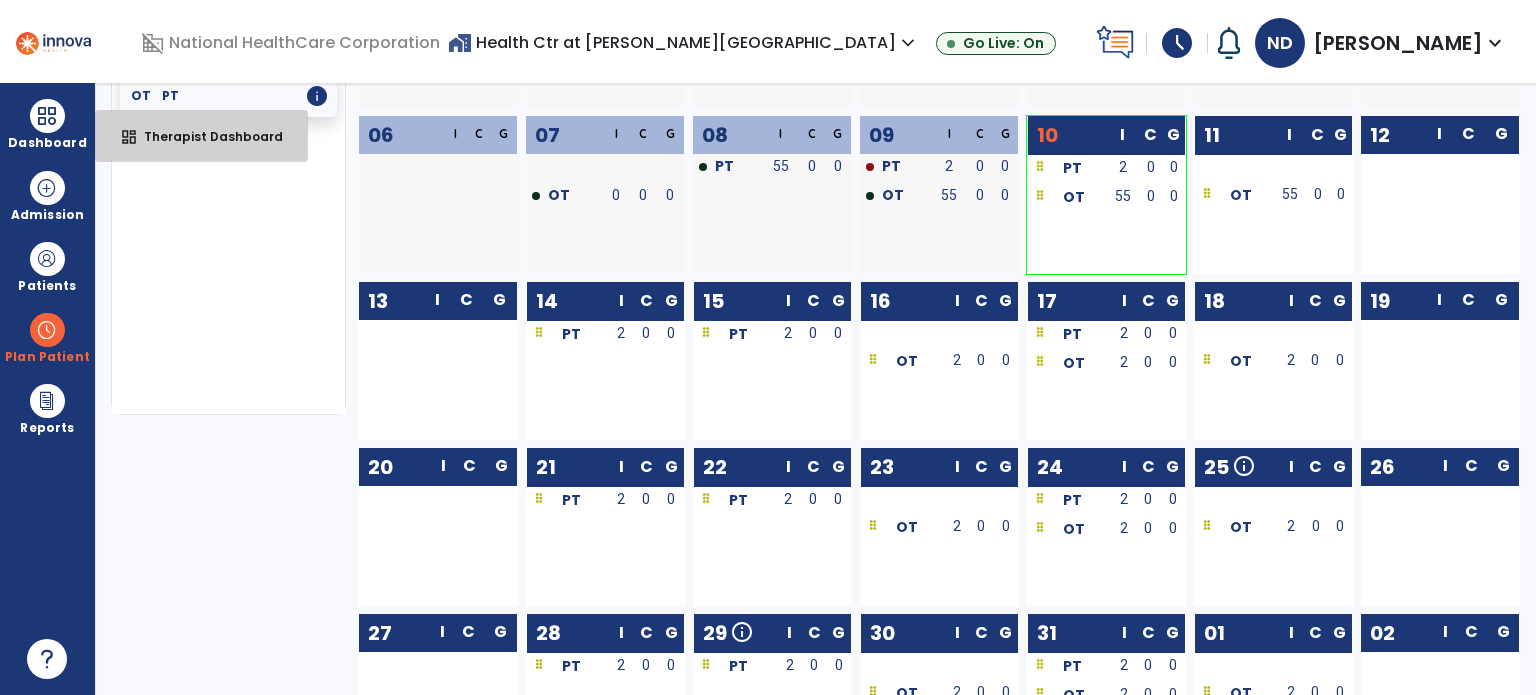 click on "Therapist Dashboard" at bounding box center [205, 136] 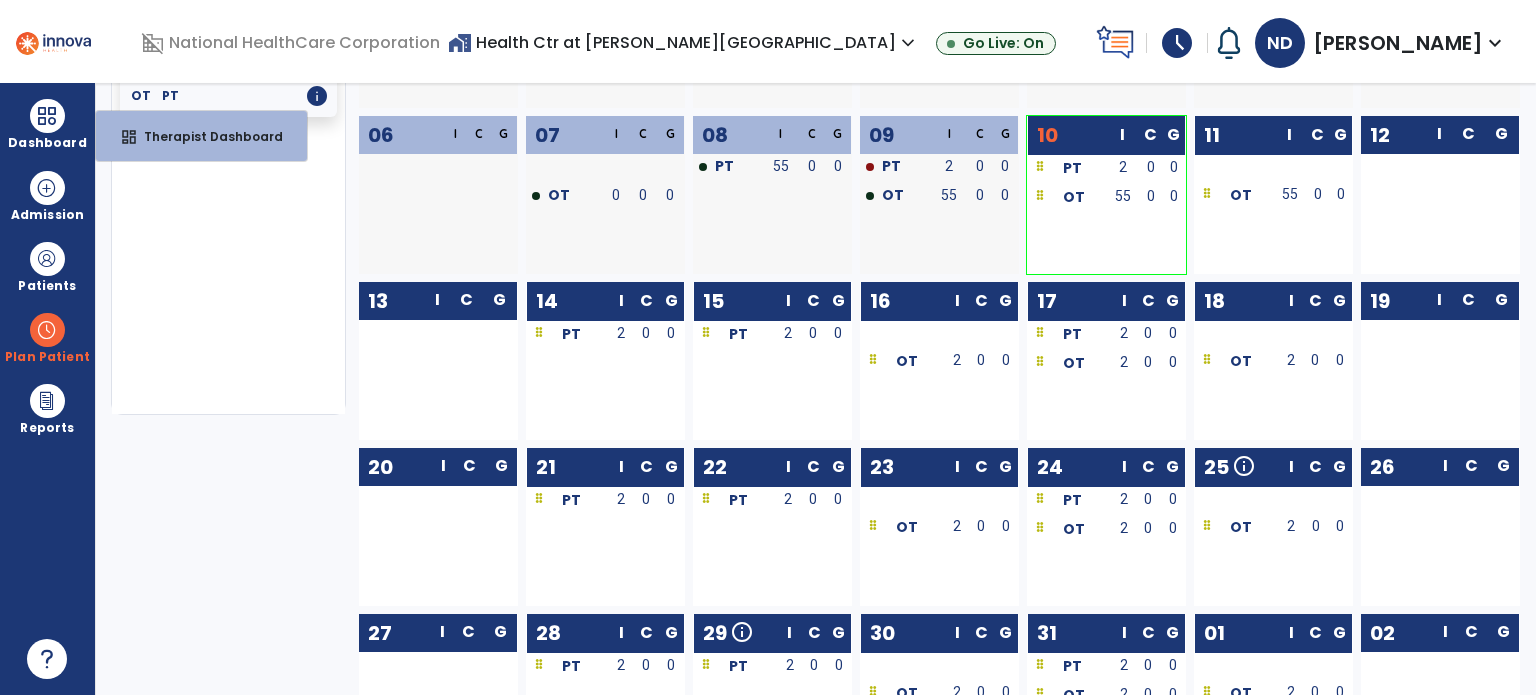 select on "****" 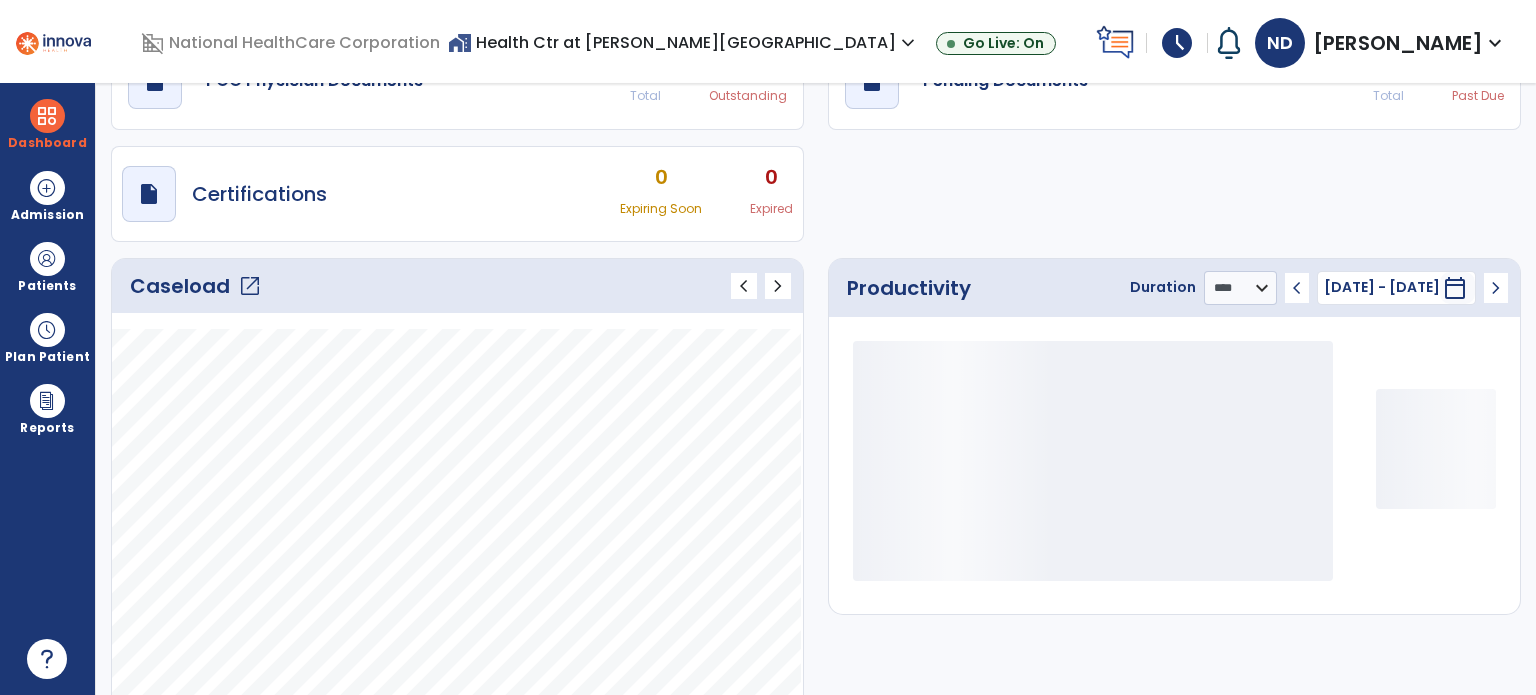 scroll, scrollTop: 49, scrollLeft: 0, axis: vertical 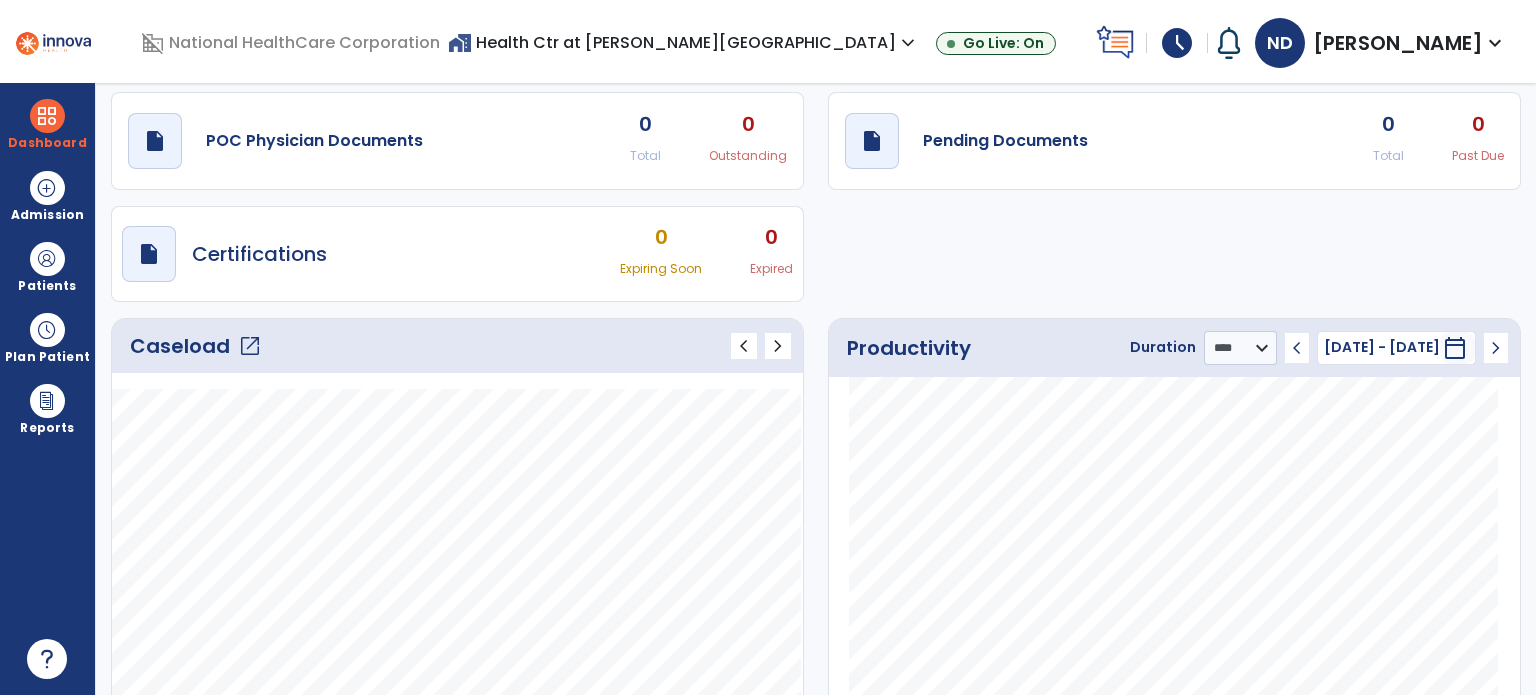 click on "Caseload   open_in_new   chevron_left   chevron_right" 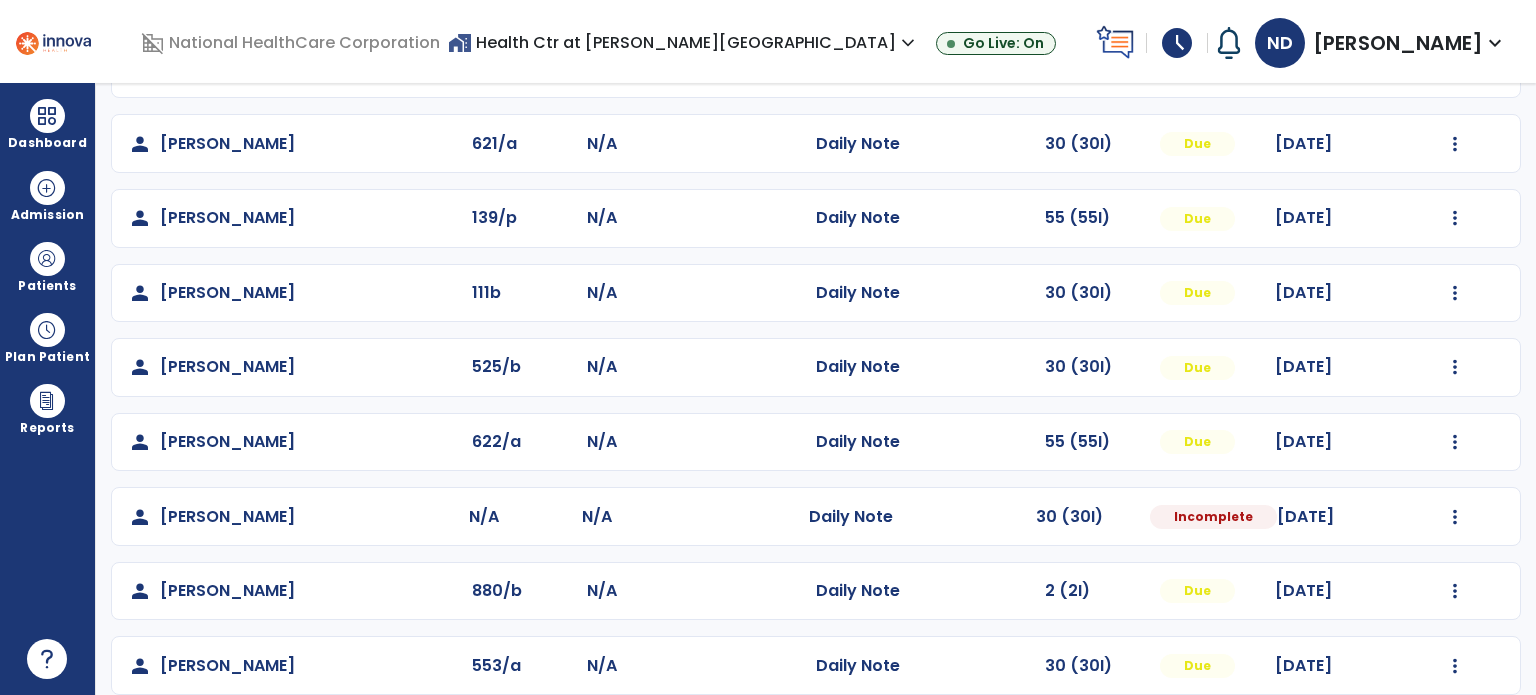 scroll, scrollTop: 386, scrollLeft: 0, axis: vertical 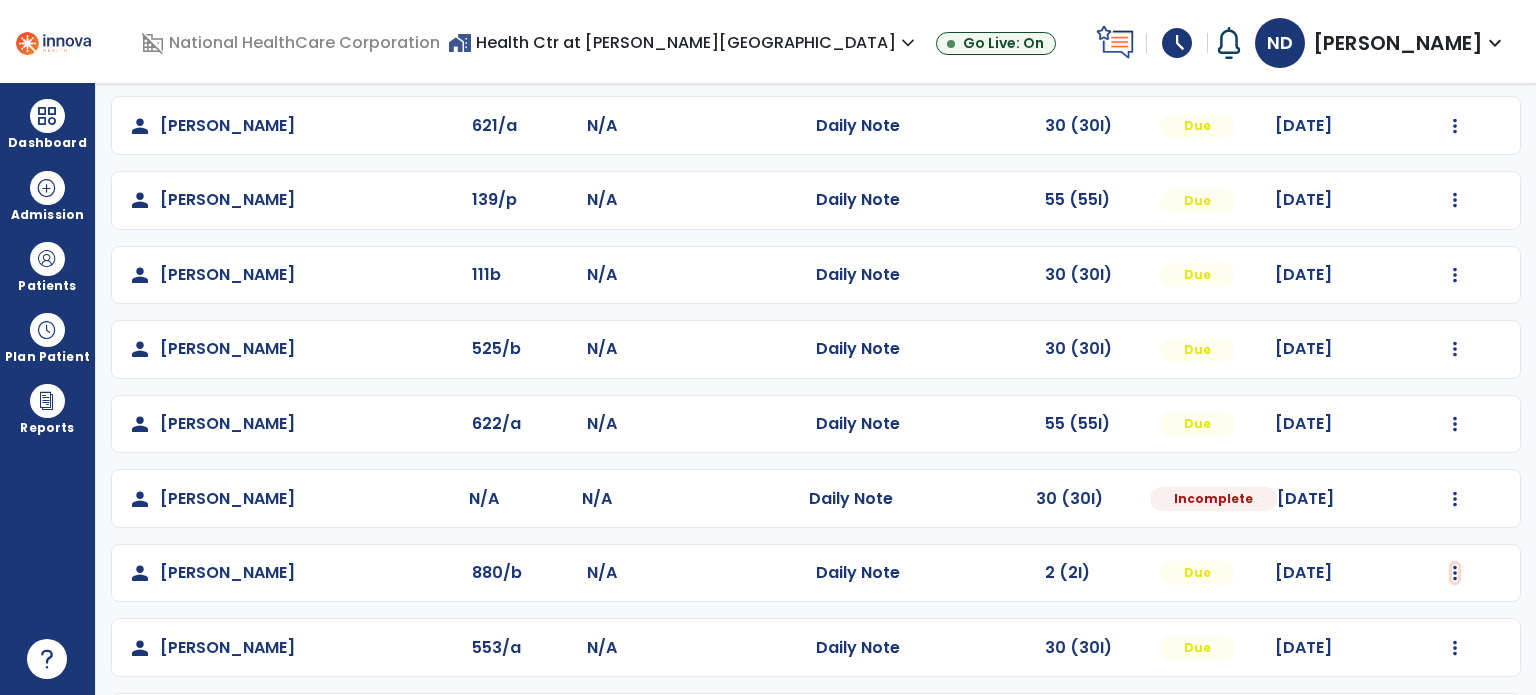 click at bounding box center (1455, -98) 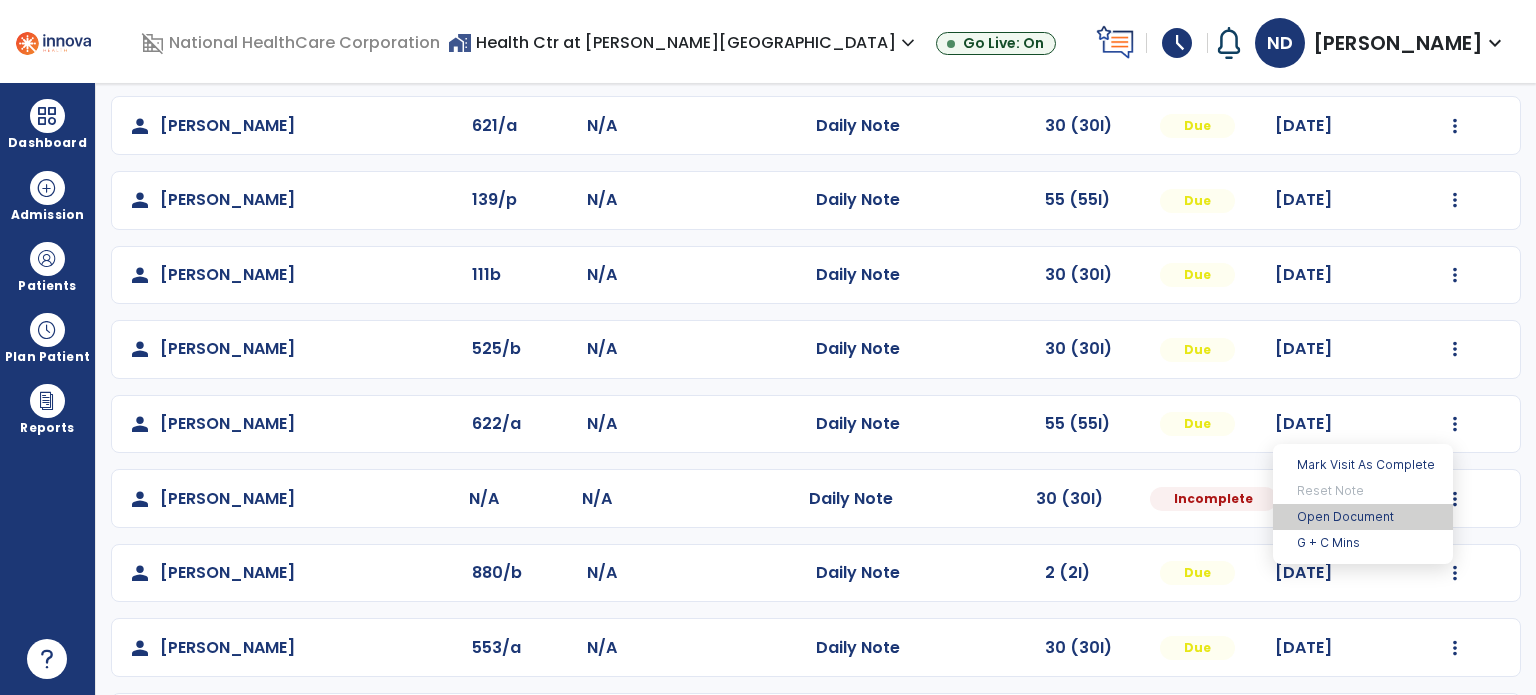 click on "Open Document" at bounding box center [1363, 517] 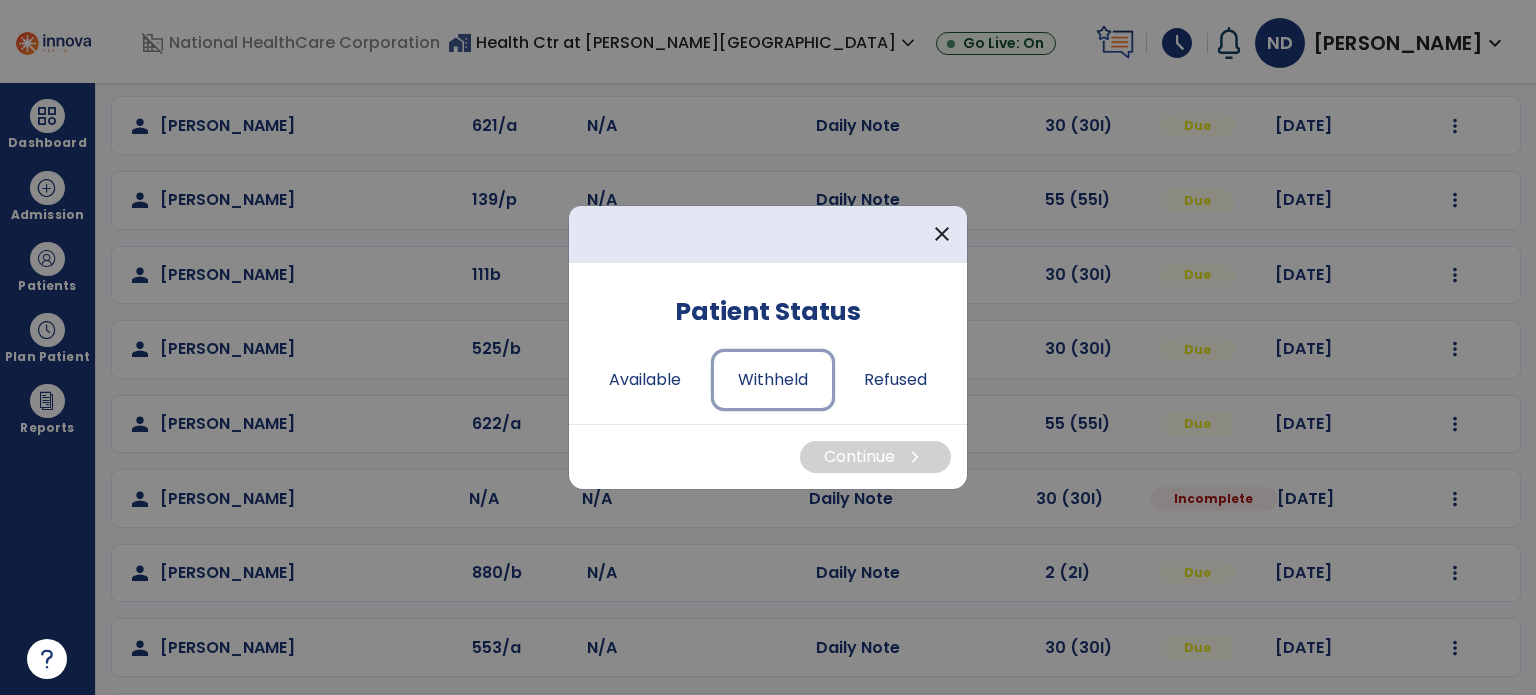 click on "Withheld" at bounding box center [773, 380] 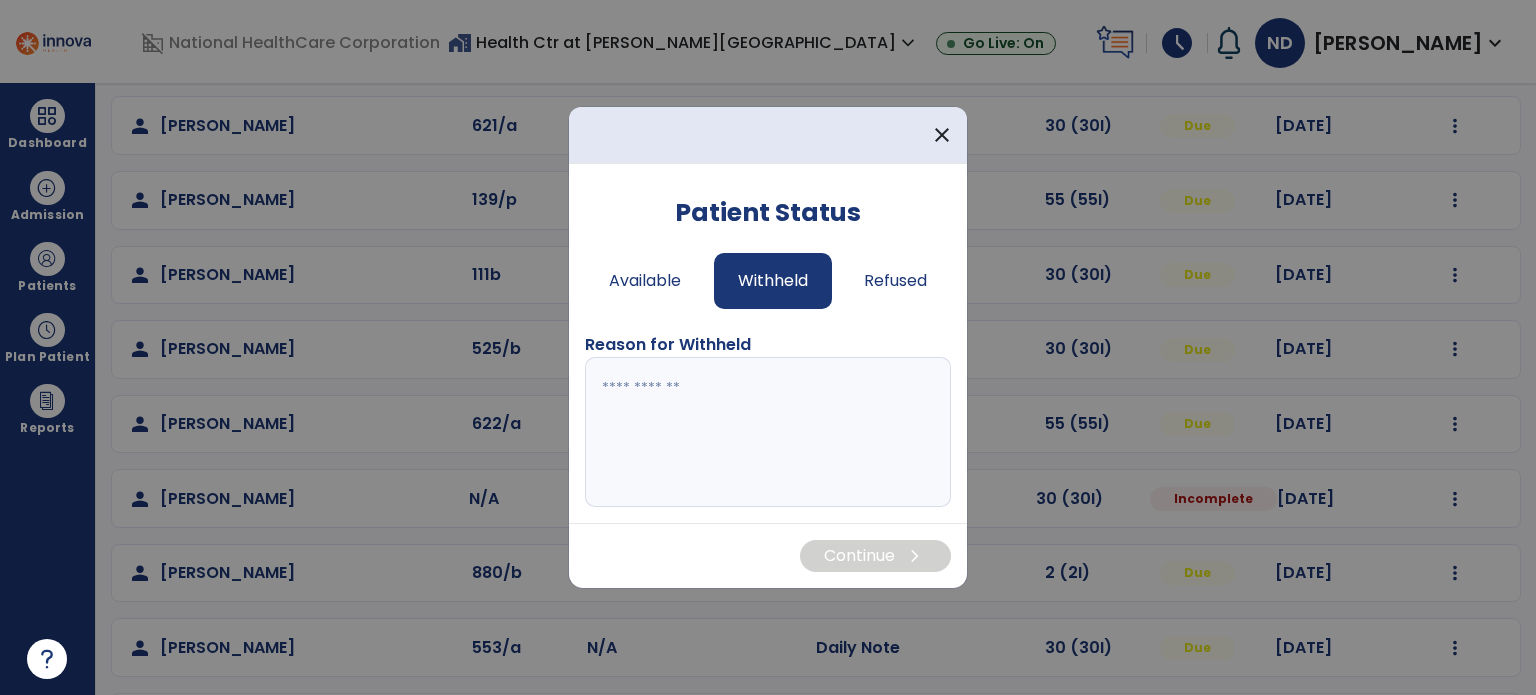 click at bounding box center [768, 432] 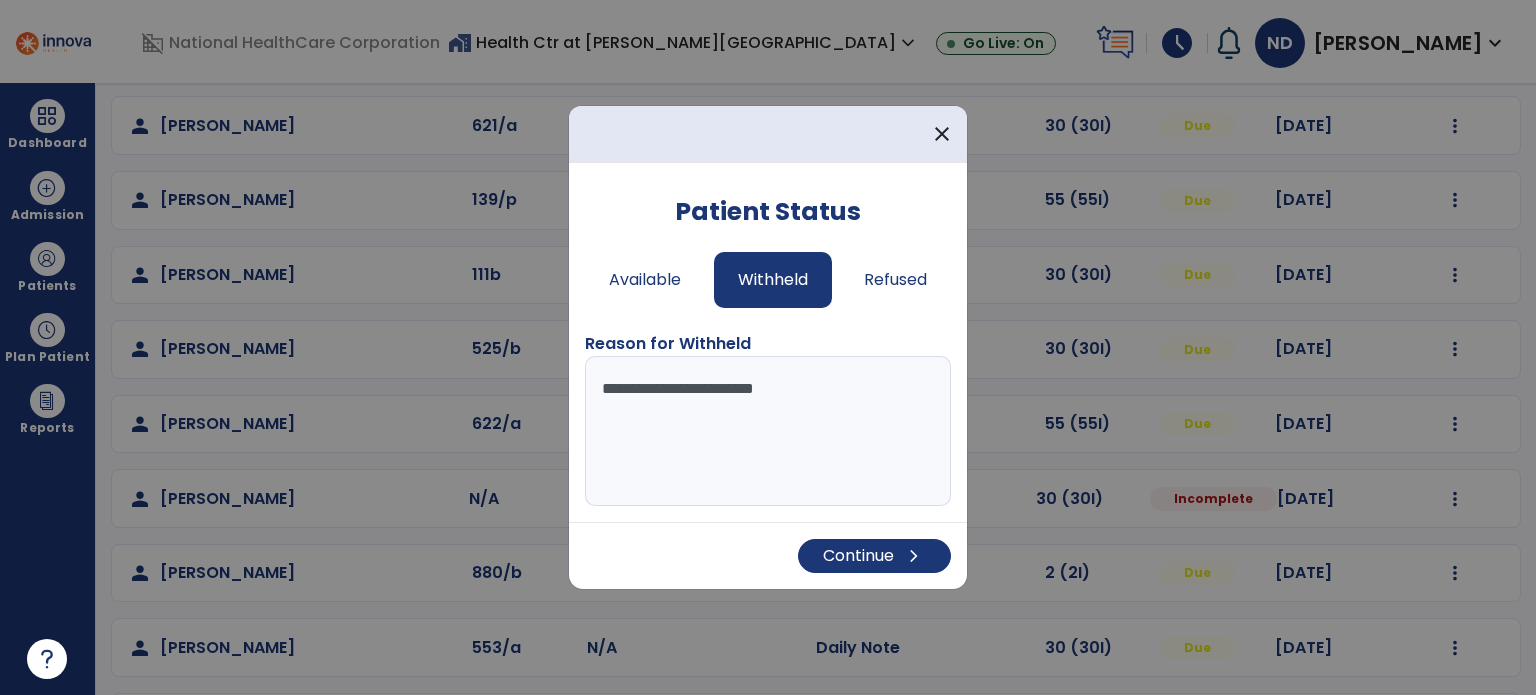 type on "**********" 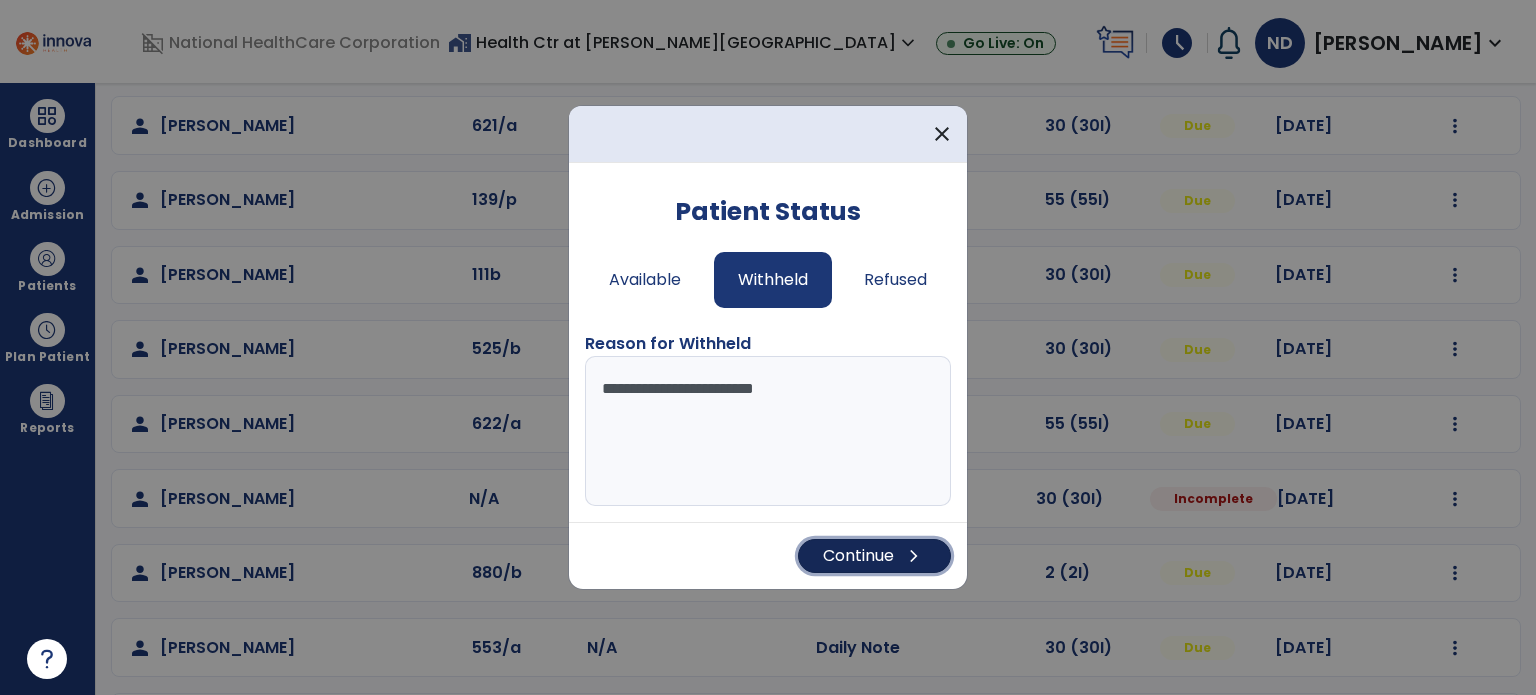 click on "Continue   chevron_right" at bounding box center [874, 556] 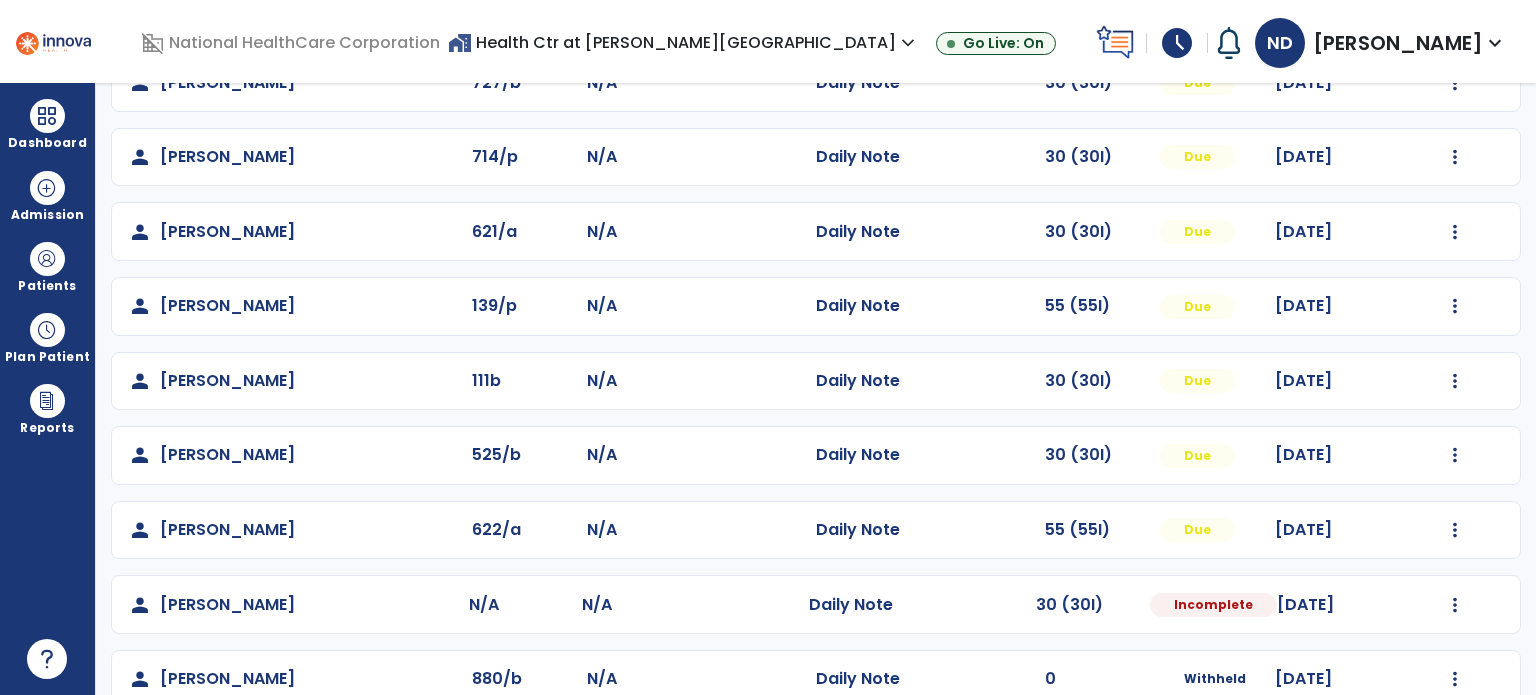 scroll, scrollTop: 617, scrollLeft: 0, axis: vertical 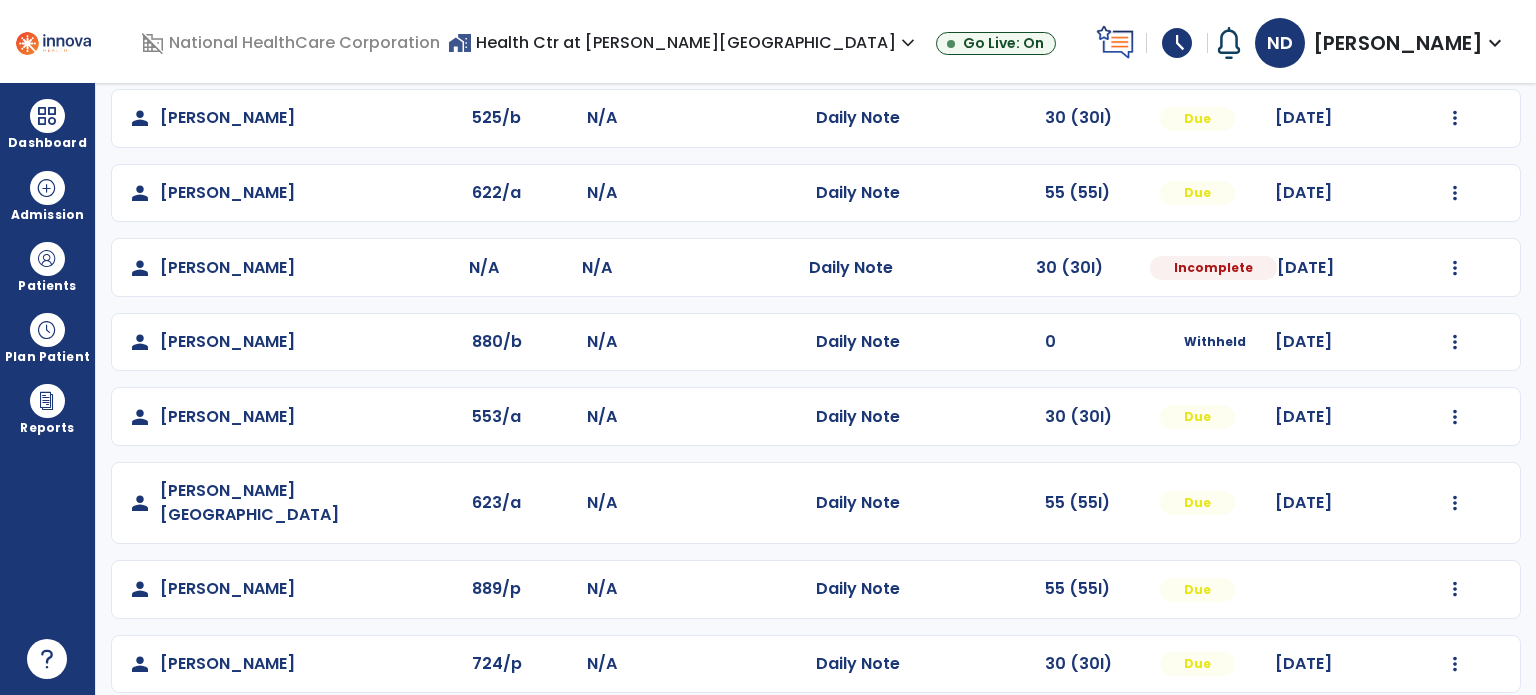 drag, startPoint x: 1029, startPoint y: 527, endPoint x: 1413, endPoint y: 441, distance: 393.5124 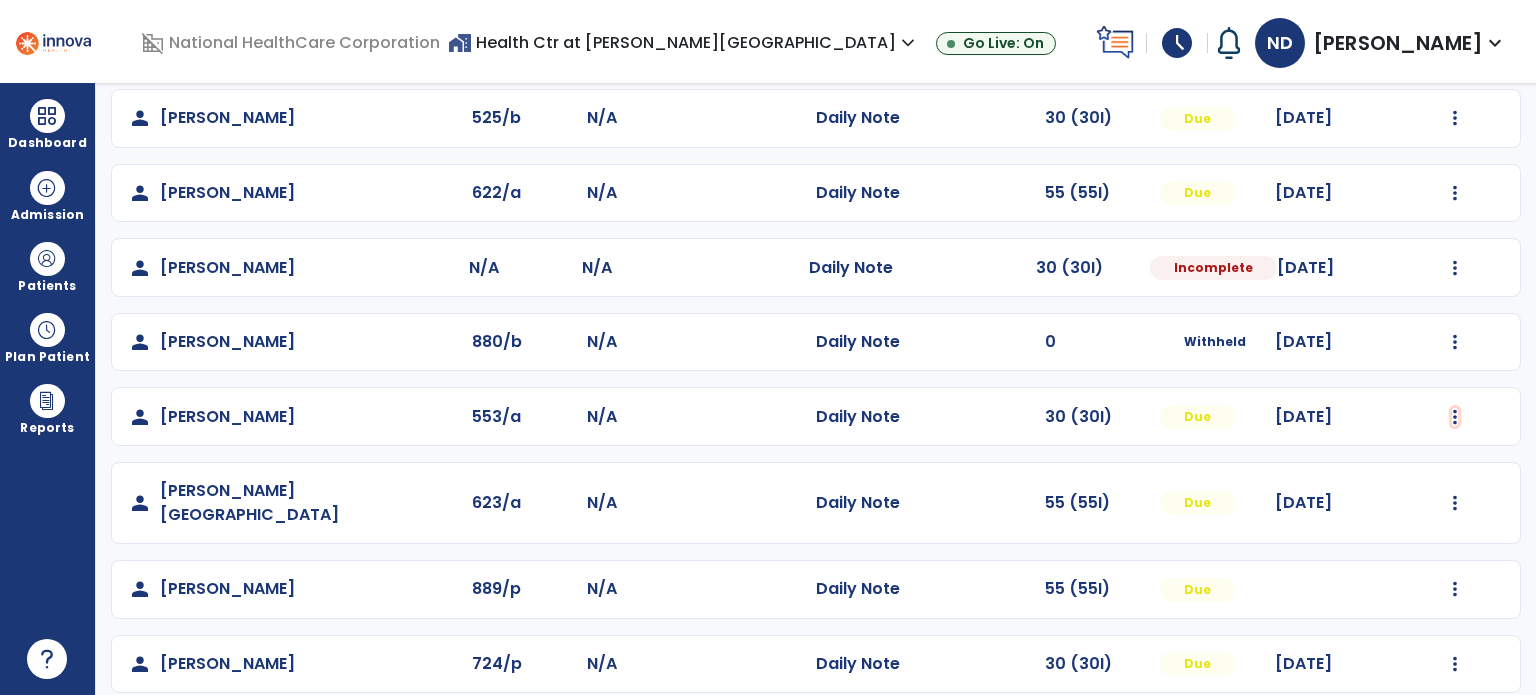 click at bounding box center [1455, -329] 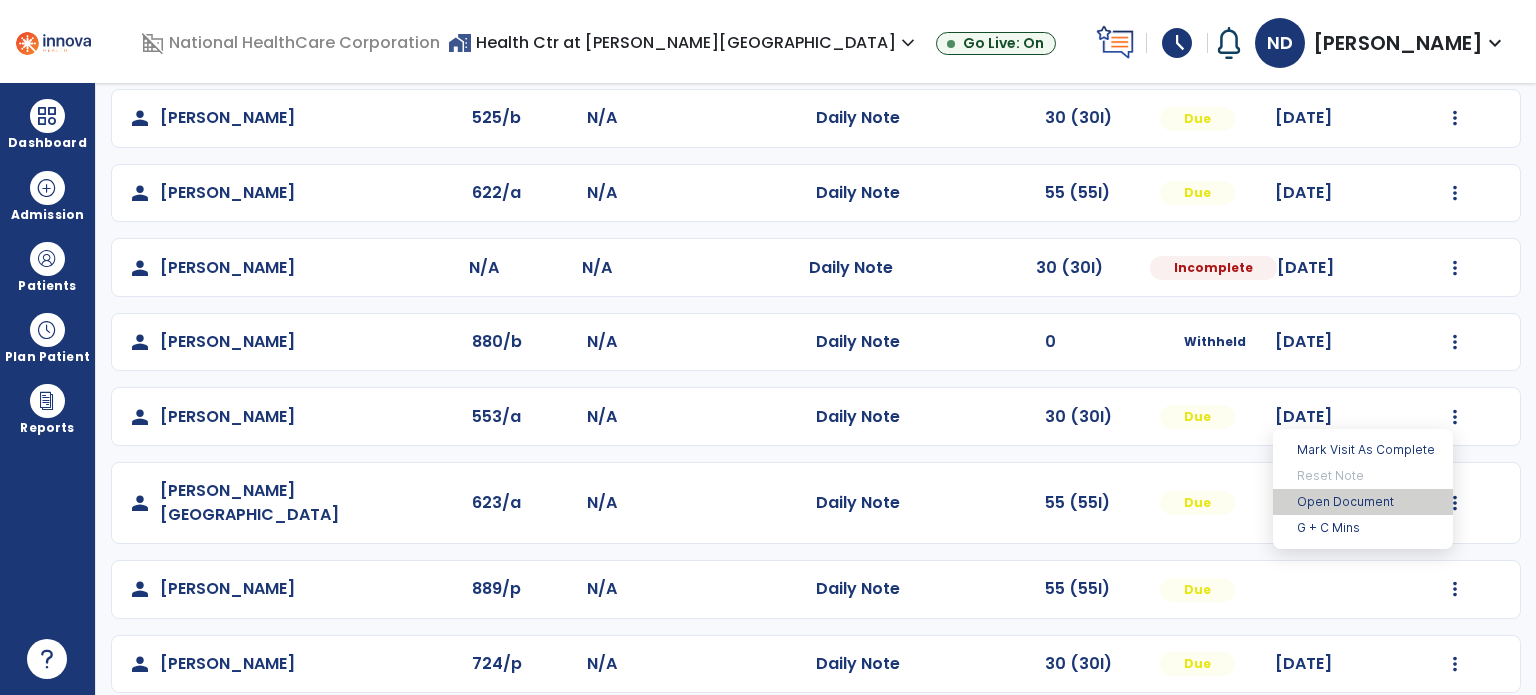 click on "Open Document" at bounding box center (1363, 502) 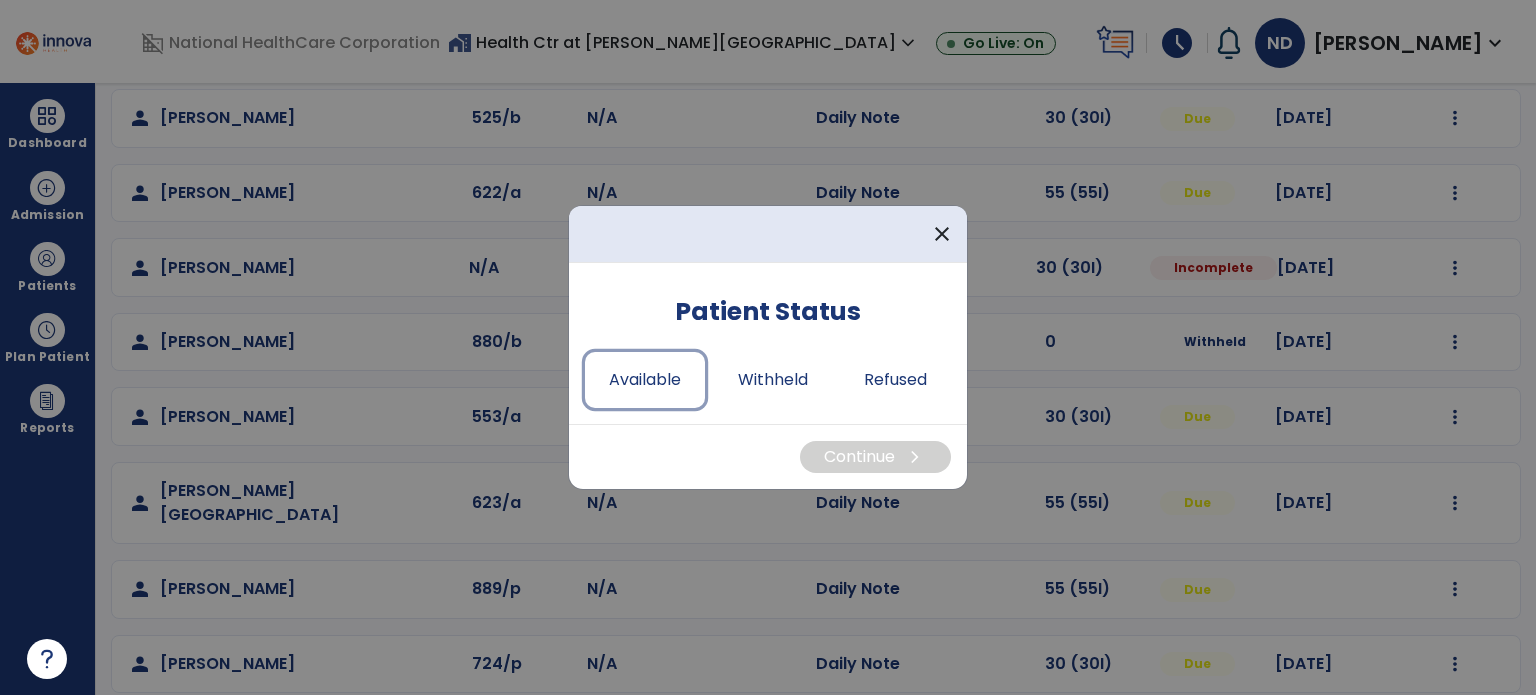 click on "Available" at bounding box center (645, 380) 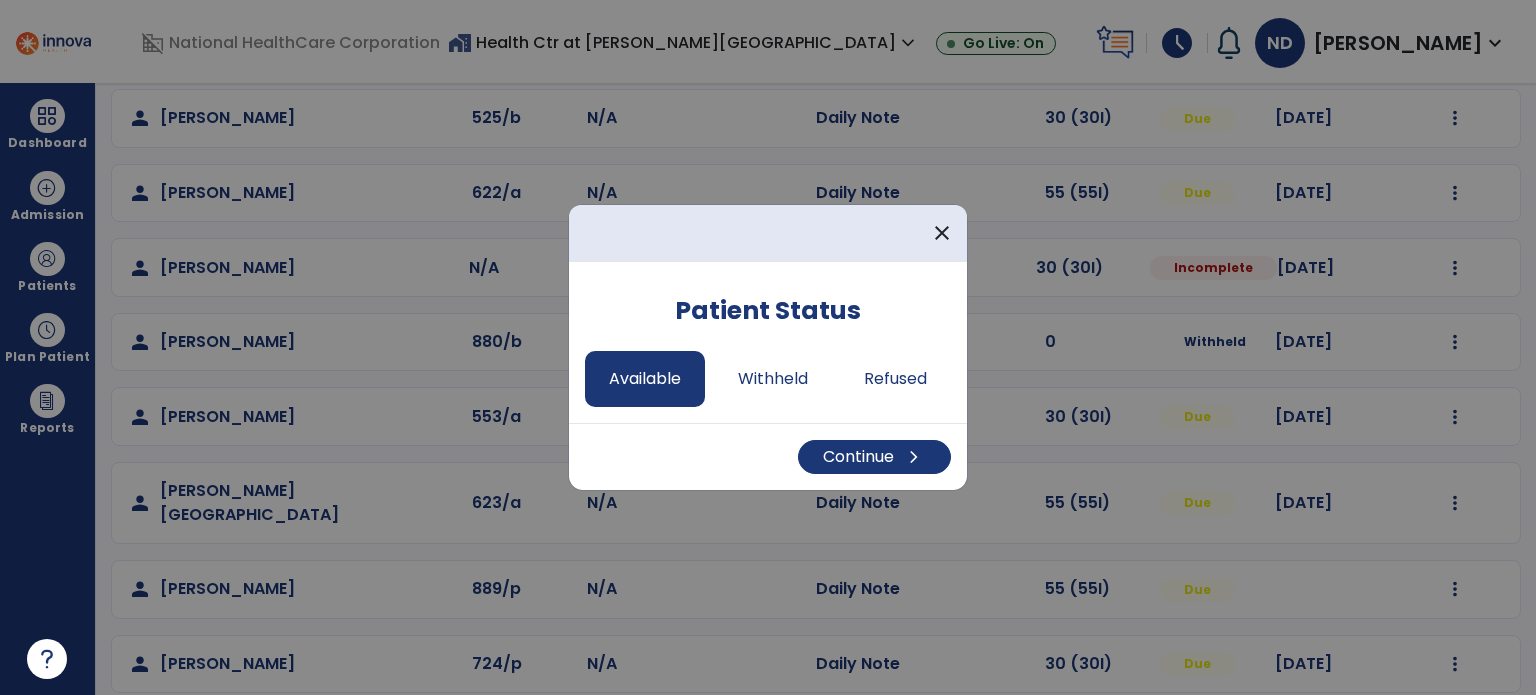click on "Continue   chevron_right" at bounding box center (768, 456) 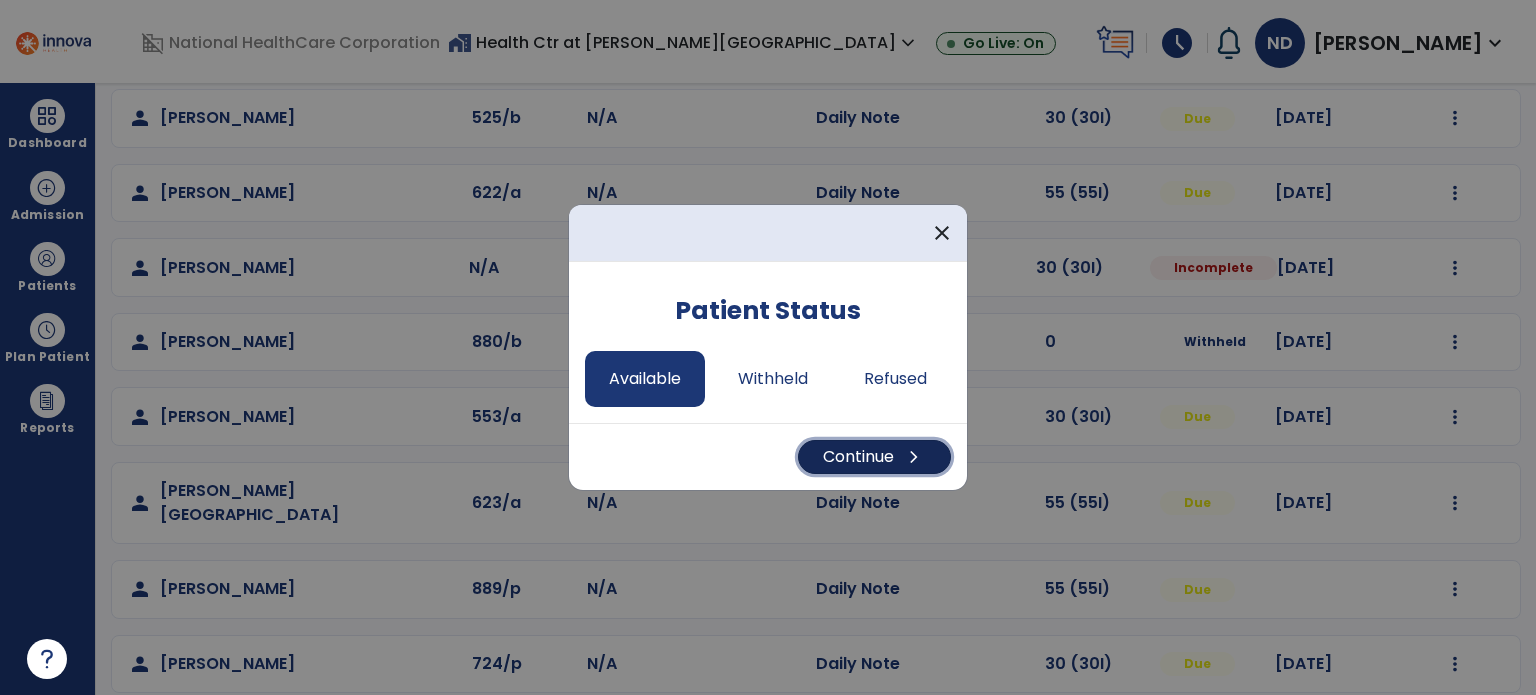 click on "Continue   chevron_right" at bounding box center [874, 457] 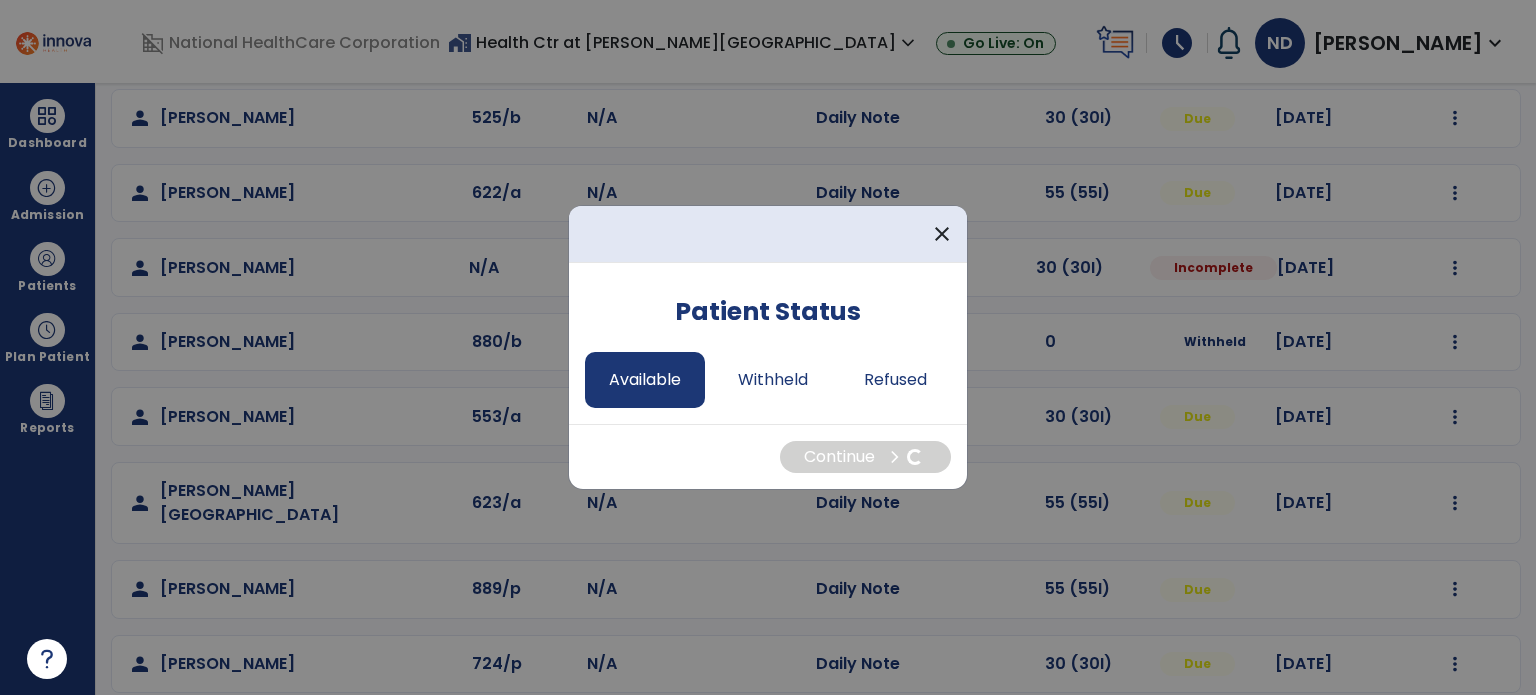 select on "*" 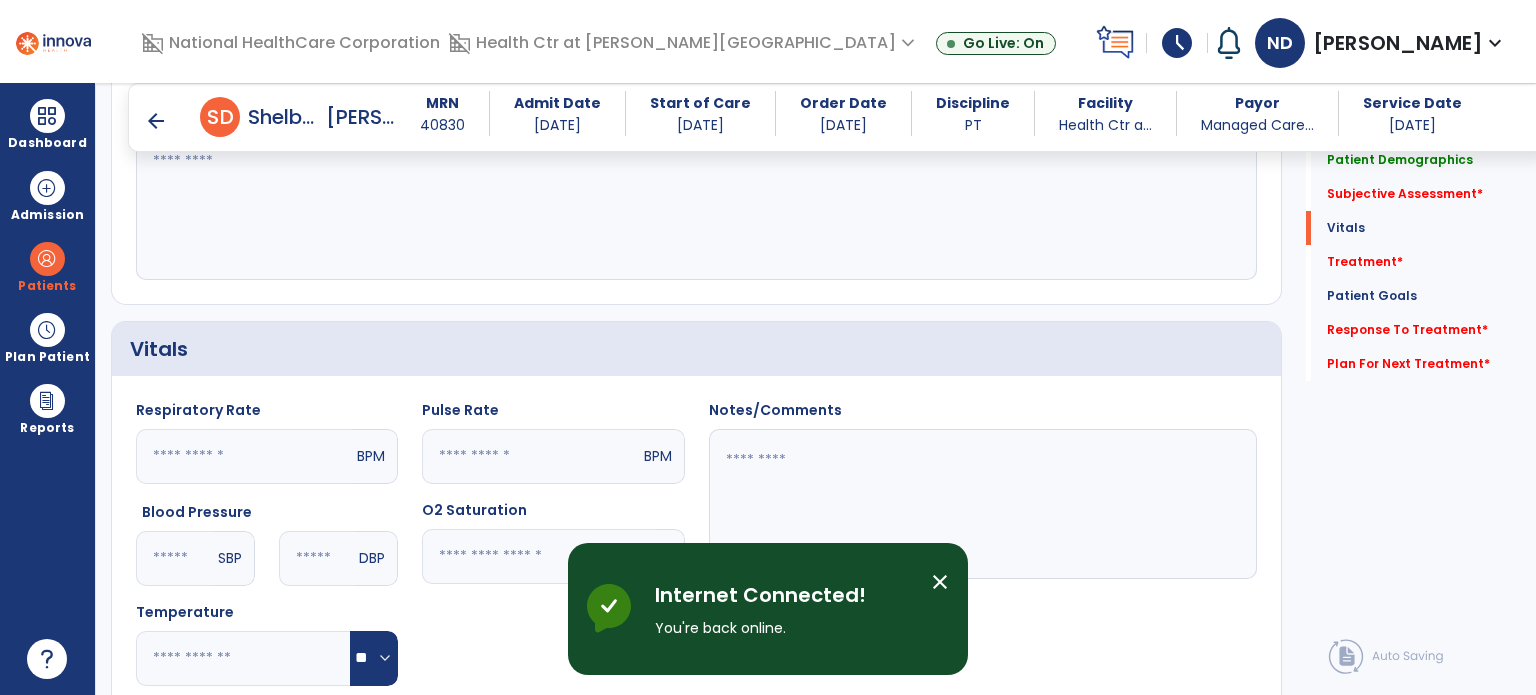 scroll, scrollTop: 530, scrollLeft: 0, axis: vertical 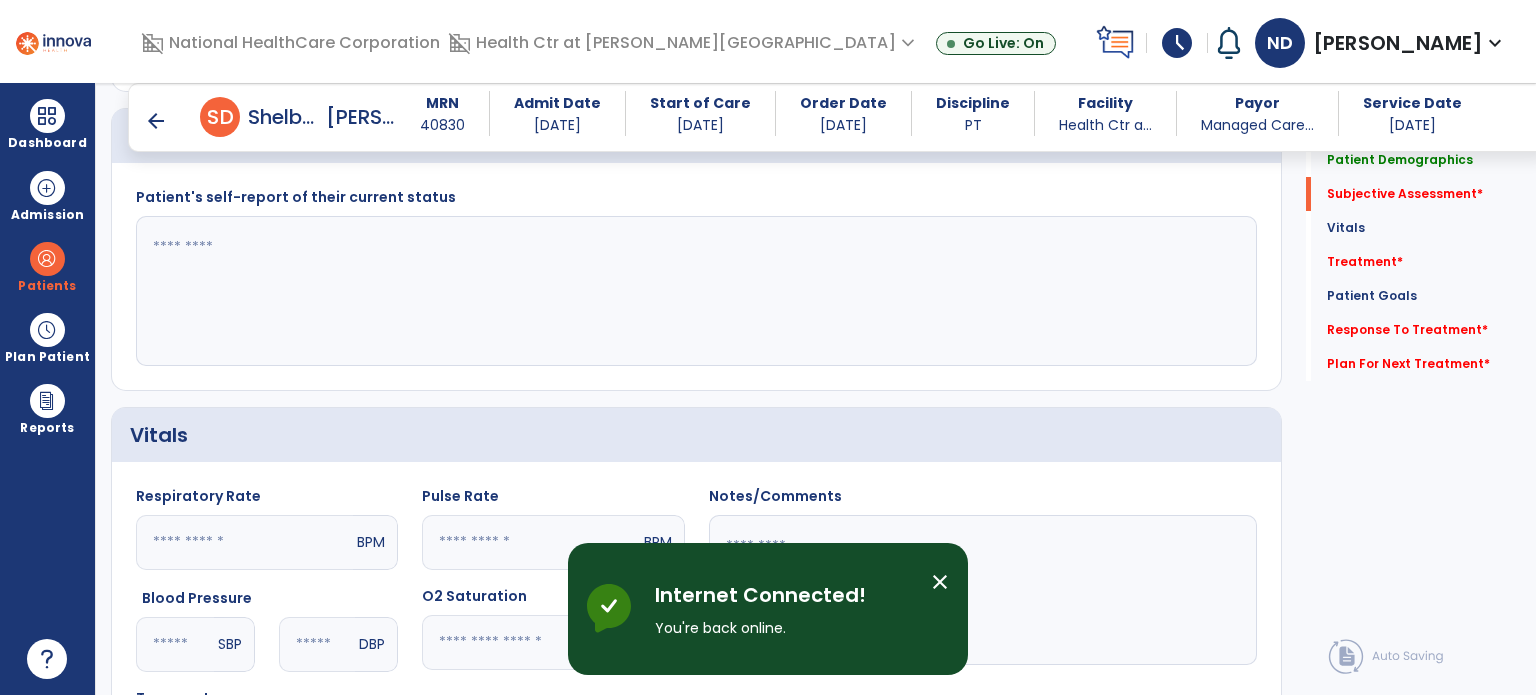 click 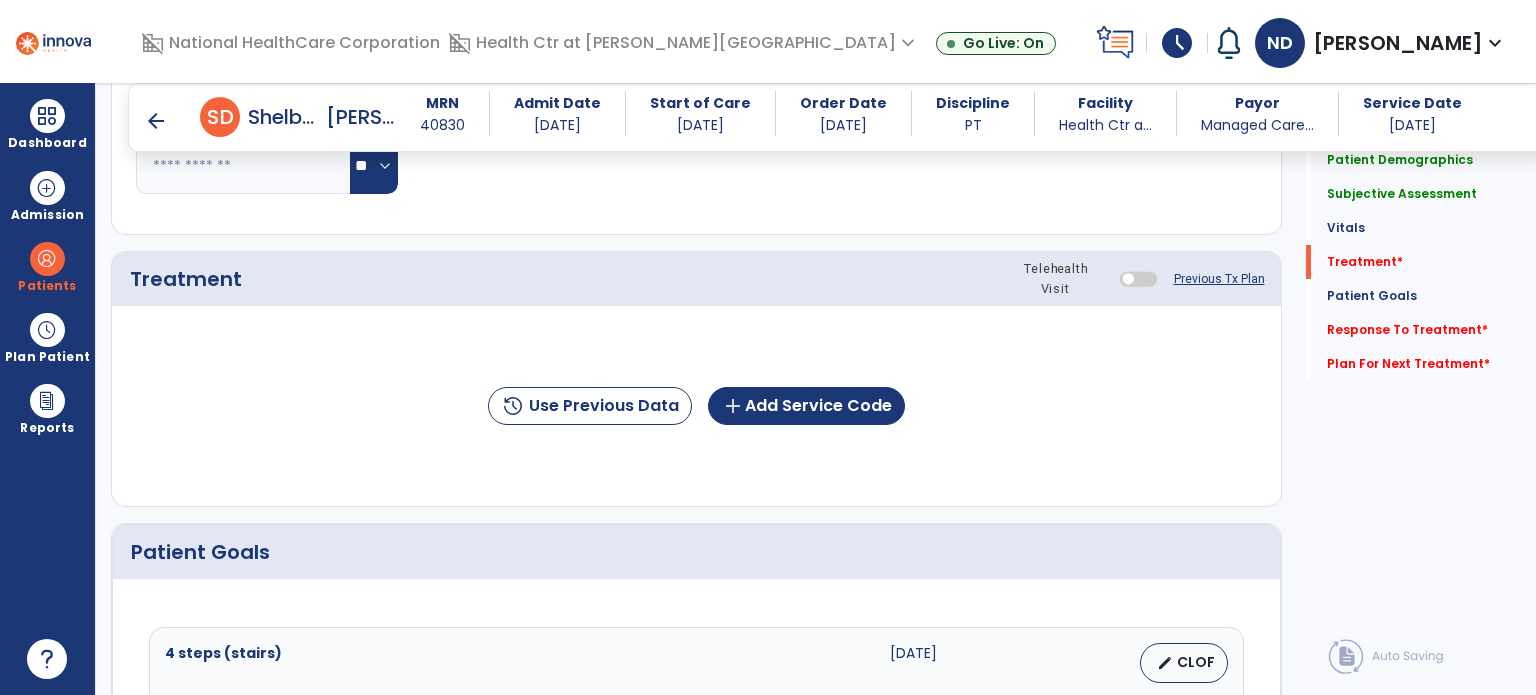 scroll, scrollTop: 1116, scrollLeft: 0, axis: vertical 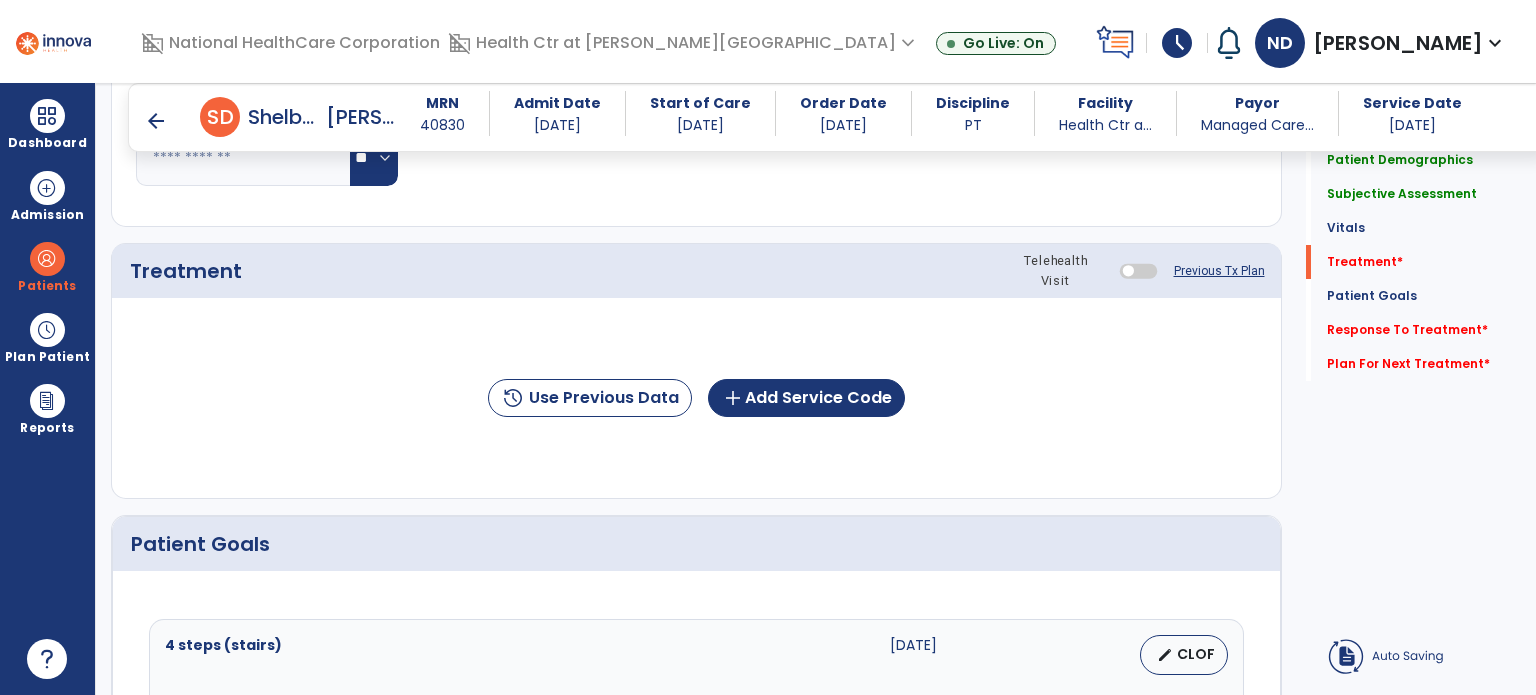 type on "**********" 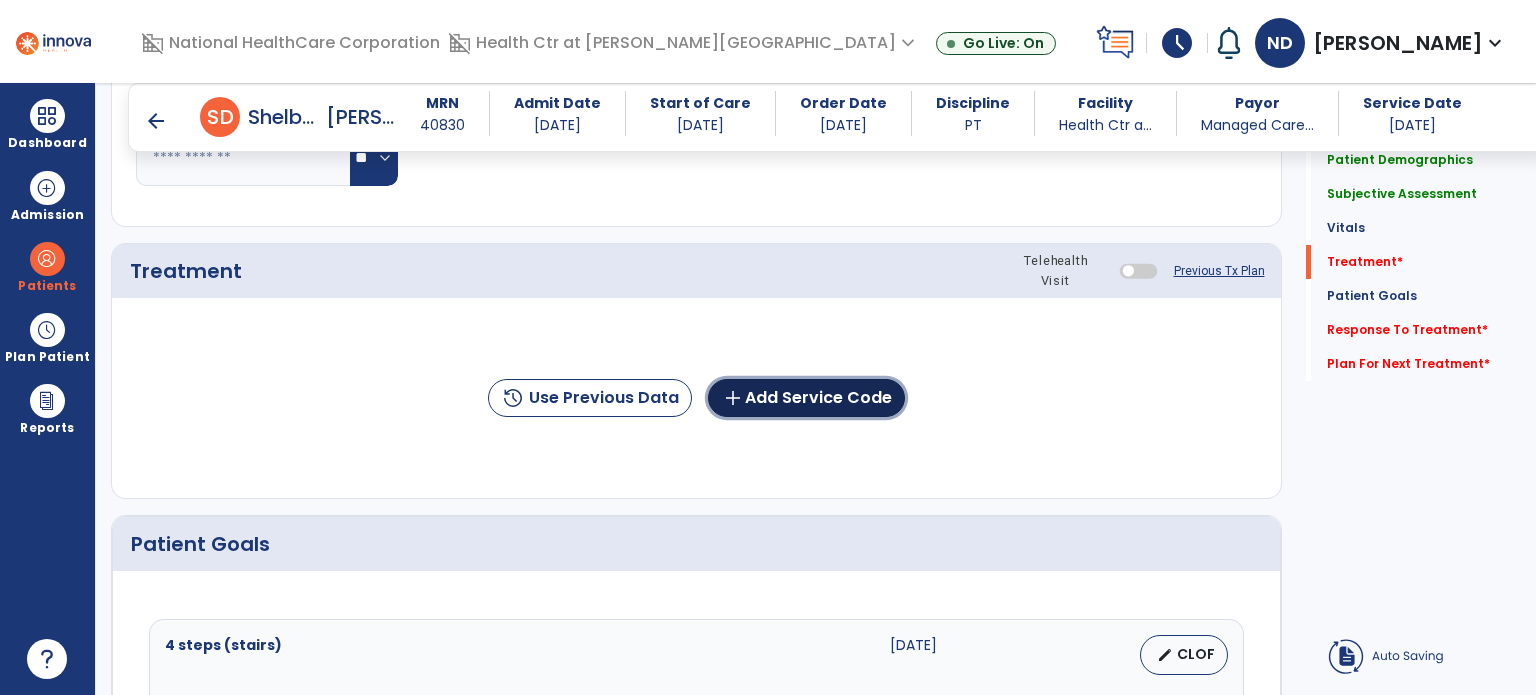 click on "add  Add Service Code" 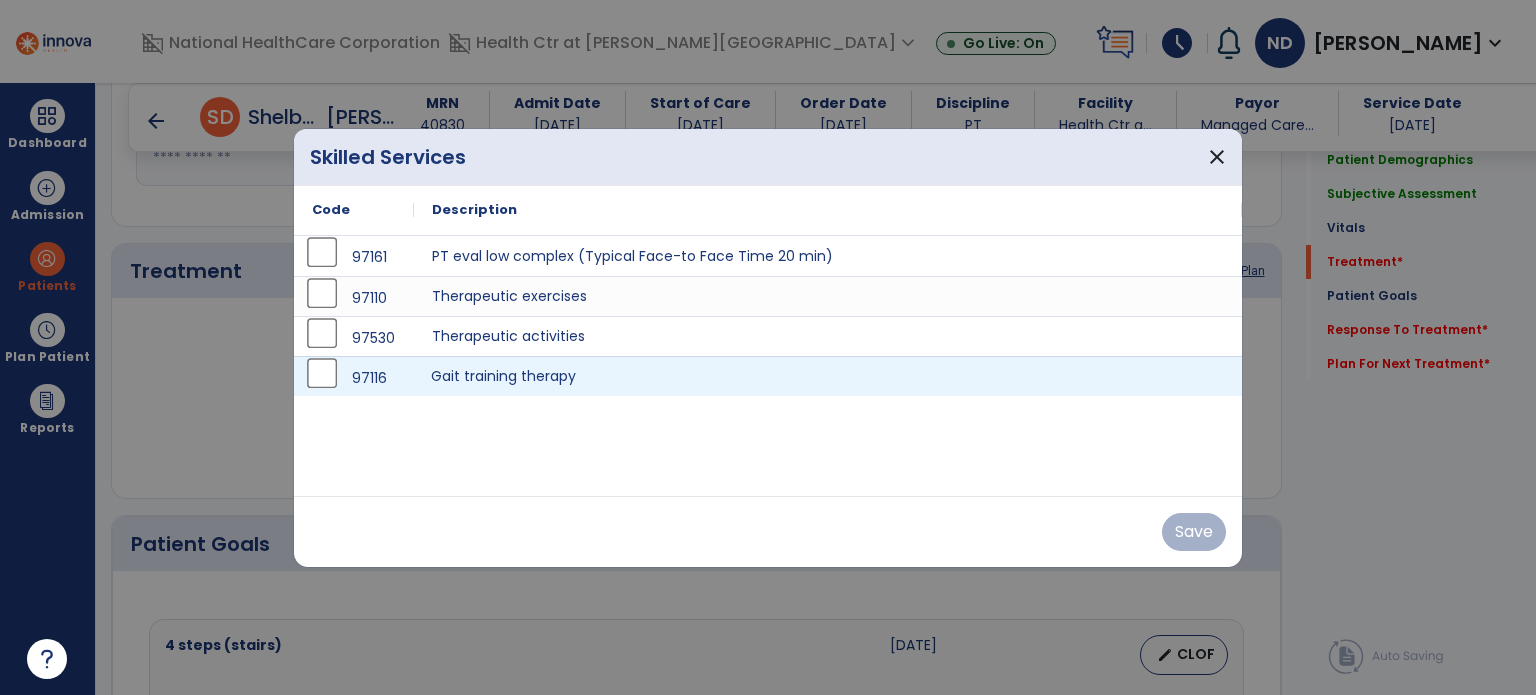 click on "Gait training therapy" at bounding box center (828, 376) 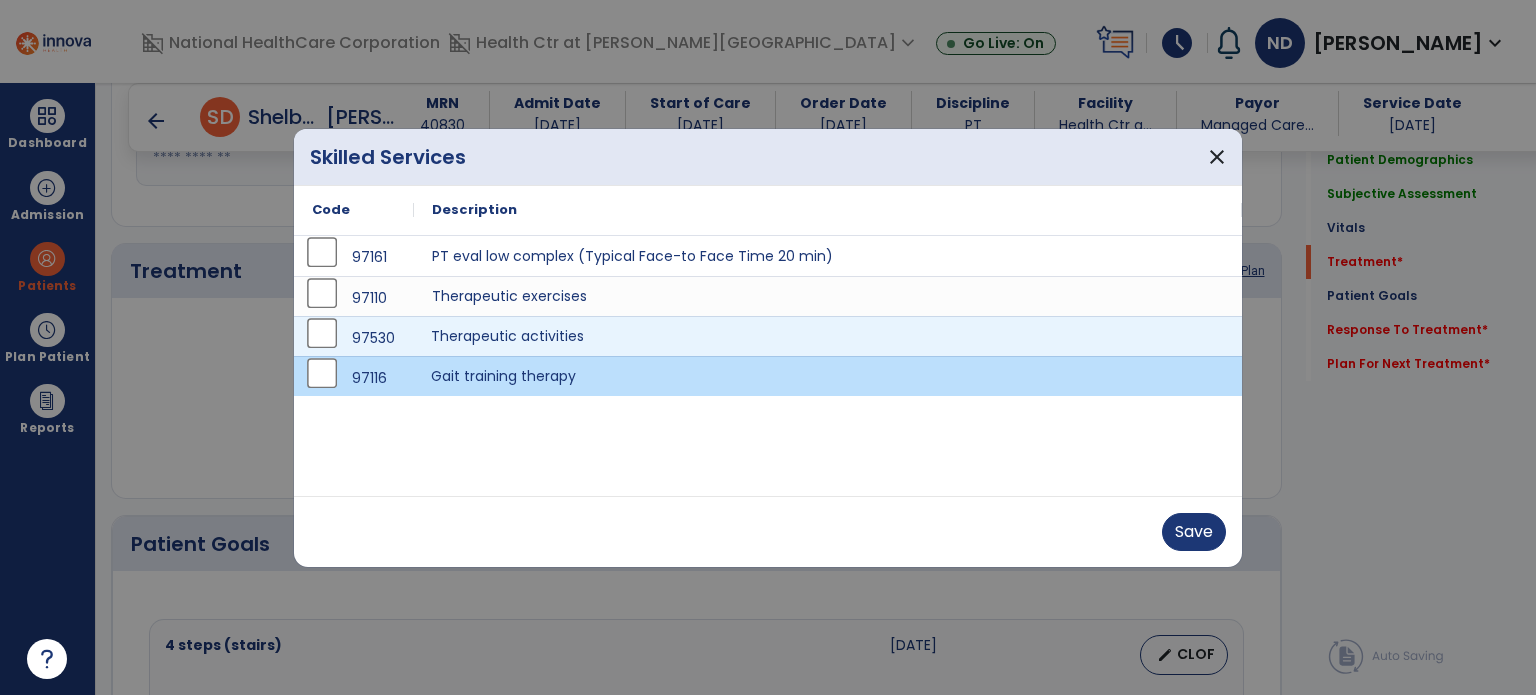click on "Therapeutic activities" at bounding box center (828, 336) 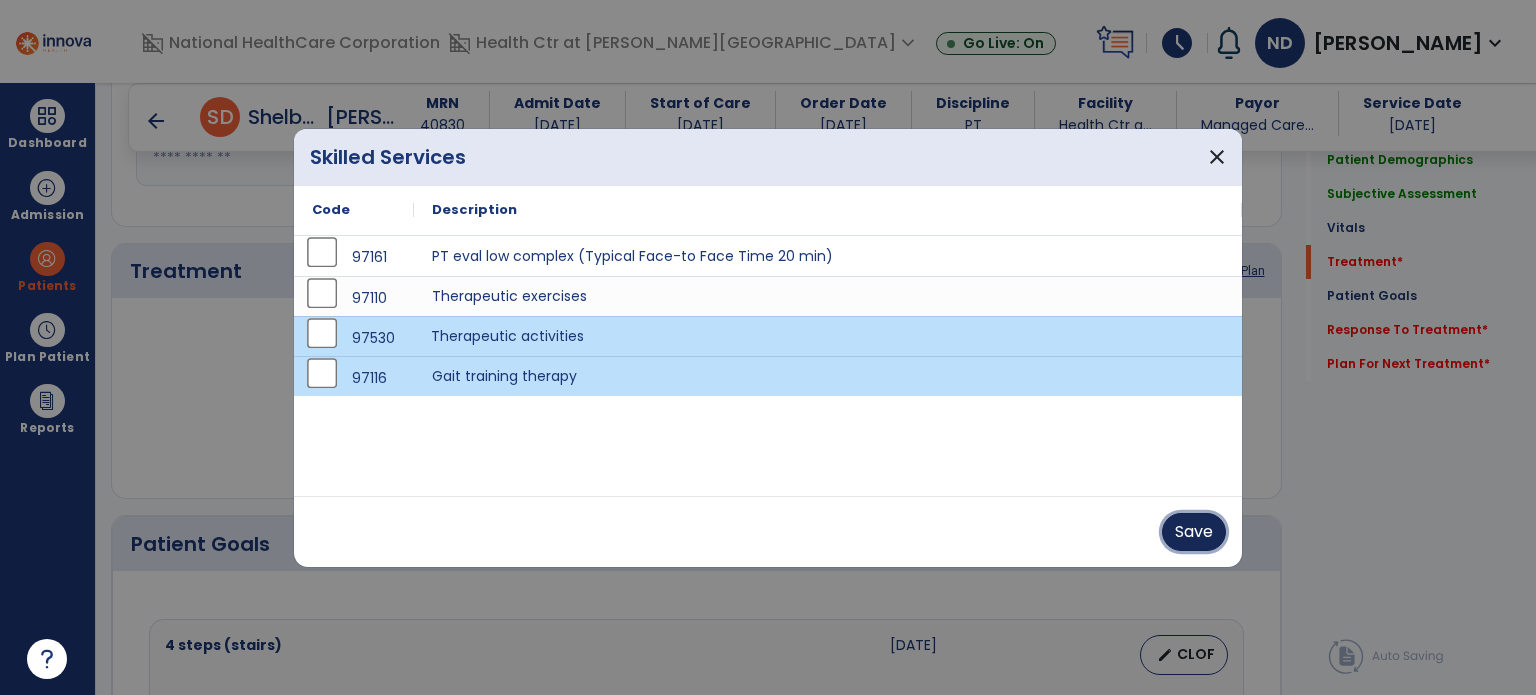 click on "Save" at bounding box center [1194, 532] 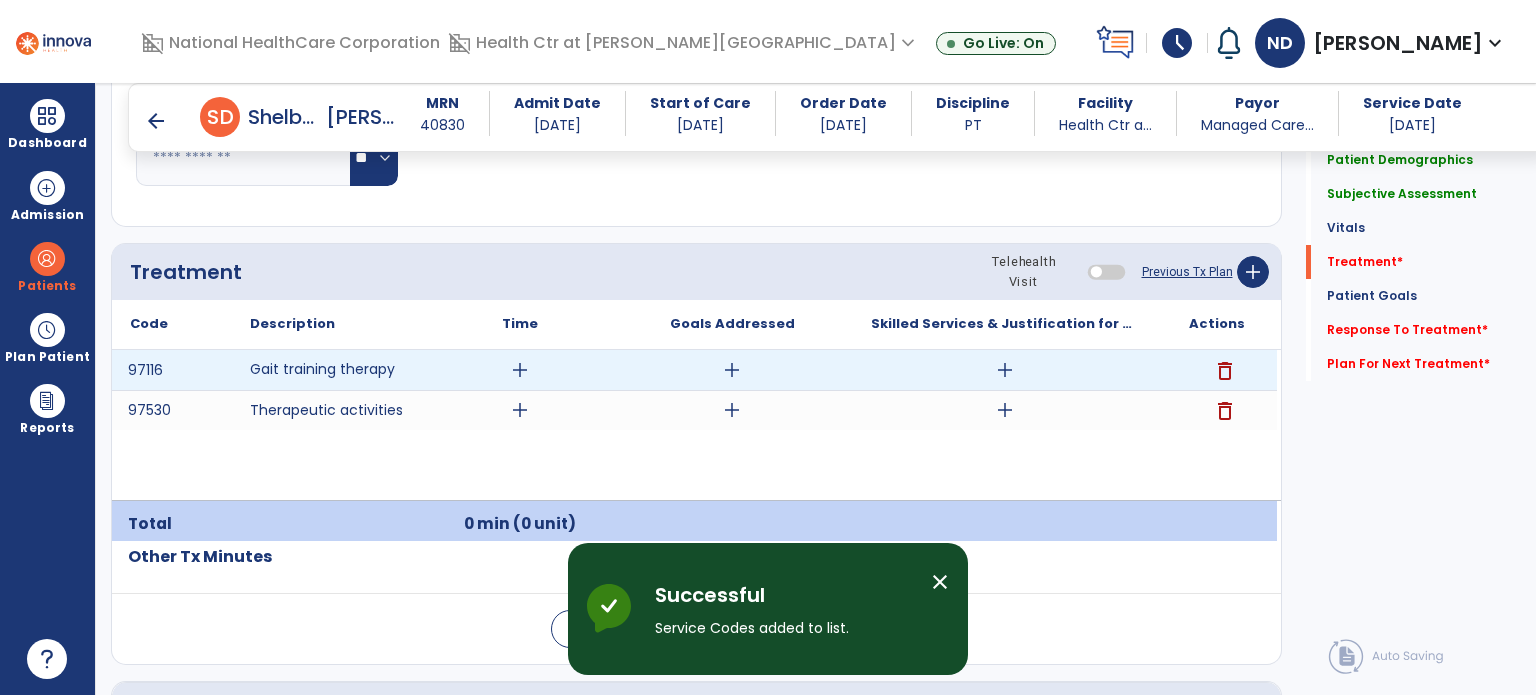 click on "add" at bounding box center [1005, 370] 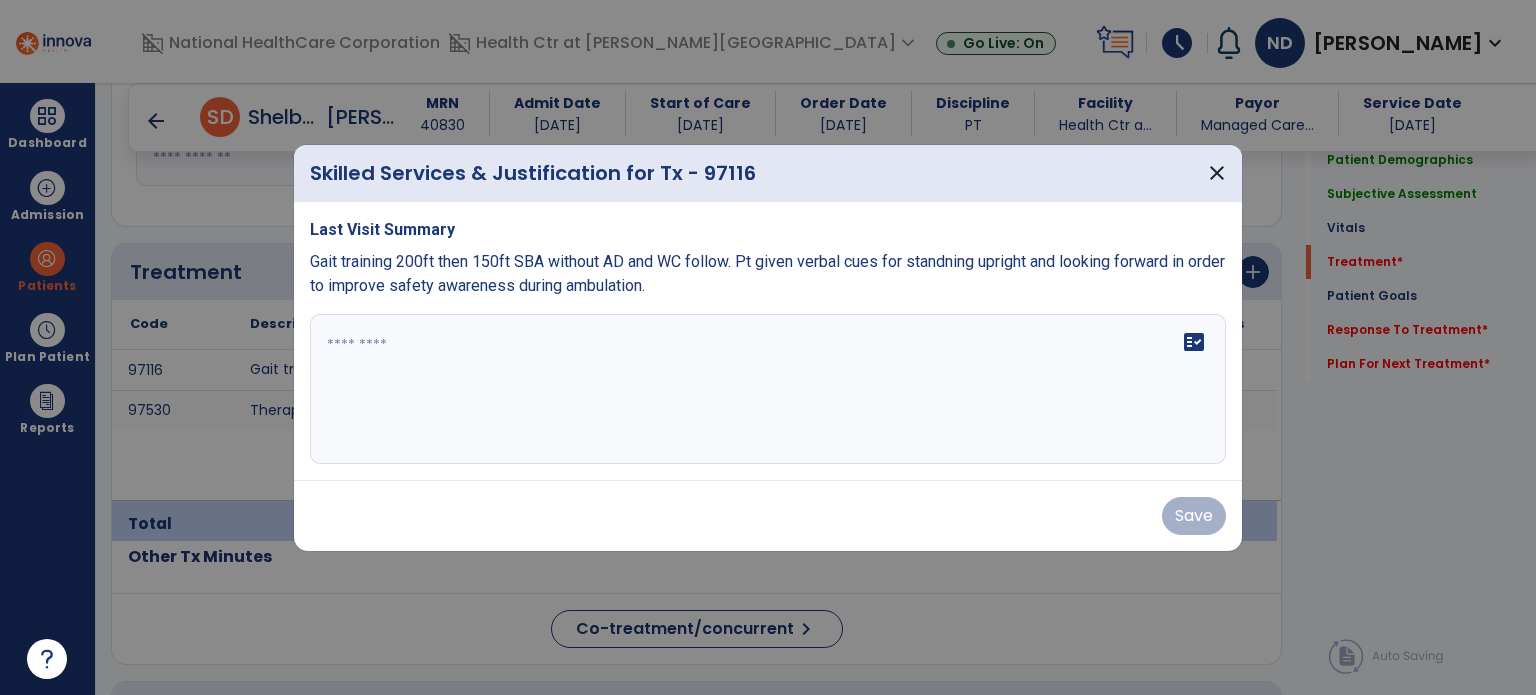 click at bounding box center (768, 389) 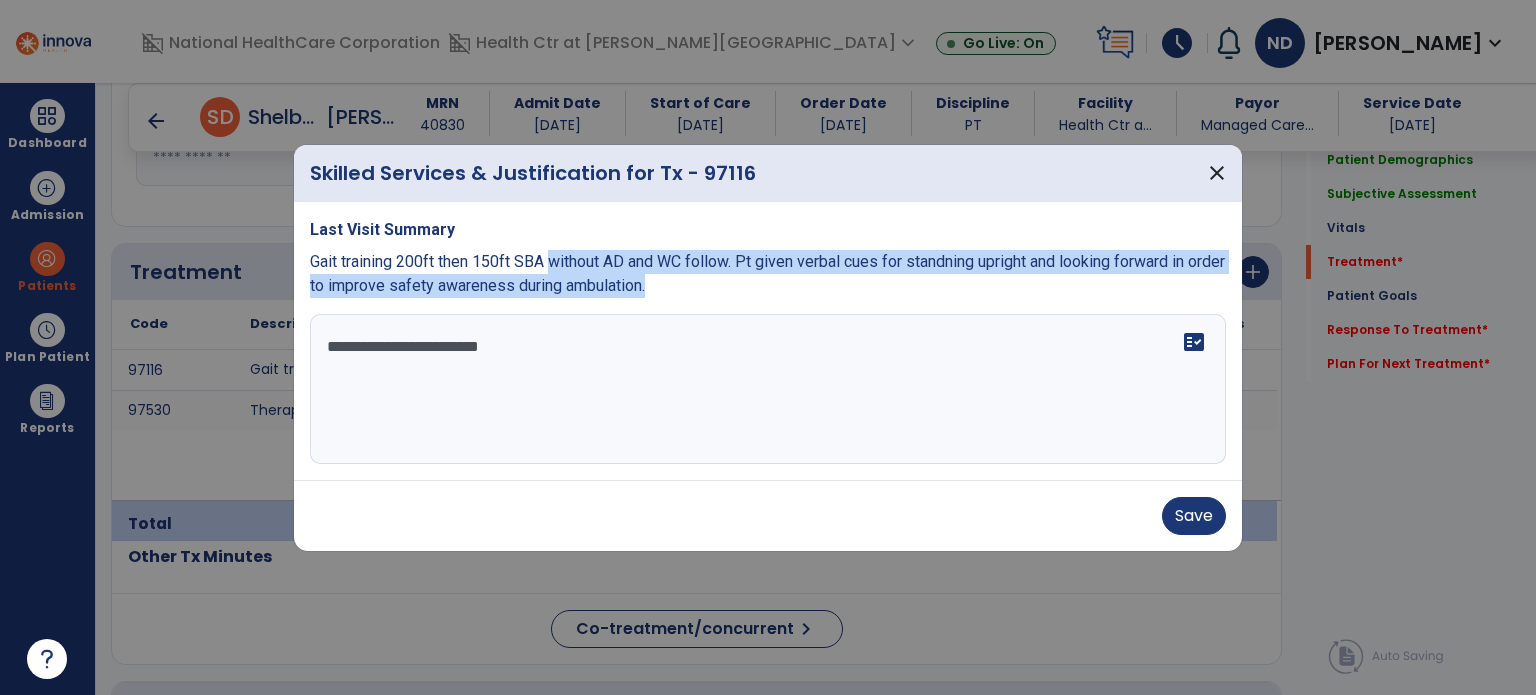 drag, startPoint x: 727, startPoint y: 284, endPoint x: 552, endPoint y: 263, distance: 176.2555 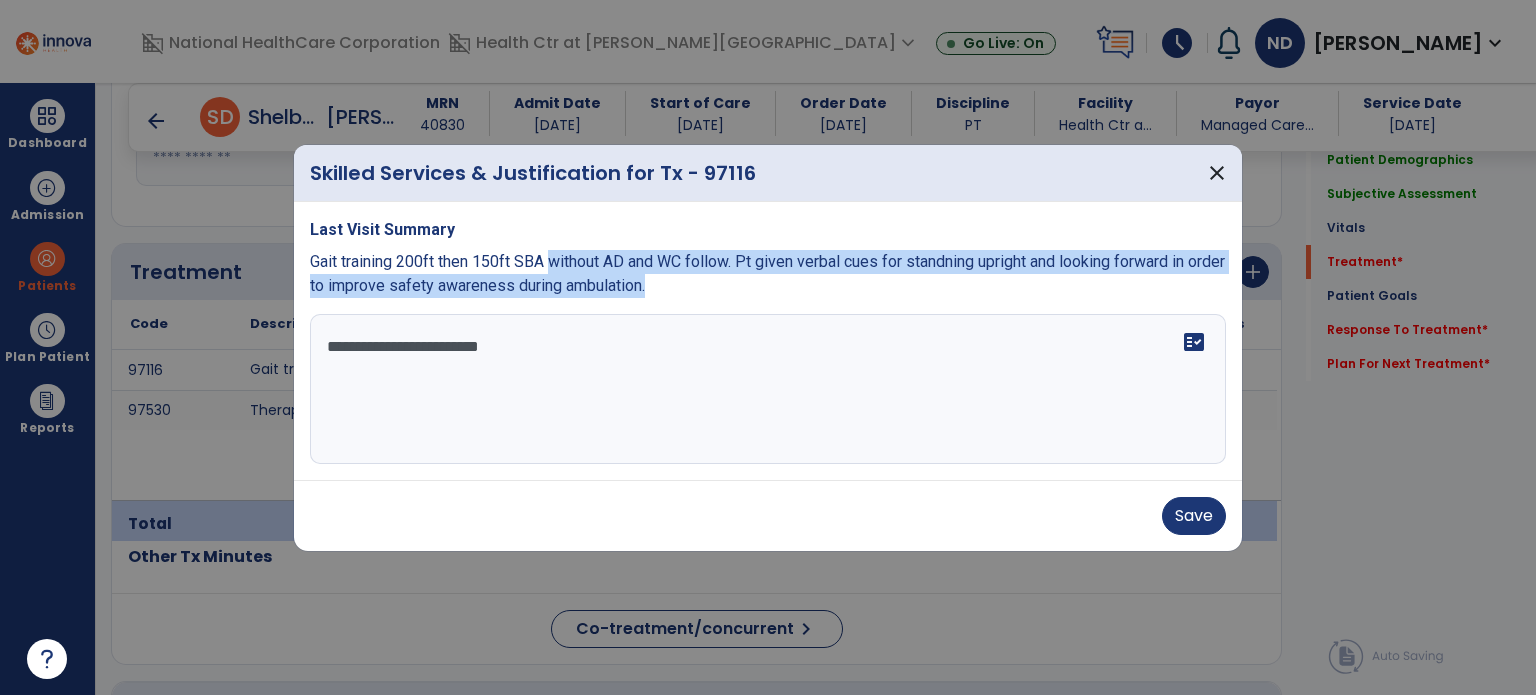 click on "Gait training 200ft then 150ft SBA without AD and WC follow. Pt given verbal cues for standning upright and looking forward in order to improve safety awareness during ambulation." at bounding box center [768, 274] 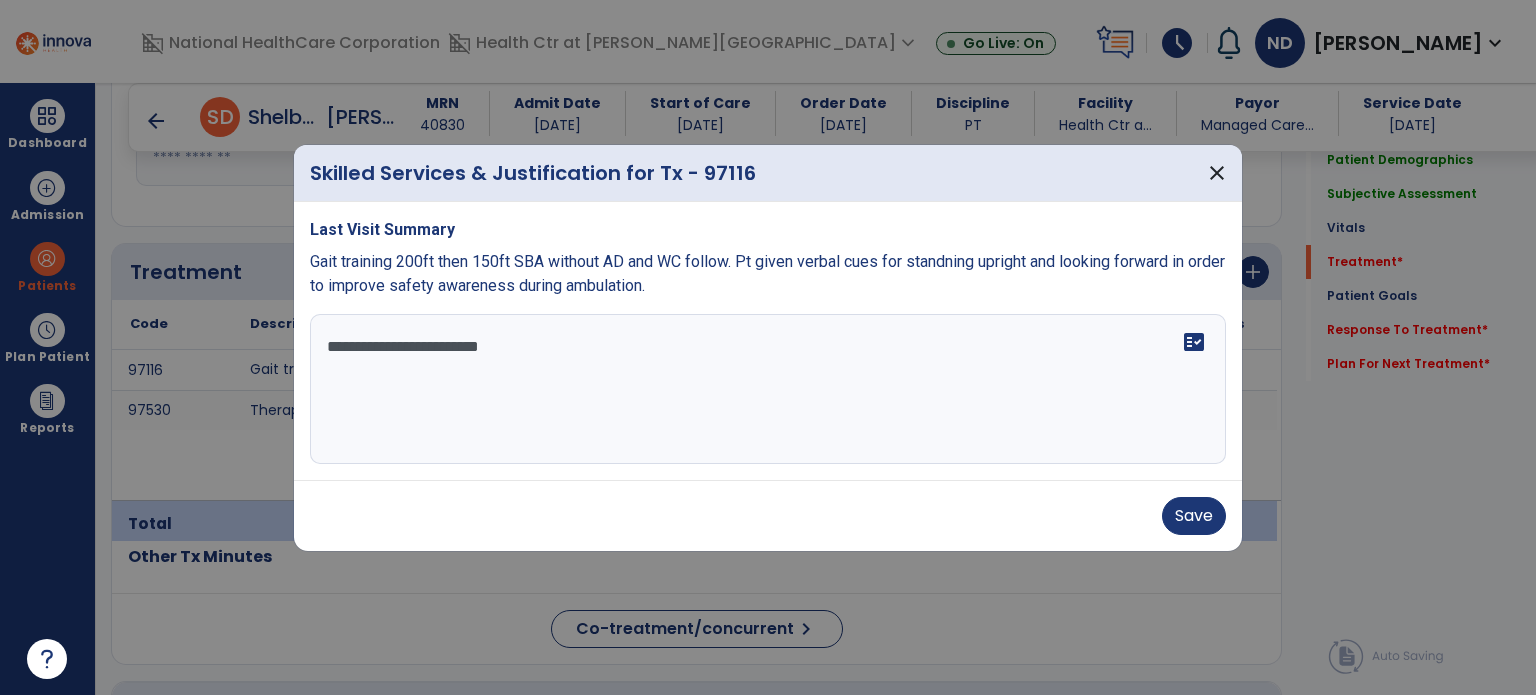 paste on "**********" 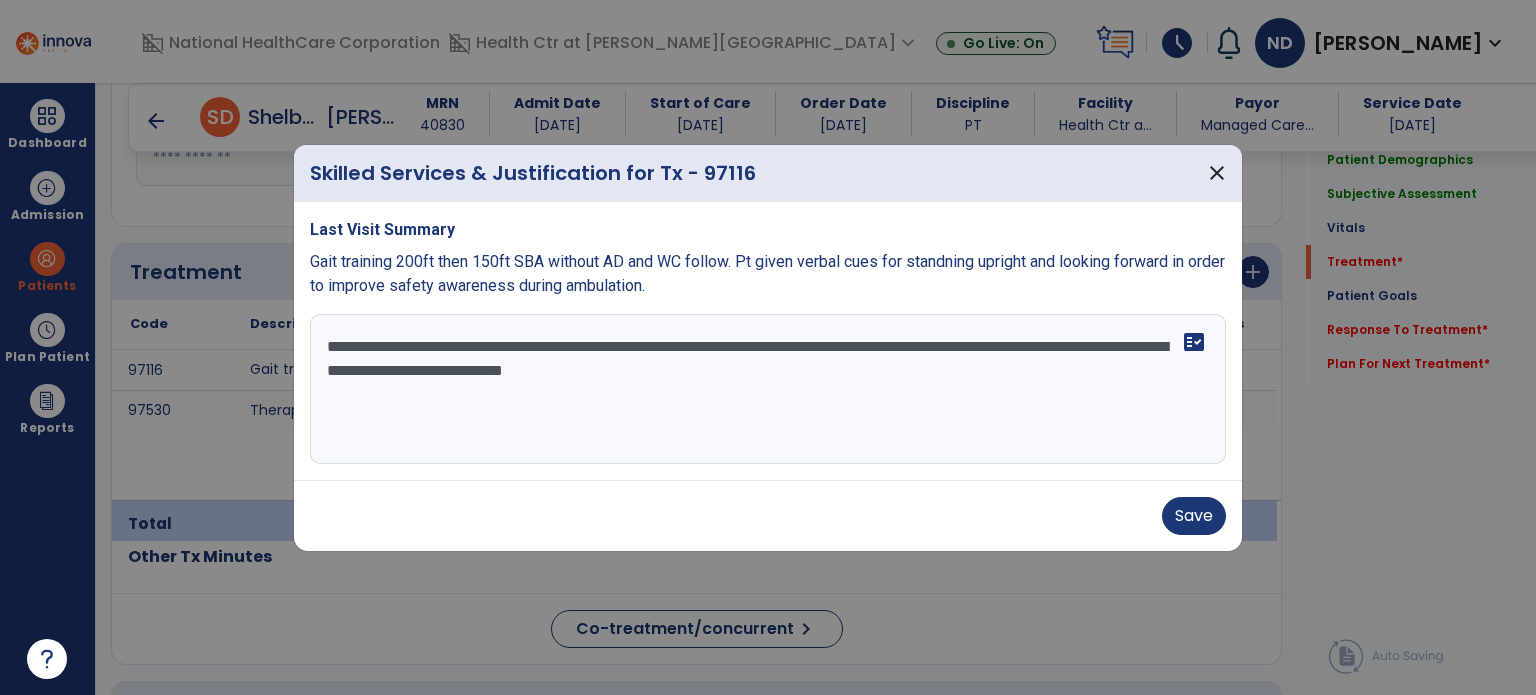click on "**********" at bounding box center (768, 389) 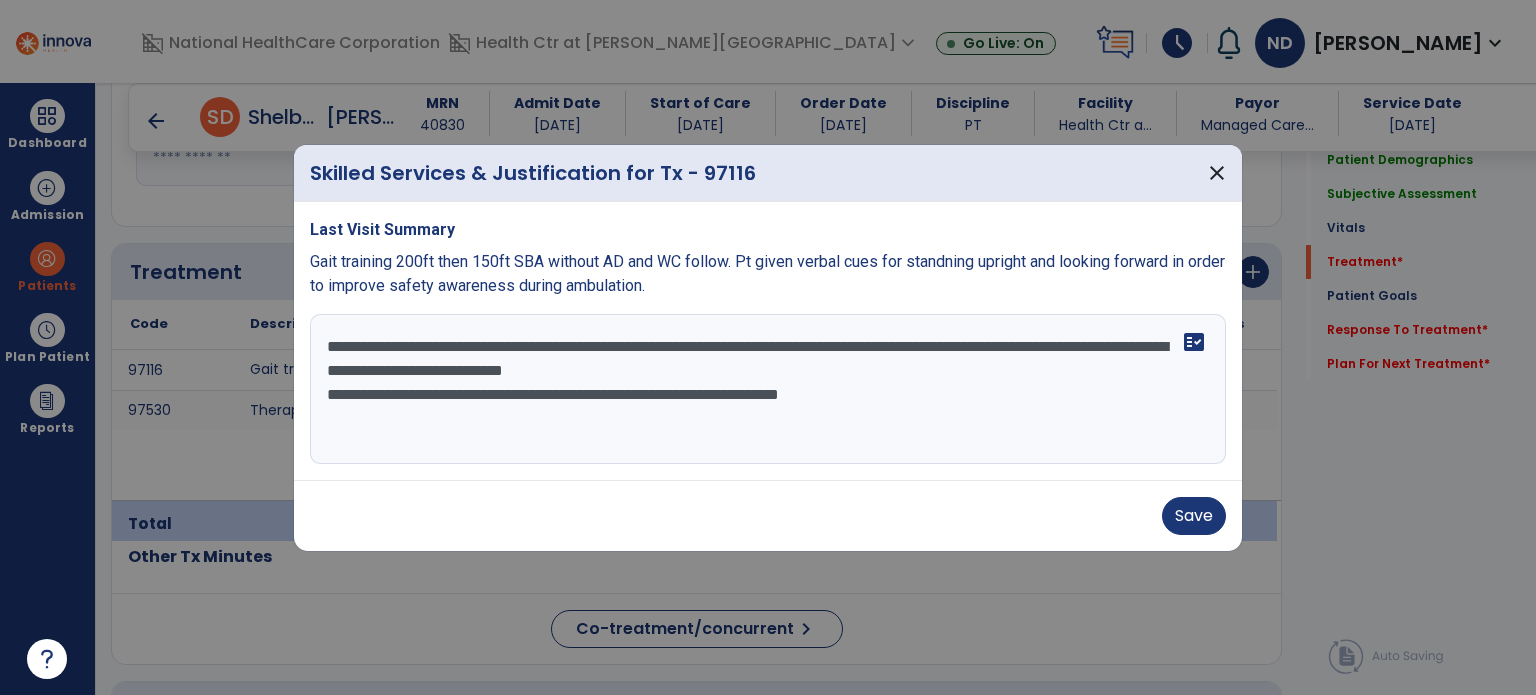 click on "**********" at bounding box center (768, 389) 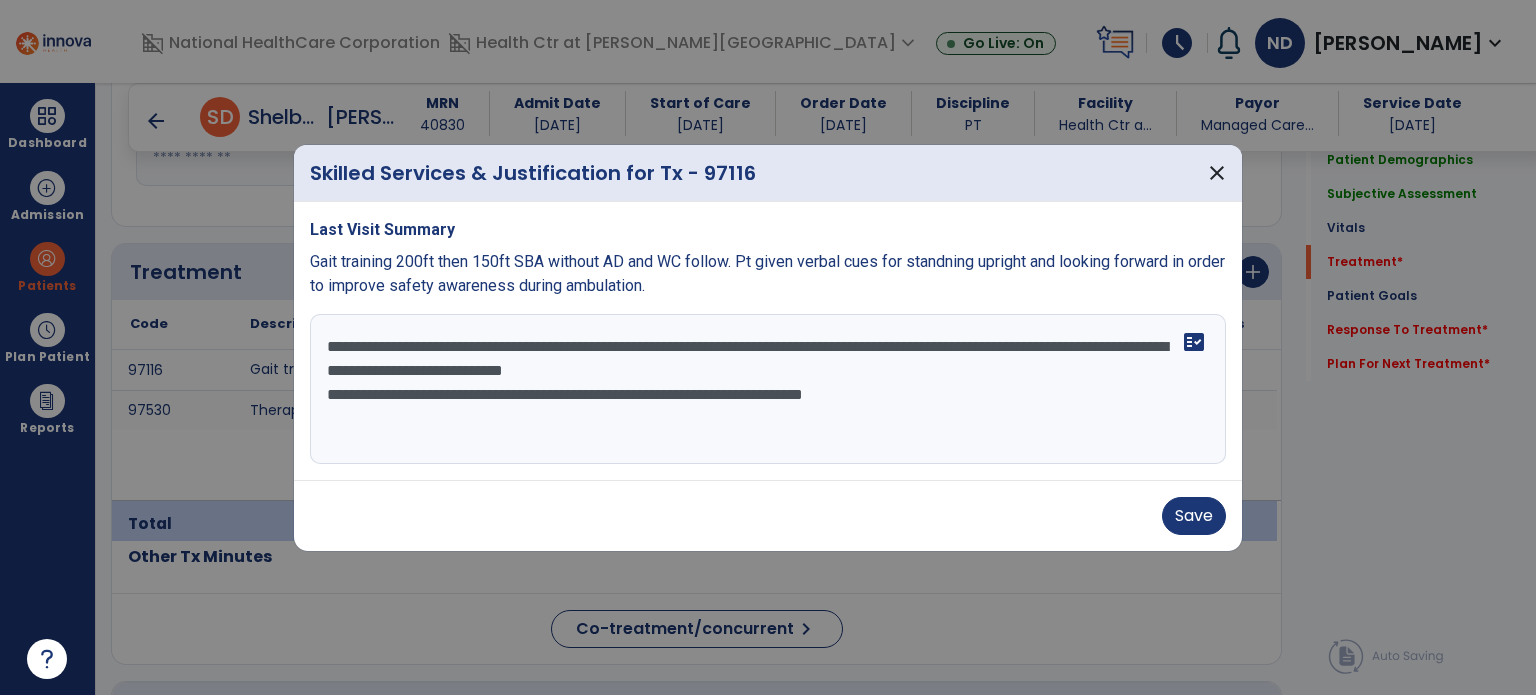 click on "**********" at bounding box center [768, 389] 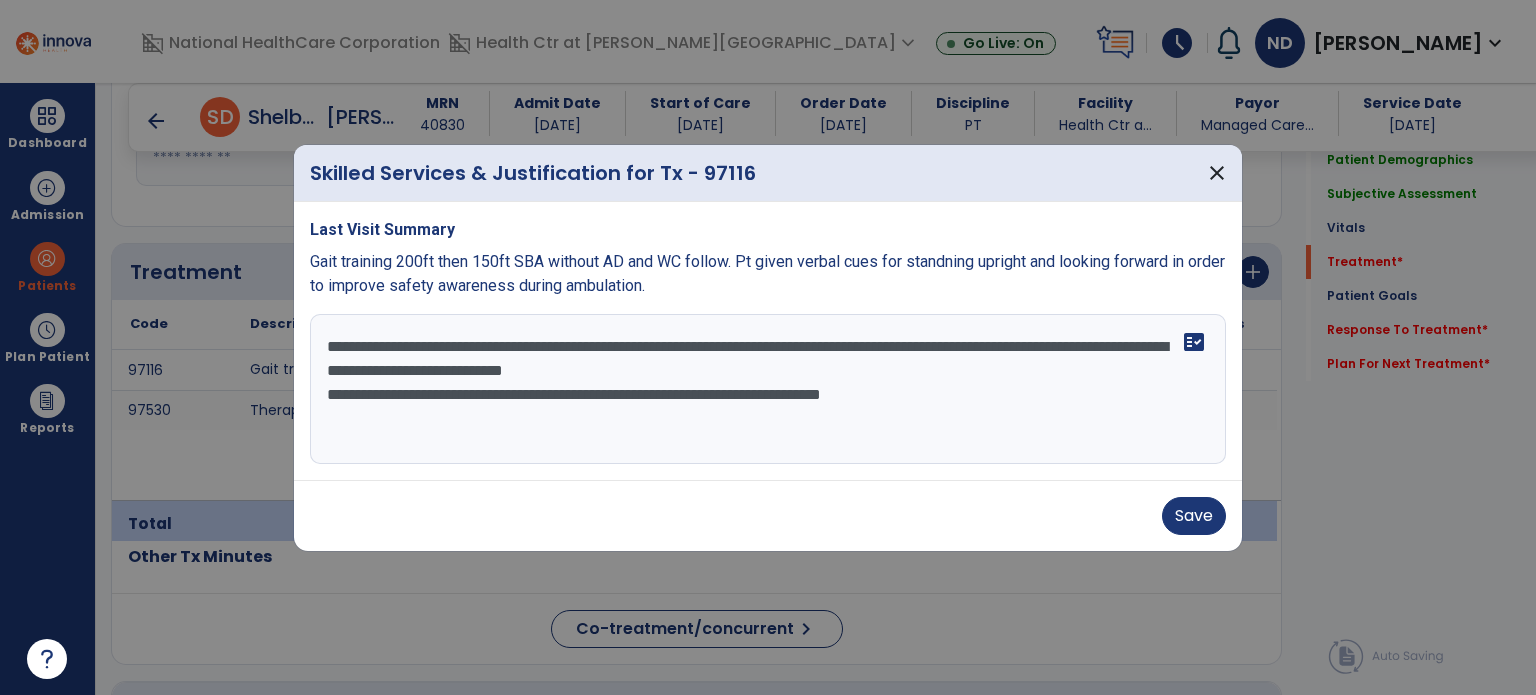 click on "**********" at bounding box center [768, 389] 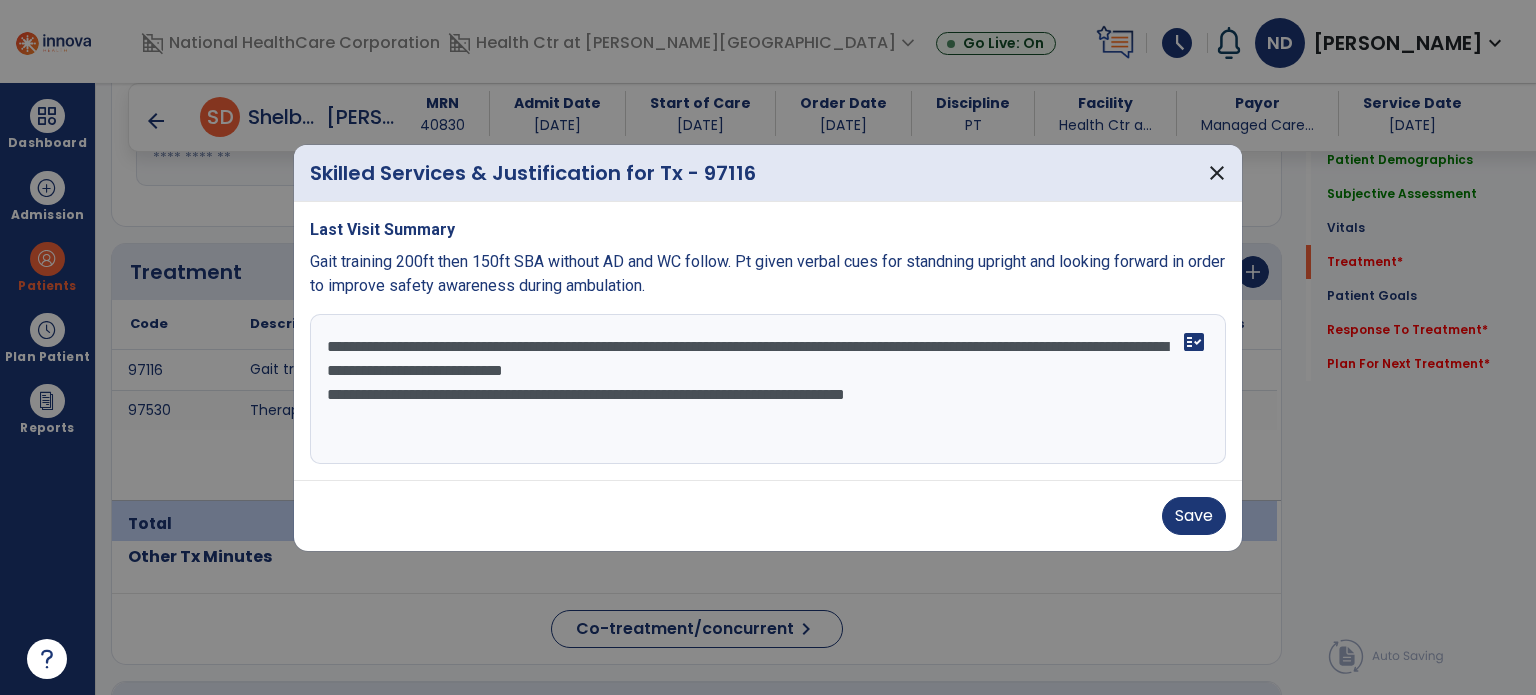 click on "**********" at bounding box center [768, 389] 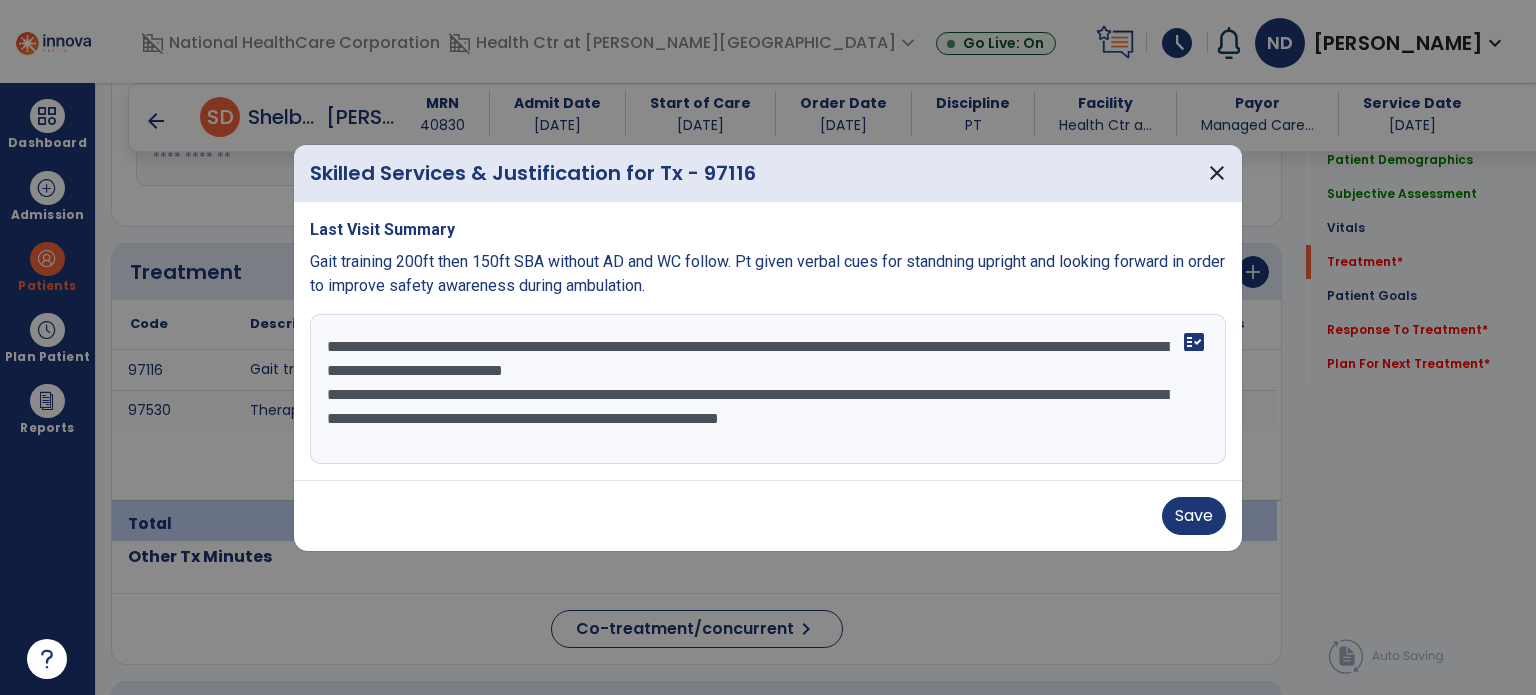type on "**********" 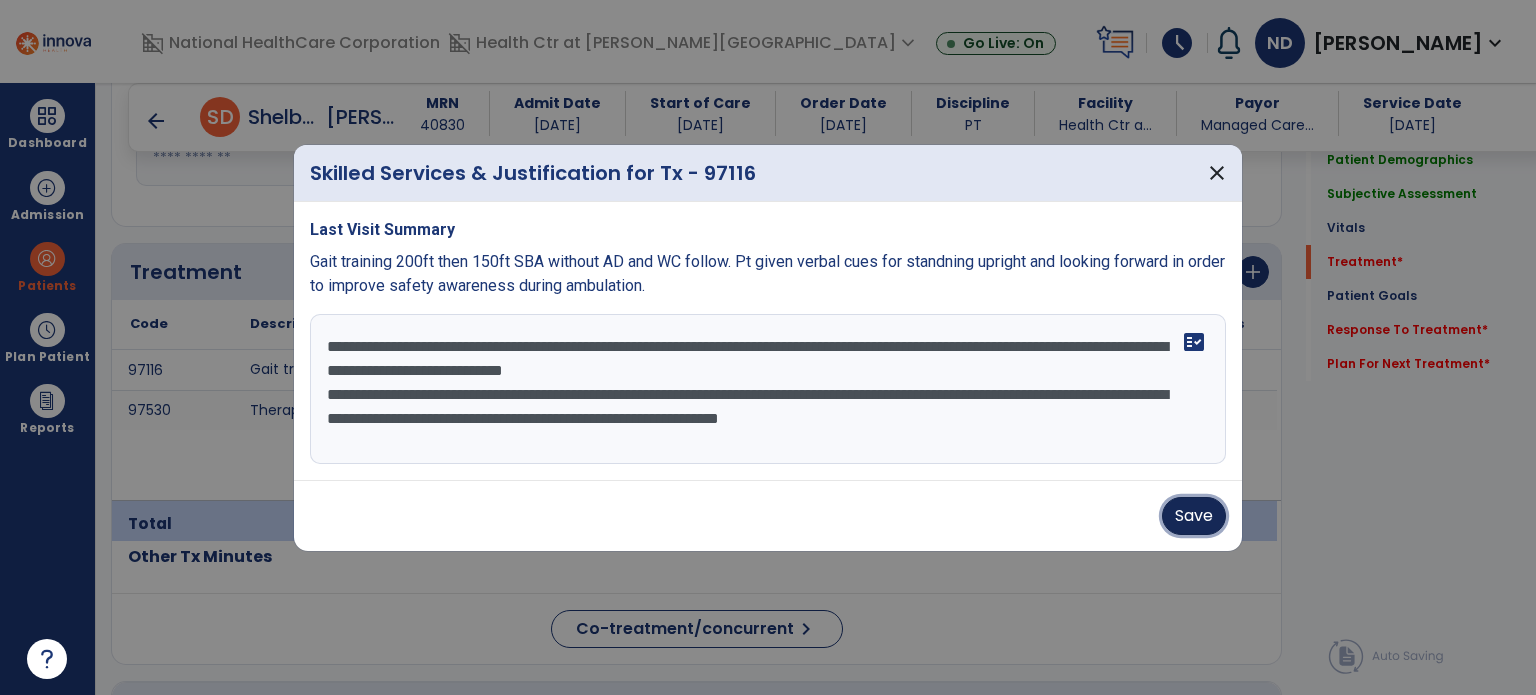 click on "Save" at bounding box center [1194, 516] 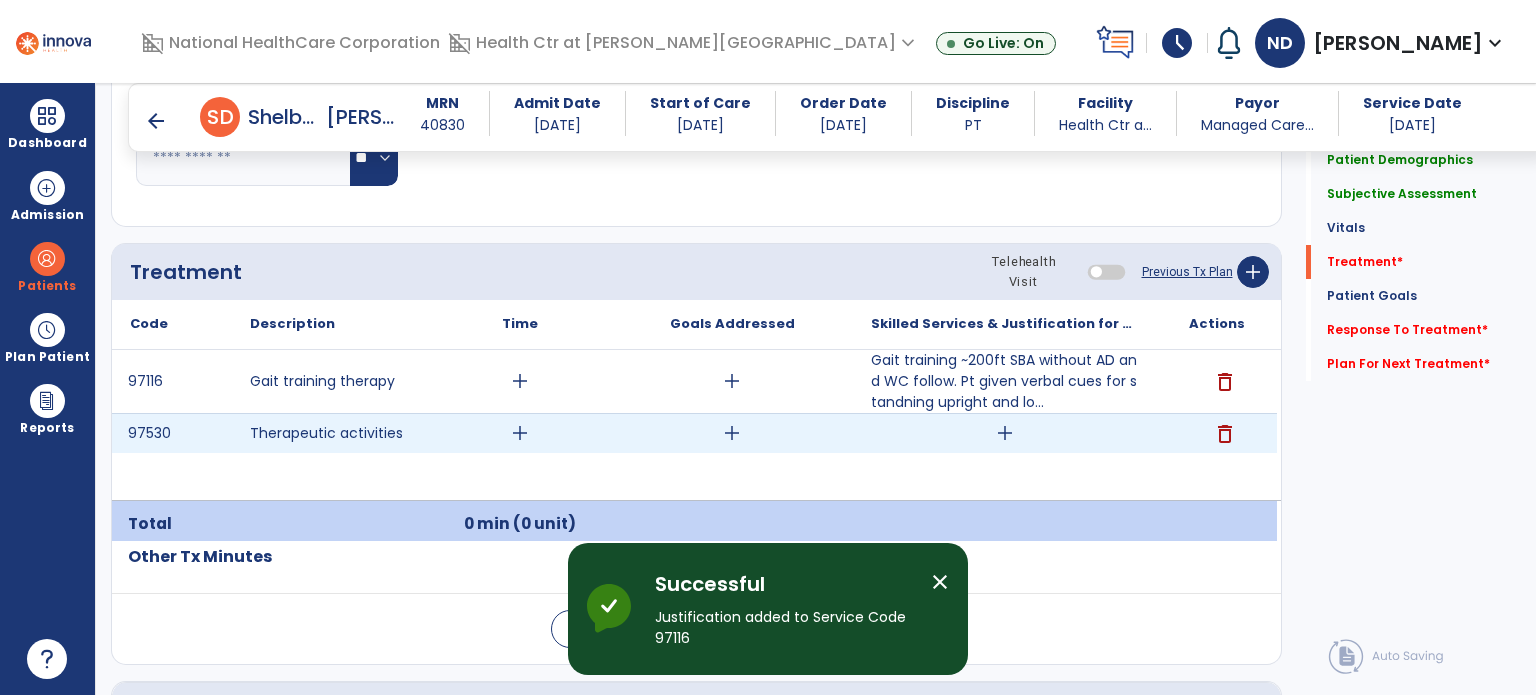 click on "add" at bounding box center (1005, 433) 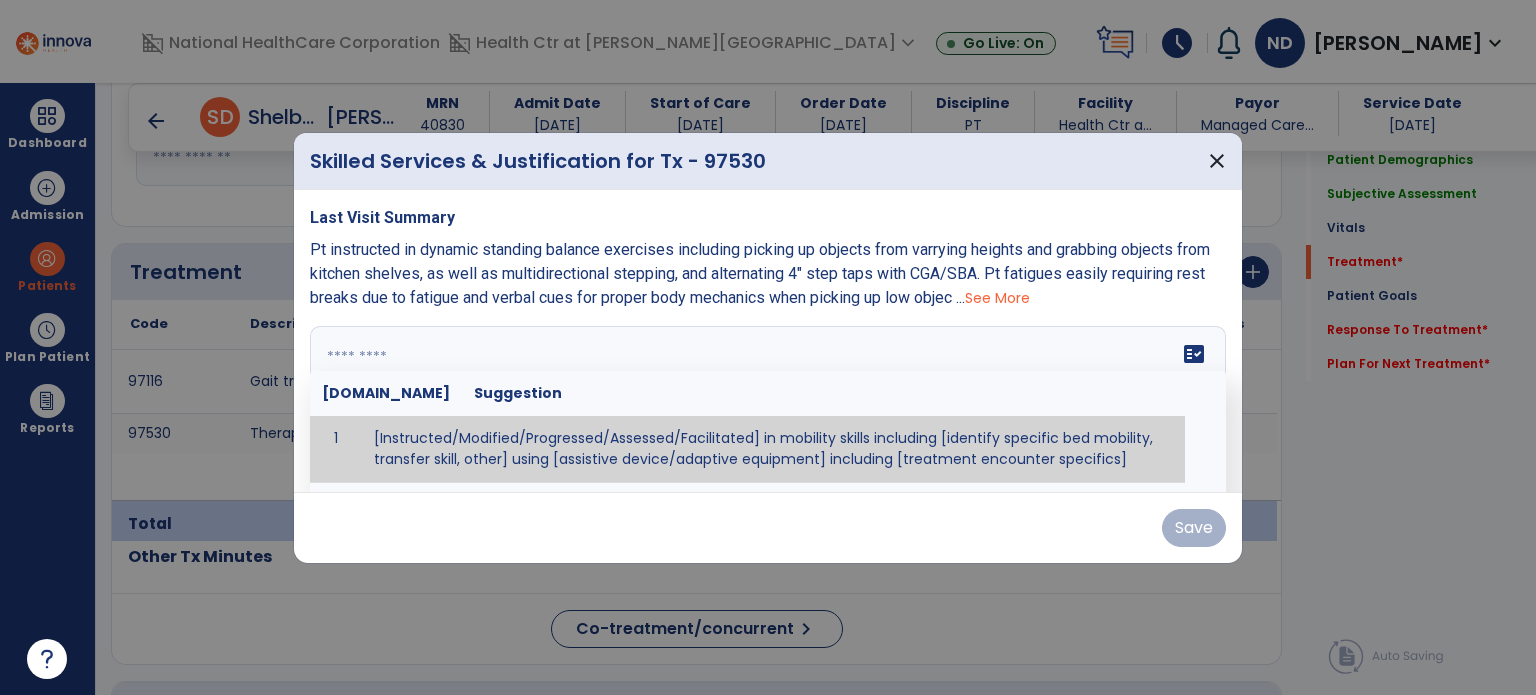 click on "fact_check  [DOMAIN_NAME] Suggestion 1 [Instructed/Modified/Progressed/Assessed/Facilitated] in mobility skills including [identify specific bed mobility, transfer skill, other] using [assistive device/adaptive equipment] including [treatment encounter specifics]" at bounding box center [768, 401] 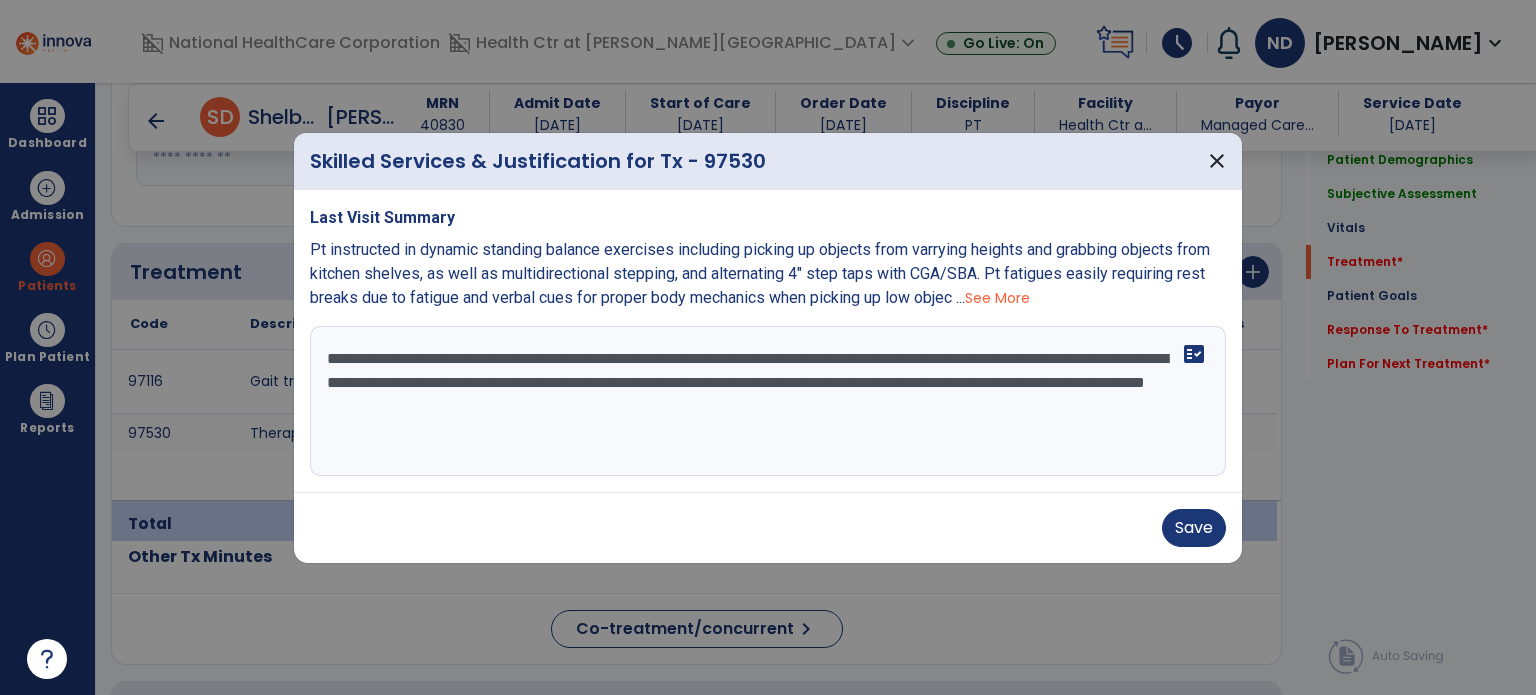 click on "**********" at bounding box center (768, 401) 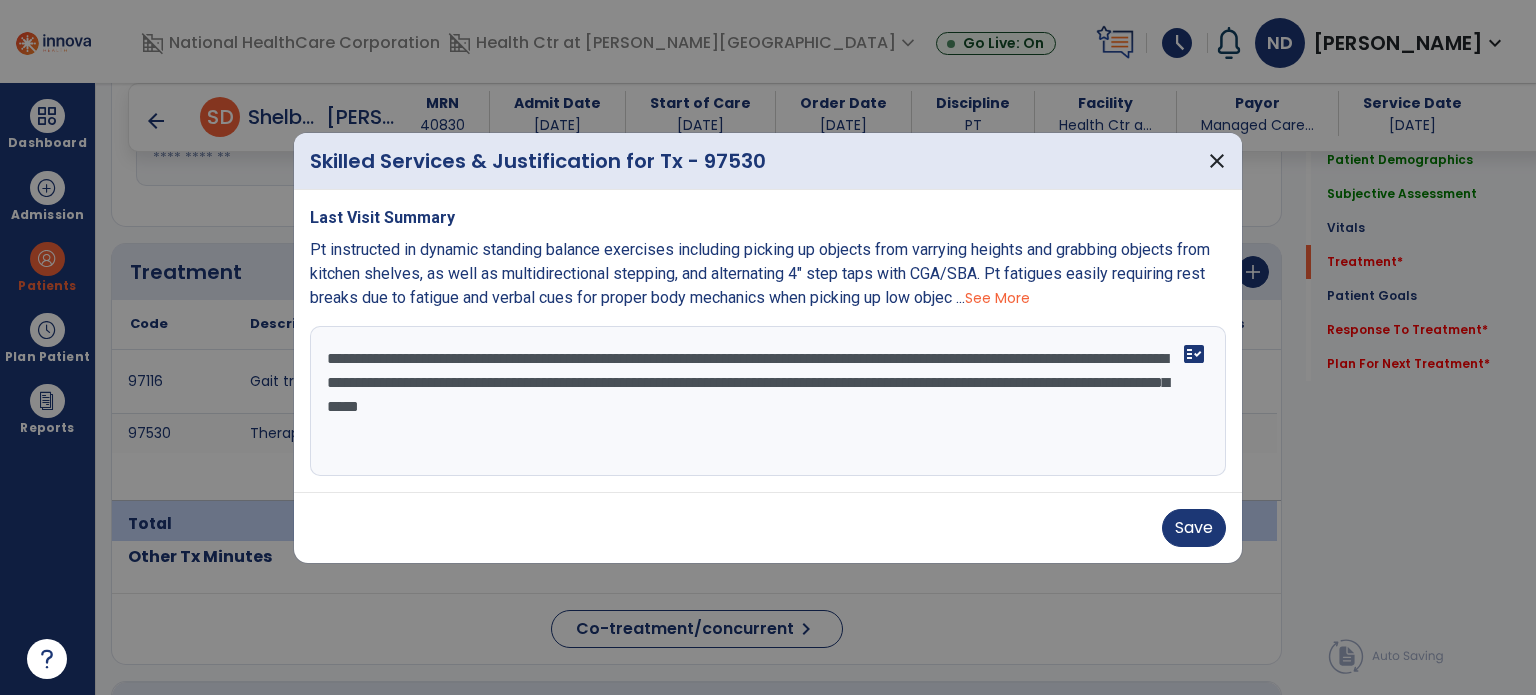 click on "**********" at bounding box center (768, 401) 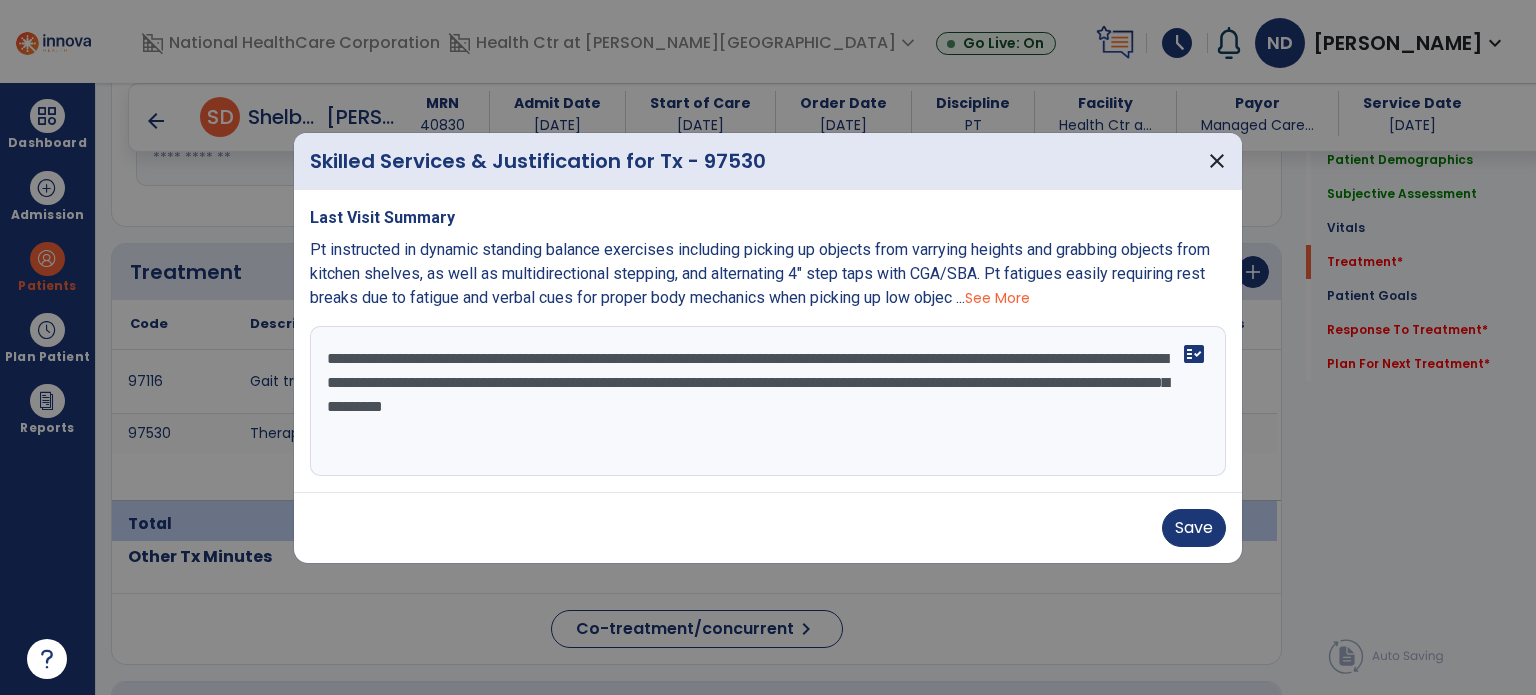 click on "**********" at bounding box center [768, 401] 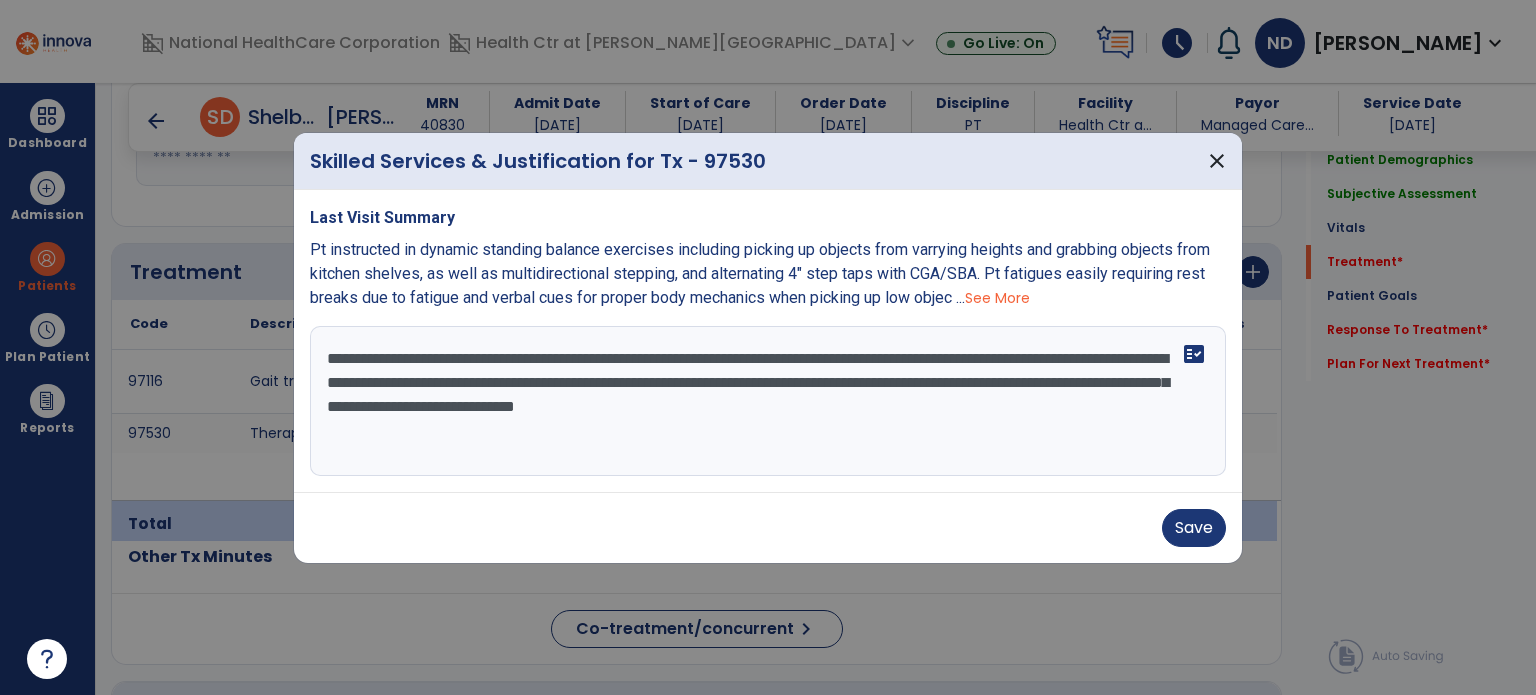 click on "**********" at bounding box center (768, 401) 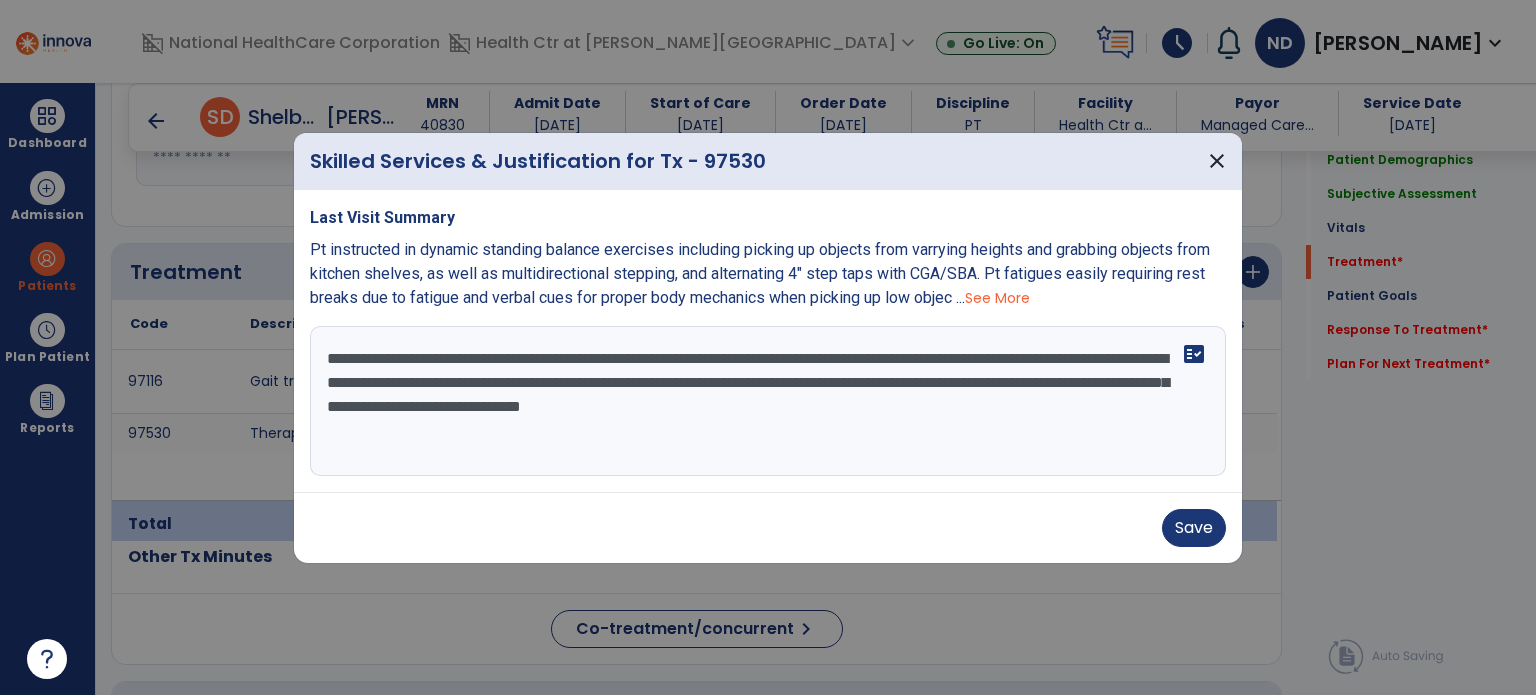 type on "**********" 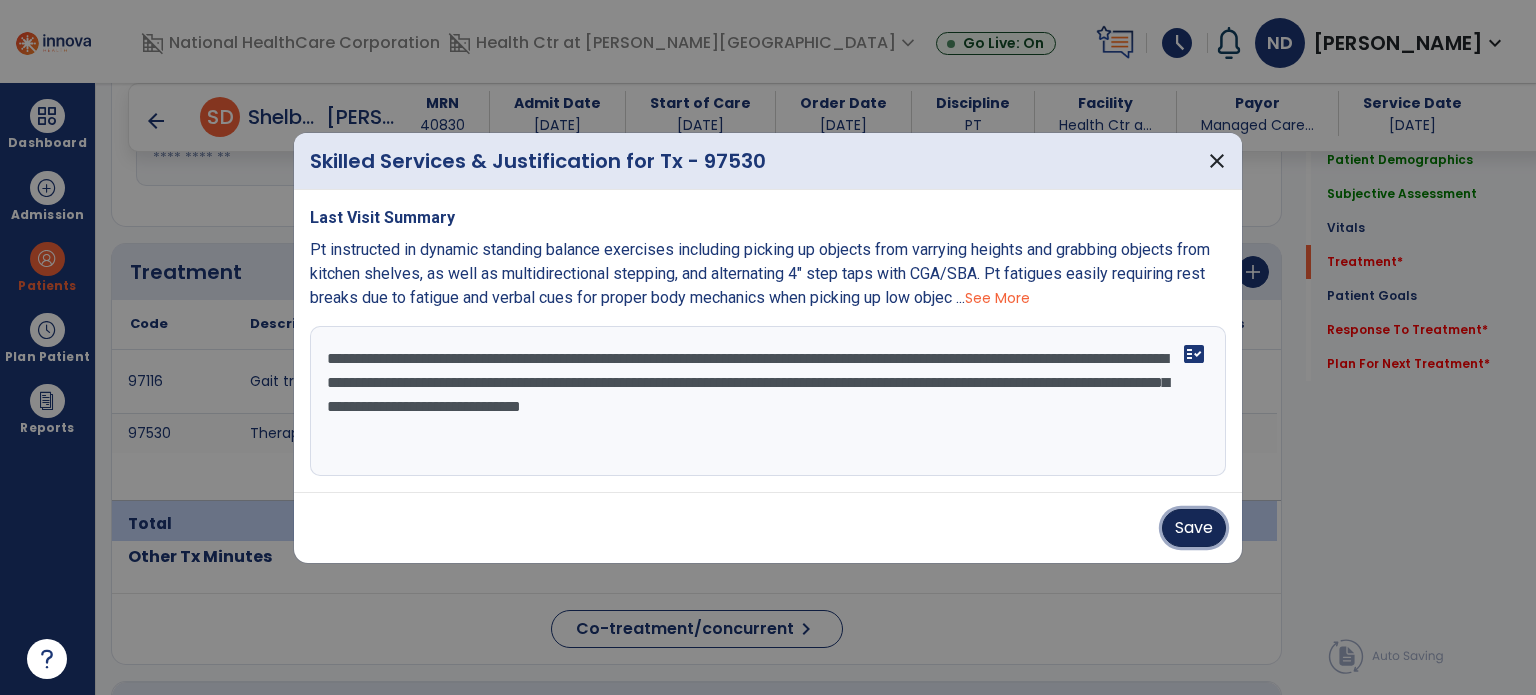 click on "Save" at bounding box center [1194, 528] 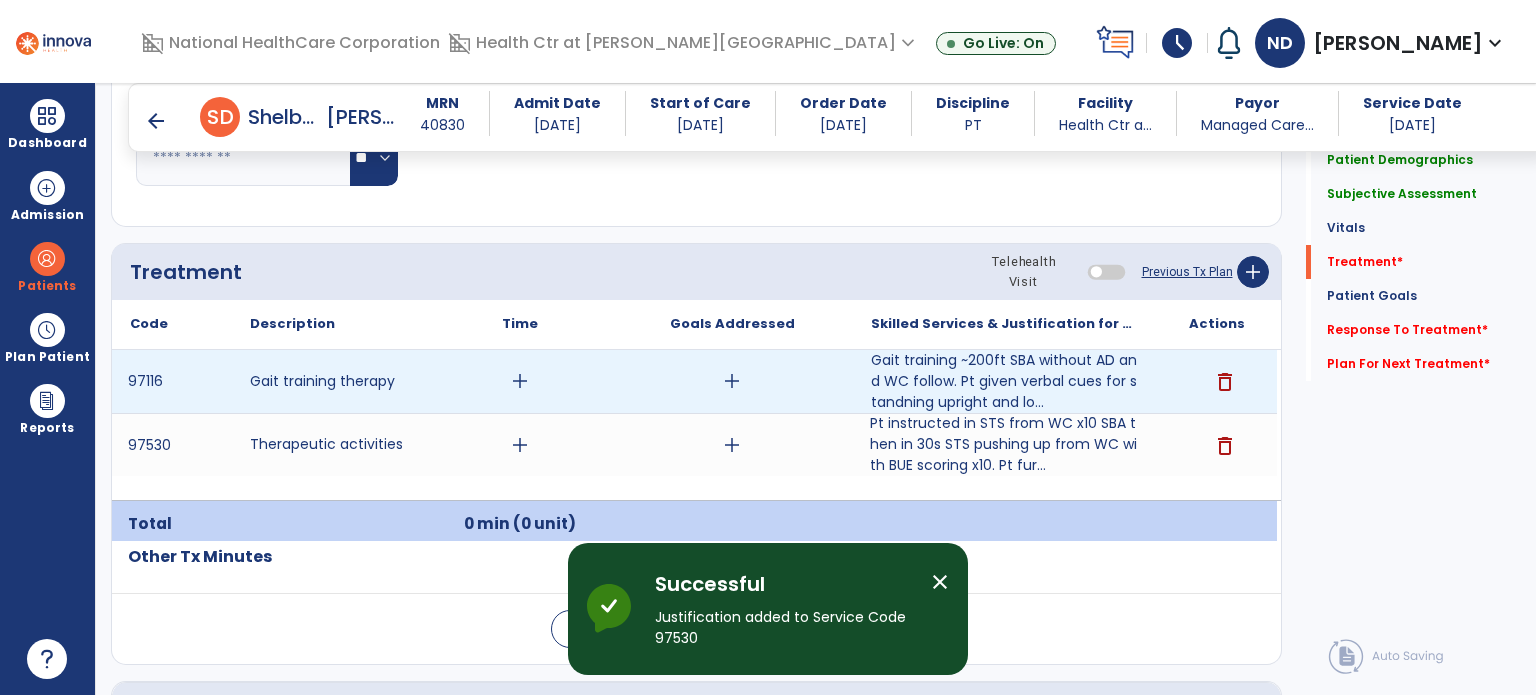 click on "add" at bounding box center (732, 381) 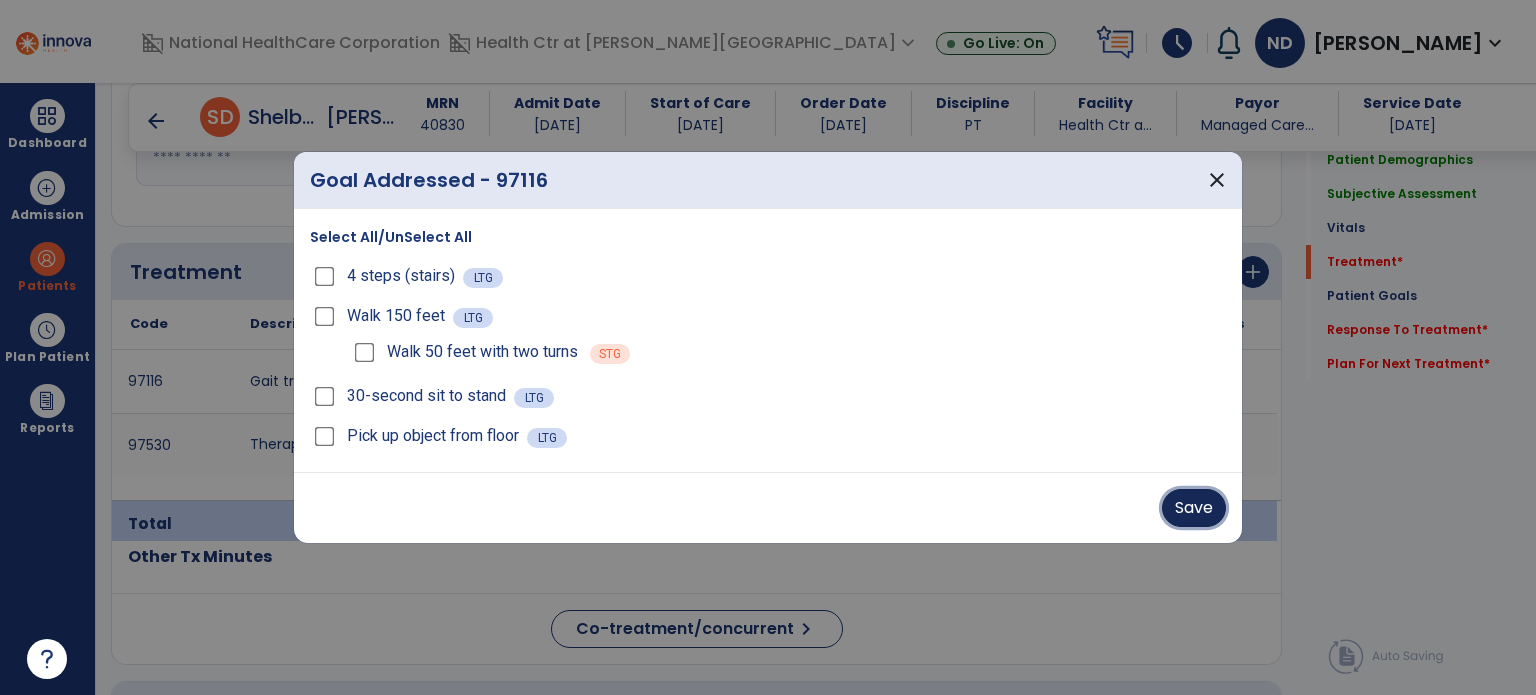 click on "Save" at bounding box center (1194, 508) 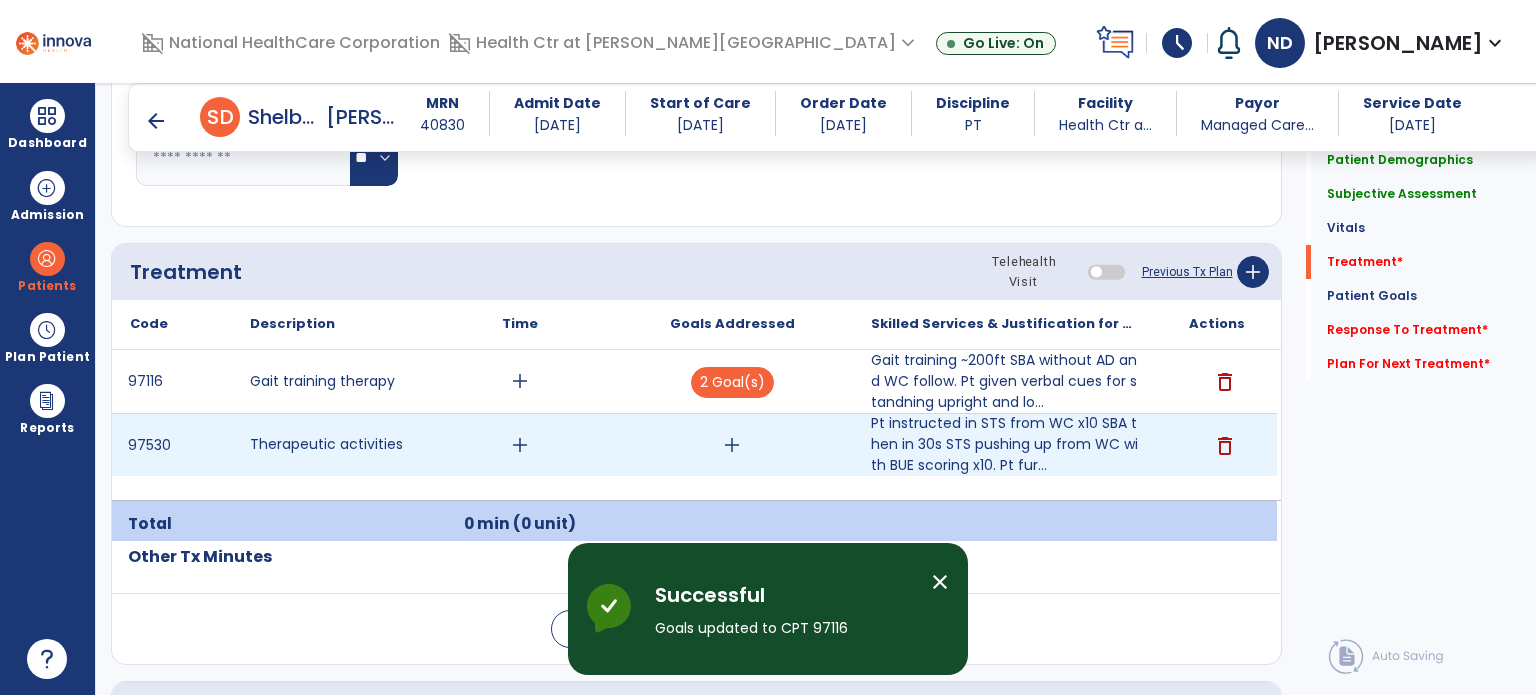 click on "add" at bounding box center [732, 445] 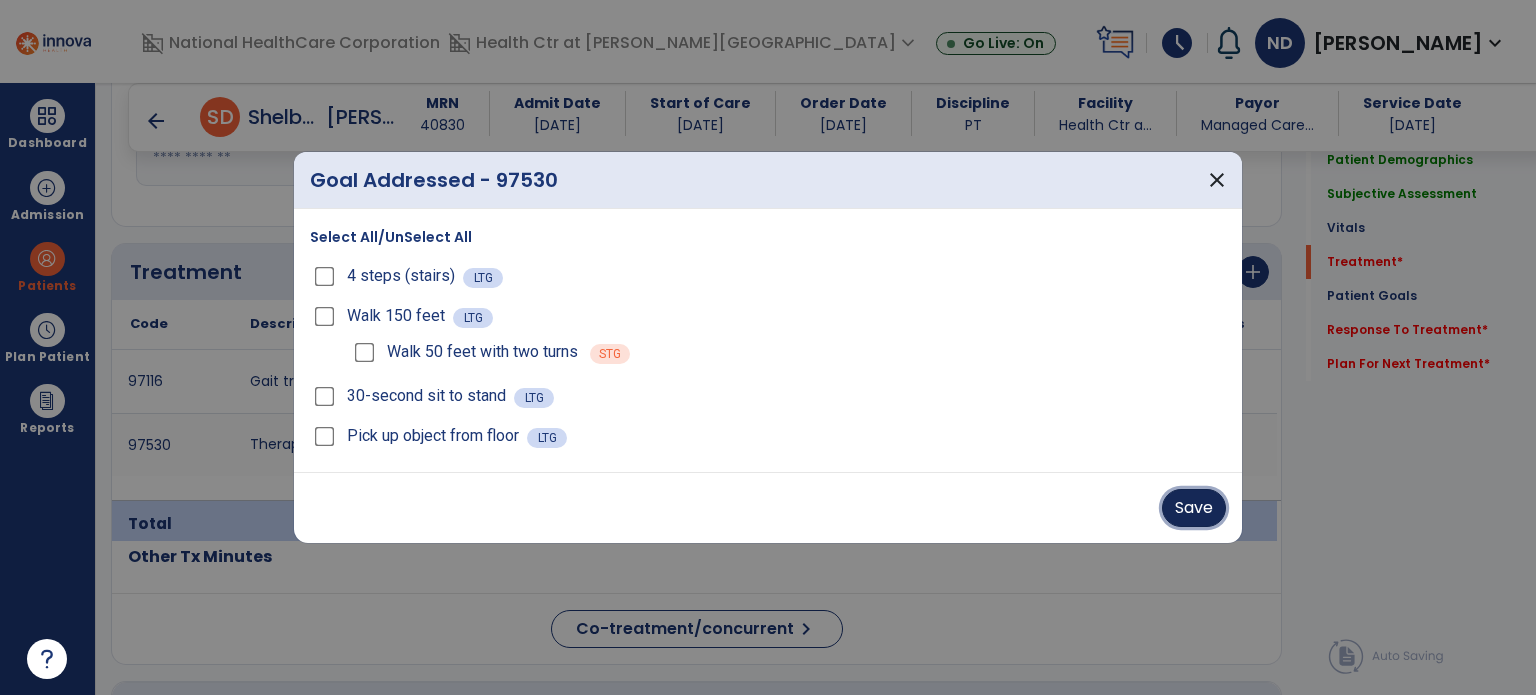 click on "Save" at bounding box center [1194, 508] 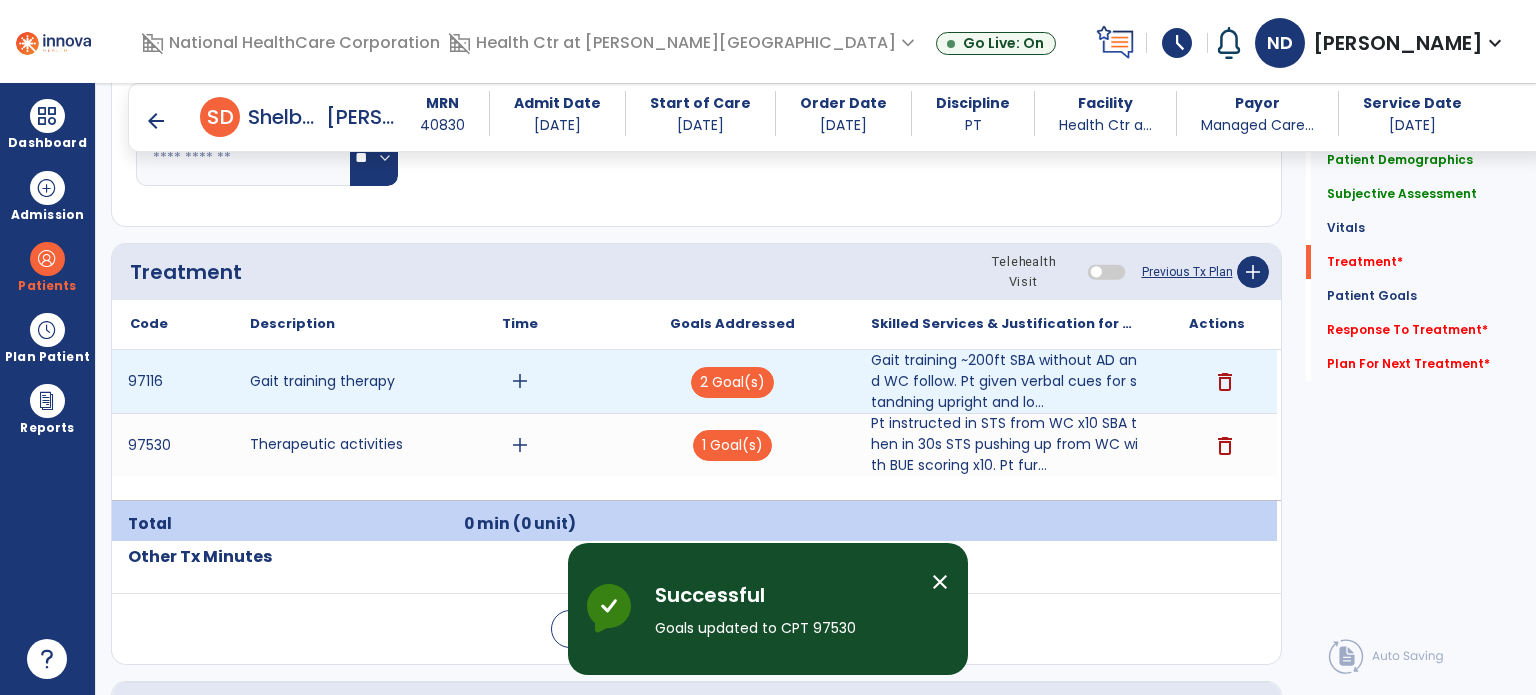 click on "add" at bounding box center [520, 381] 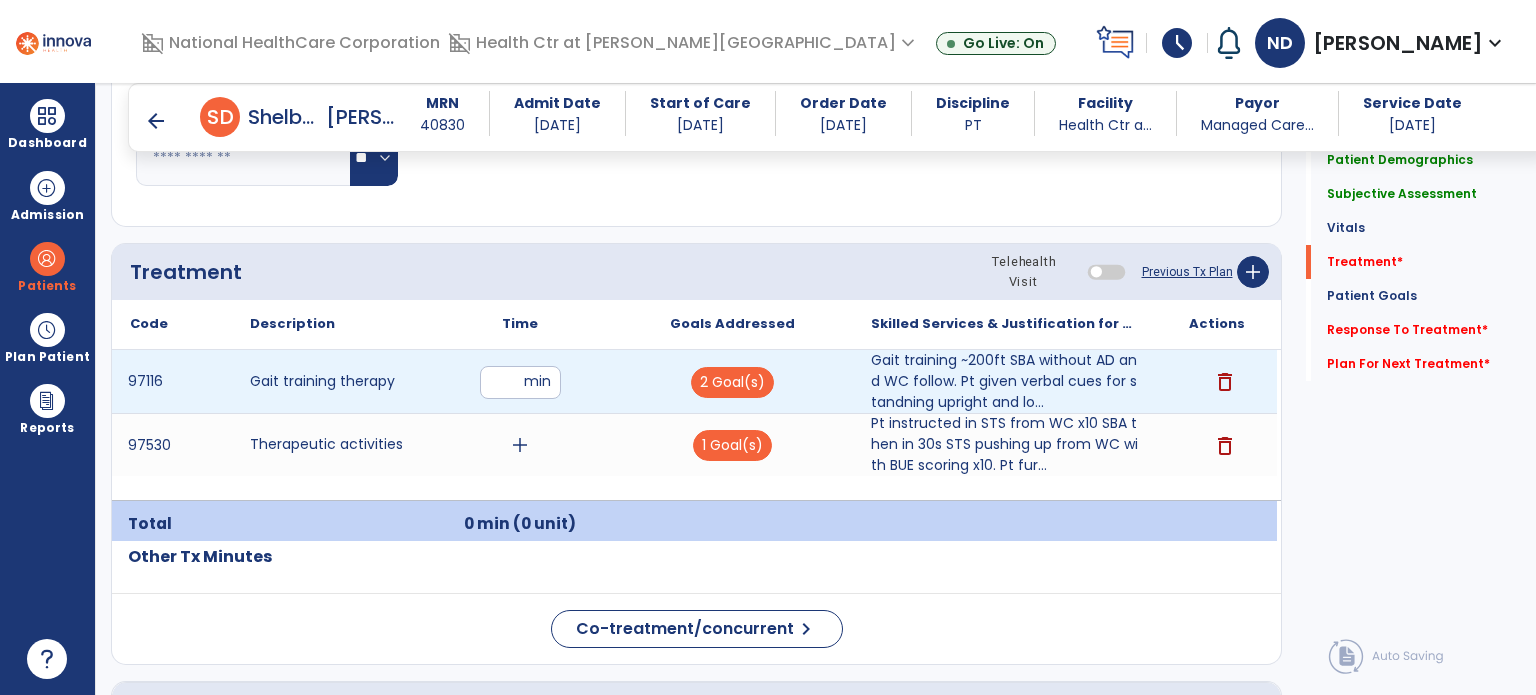 type on "**" 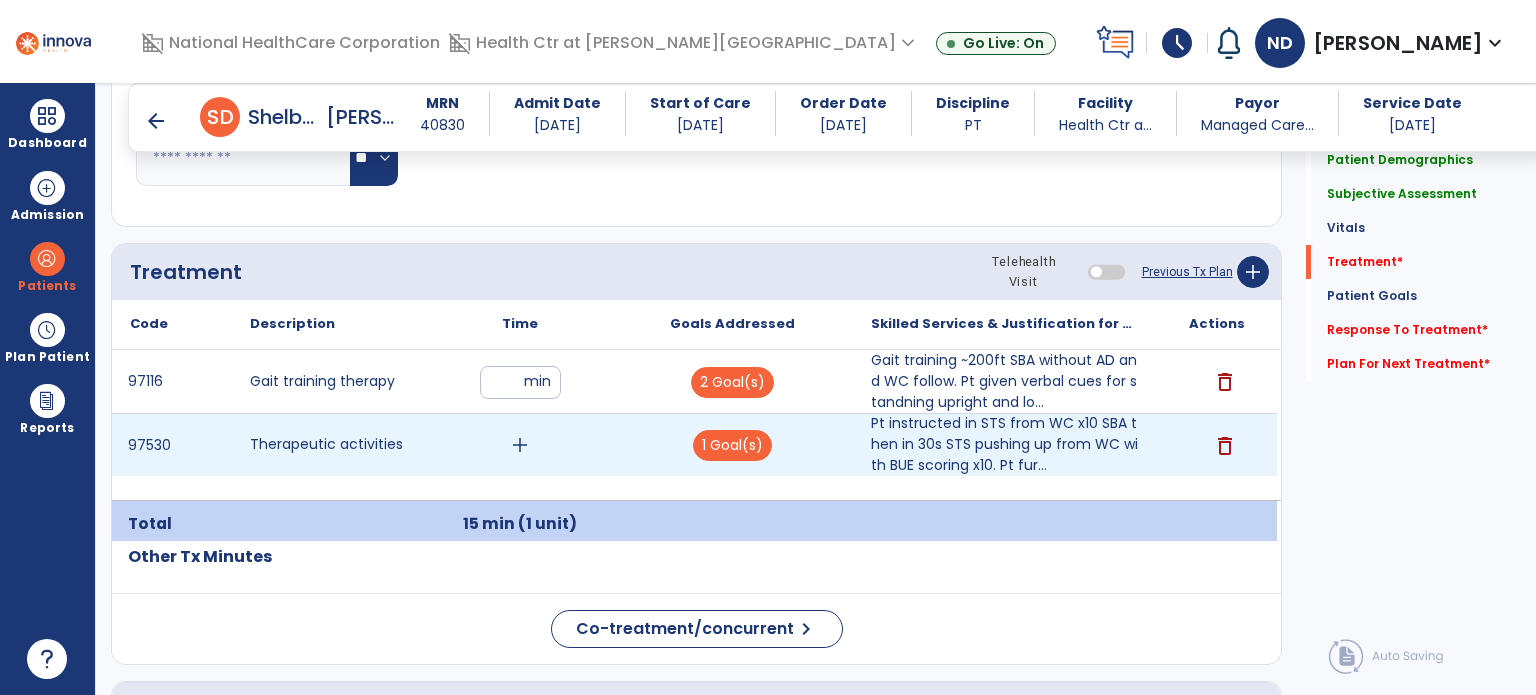 click on "add" at bounding box center (520, 445) 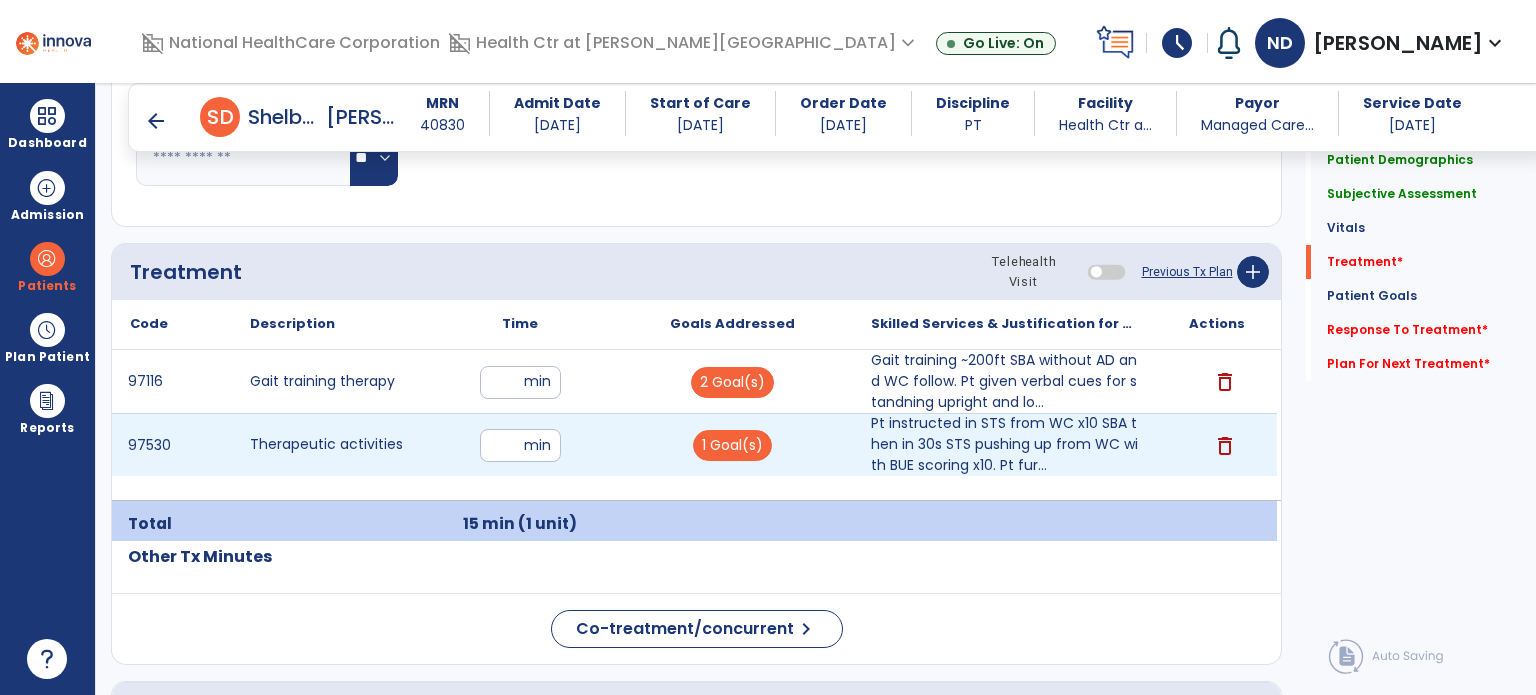 type on "**" 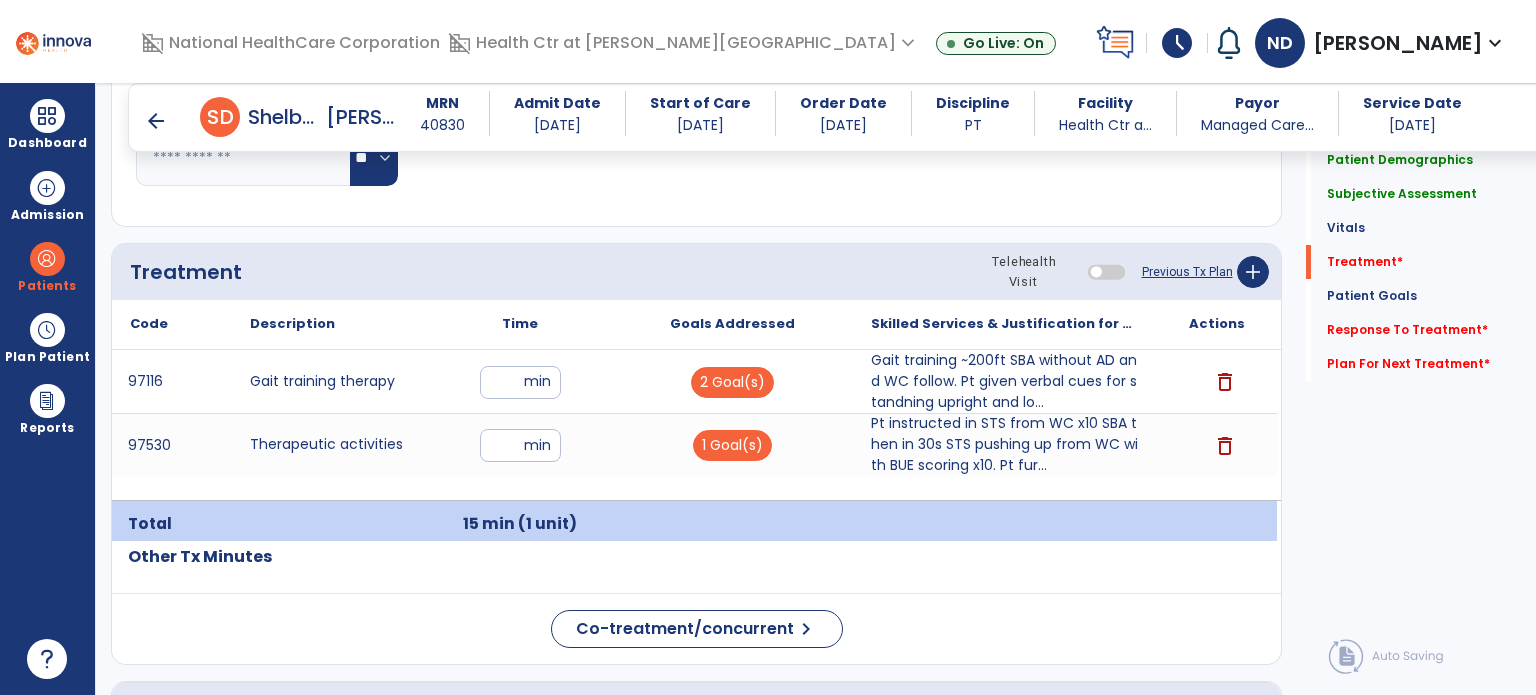 click on "Response To Treatment   *" 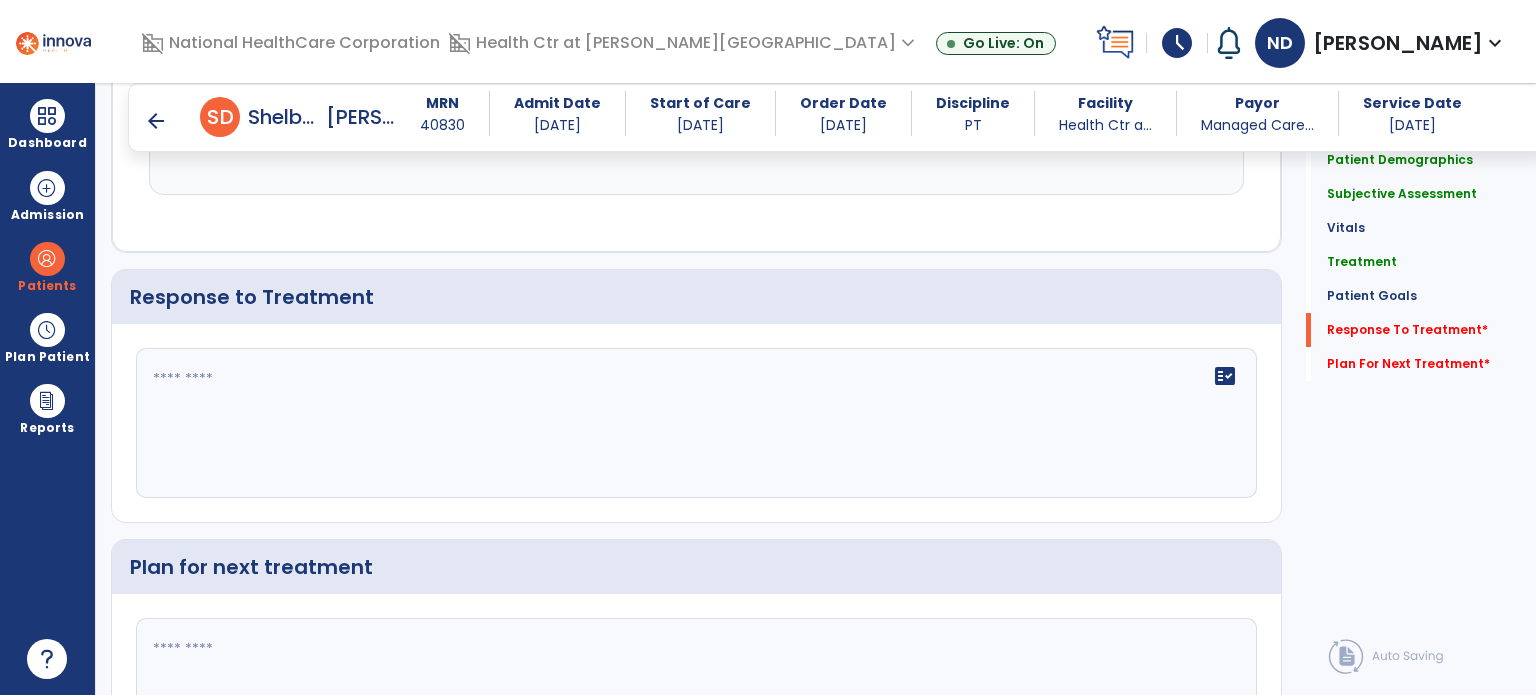 scroll, scrollTop: 2560, scrollLeft: 0, axis: vertical 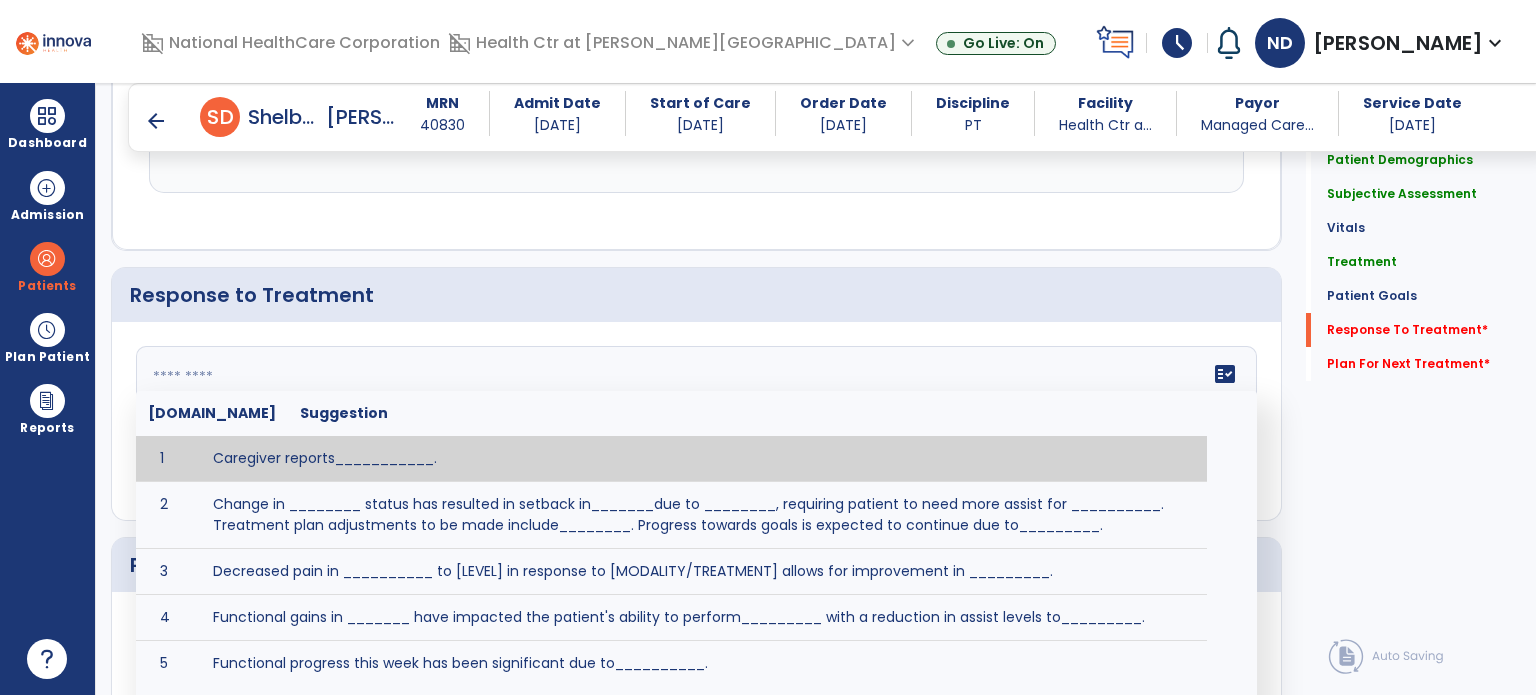 click on "fact_check  [DOMAIN_NAME] Suggestion 1 Caregiver reports___________. 2 Change in ________ status has resulted in setback in_______due to ________, requiring patient to need more assist for __________.   Treatment plan adjustments to be made include________.  Progress towards goals is expected to continue due to_________. 3 Decreased pain in __________ to [LEVEL] in response to [MODALITY/TREATMENT] allows for improvement in _________. 4 Functional gains in _______ have impacted the patient's ability to perform_________ with a reduction in assist levels to_________. 5 Functional progress this week has been significant due to__________. 6 Gains in ________ have improved the patient's ability to perform ______with decreased levels of assist to___________. 7 Improvement in ________allows patient to tolerate higher levels of challenges in_________. 8 Pain in [AREA] has decreased to [LEVEL] in response to [TREATMENT/MODALITY], allowing fore ease in completing__________. 9 10 11 12 13 14 15 16 17 18 19 20 21" 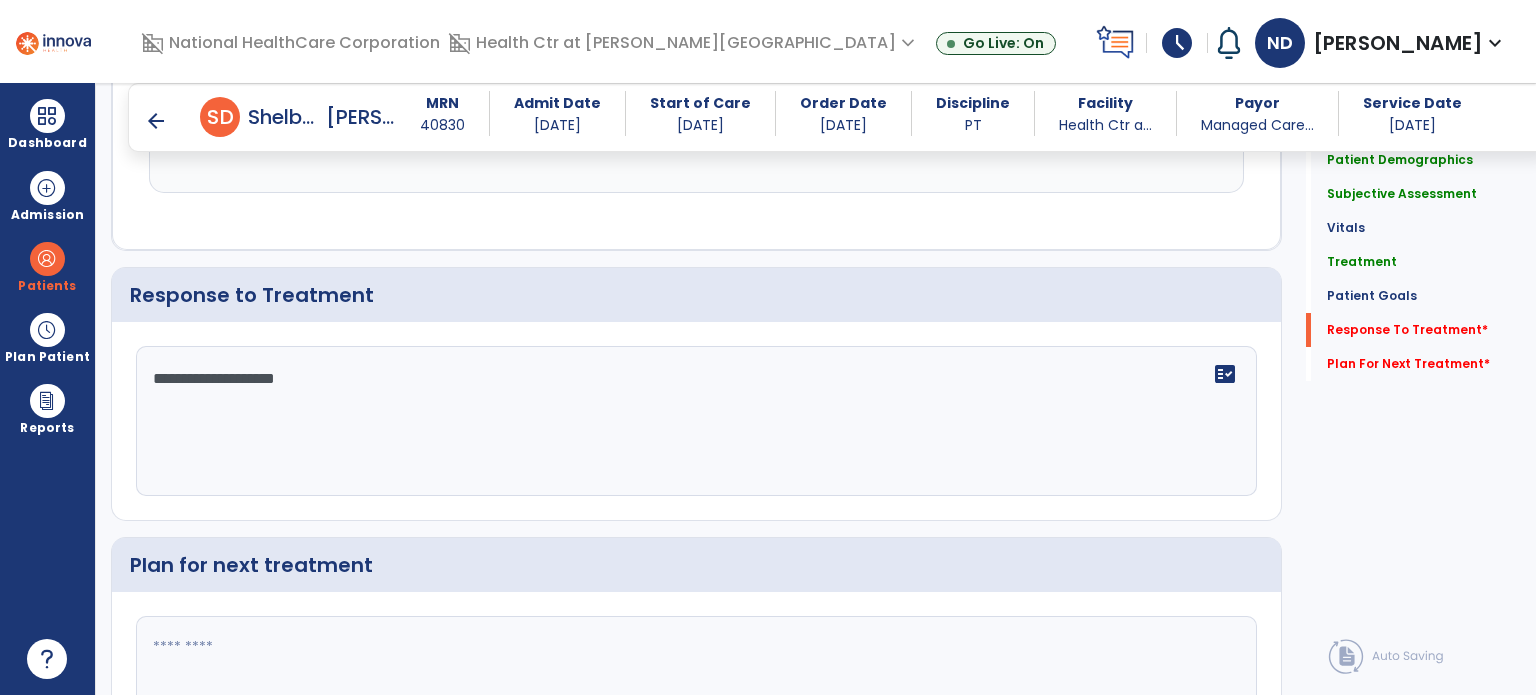 type on "**********" 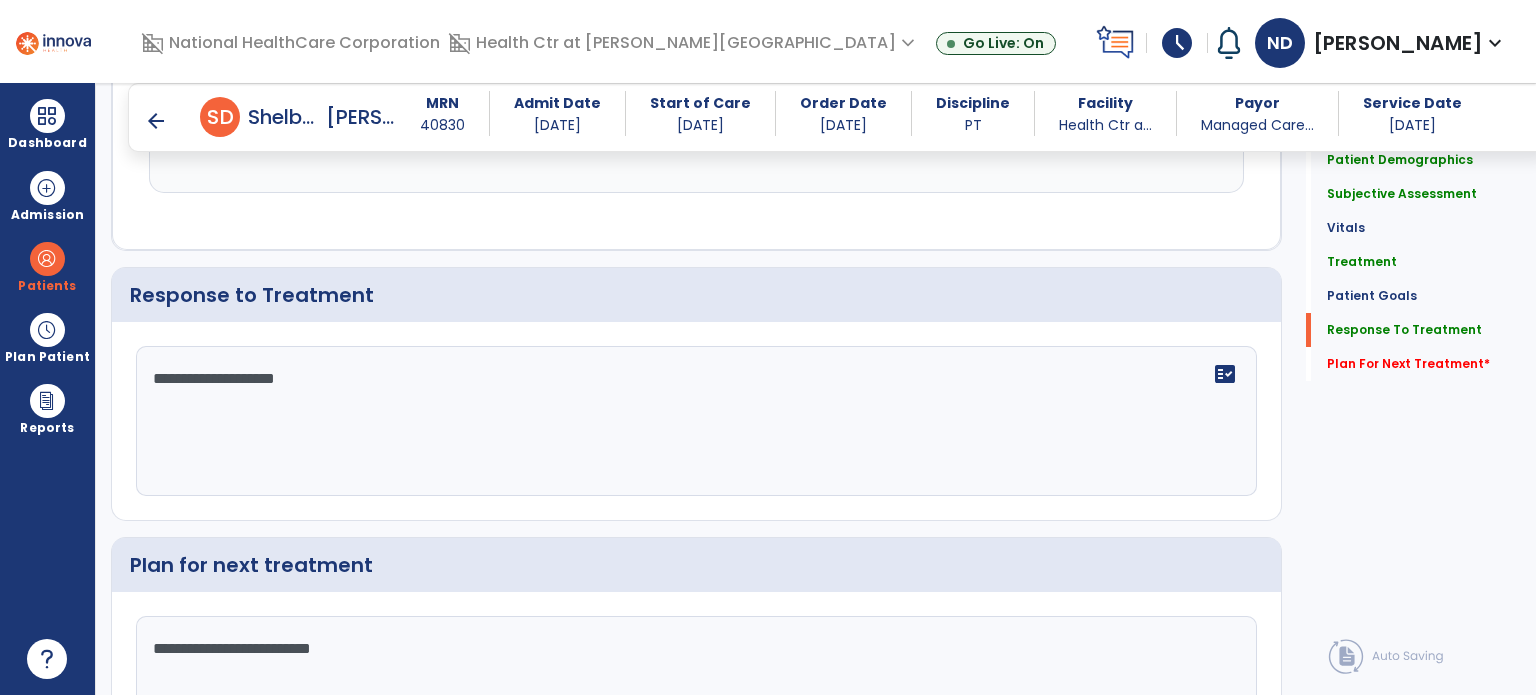 scroll, scrollTop: 2715, scrollLeft: 0, axis: vertical 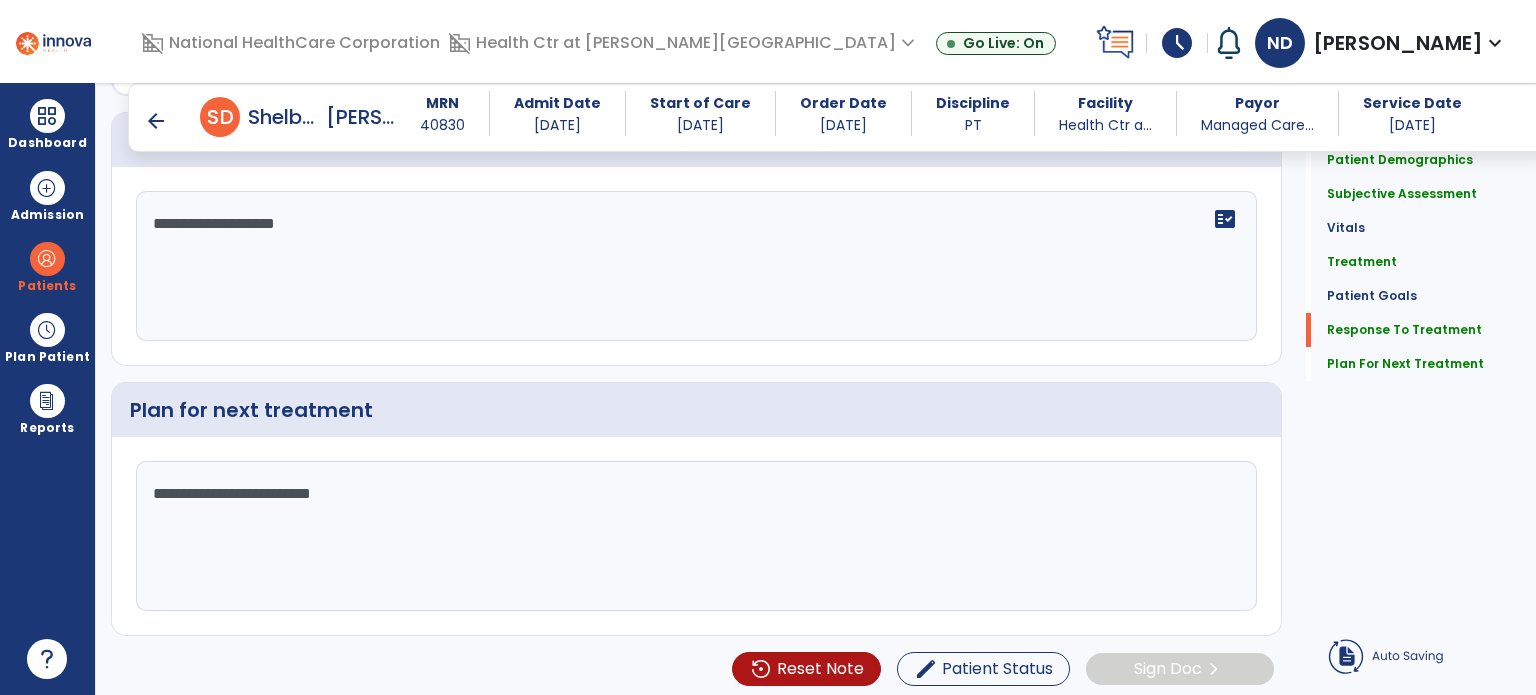 type on "**********" 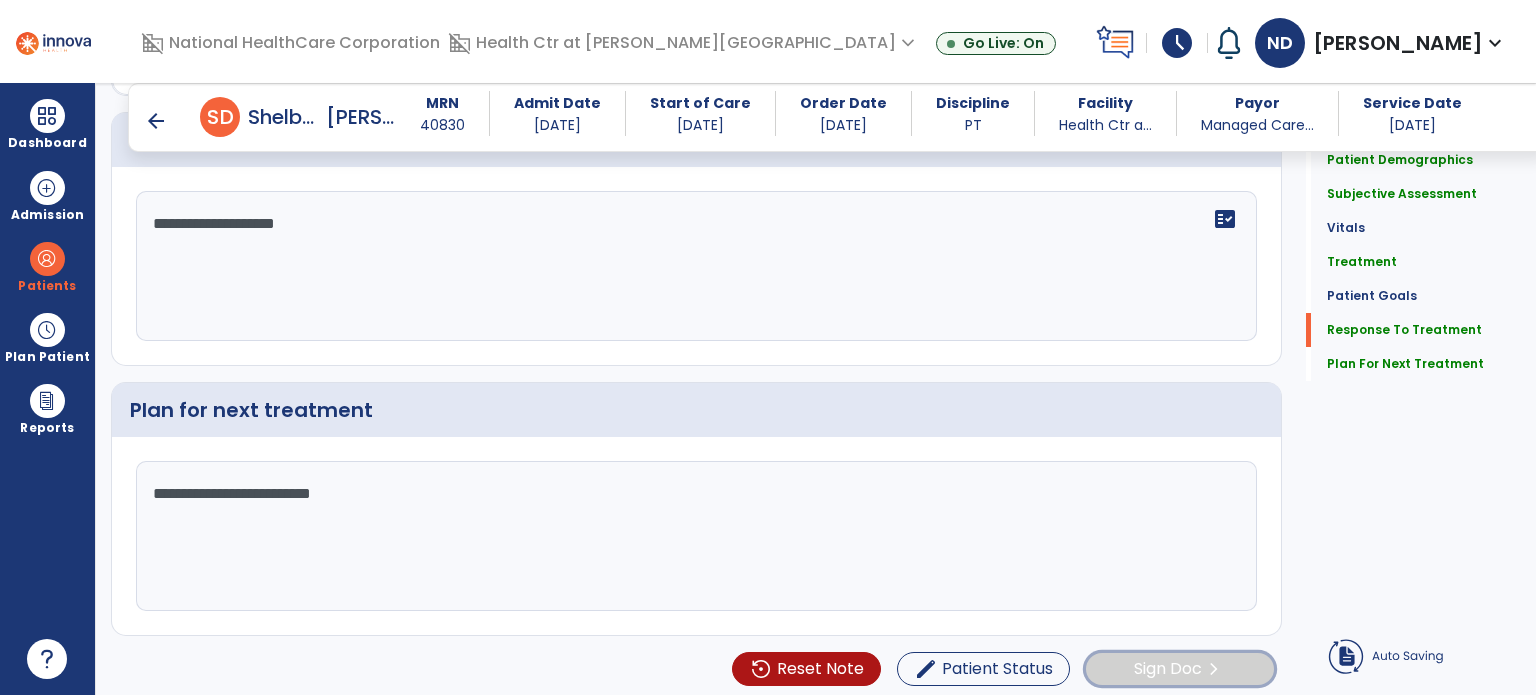 click on "Sign Doc  chevron_right" 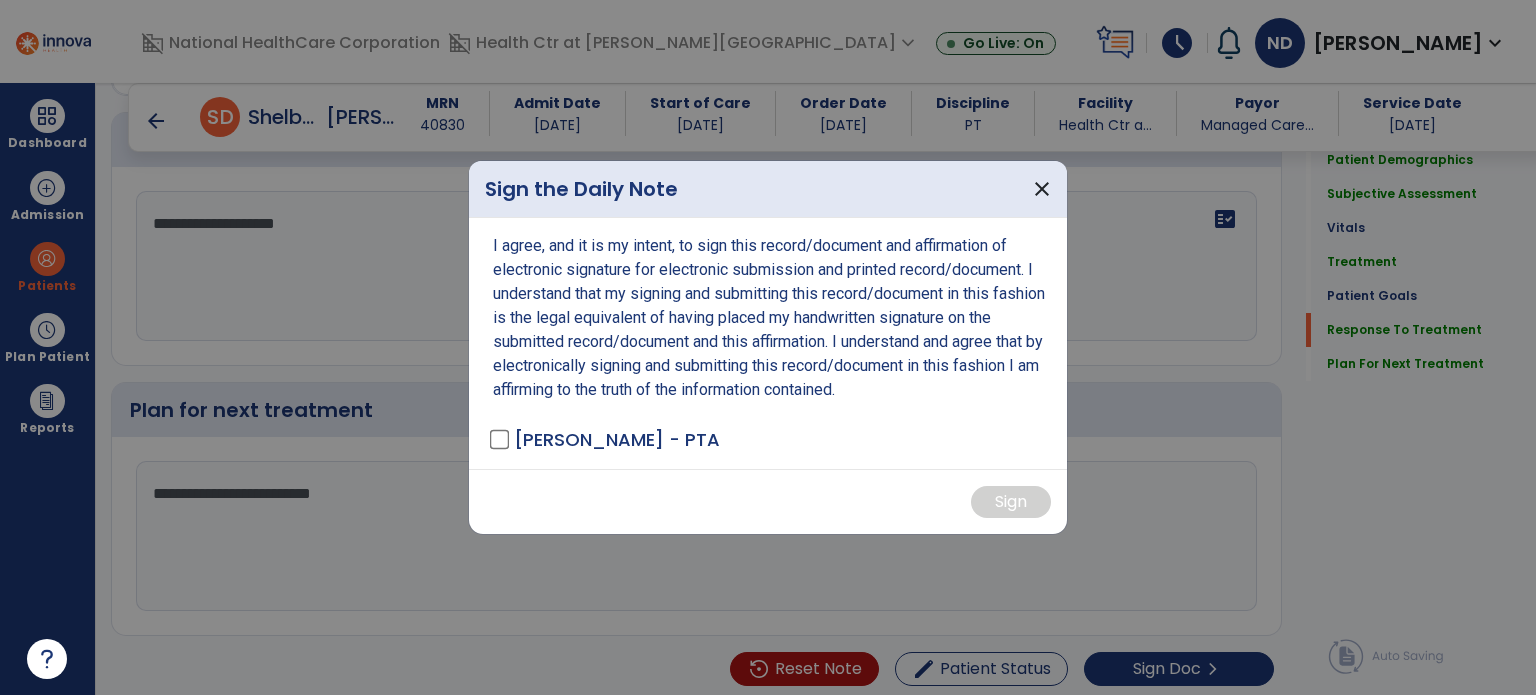 click at bounding box center [768, 347] 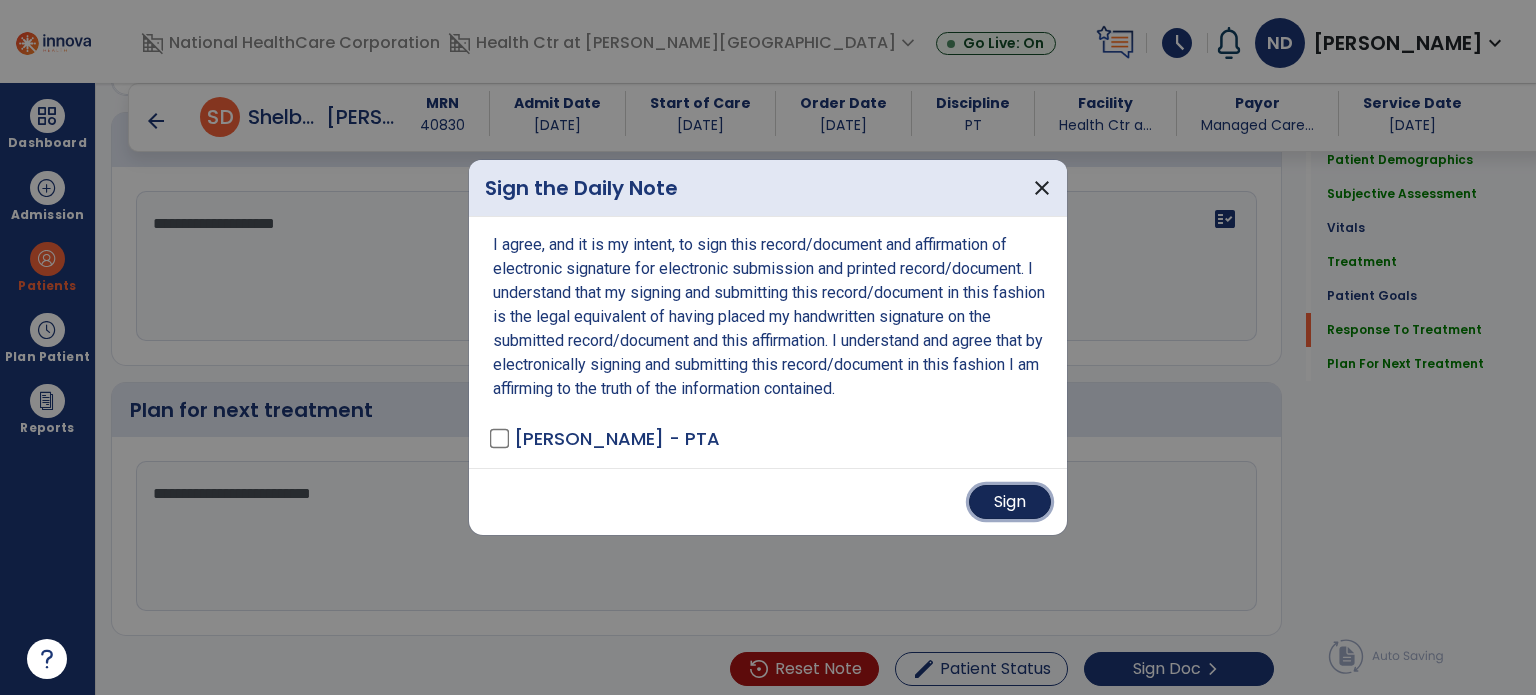 click on "Sign" at bounding box center (1010, 502) 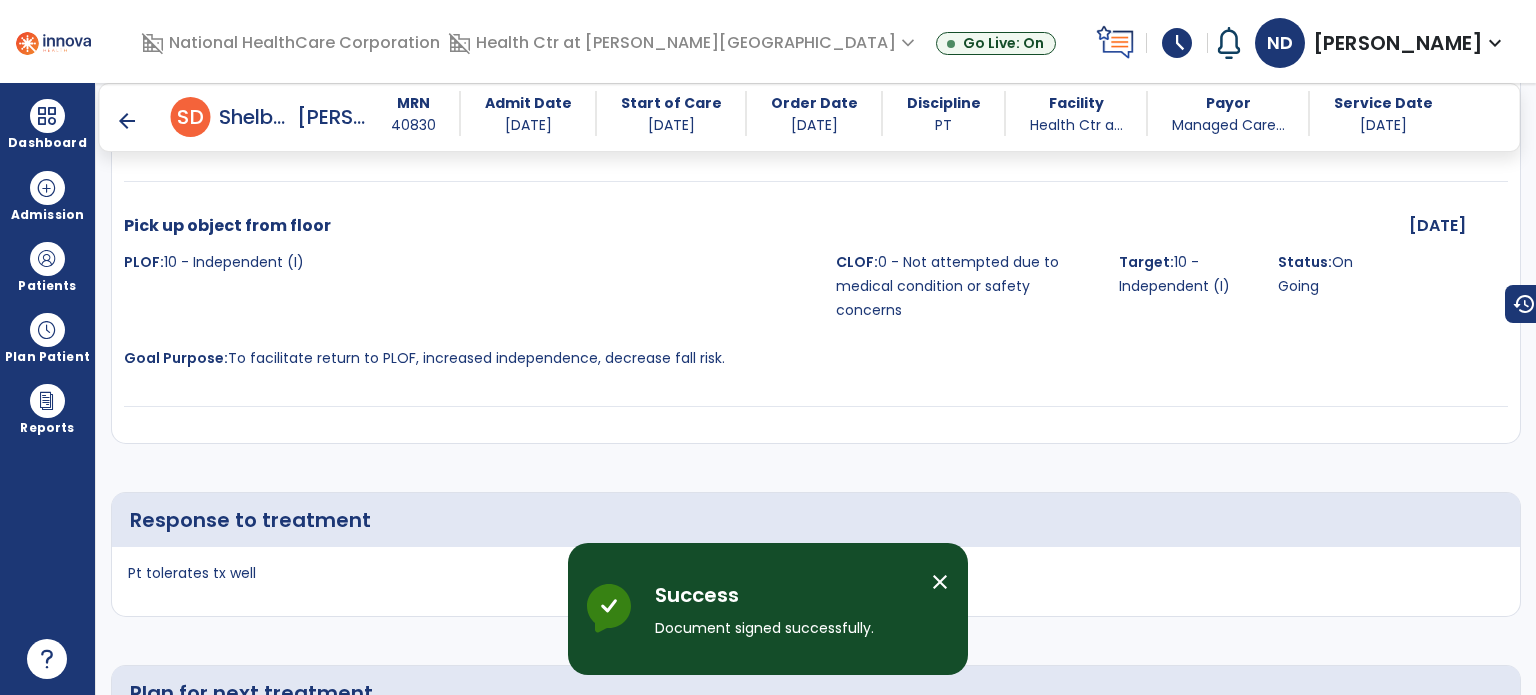 click at bounding box center (47, 116) 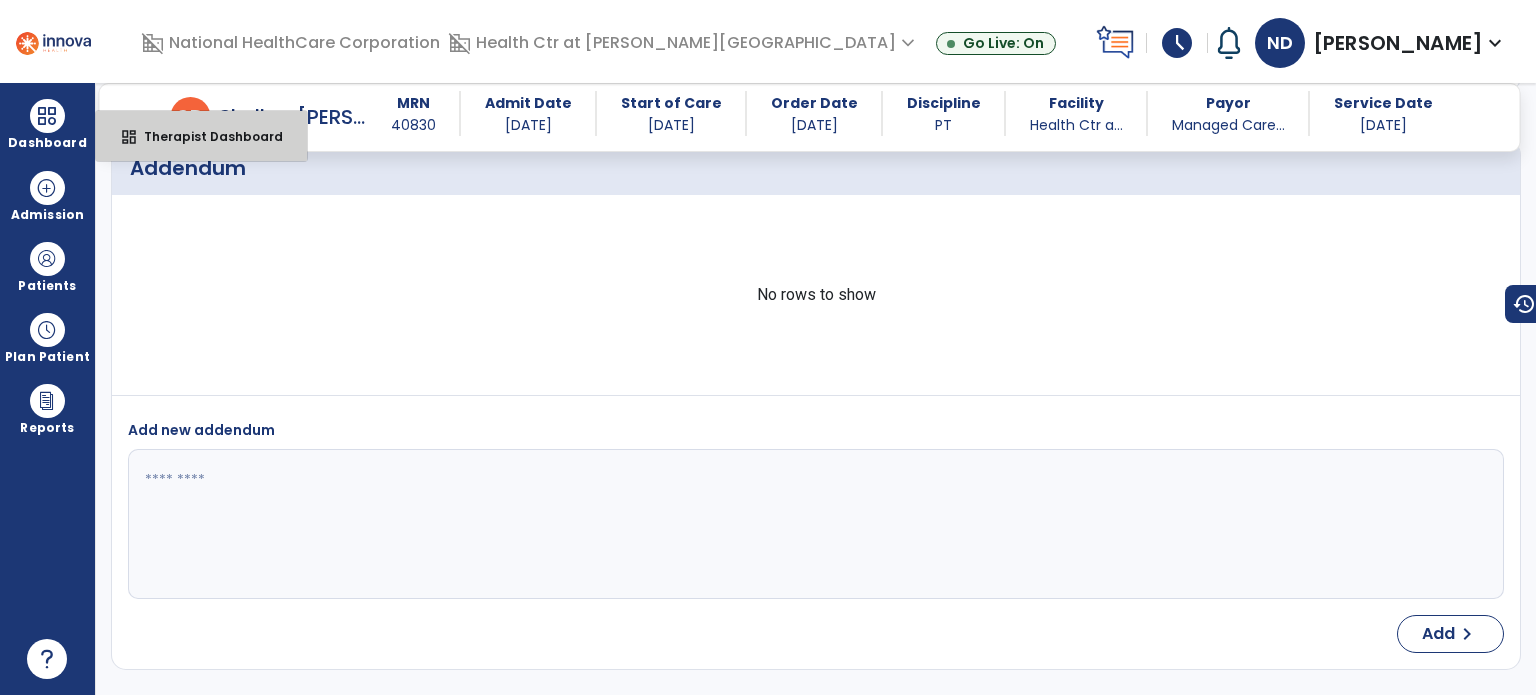 click on "dashboard  Therapist Dashboard" at bounding box center (201, 136) 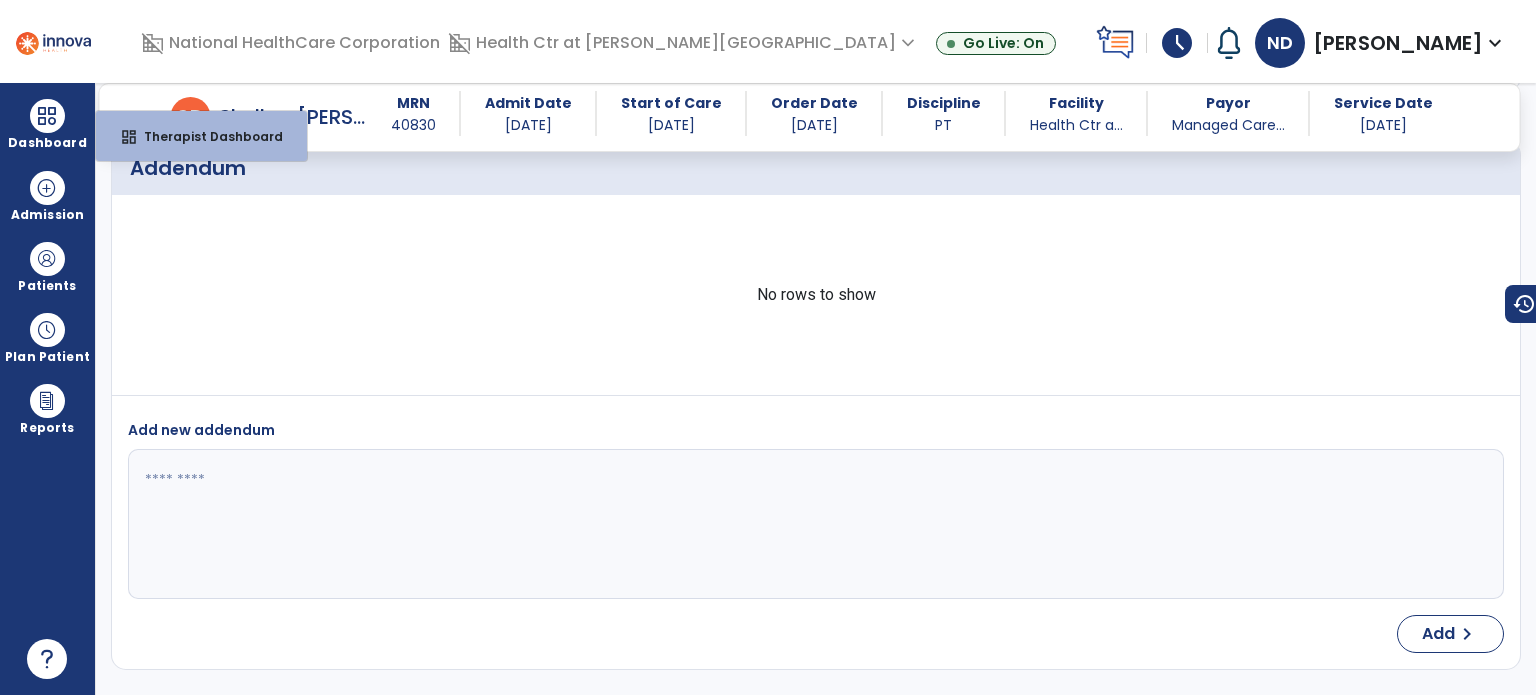 scroll, scrollTop: 109, scrollLeft: 0, axis: vertical 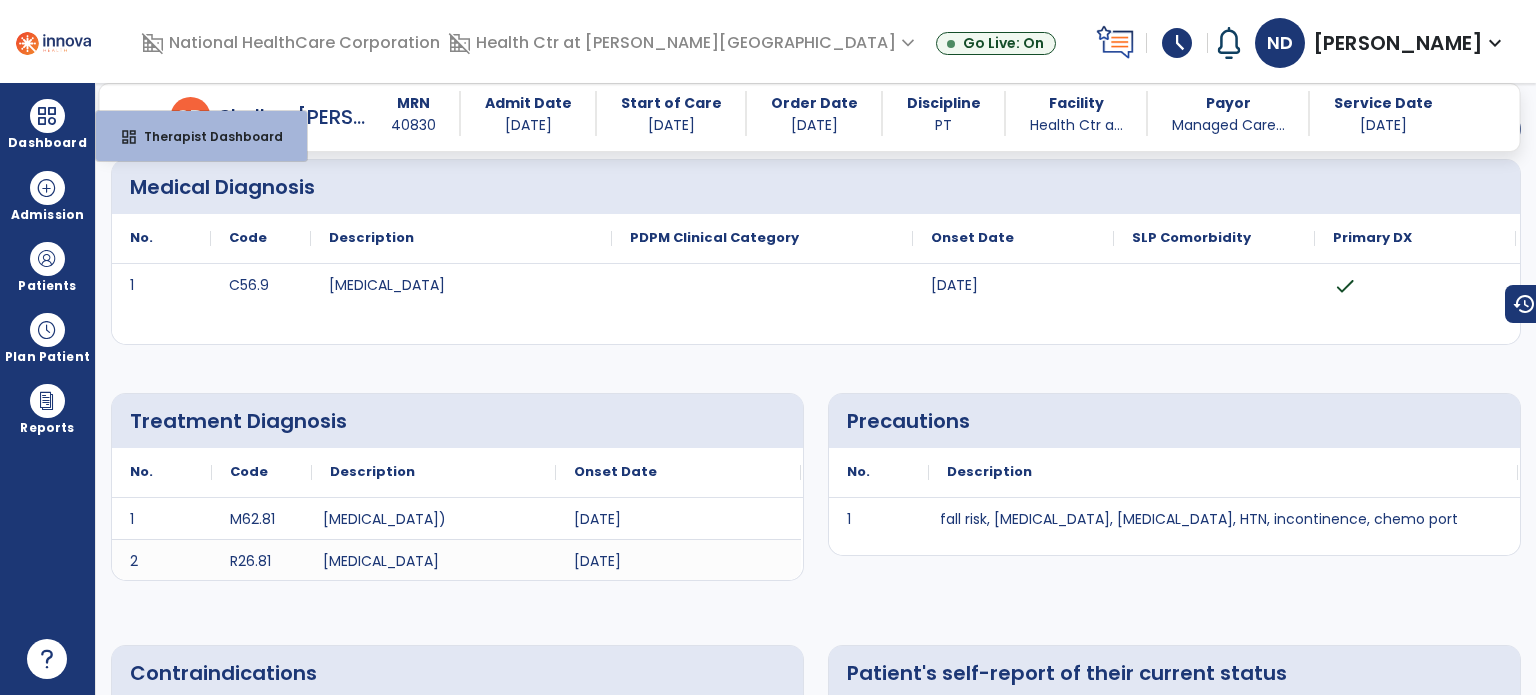 select on "****" 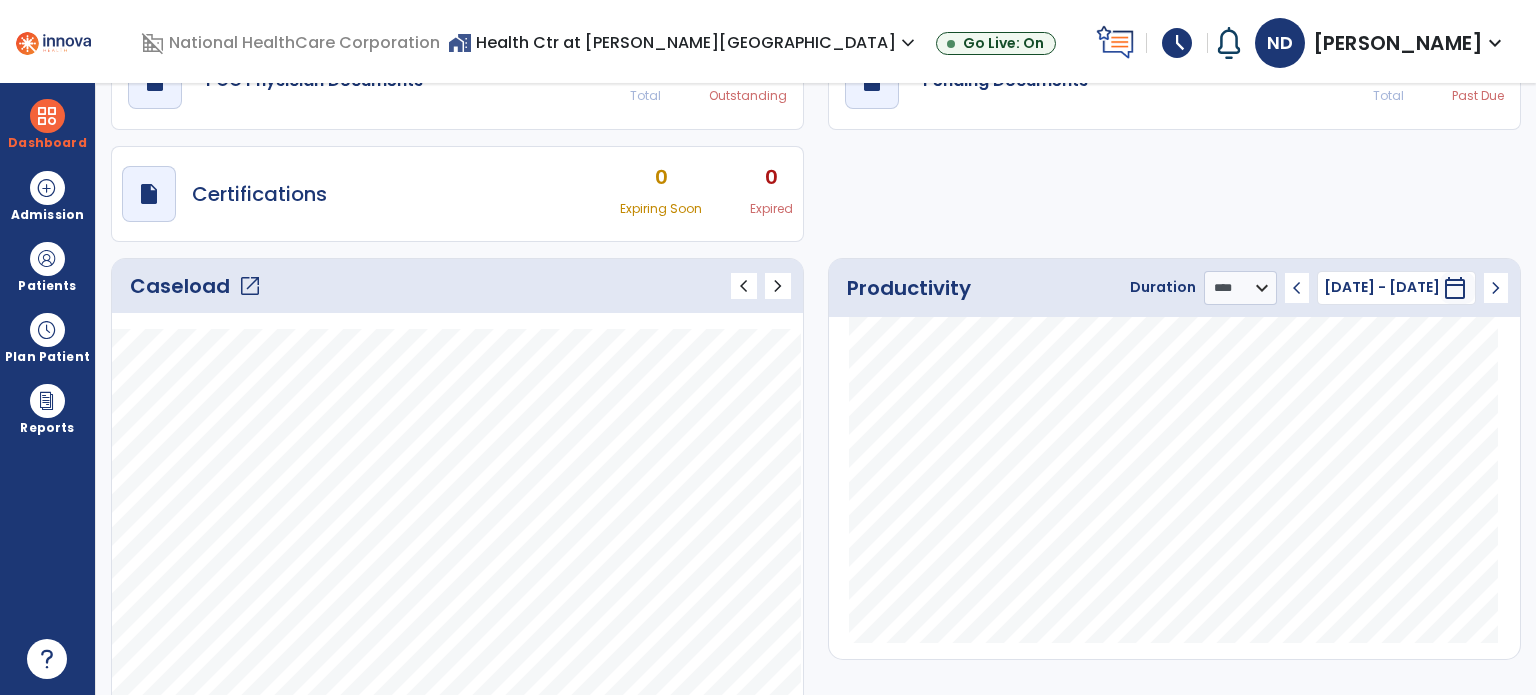 click on "open_in_new" 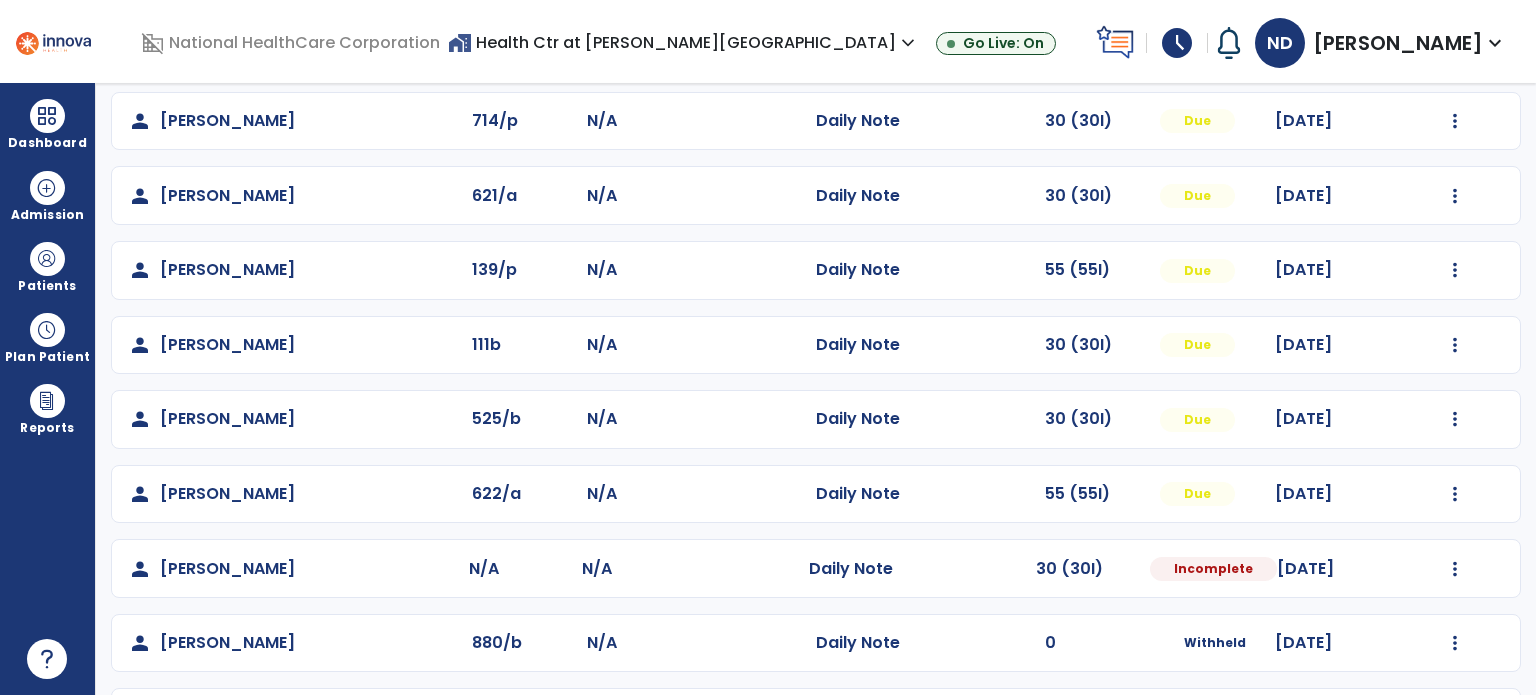 scroll, scrollTop: 318, scrollLeft: 0, axis: vertical 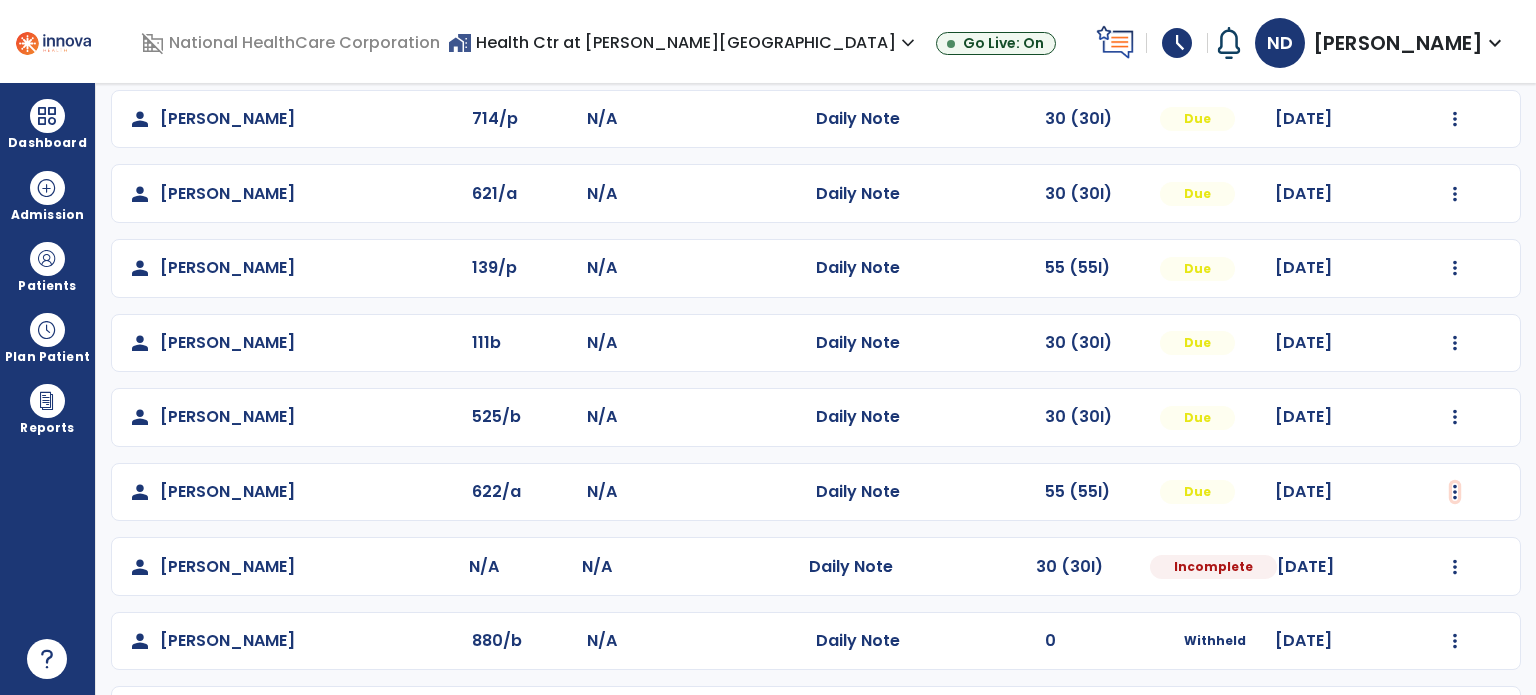 click at bounding box center [1455, -30] 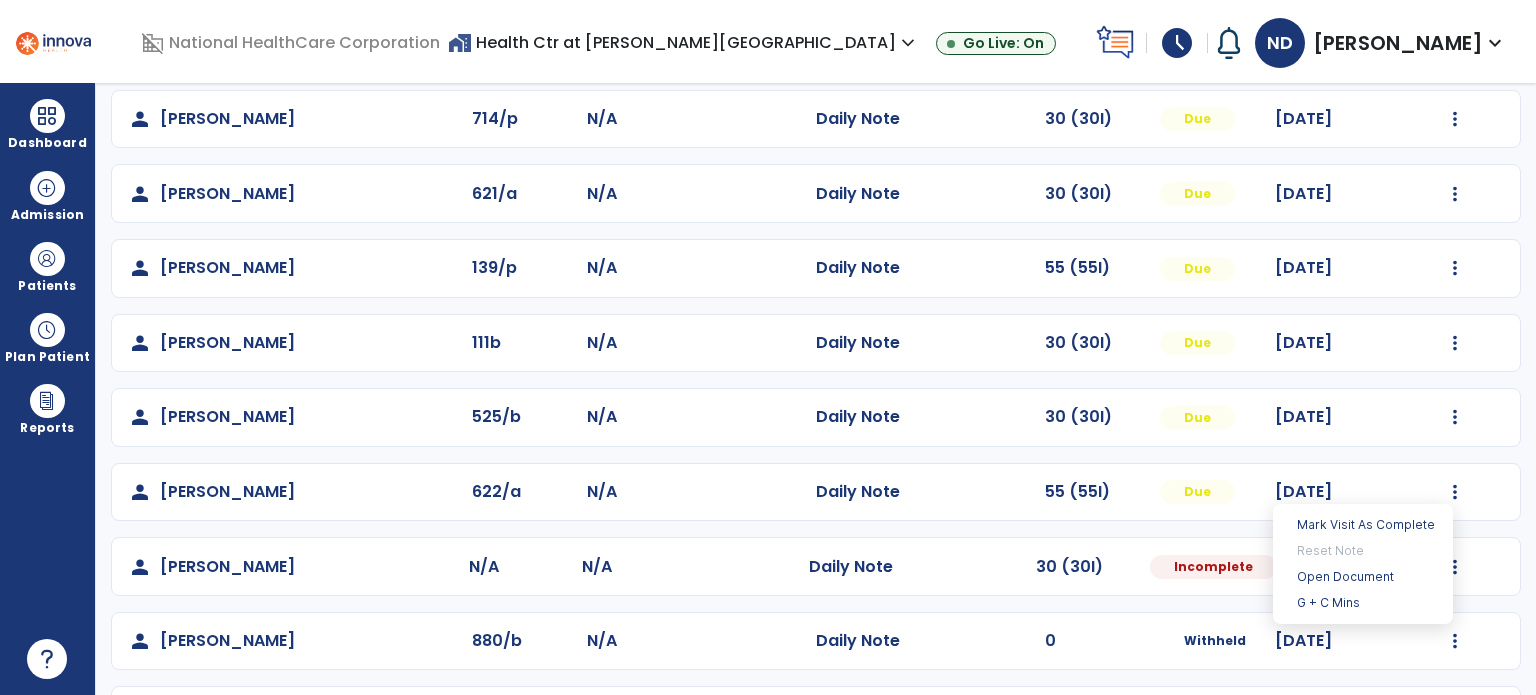click on "Patients" at bounding box center [47, 266] 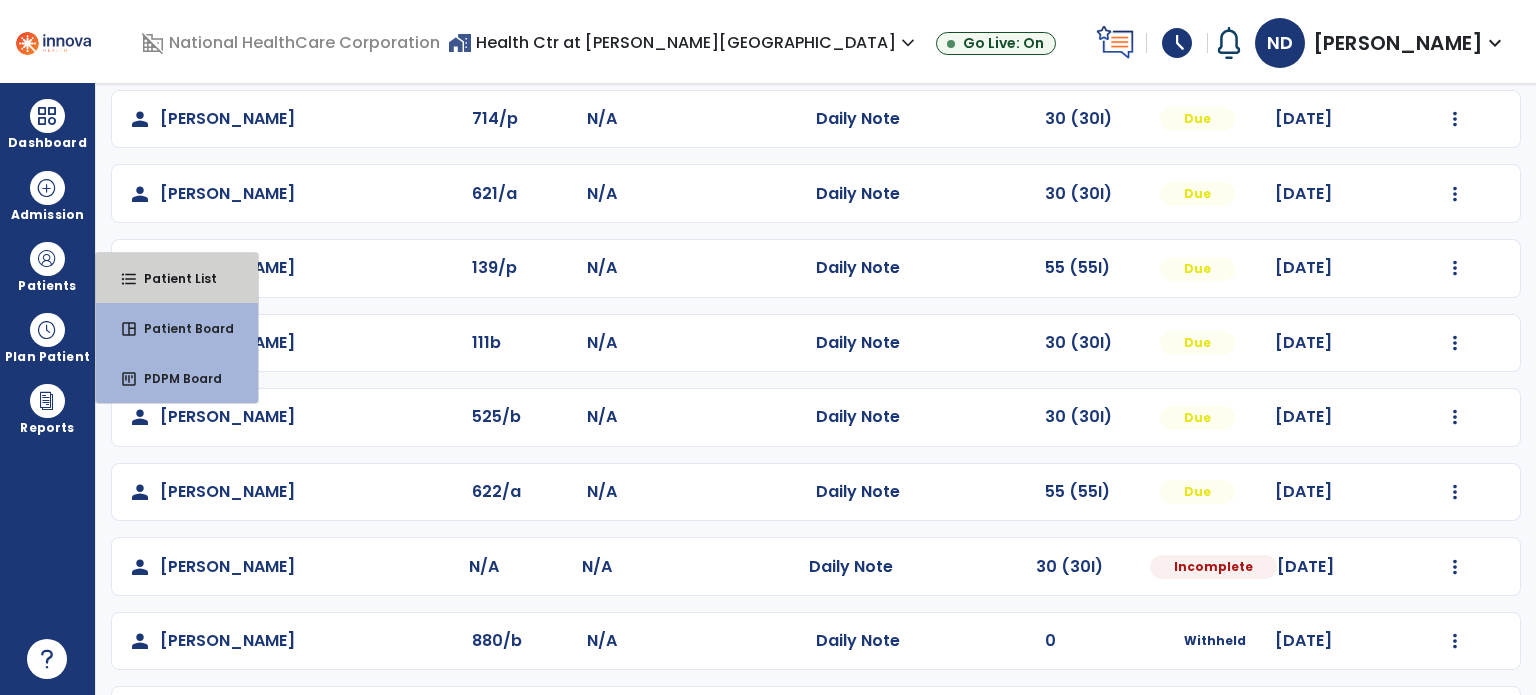 click on "format_list_bulleted  Patient List" at bounding box center [177, 278] 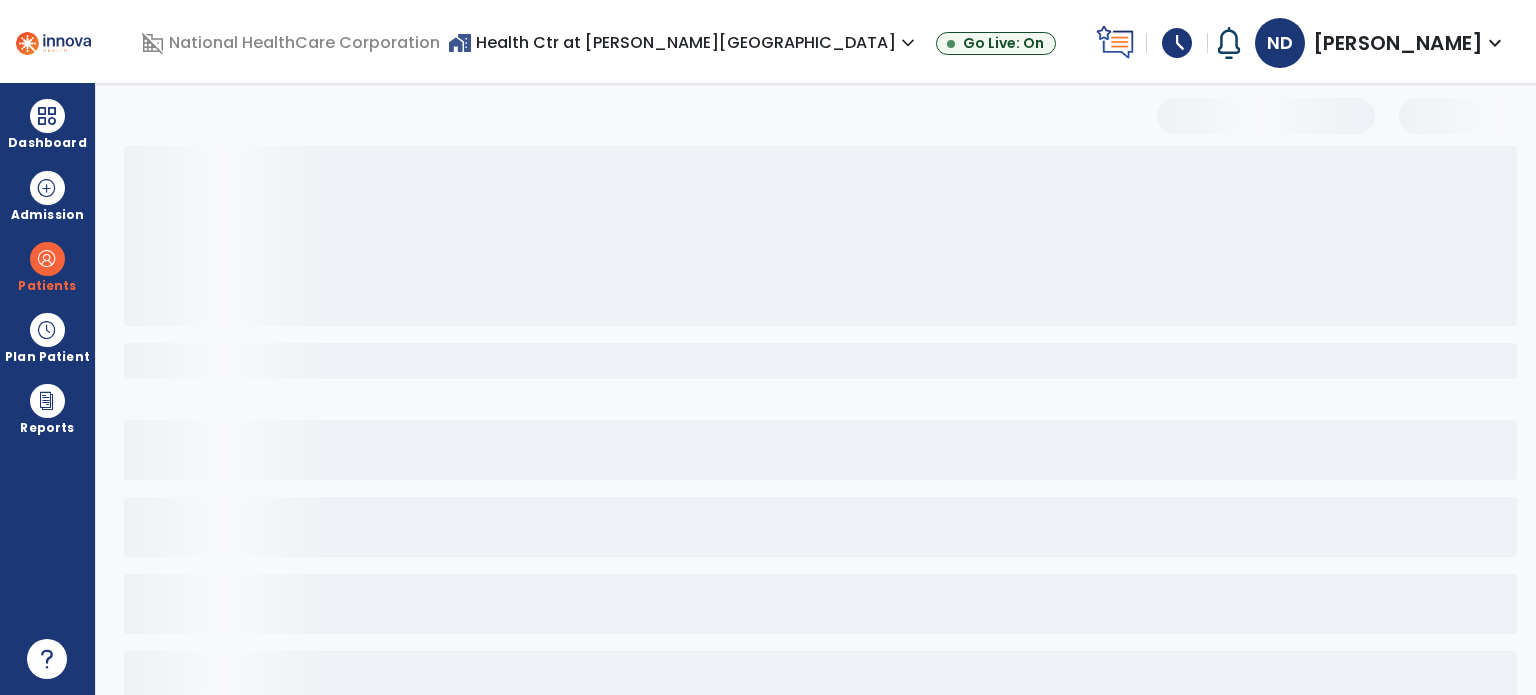 scroll, scrollTop: 46, scrollLeft: 0, axis: vertical 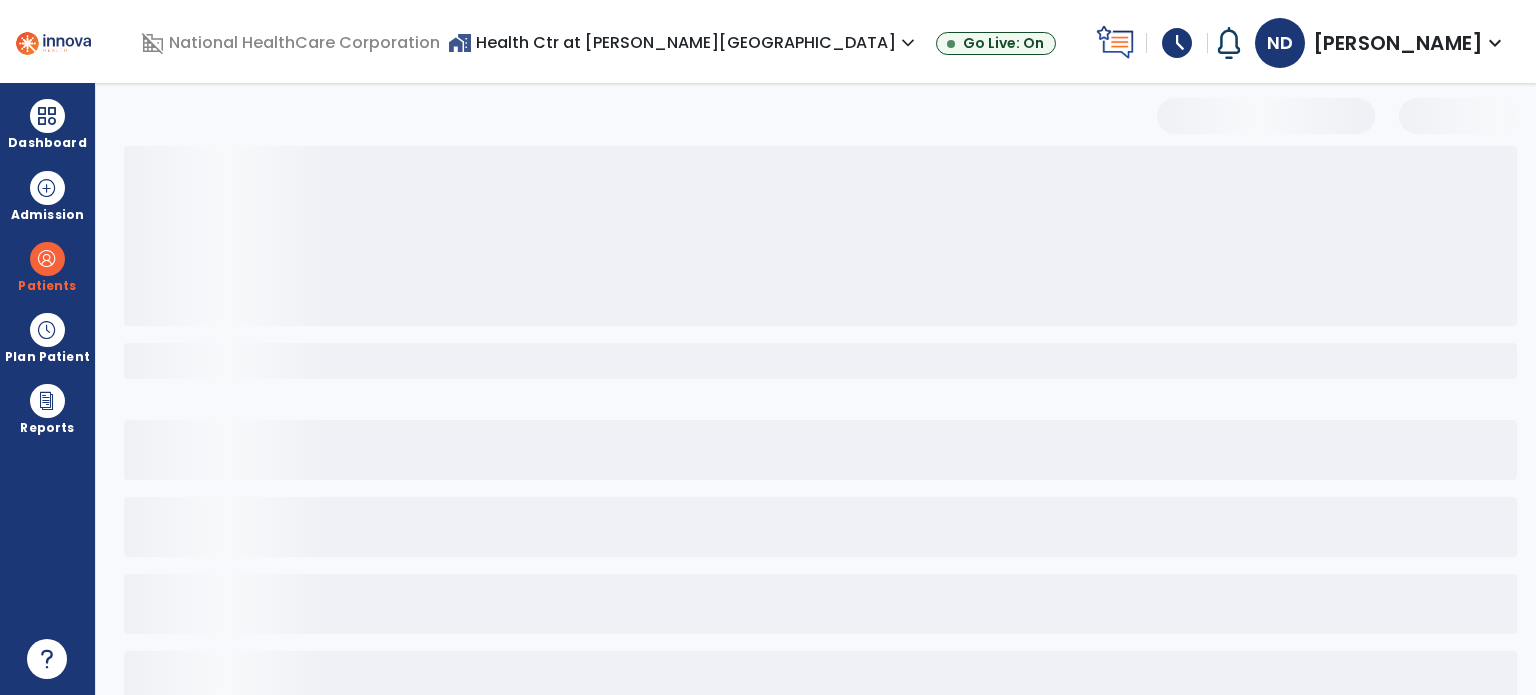 select on "***" 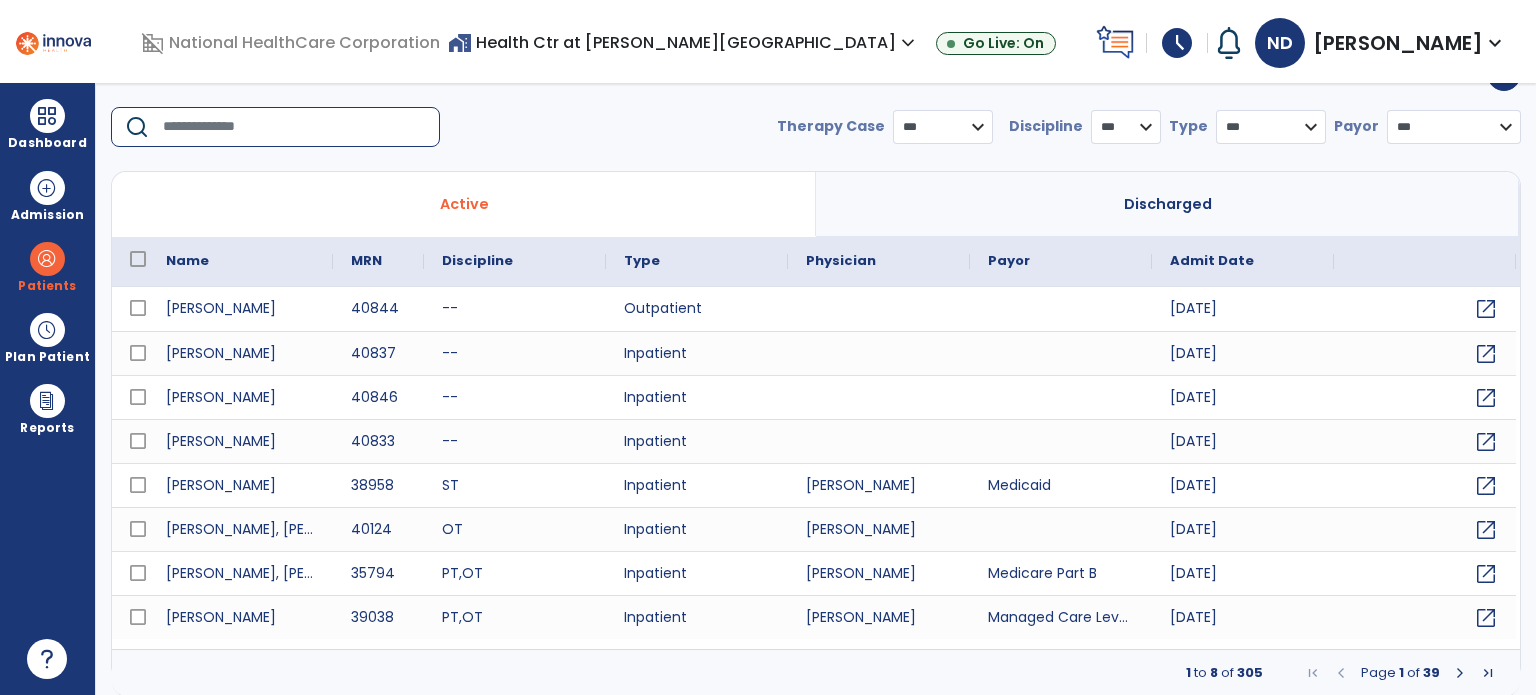 click at bounding box center [294, 127] 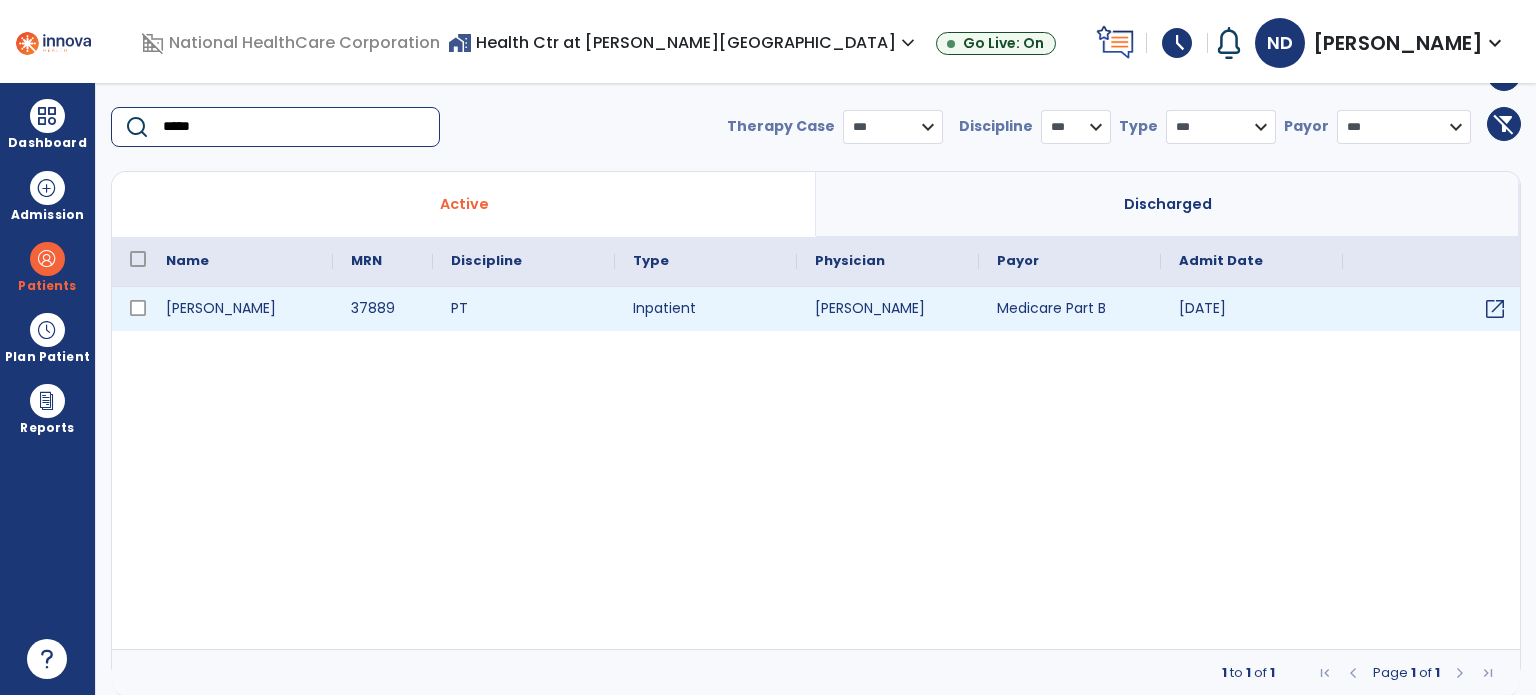 type on "*****" 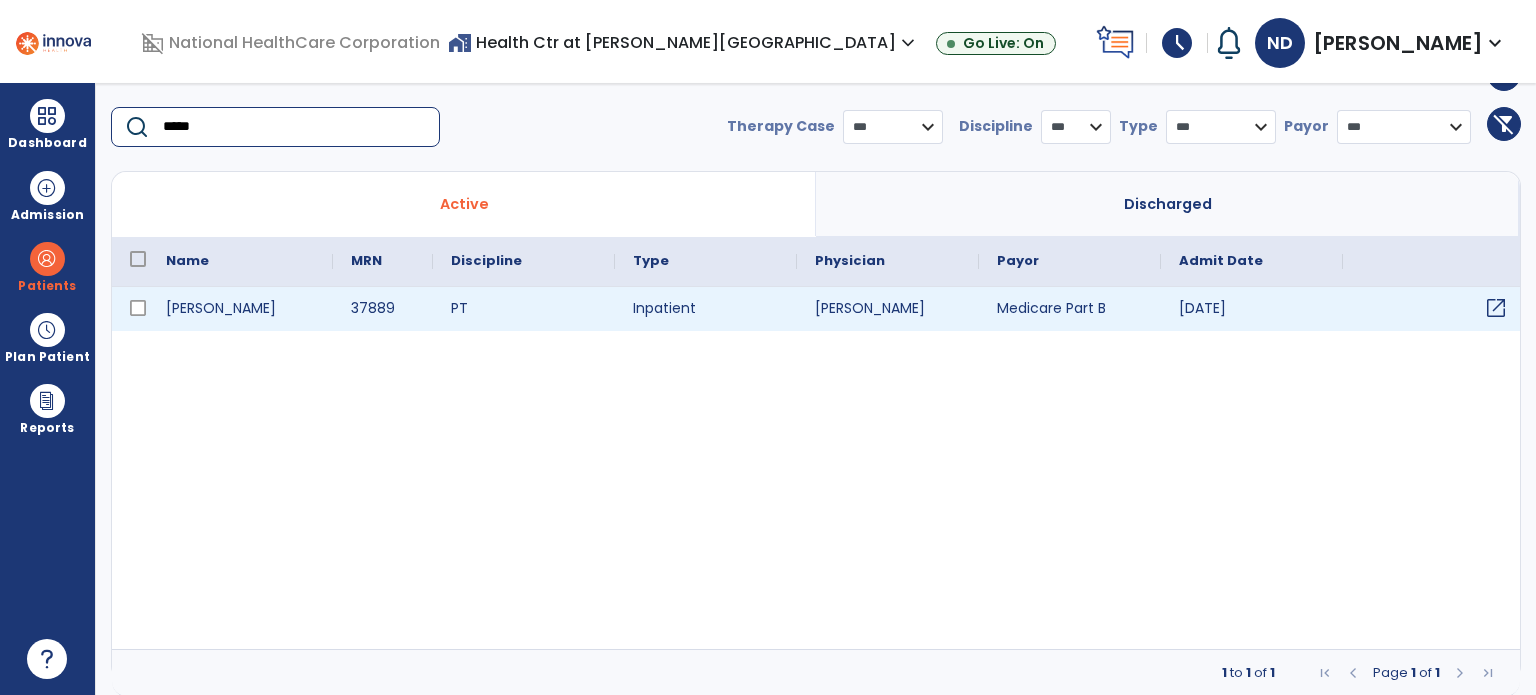 click on "open_in_new" at bounding box center (1434, 309) 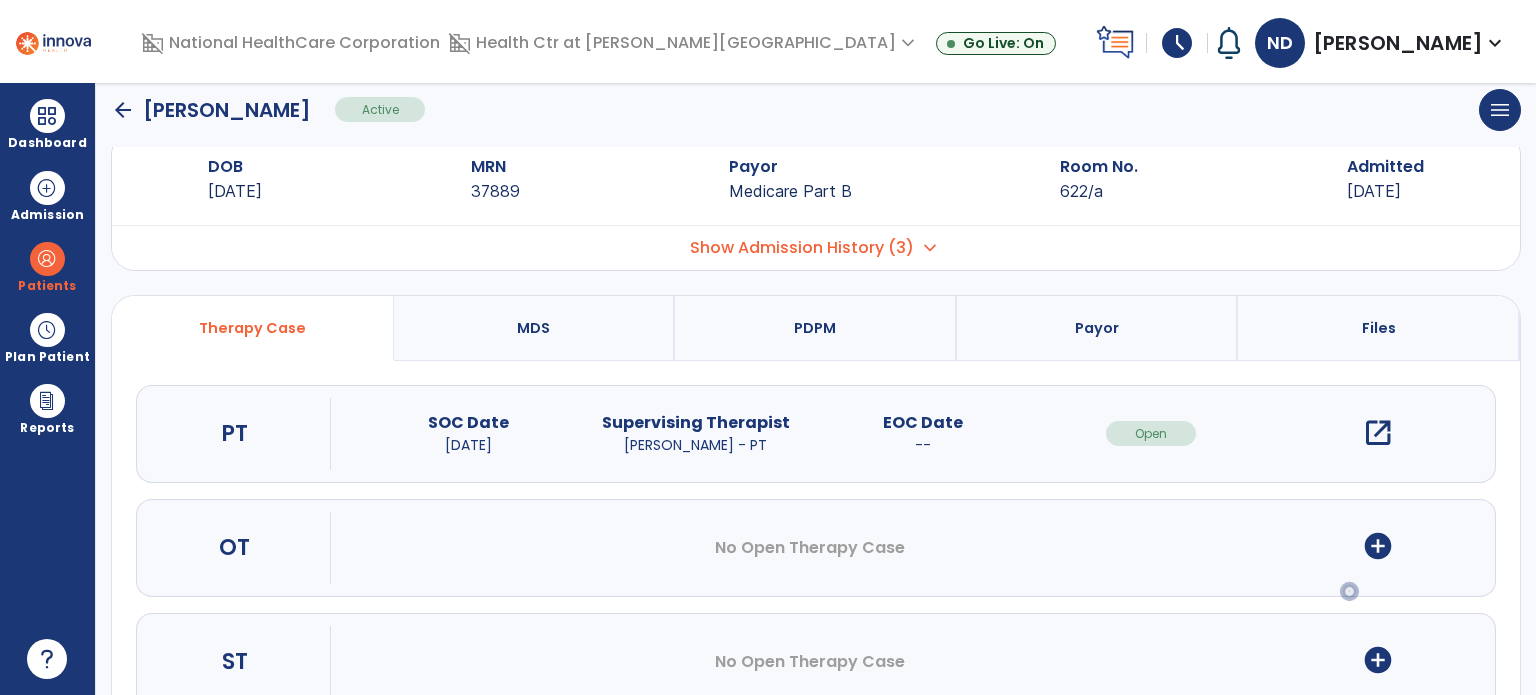 scroll, scrollTop: 0, scrollLeft: 0, axis: both 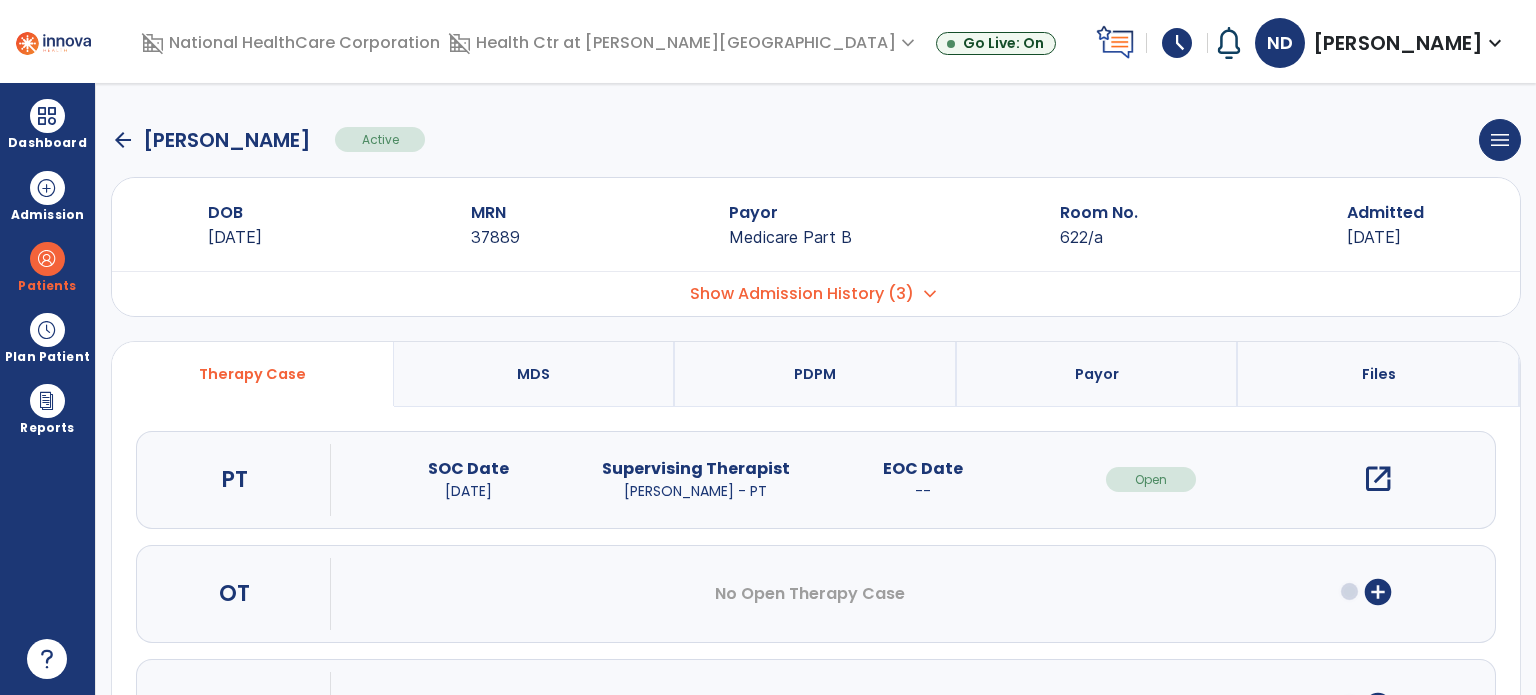click on "open_in_new" at bounding box center (1378, 479) 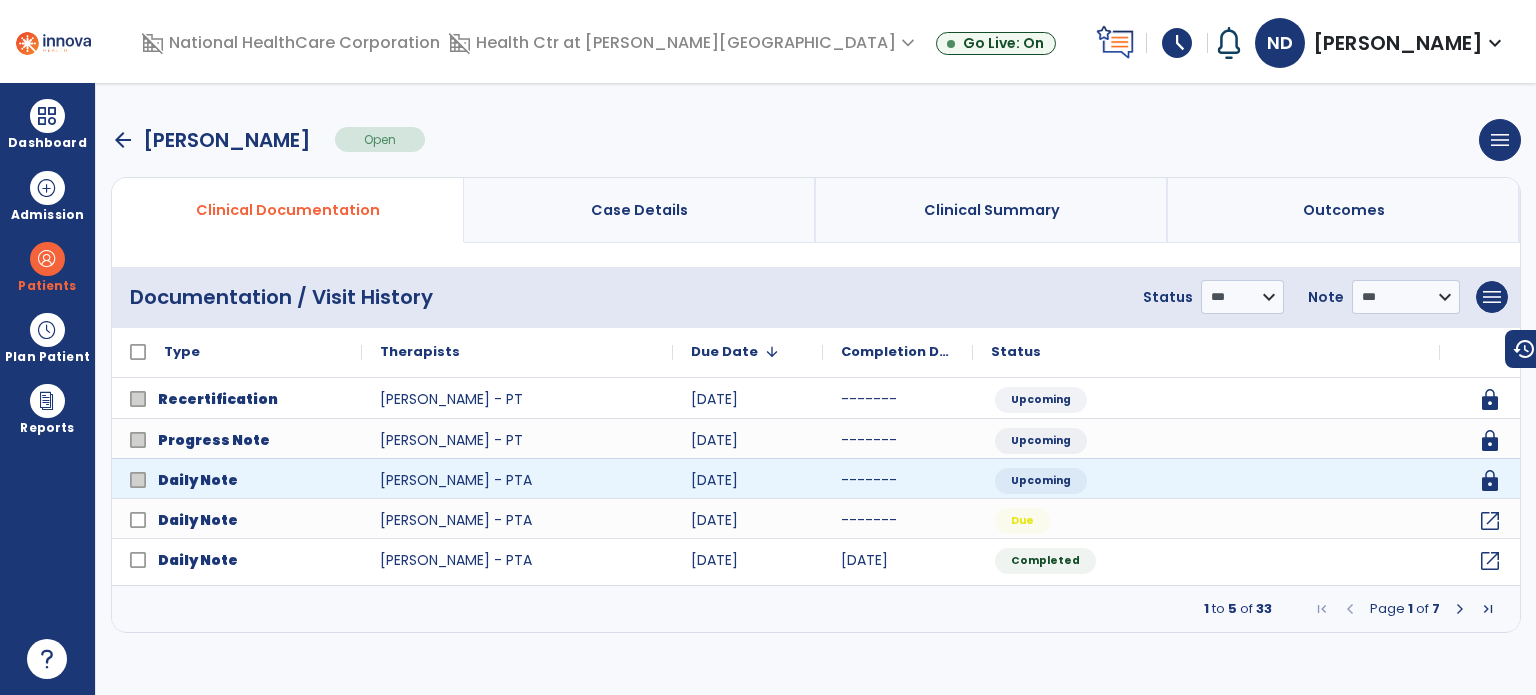 scroll, scrollTop: 0, scrollLeft: 0, axis: both 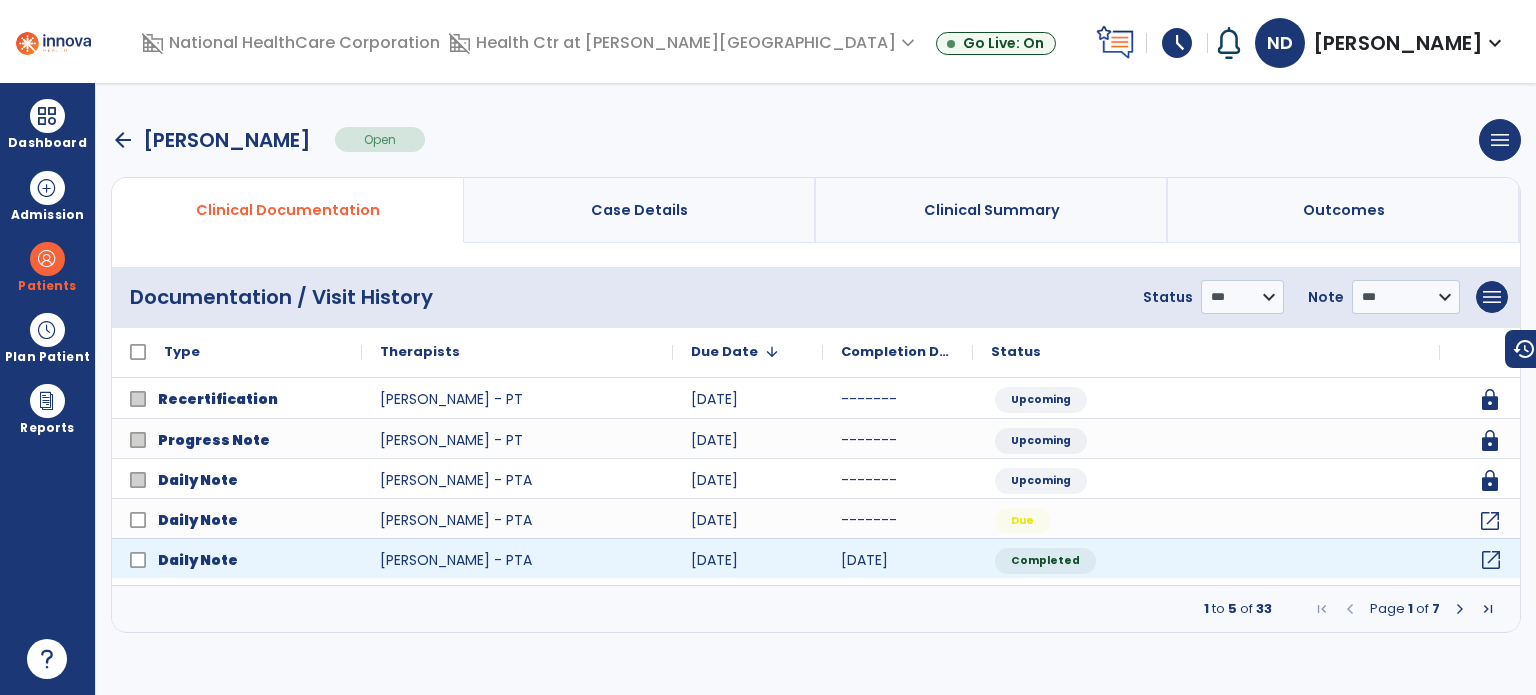 click on "open_in_new" 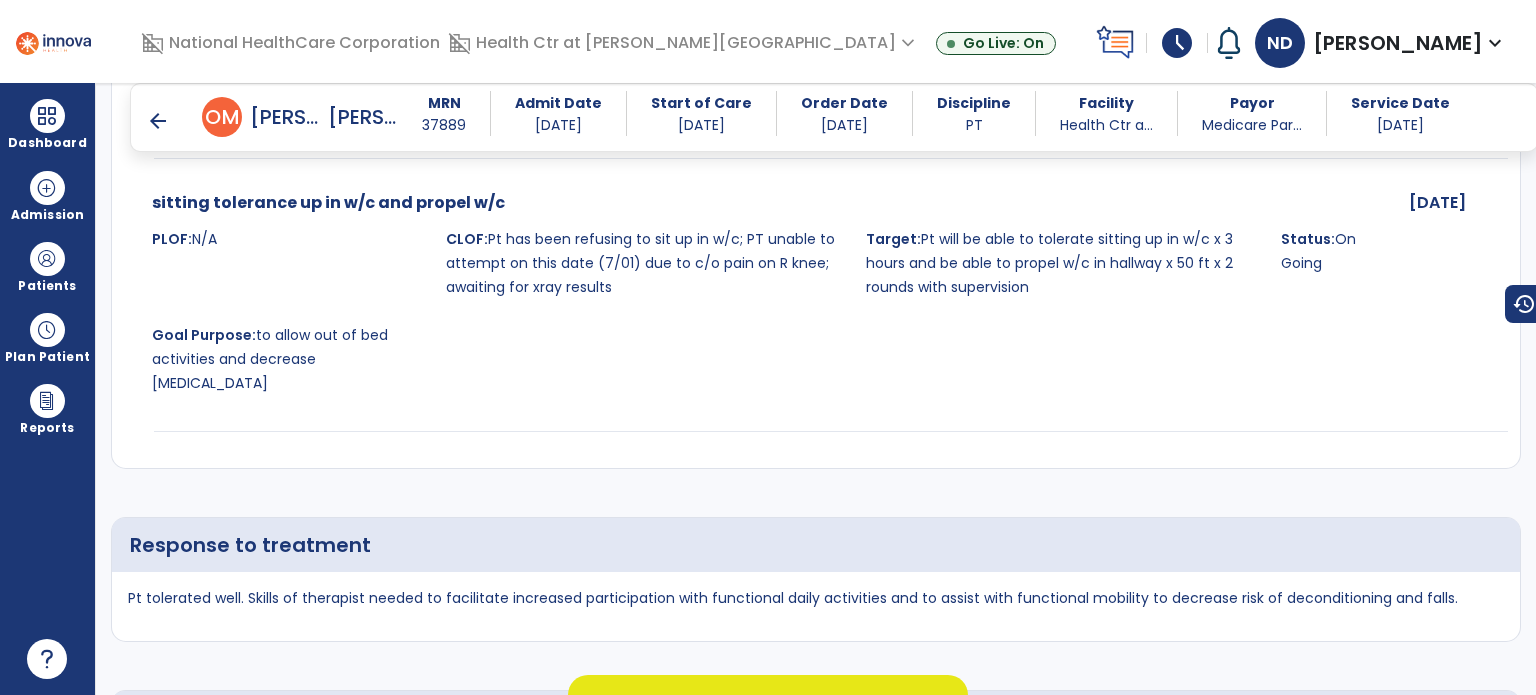 scroll, scrollTop: 2763, scrollLeft: 0, axis: vertical 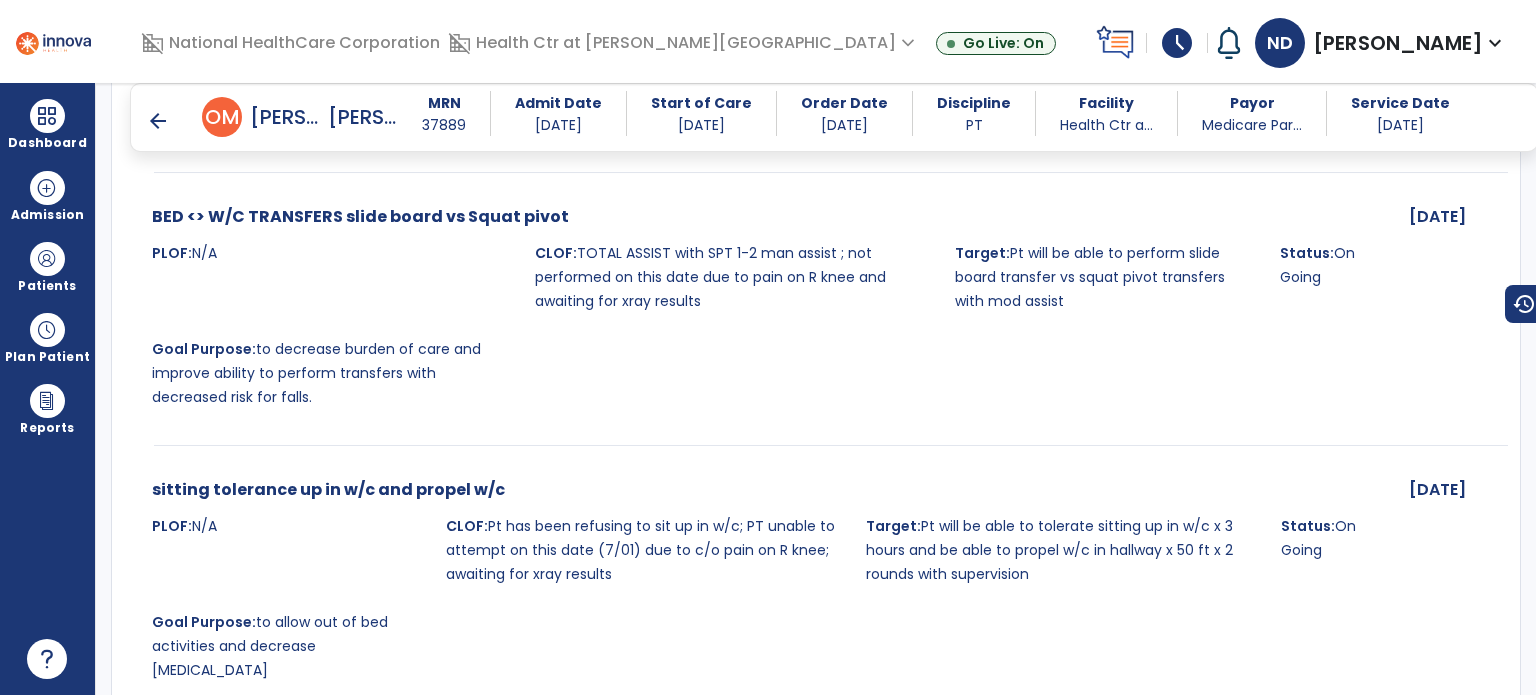 click on "Dashboard" at bounding box center [47, 143] 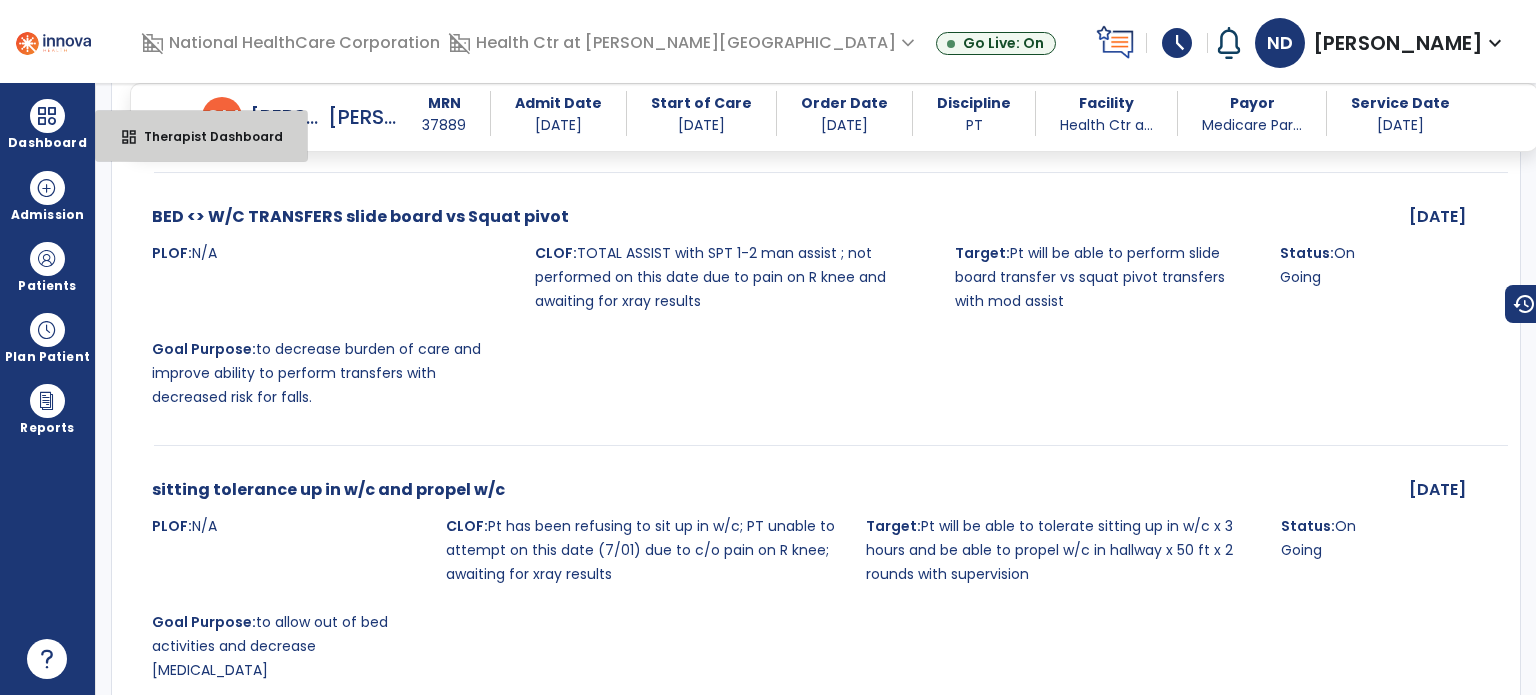 click on "dashboard" at bounding box center [129, 137] 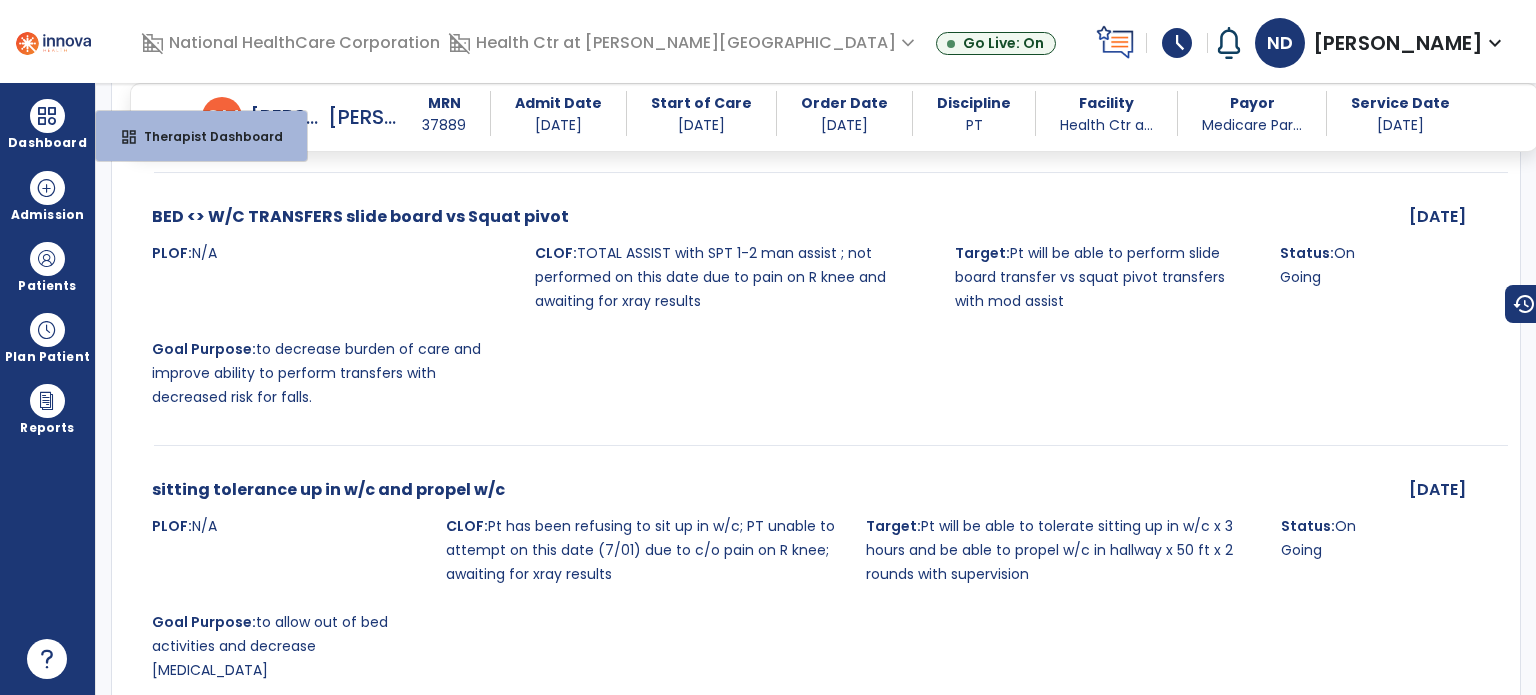 select on "****" 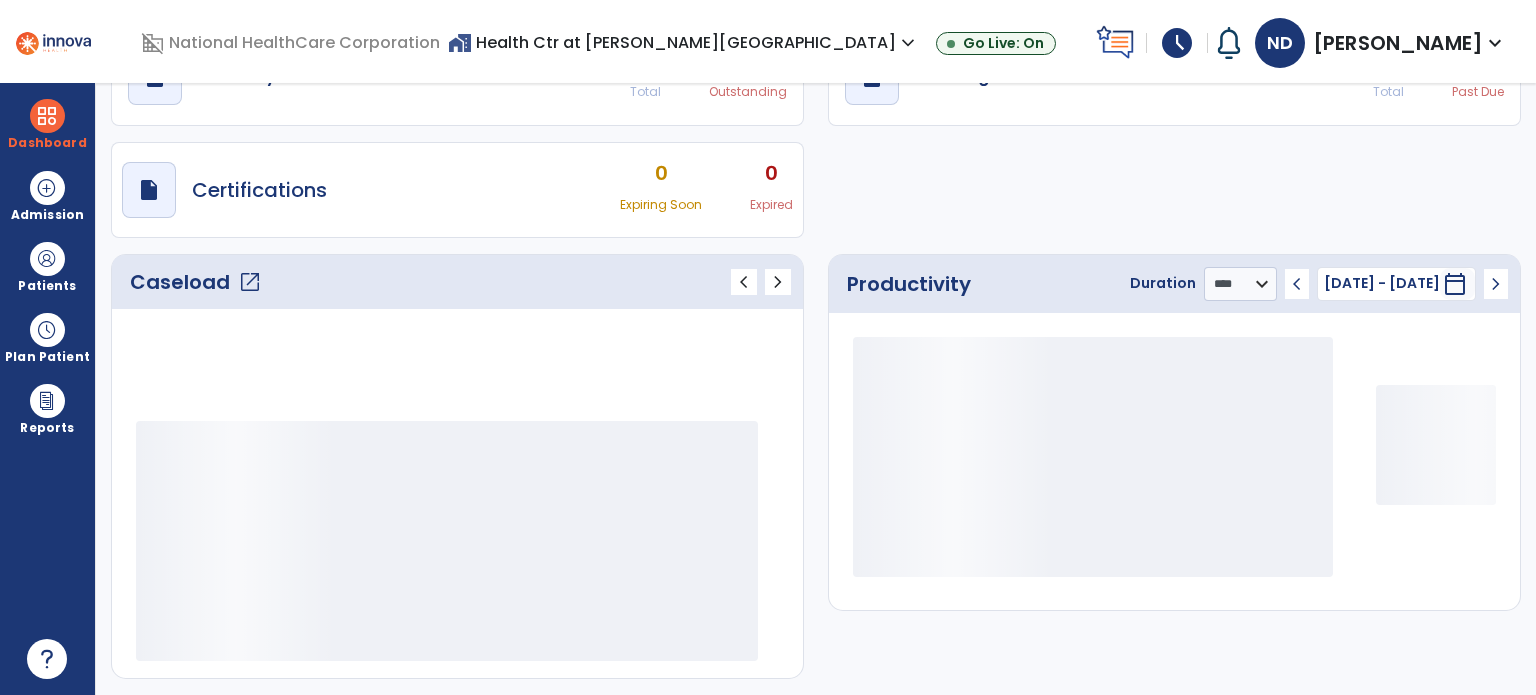 scroll, scrollTop: 109, scrollLeft: 0, axis: vertical 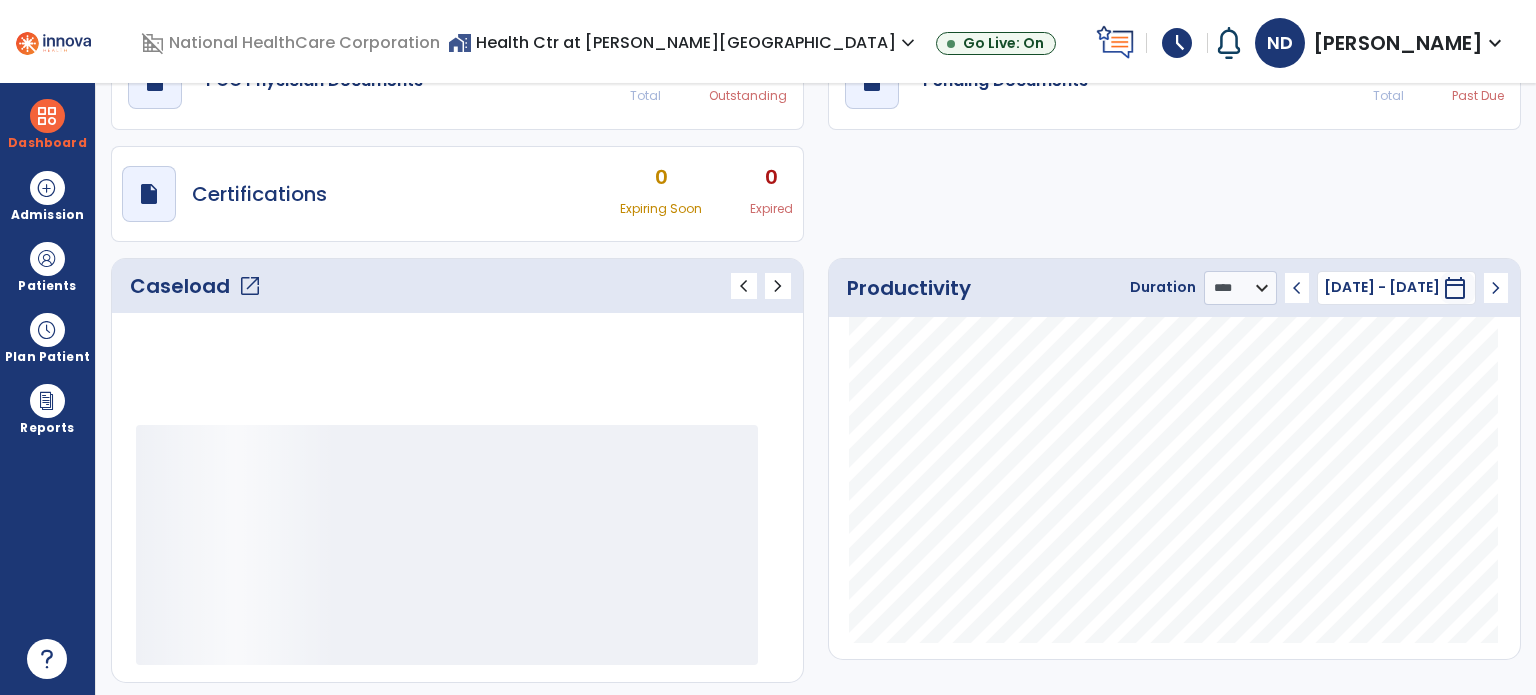 click on "open_in_new" 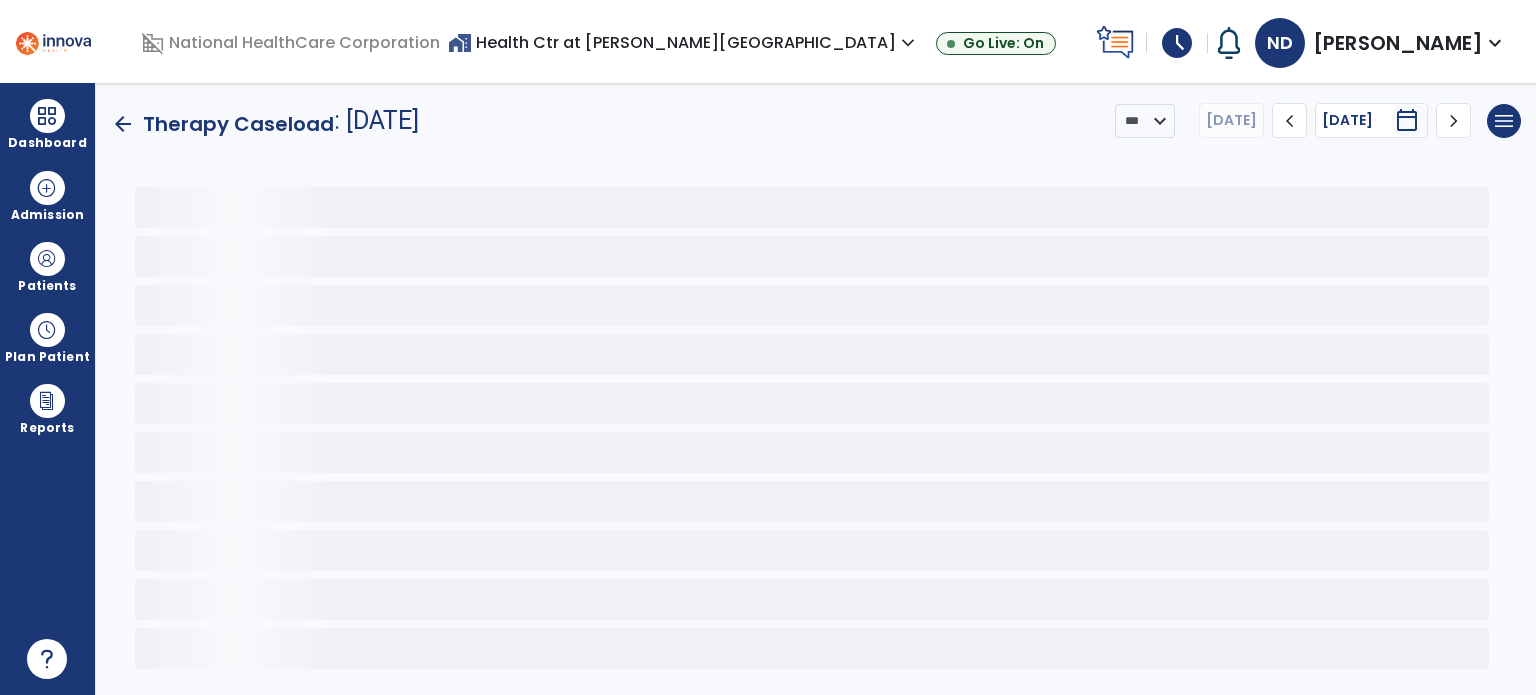 scroll, scrollTop: 0, scrollLeft: 0, axis: both 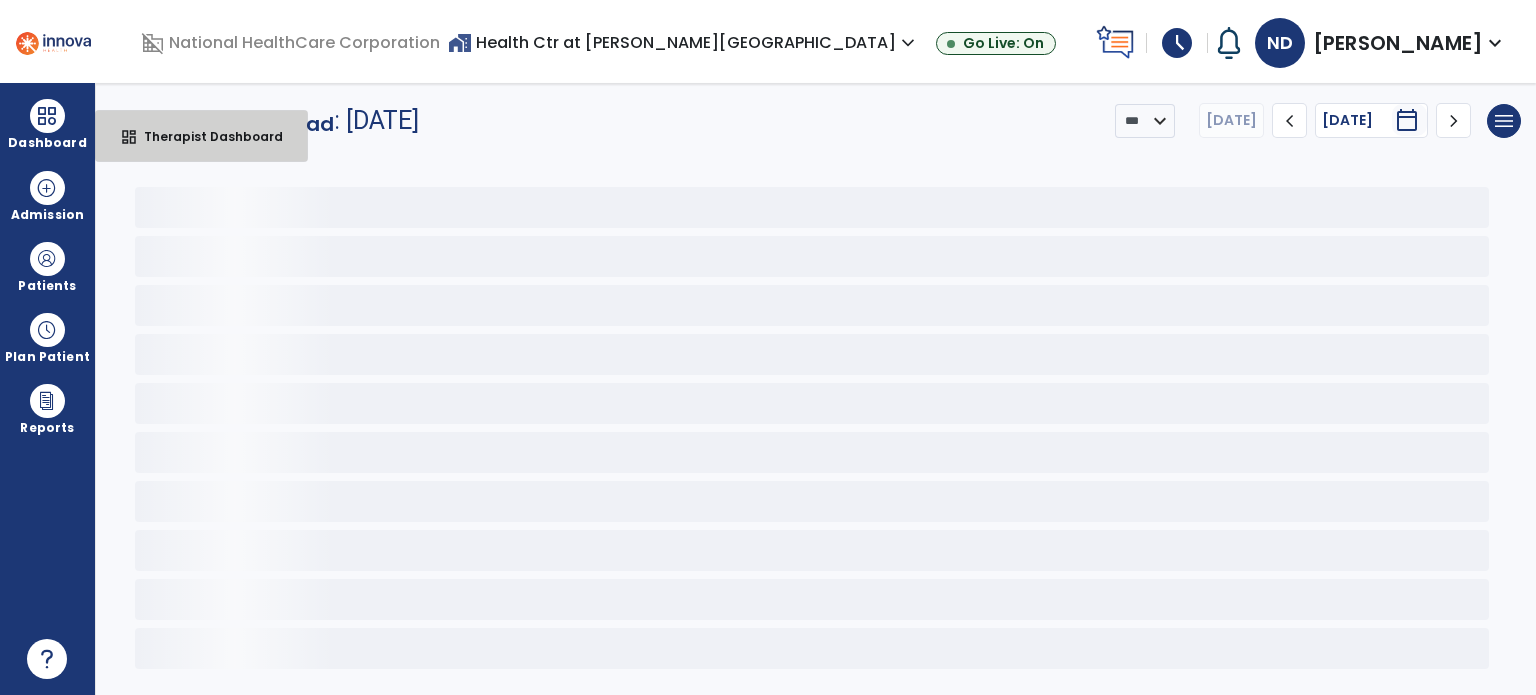 click on "dashboard  Therapist Dashboard" at bounding box center (201, 136) 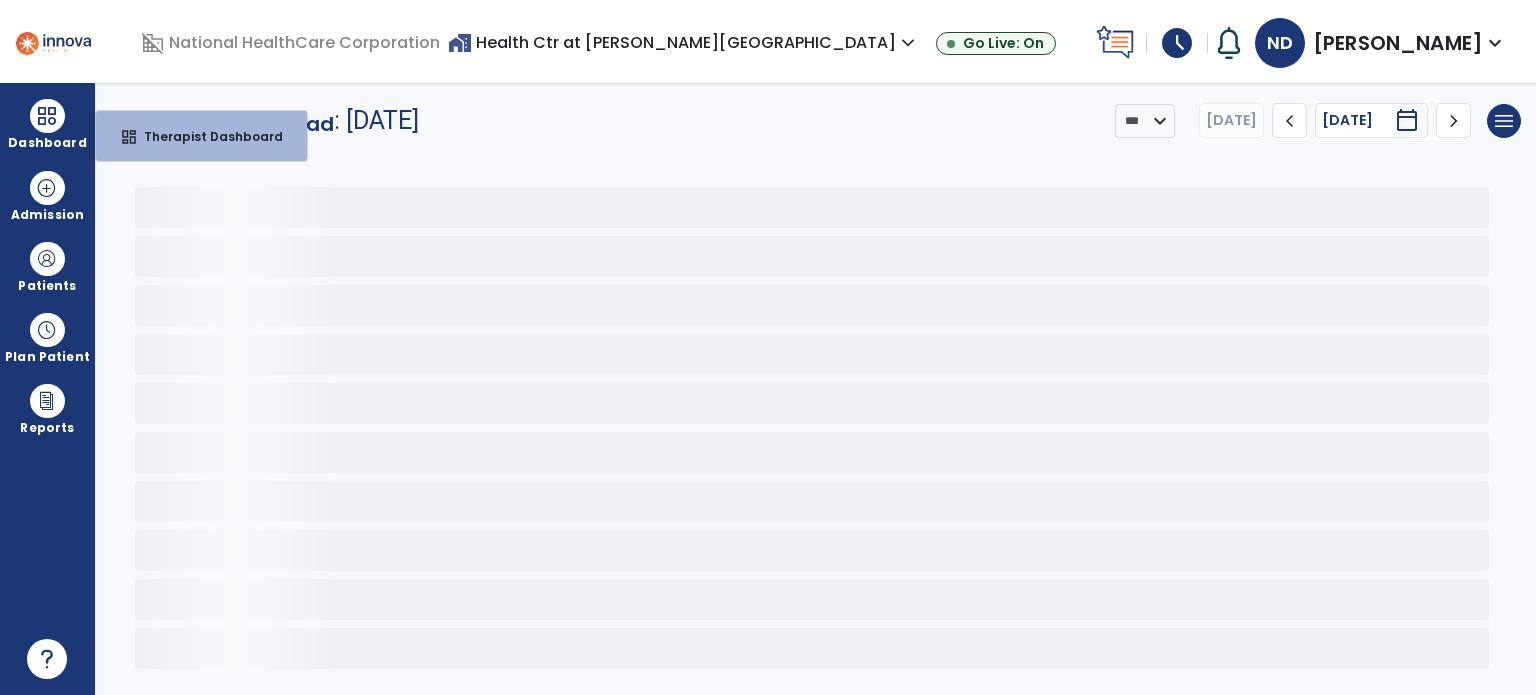 select on "****" 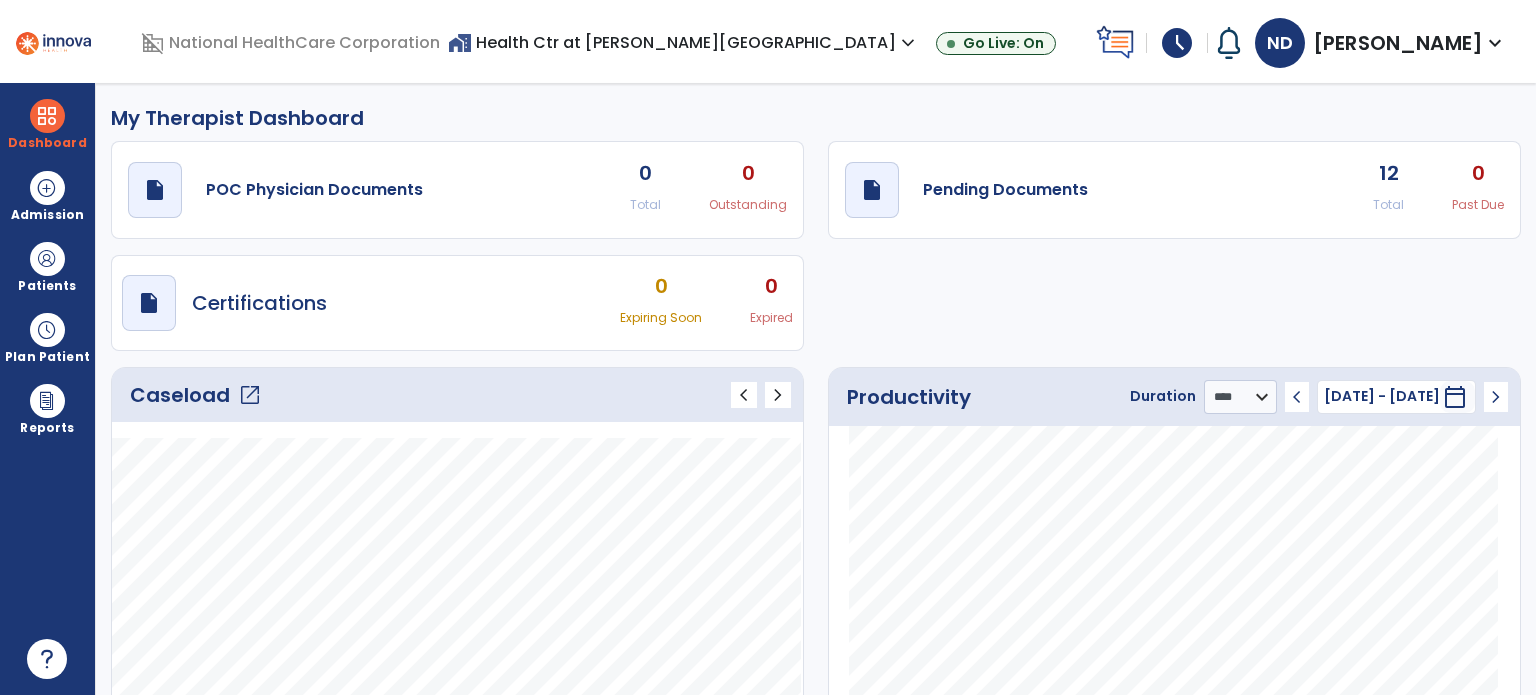click on "open_in_new" 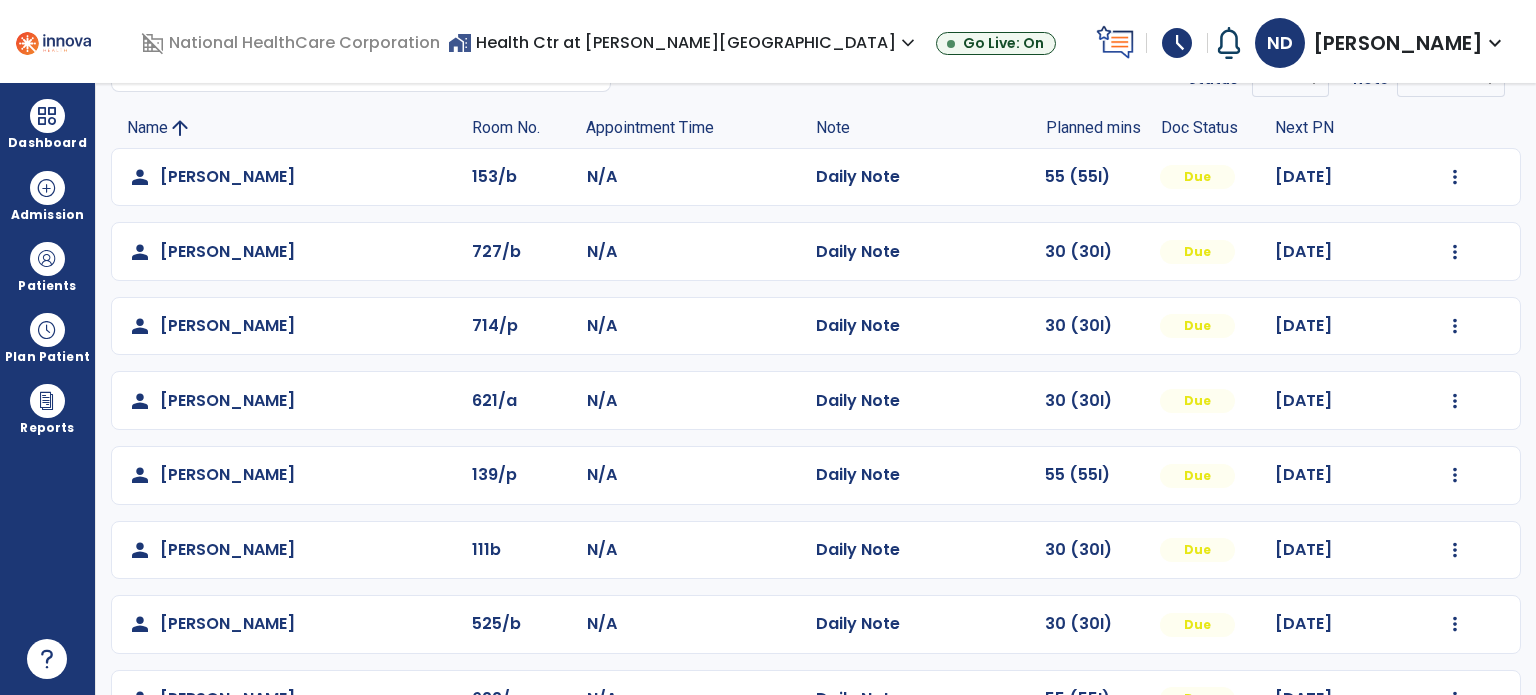 scroll, scrollTop: 115, scrollLeft: 0, axis: vertical 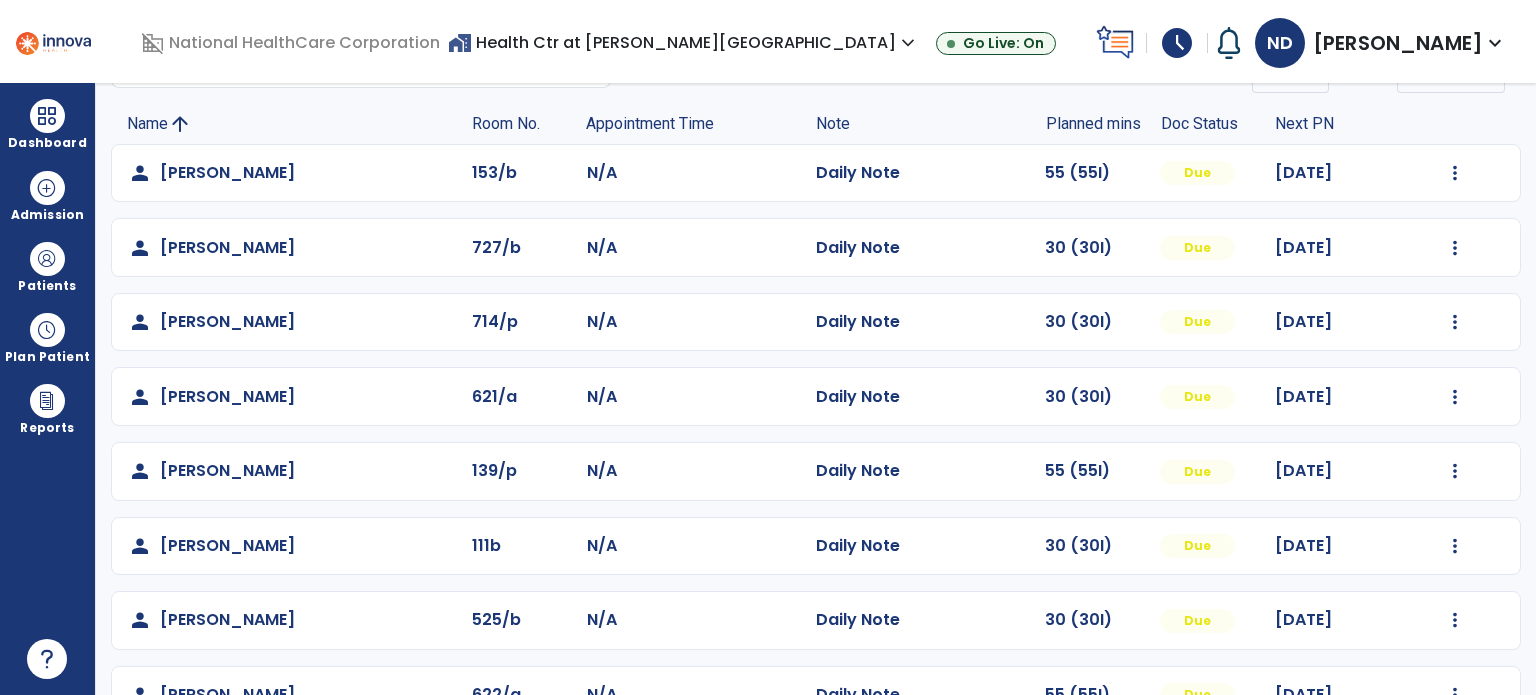 click on "person   [PERSON_NAME]  139/p N/A  Daily Note   55 (55I)  Due [DATE]  Mark Visit As Complete   Reset Note   Open Document   G + C Mins" 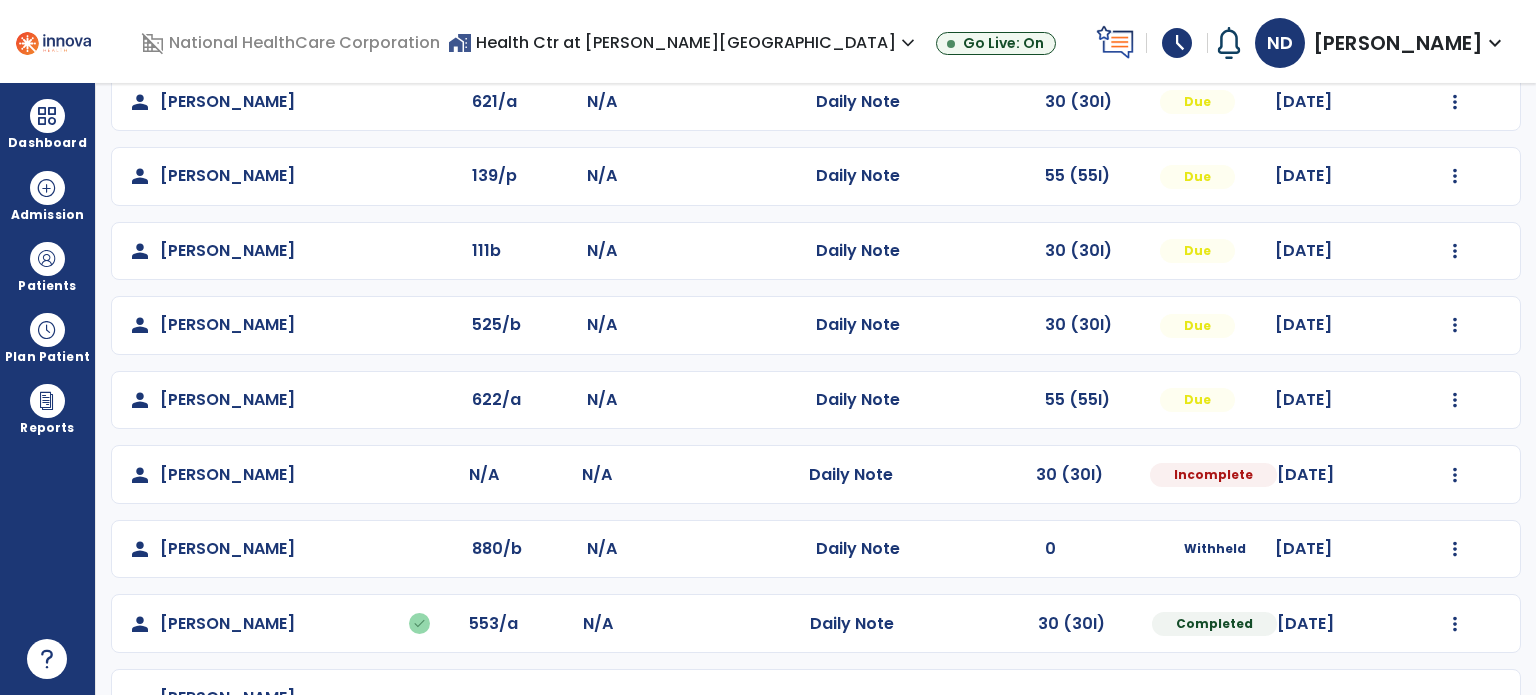 scroll, scrollTop: 411, scrollLeft: 0, axis: vertical 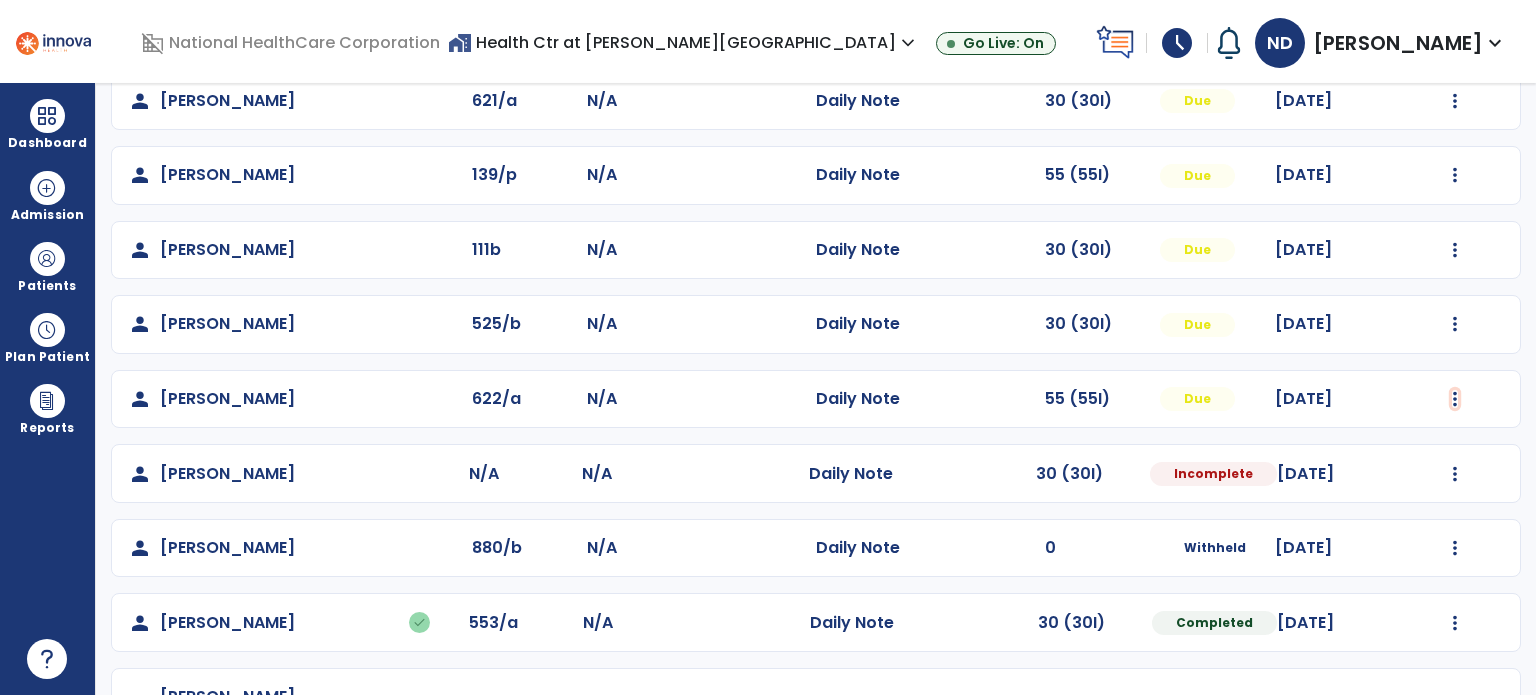 click at bounding box center (1455, -123) 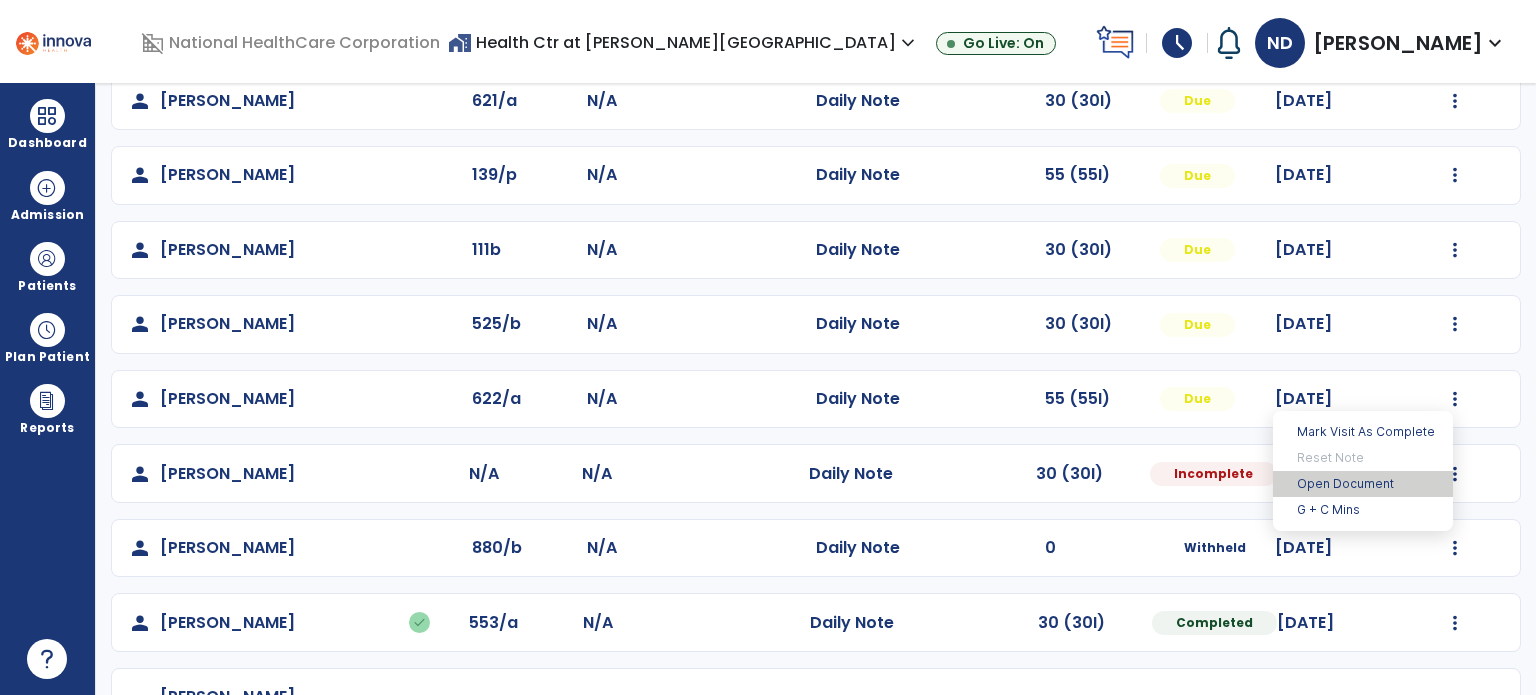 click on "Open Document" at bounding box center [1363, 484] 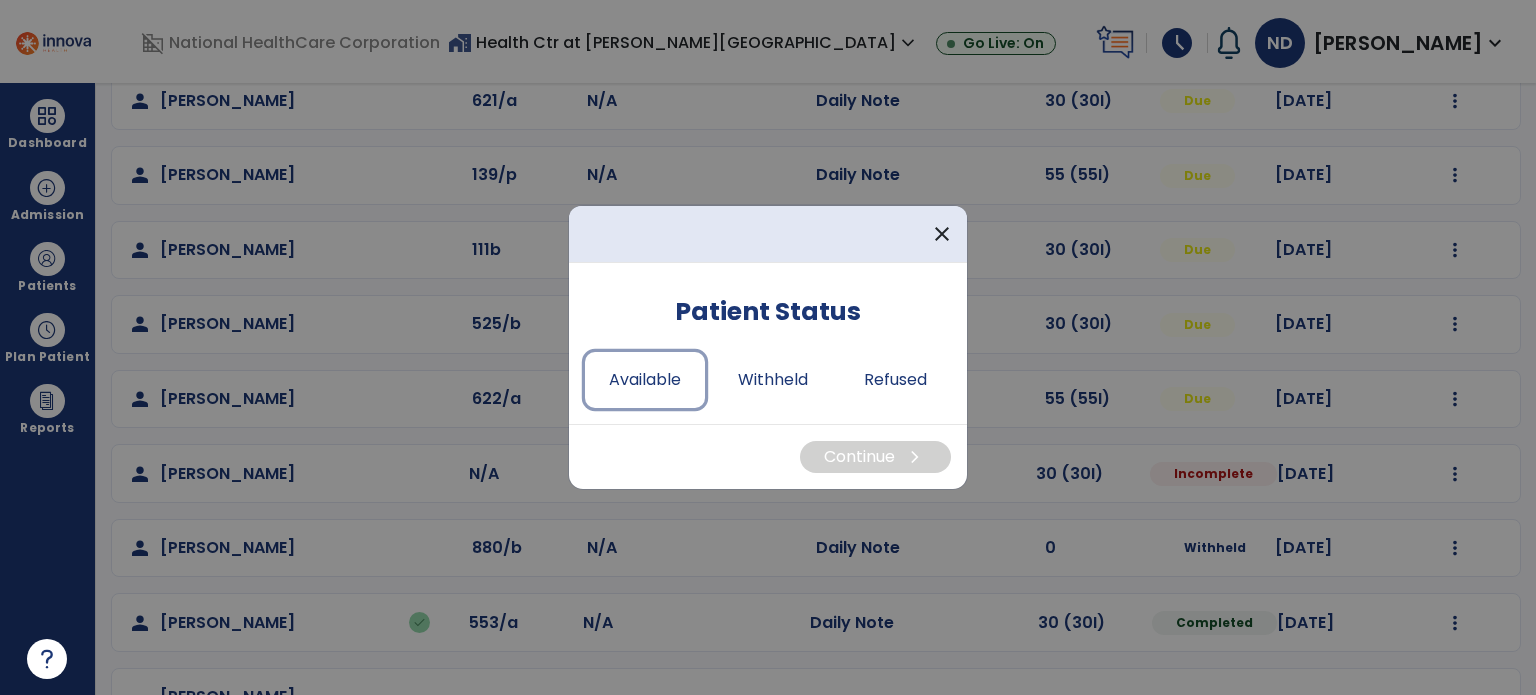 click on "Available" at bounding box center (645, 380) 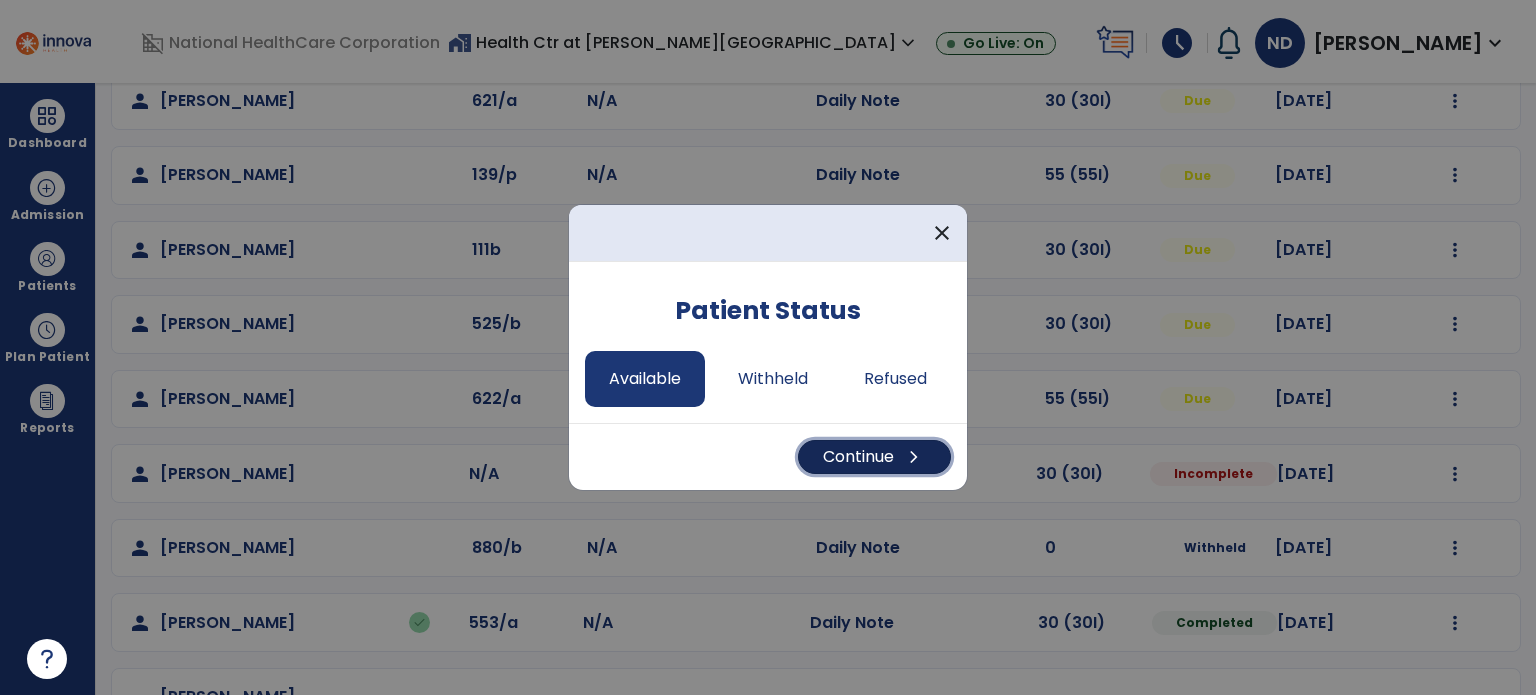 click on "Continue   chevron_right" at bounding box center [874, 457] 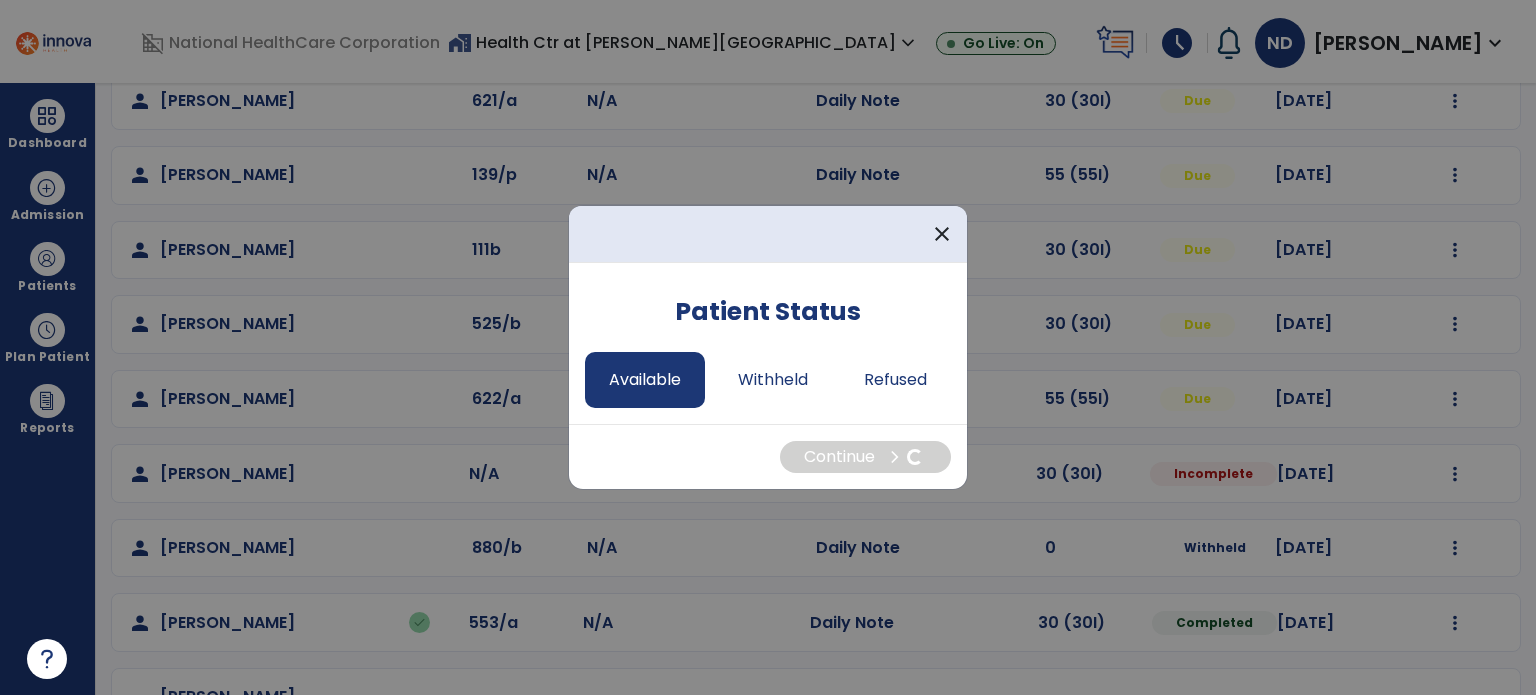 select on "*" 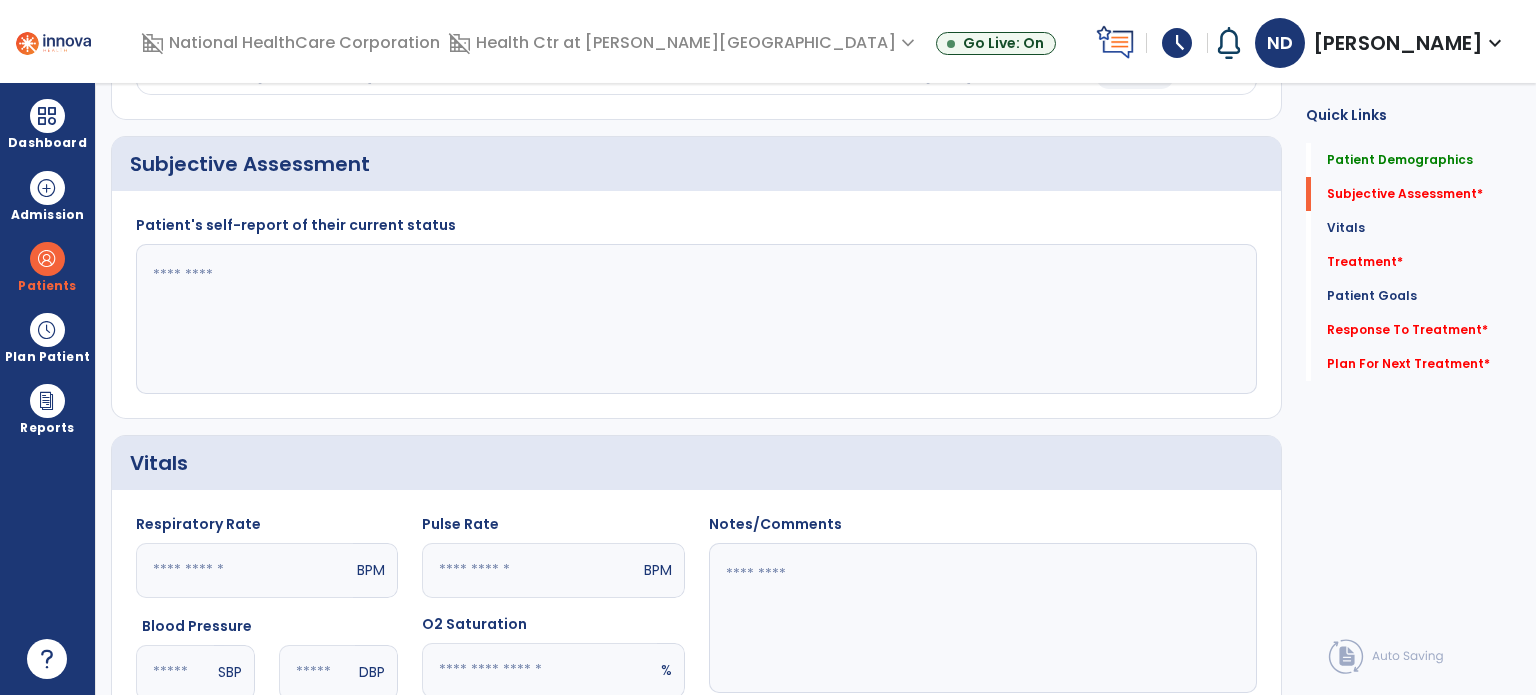 click 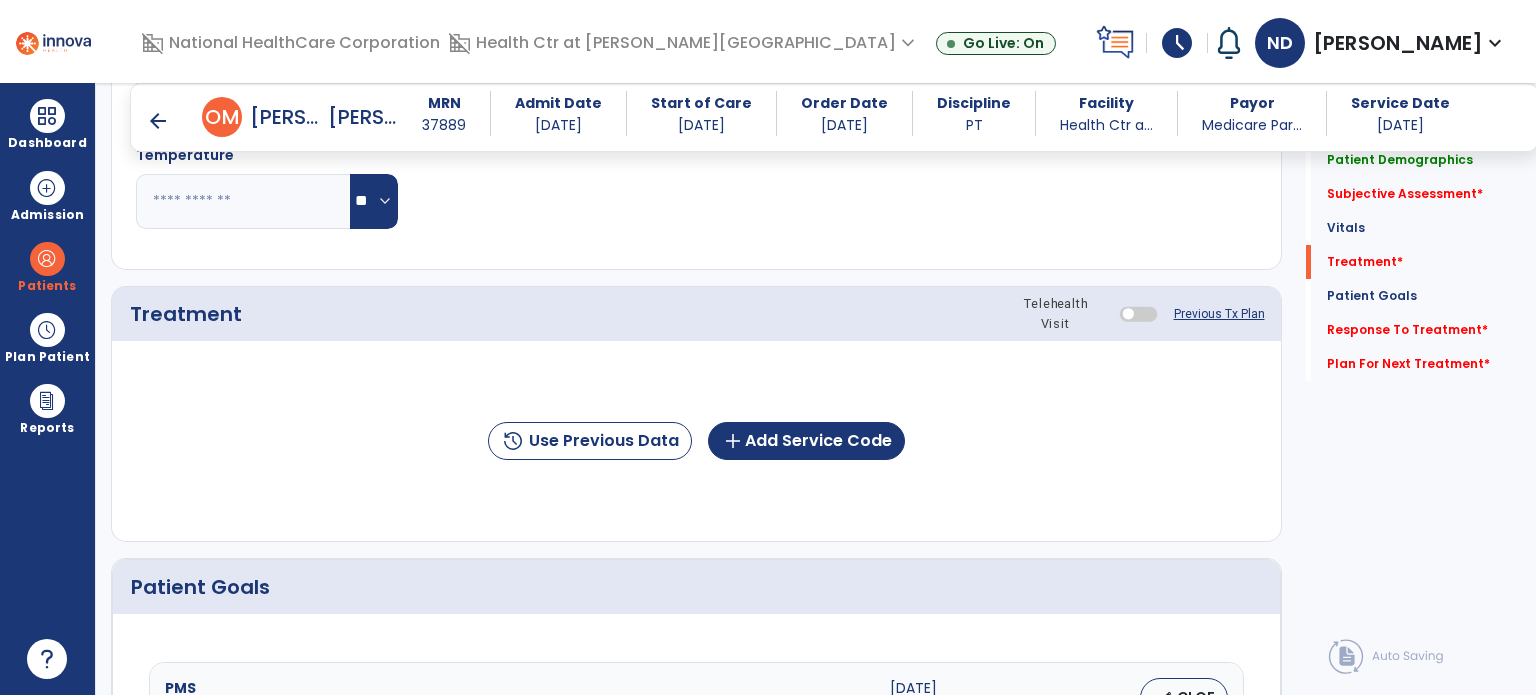 scroll, scrollTop: 999, scrollLeft: 0, axis: vertical 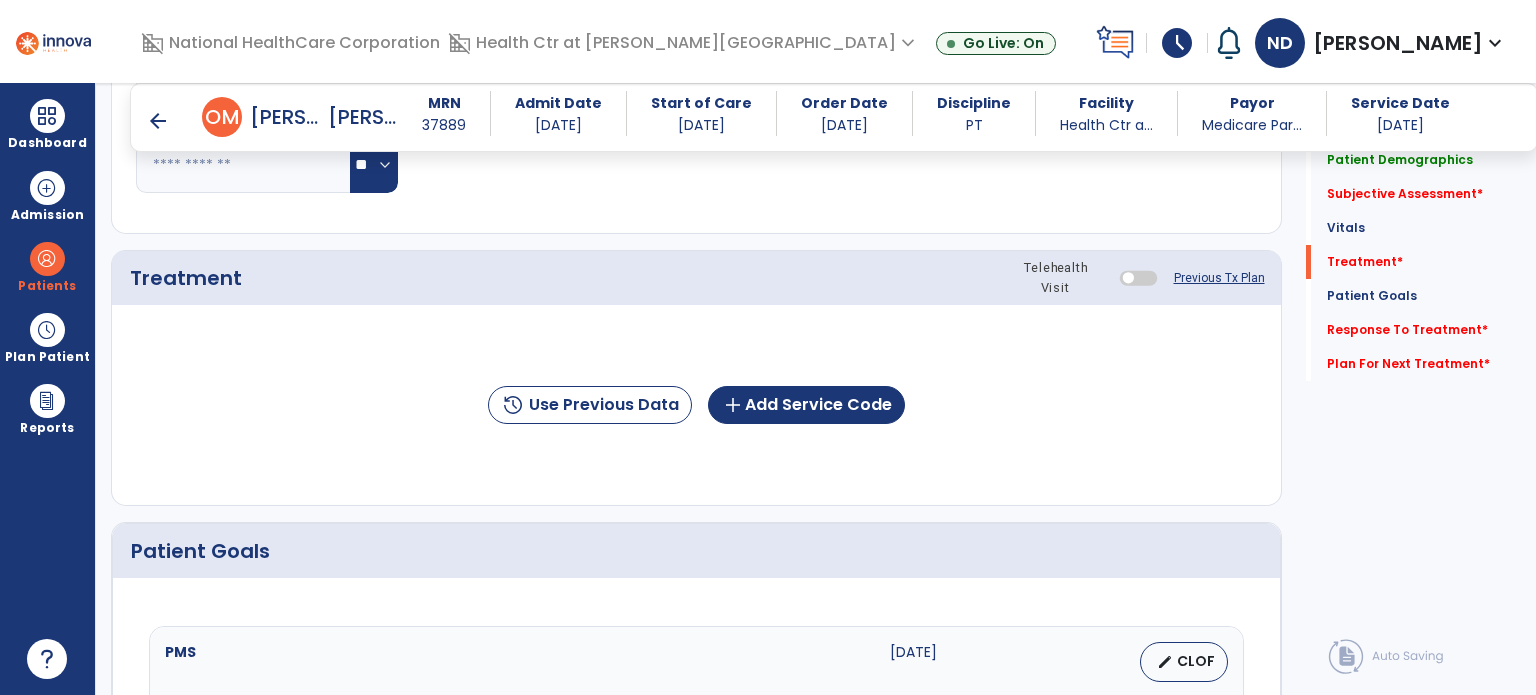type on "**********" 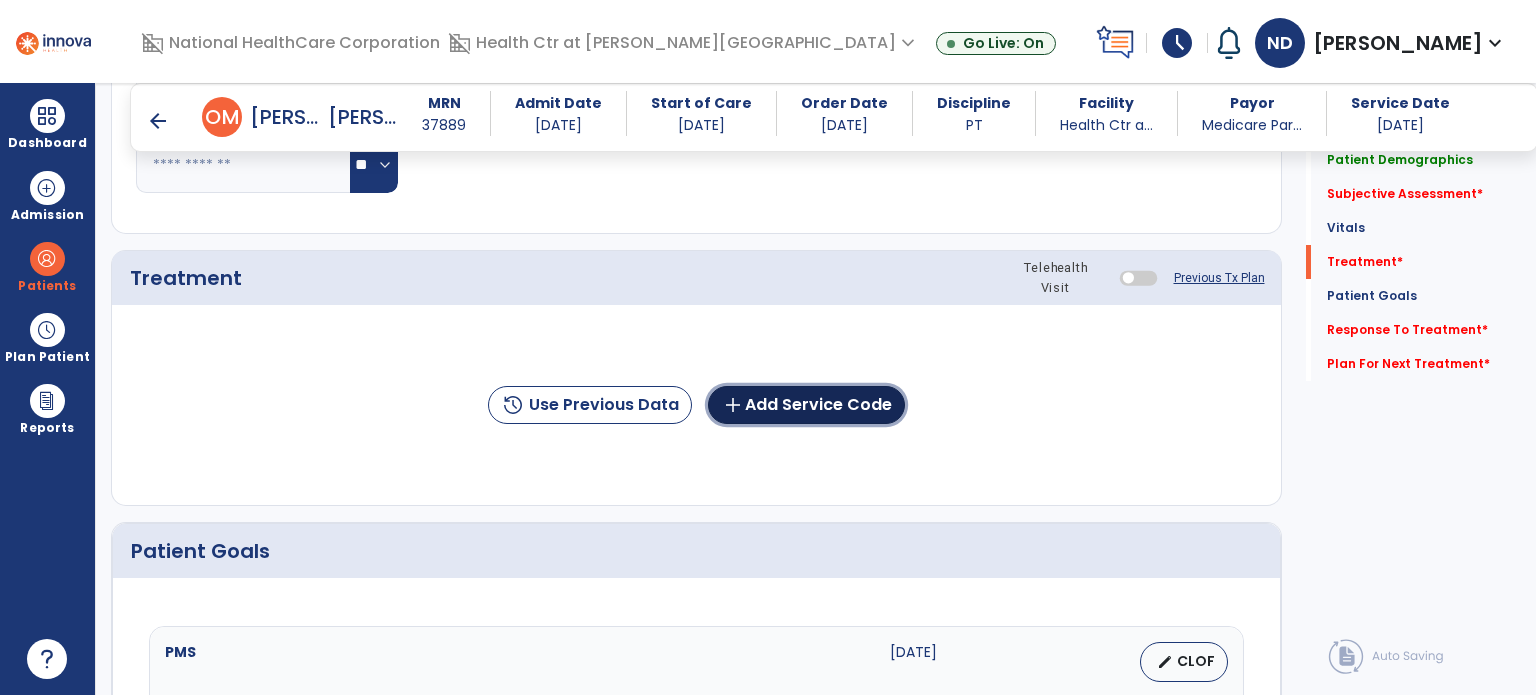 click on "add  Add Service Code" 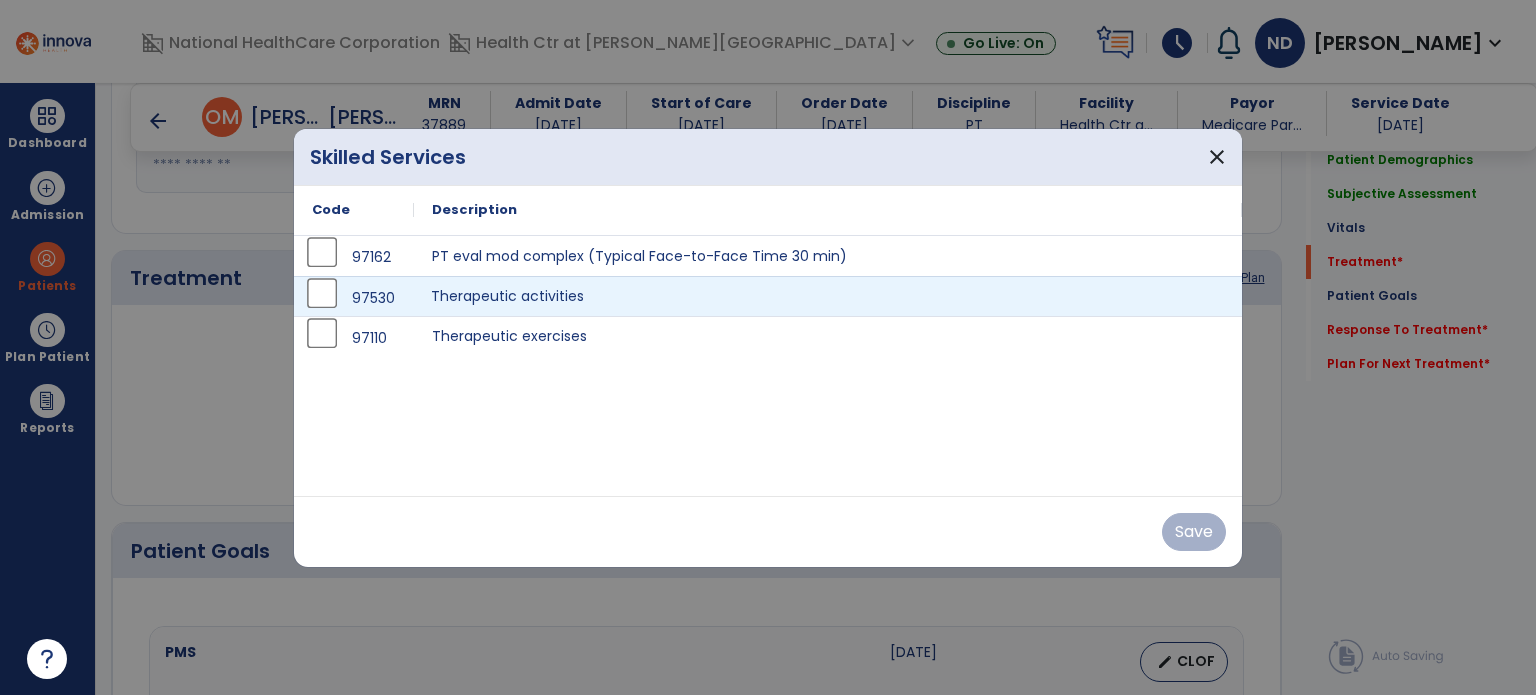 click on "Therapeutic activities" at bounding box center [828, 296] 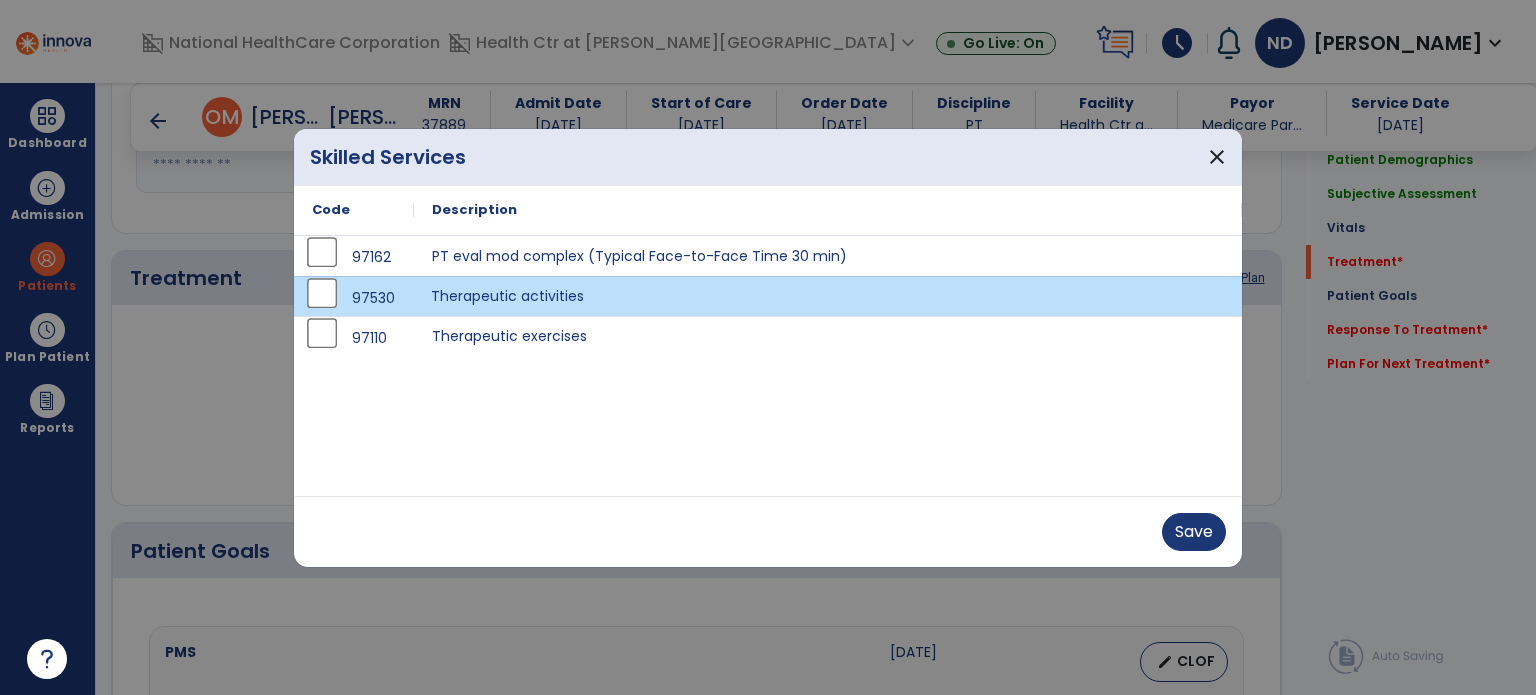 click on "Therapeutic activities" at bounding box center (828, 296) 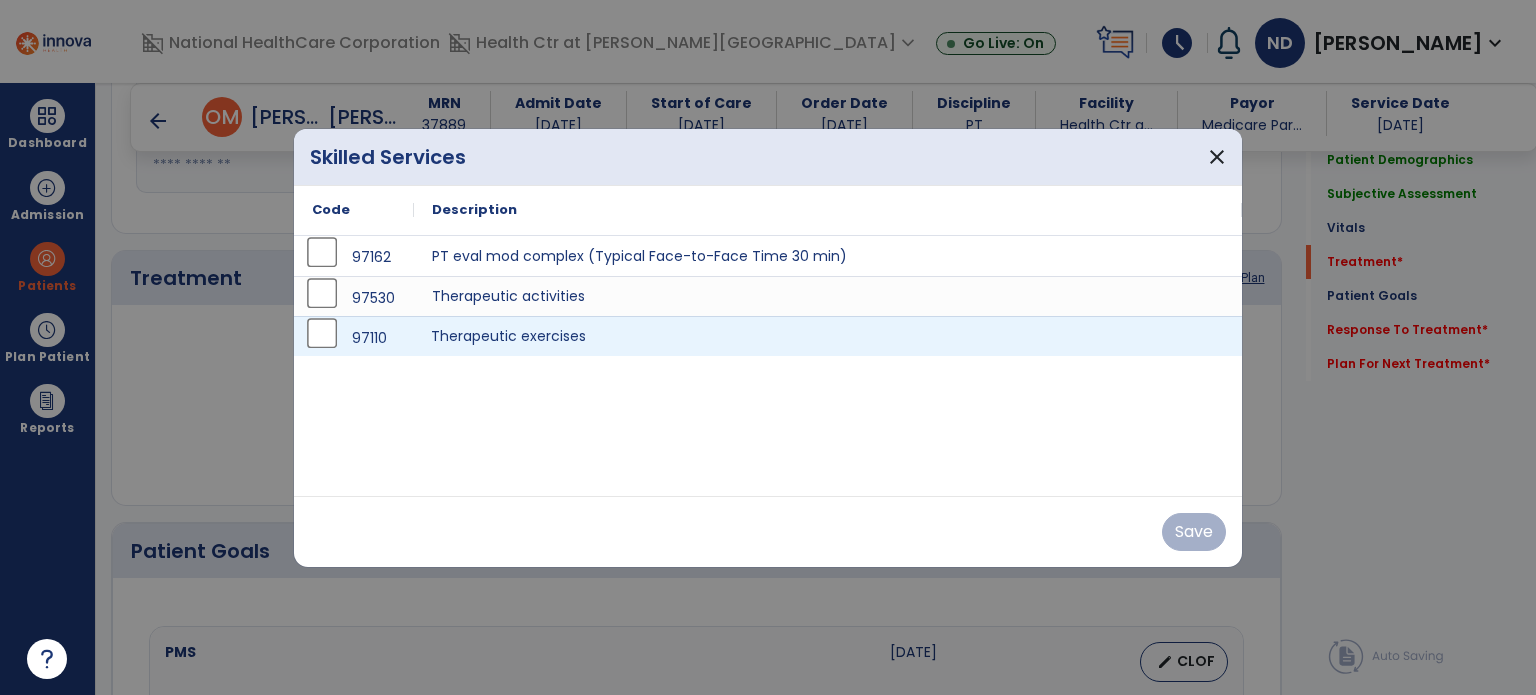 click on "Therapeutic exercises" at bounding box center (828, 336) 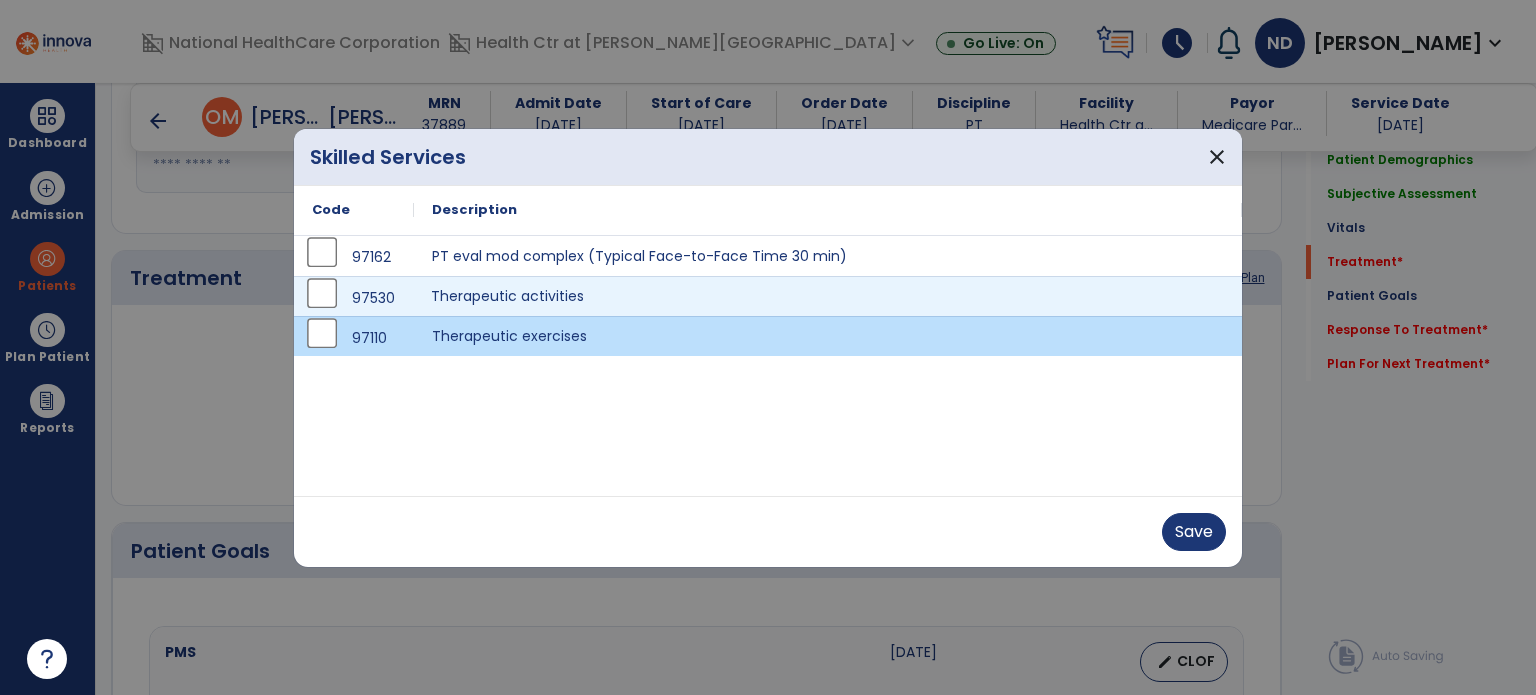 click on "Therapeutic activities" at bounding box center [828, 296] 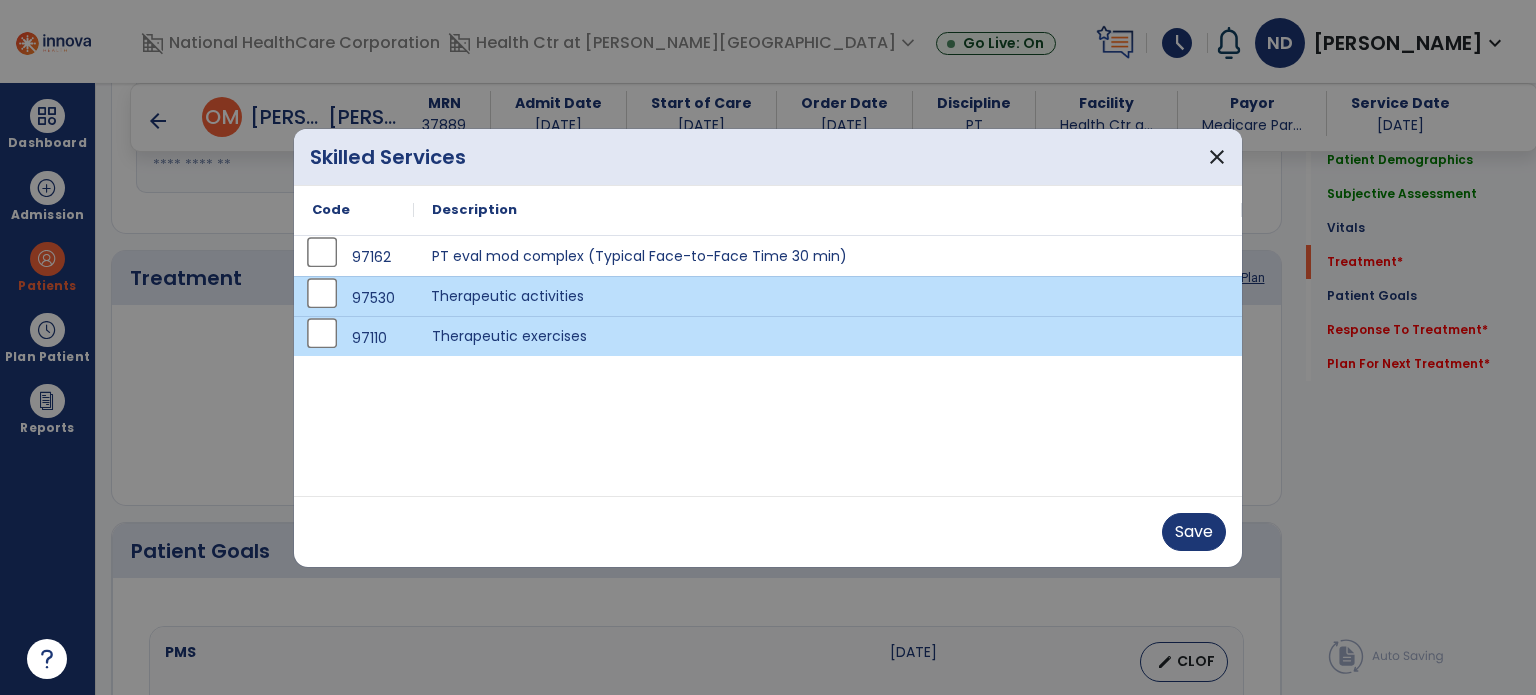 click on "Save" at bounding box center (768, 531) 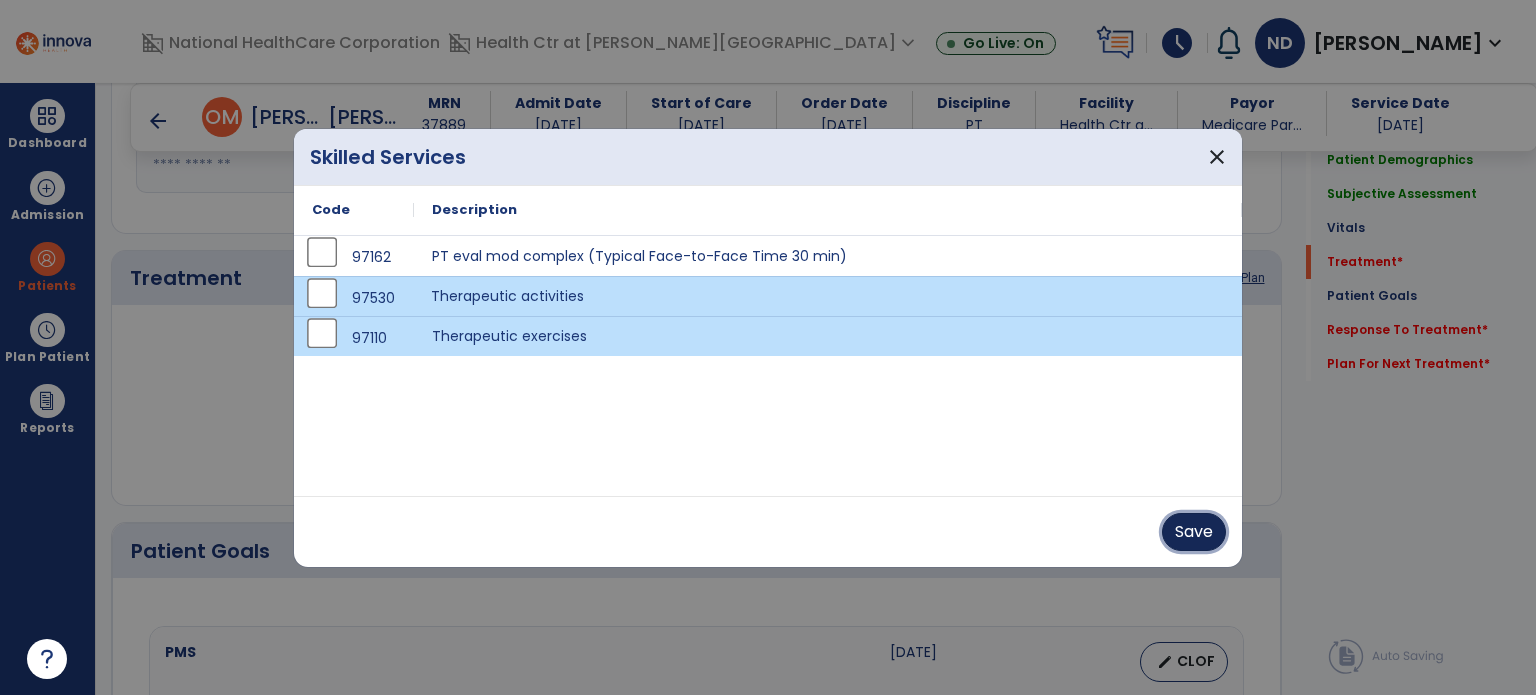 click on "Save" at bounding box center (1194, 532) 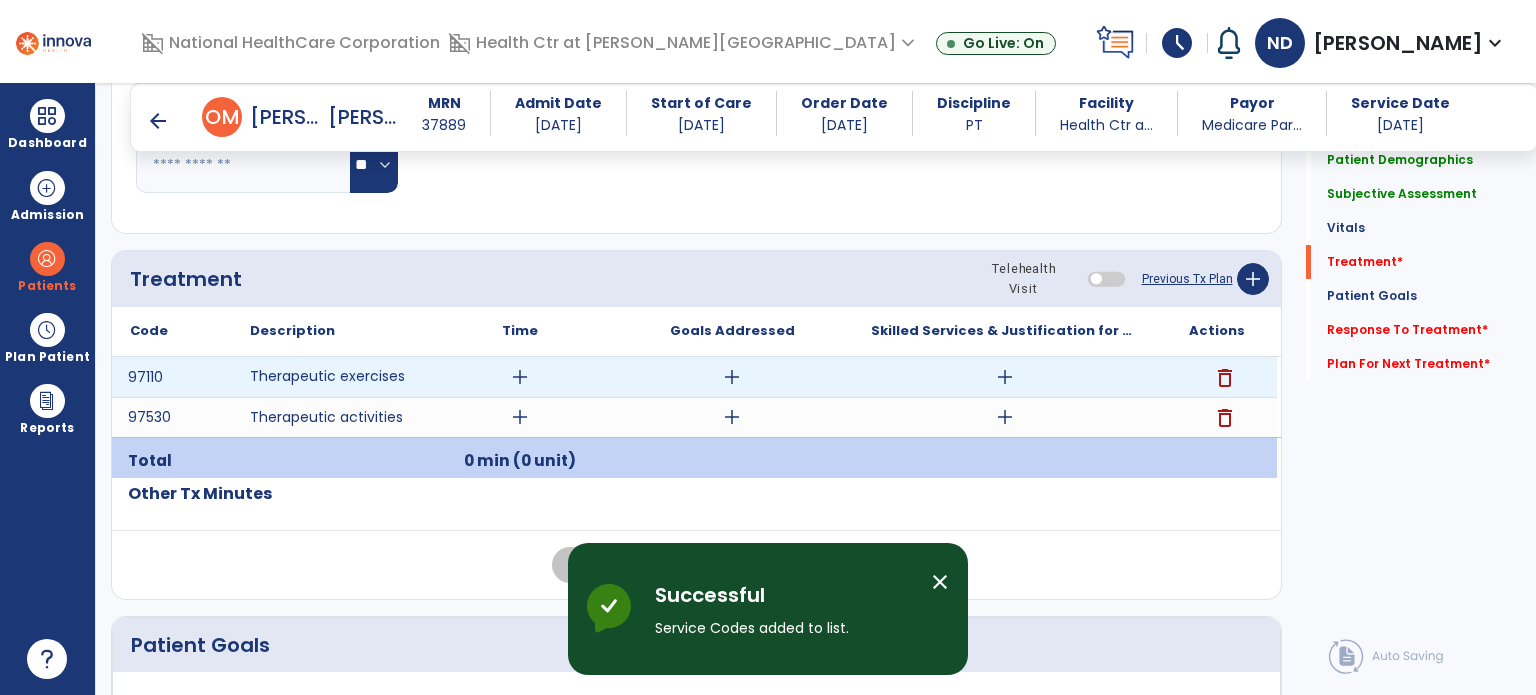 click on "add" at bounding box center (1005, 377) 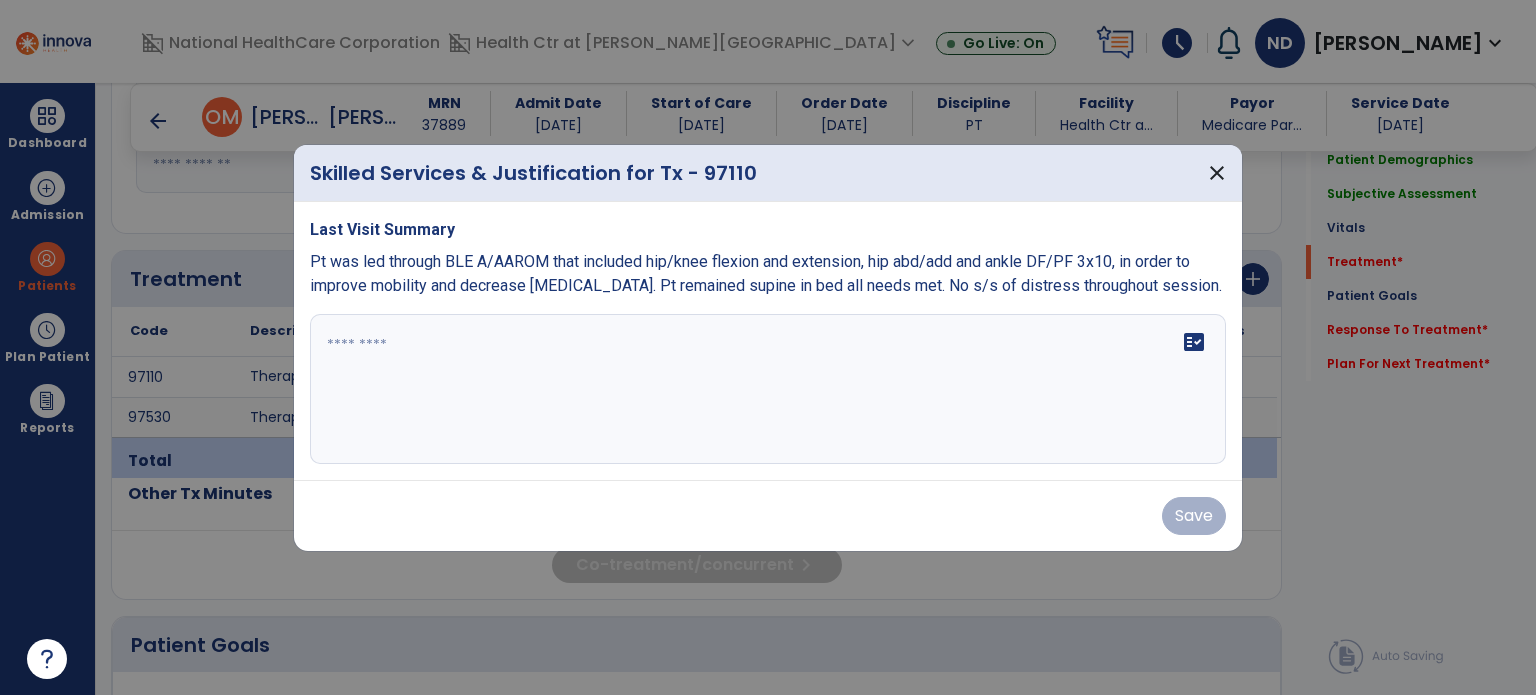 click on "fact_check" at bounding box center [768, 389] 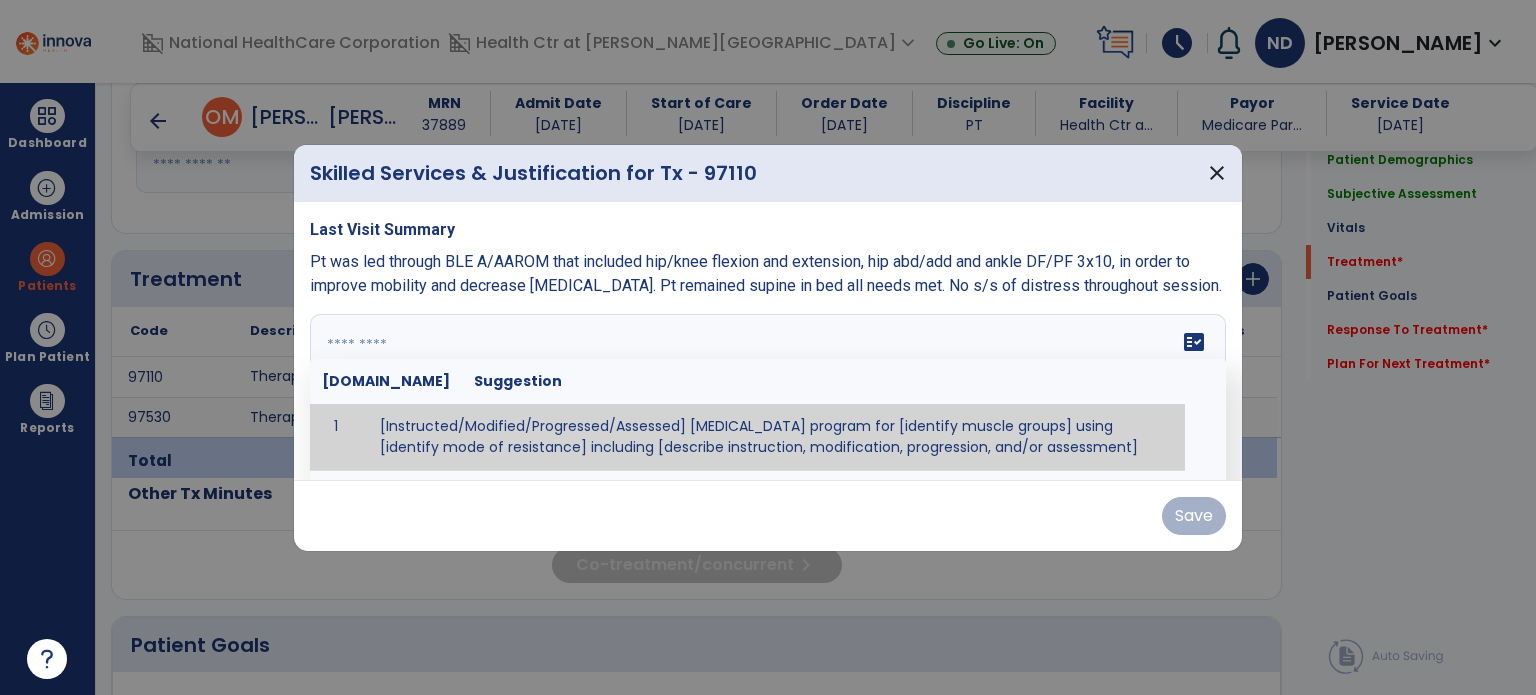 paste on "**********" 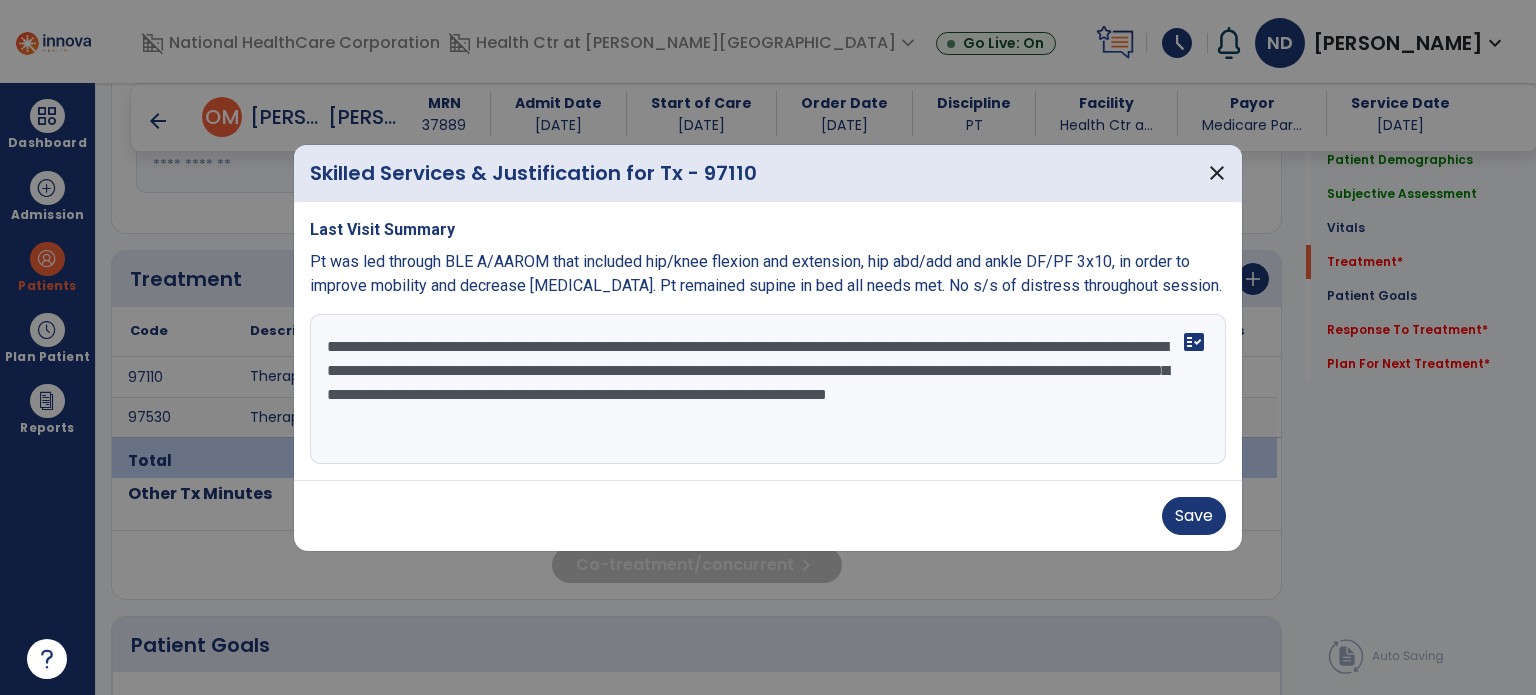 type on "**********" 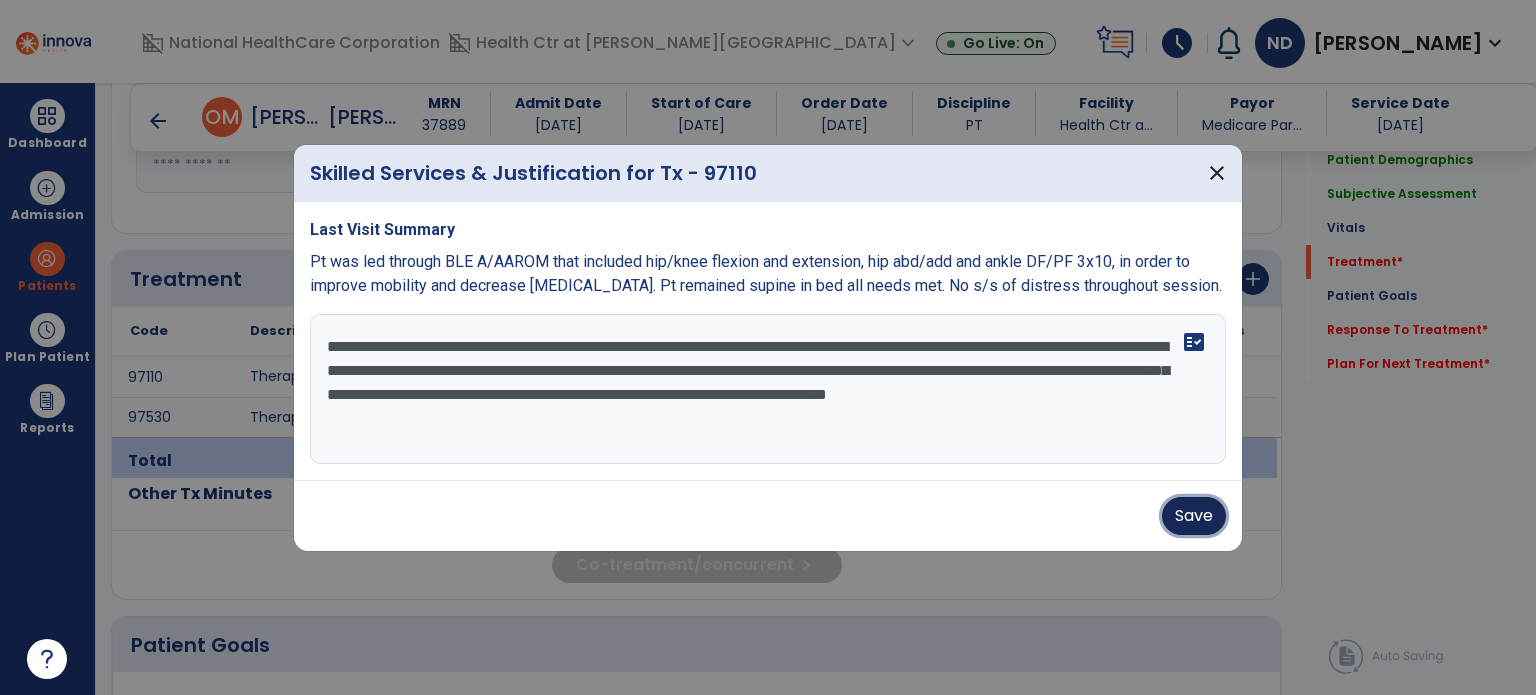 click on "Save" at bounding box center [1194, 516] 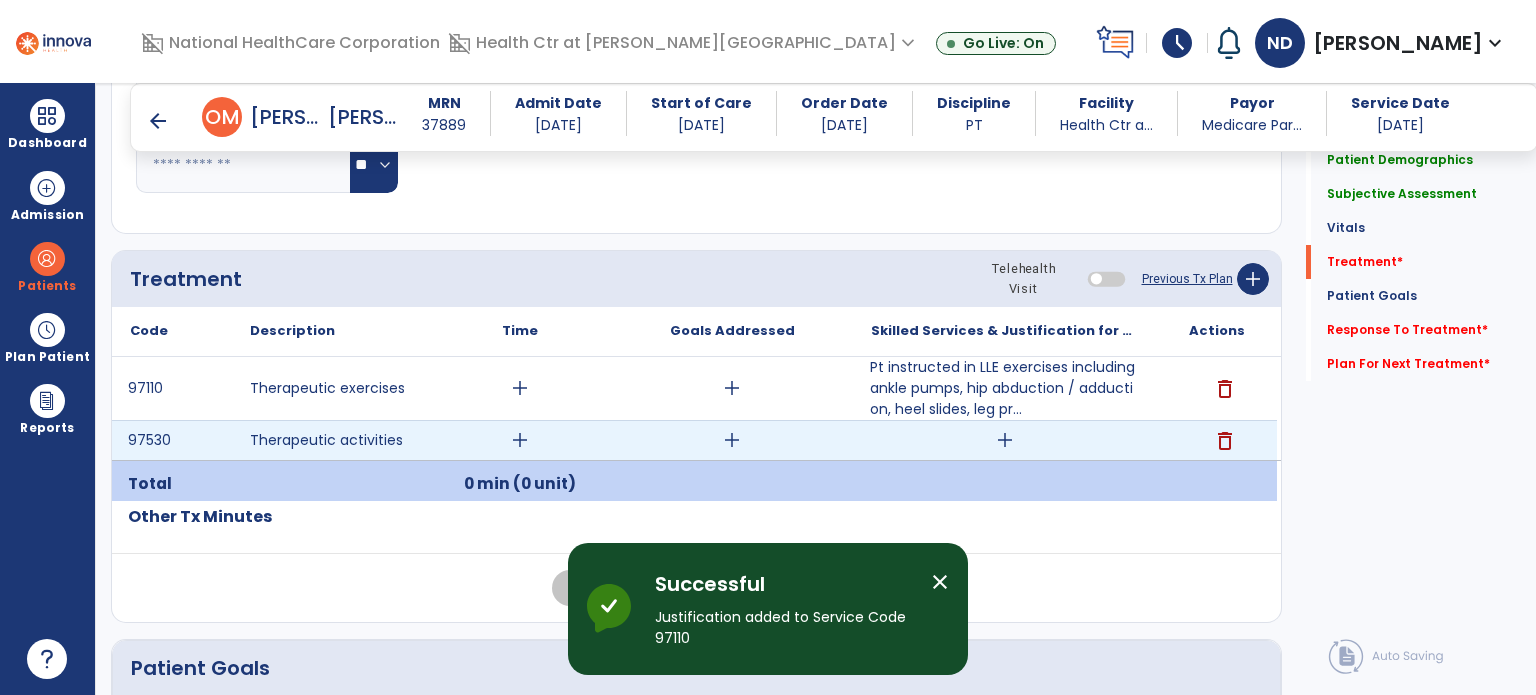 click on "add" at bounding box center (1004, 440) 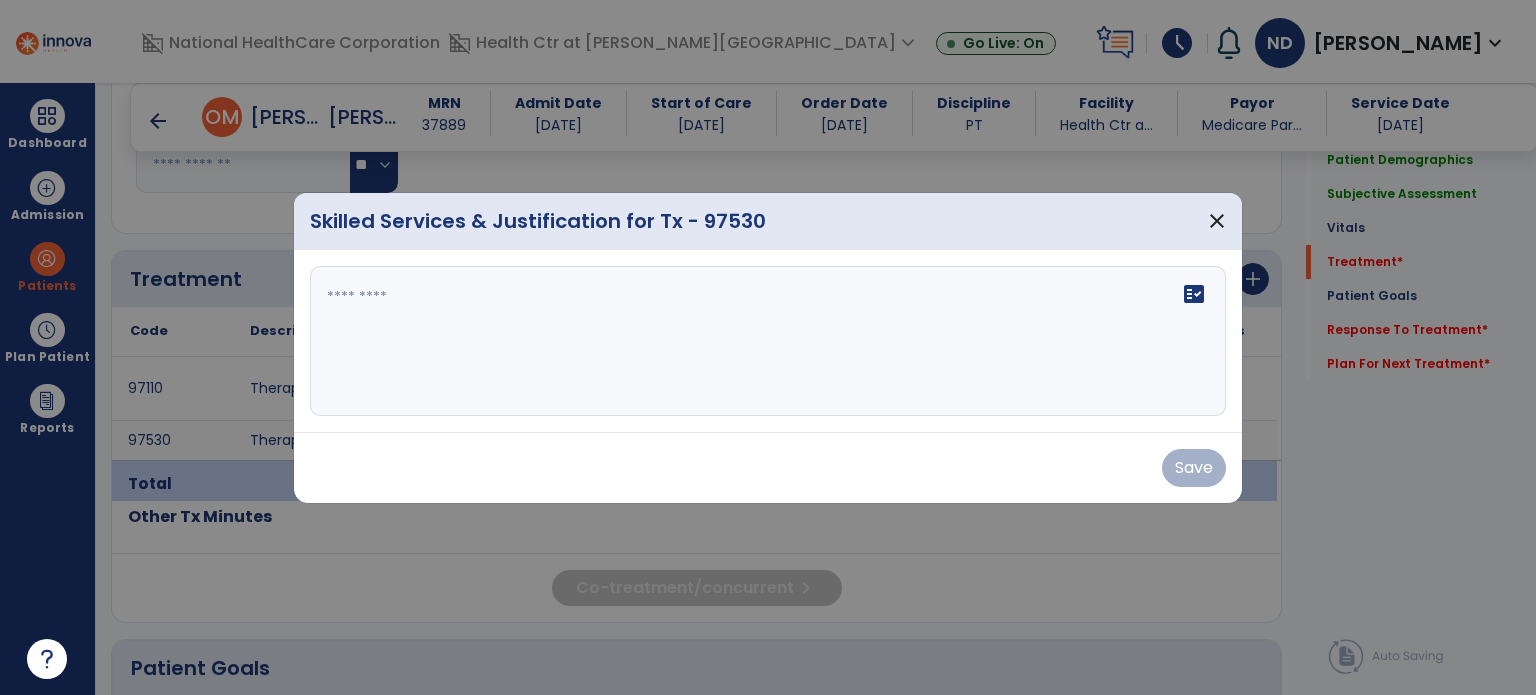 paste on "**********" 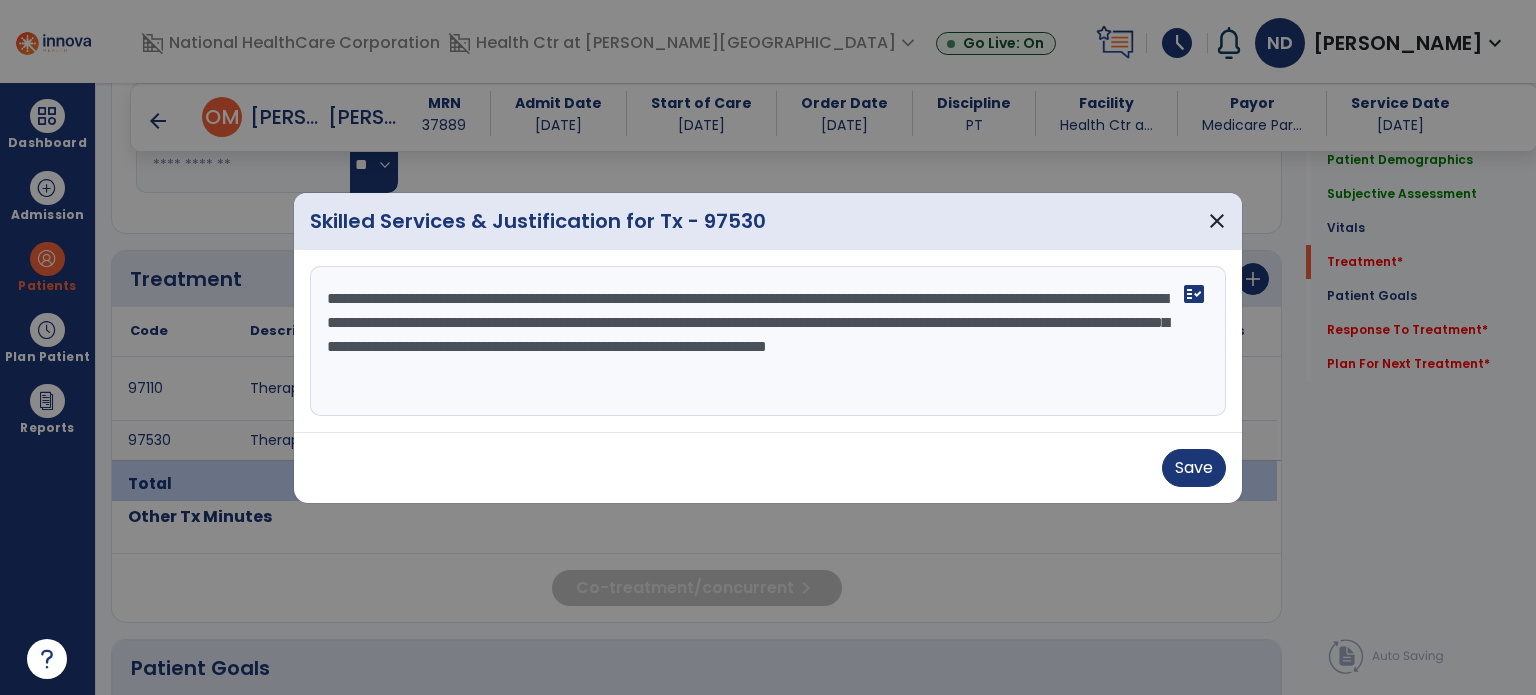 type on "**********" 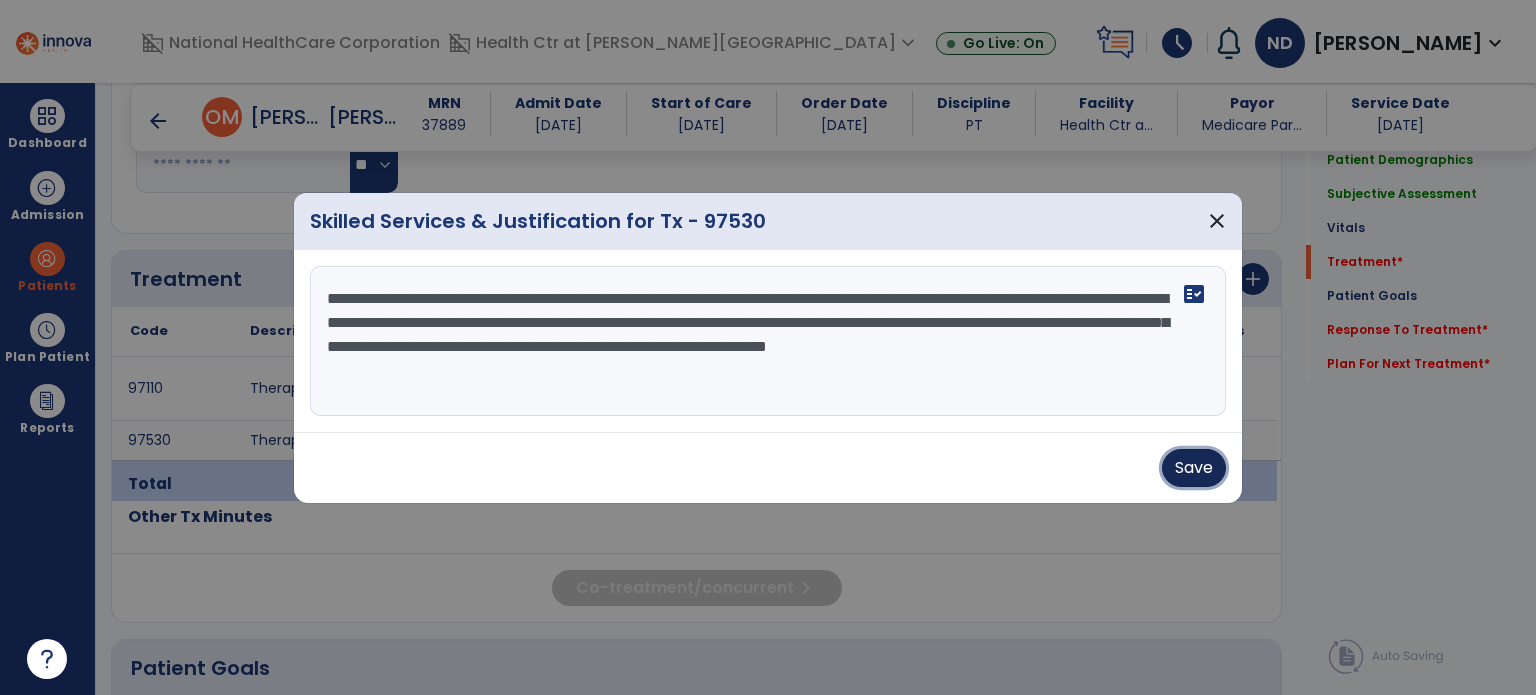 click on "Save" at bounding box center [1194, 468] 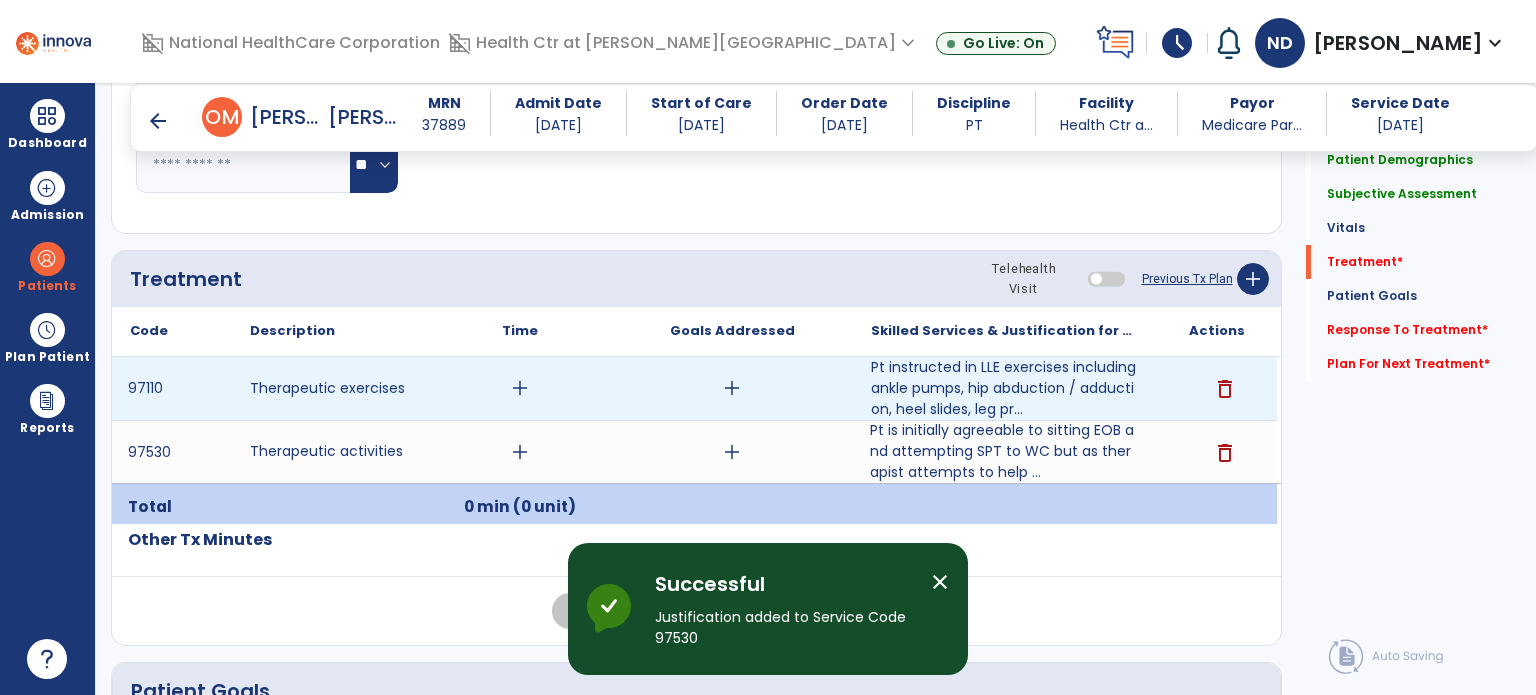 click on "add" at bounding box center [732, 388] 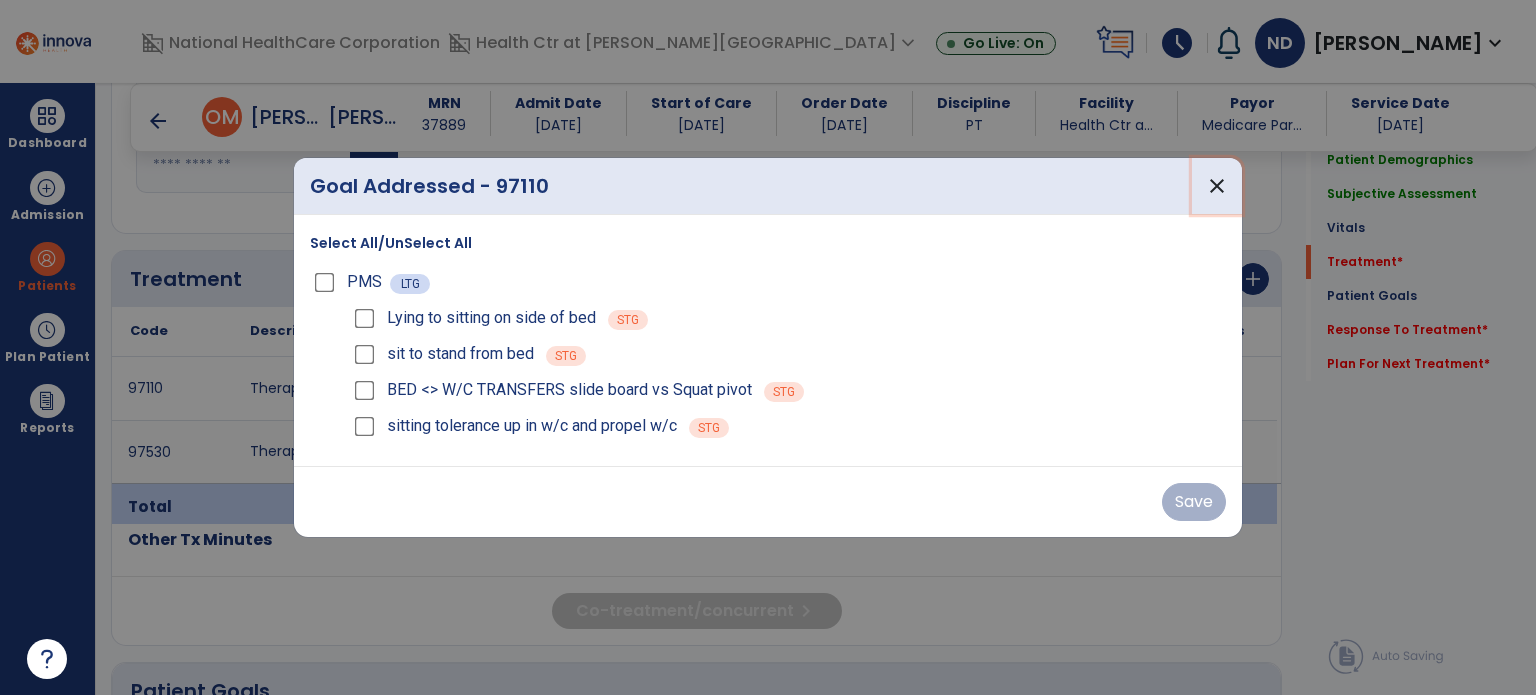click on "close" at bounding box center [1217, 186] 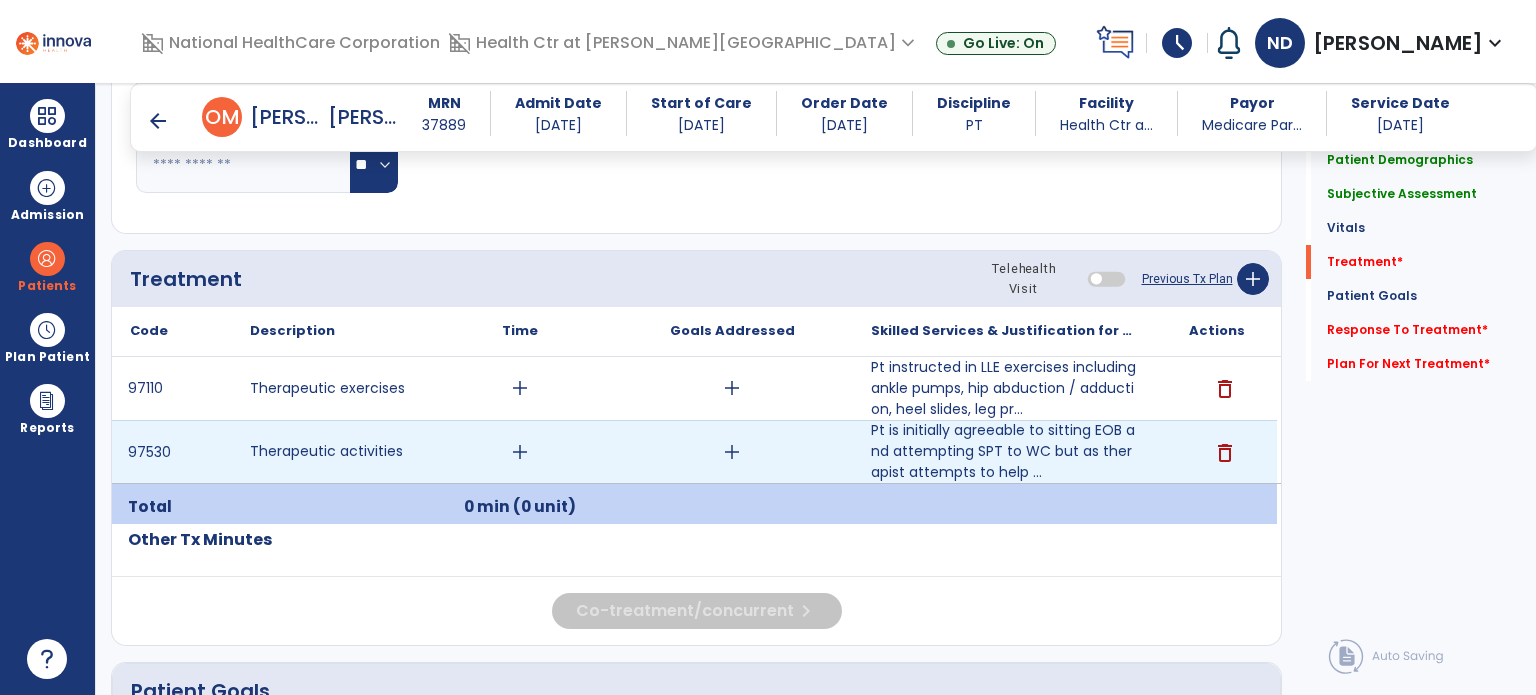 click on "add" at bounding box center (732, 452) 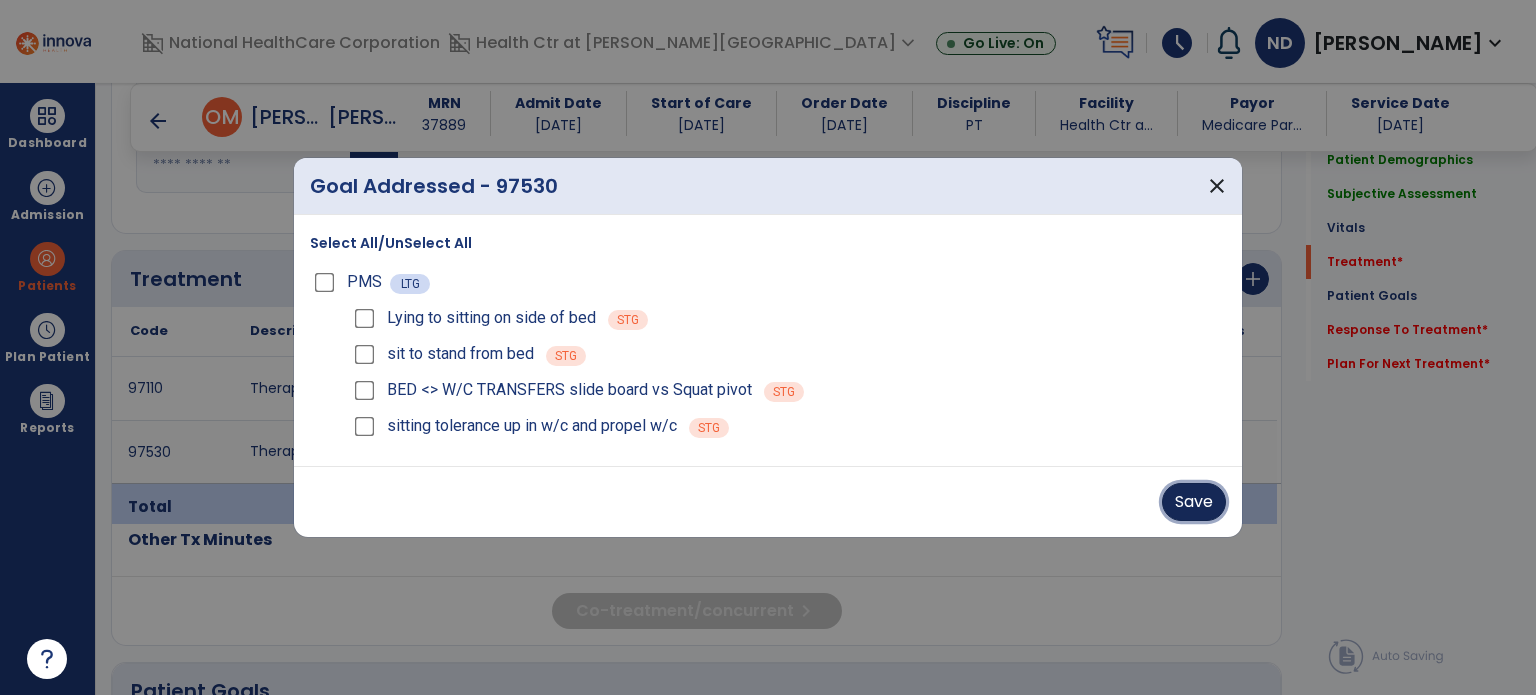 click on "Save" at bounding box center [1194, 502] 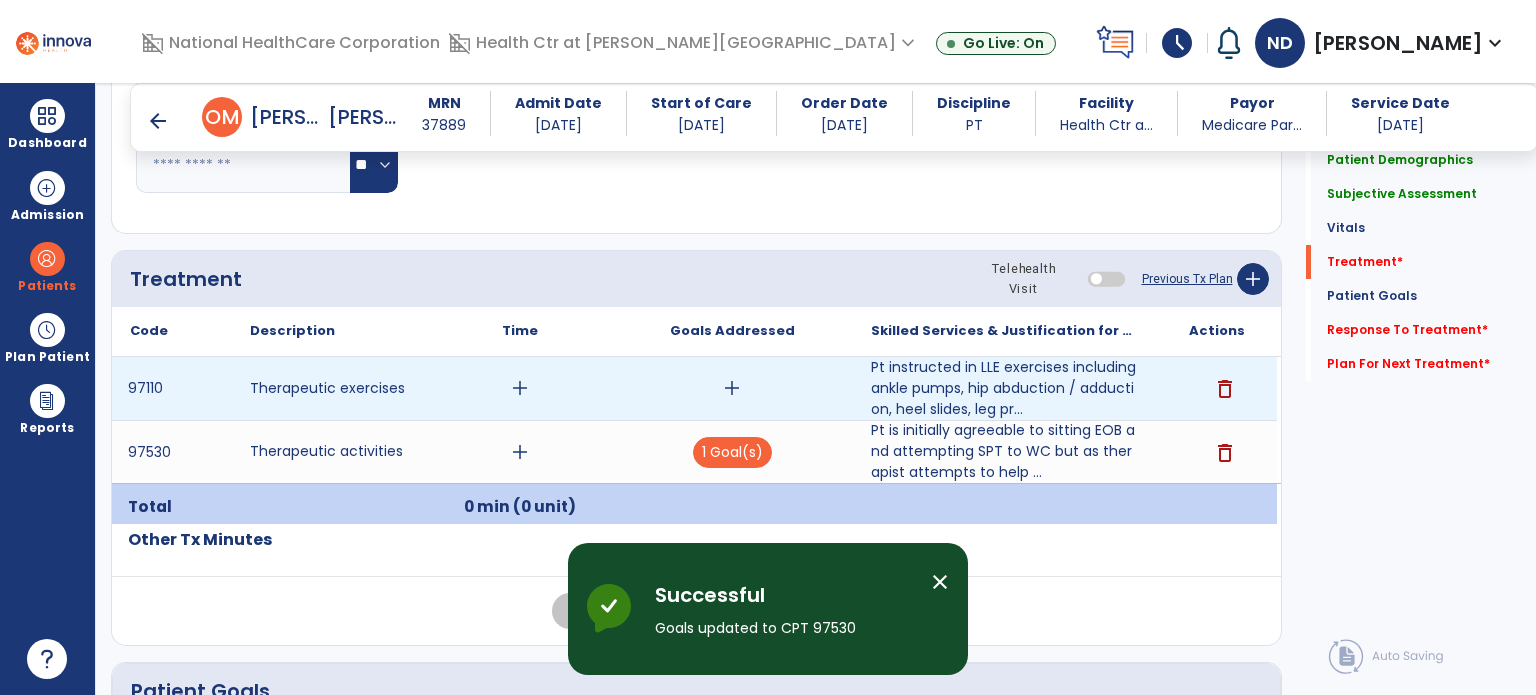 click on "add" at bounding box center (732, 388) 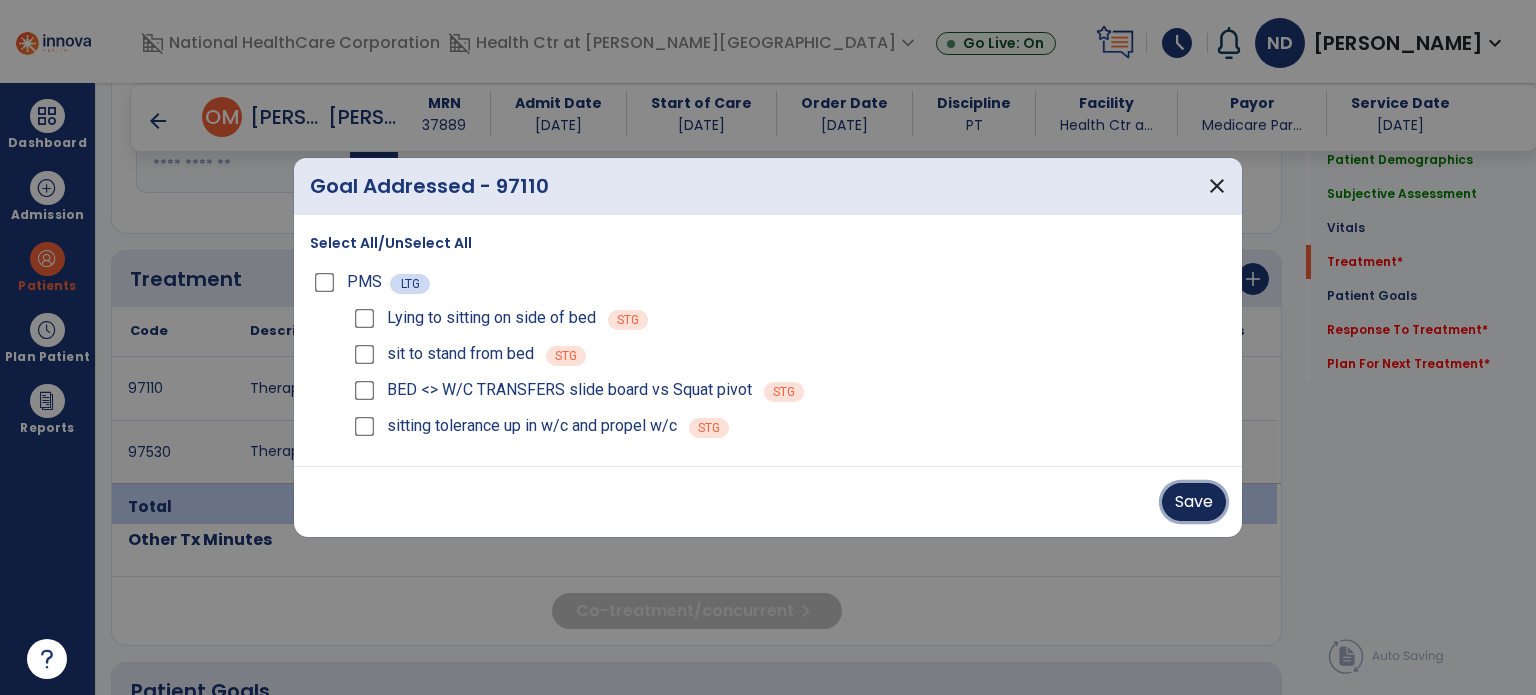 click on "Save" at bounding box center [1194, 502] 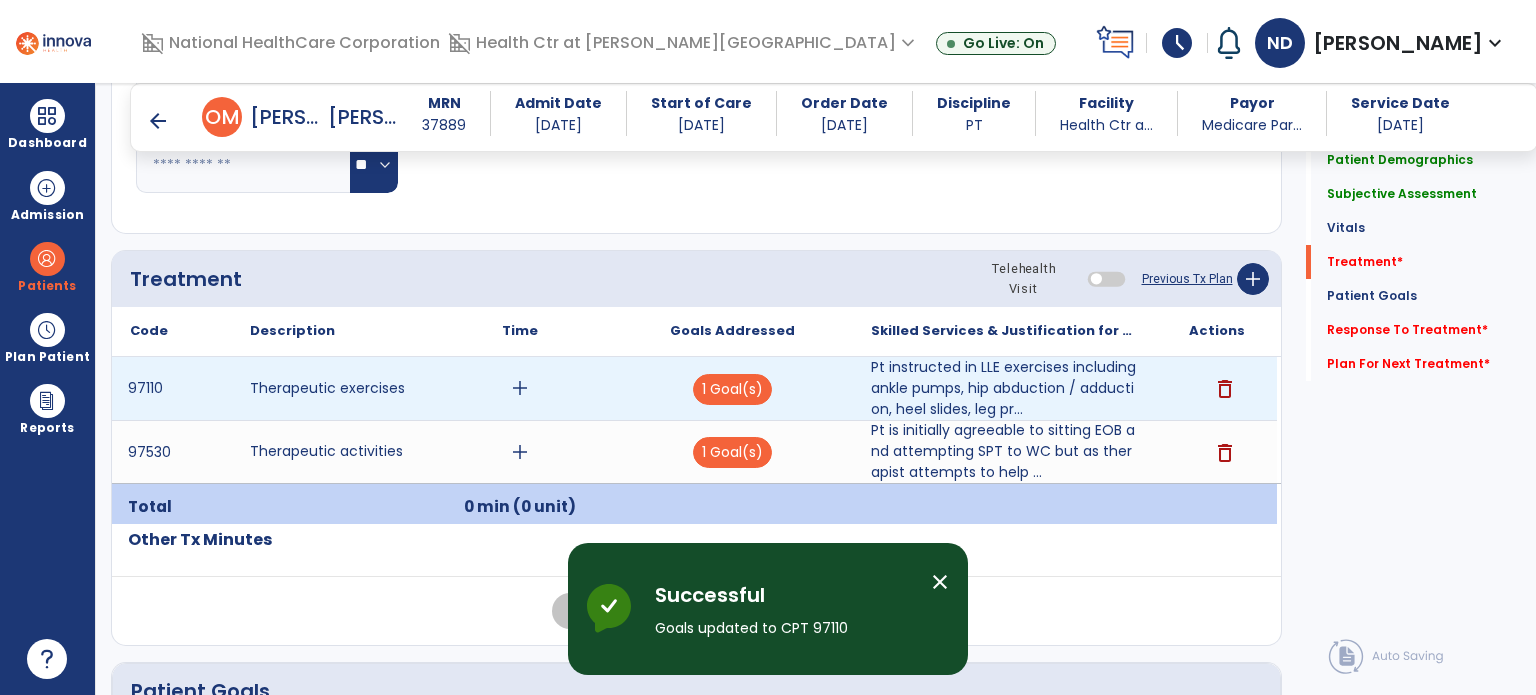 click on "add" at bounding box center (520, 388) 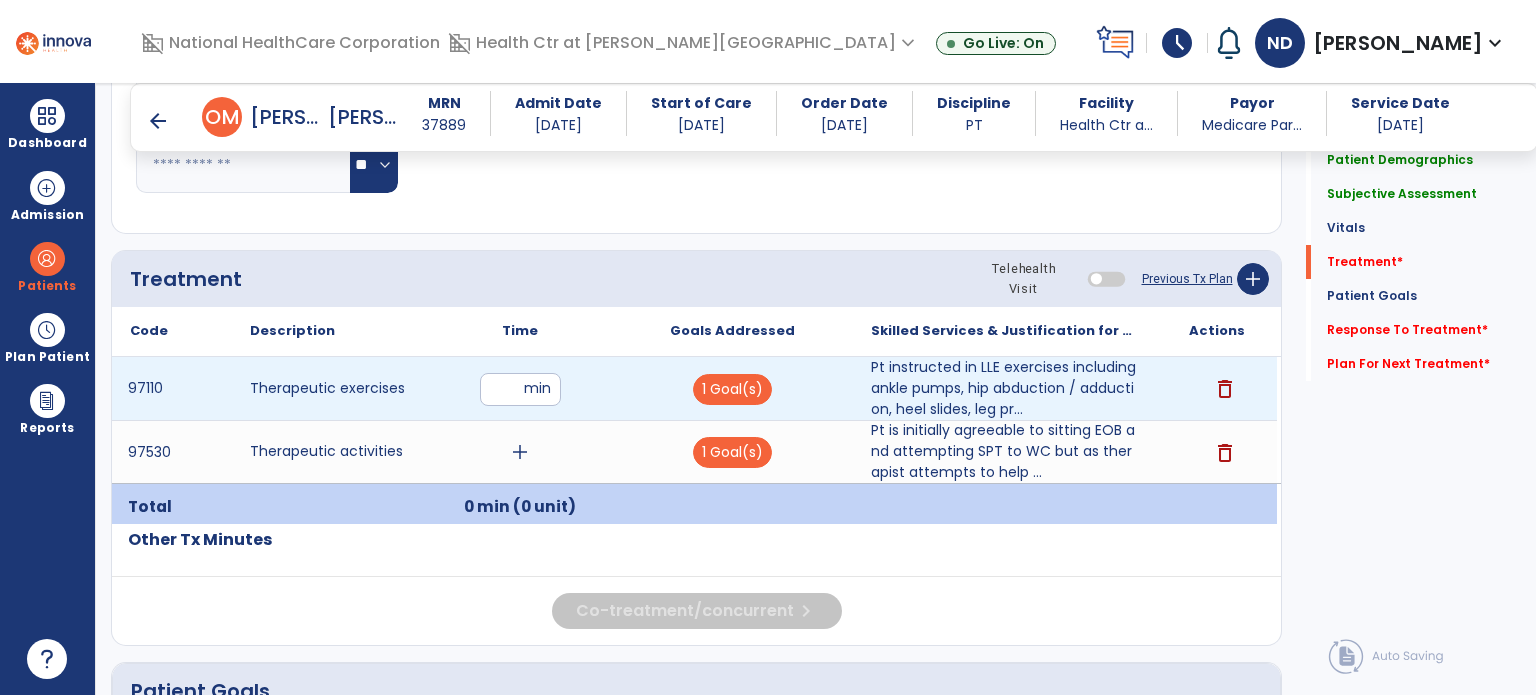 type on "**" 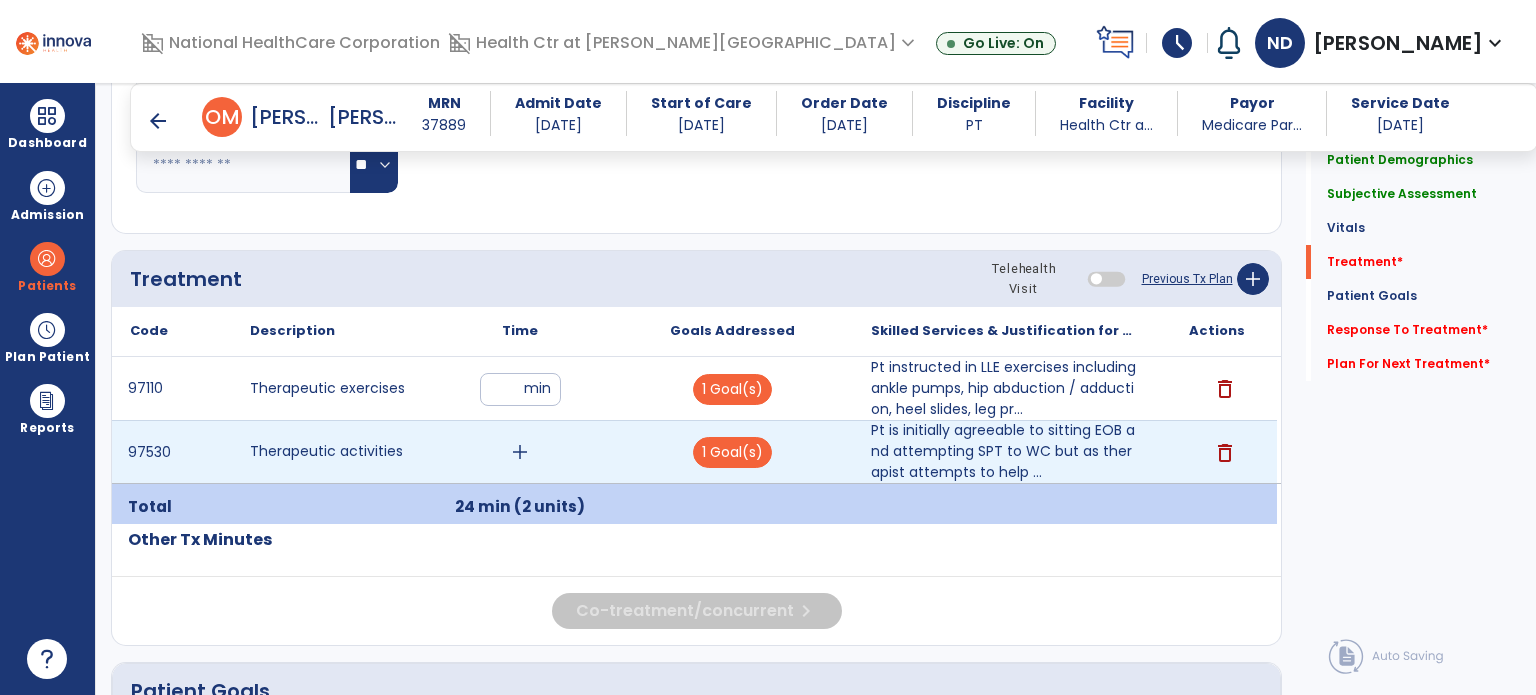 click on "add" at bounding box center (520, 452) 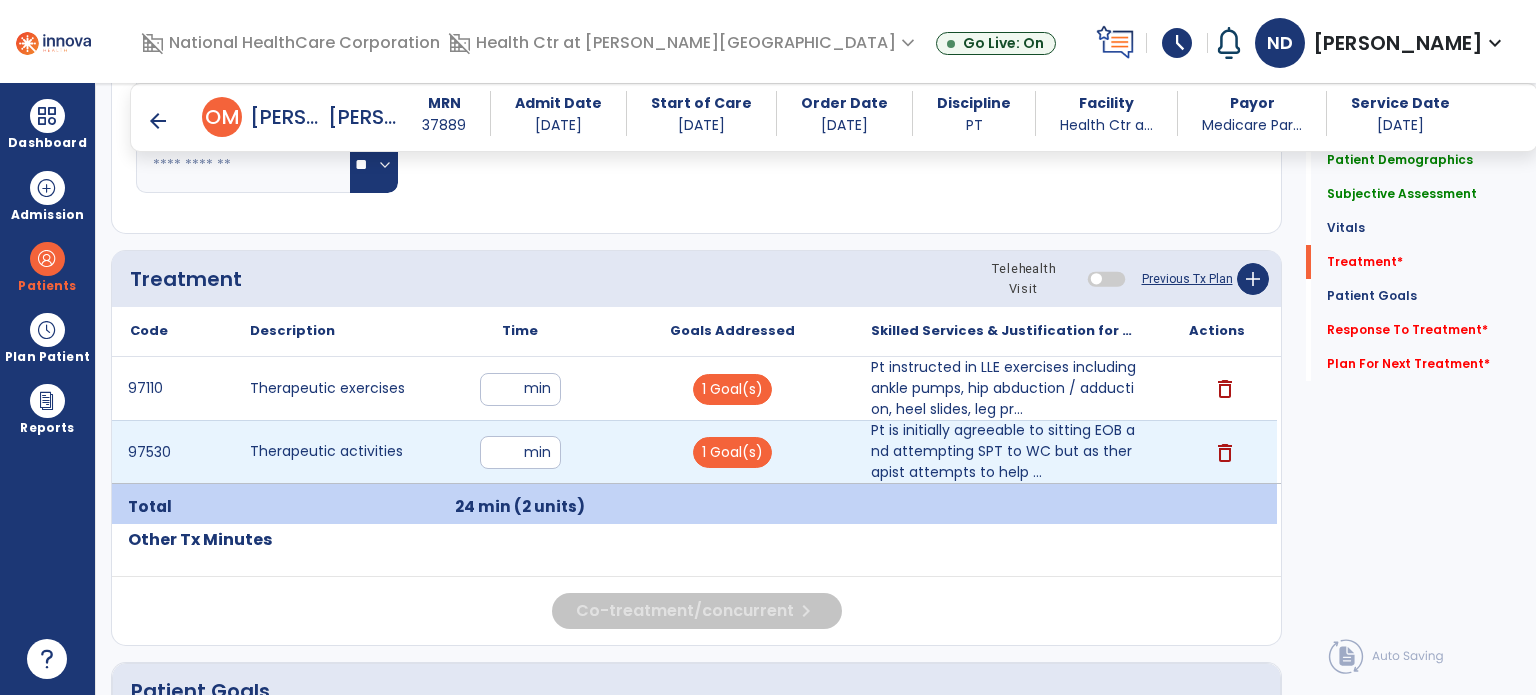 type on "**" 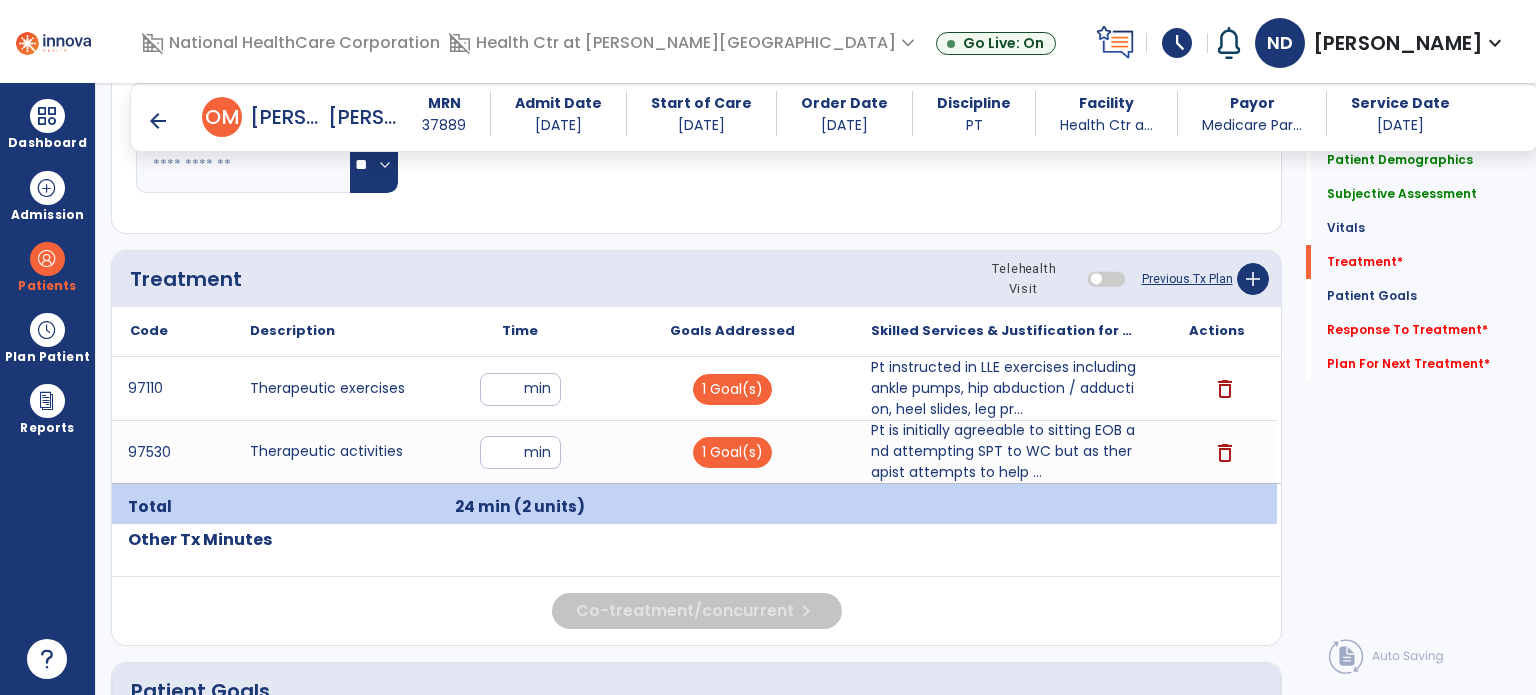 click on "Treatment Telehealth Visit  Previous Tx Plan   add" 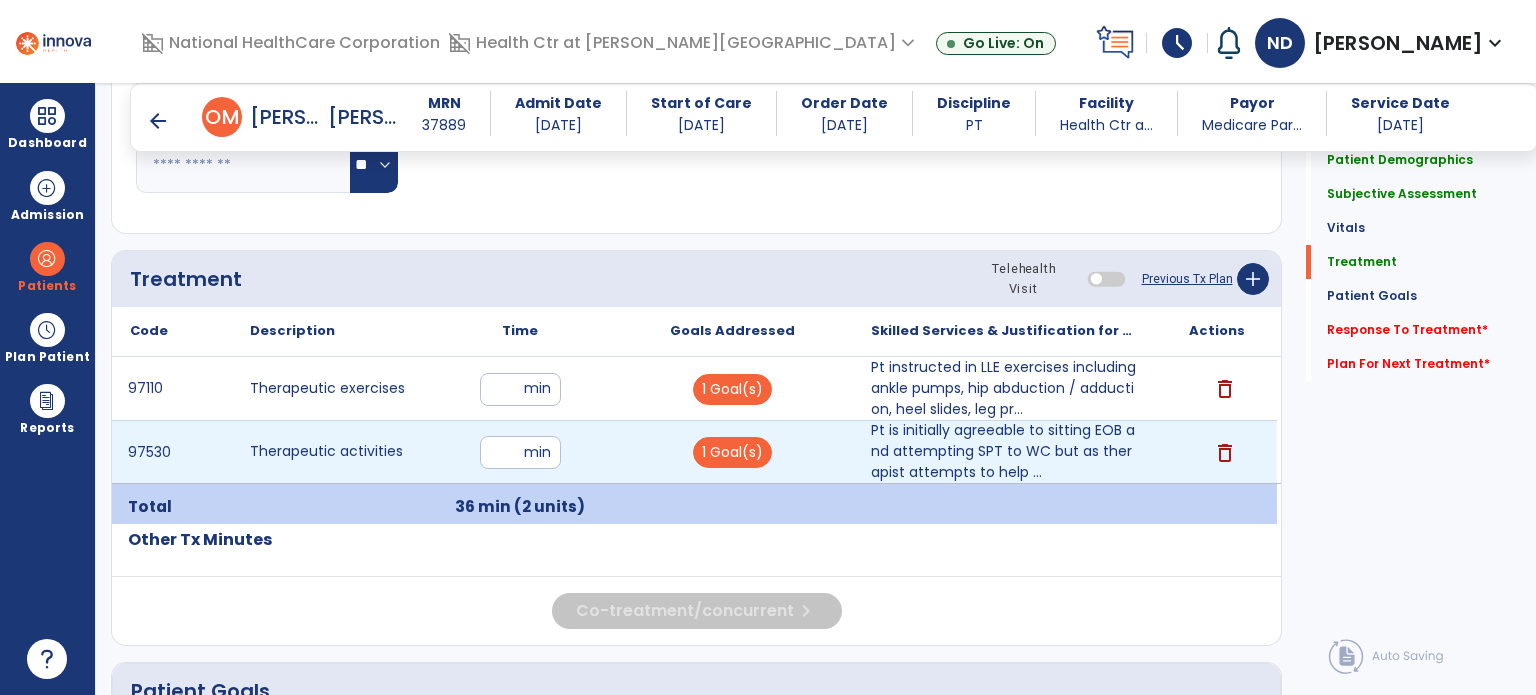 click on "**" at bounding box center (520, 452) 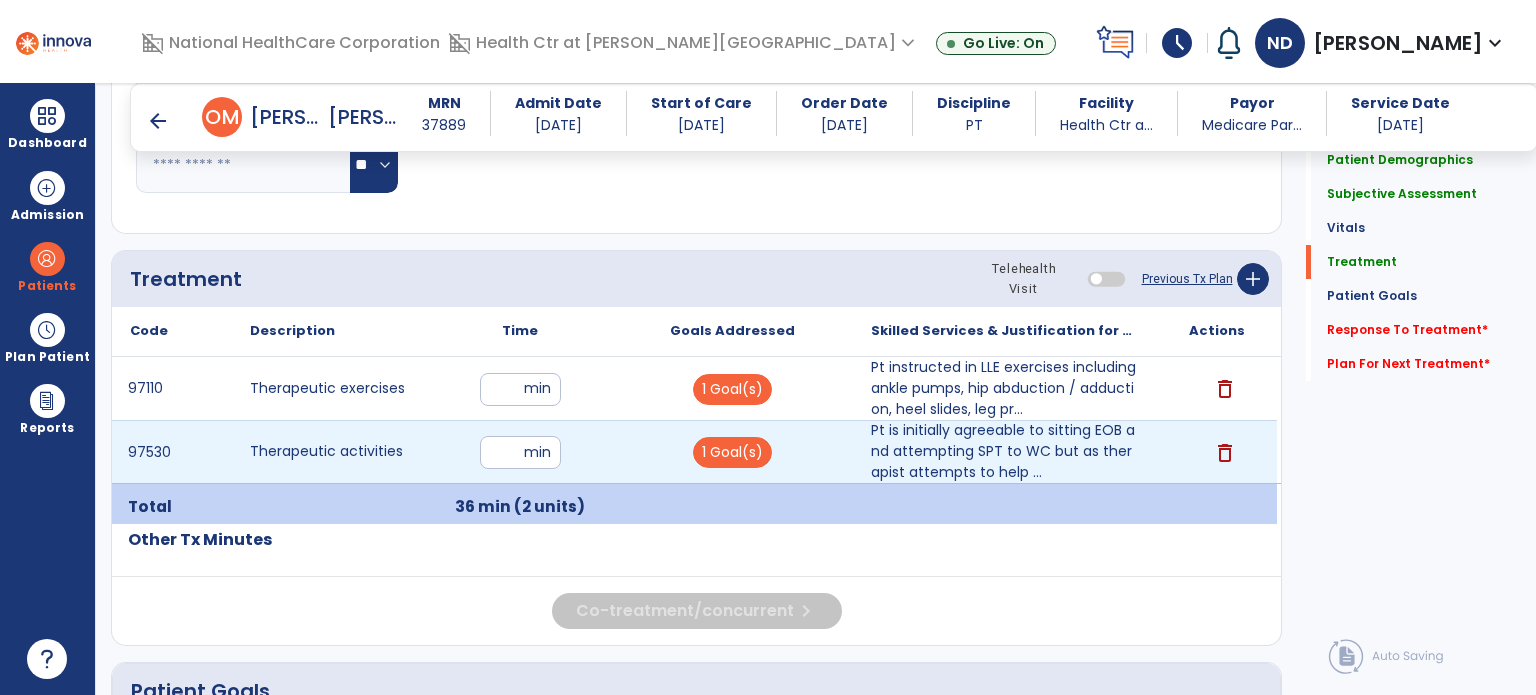 type on "**" 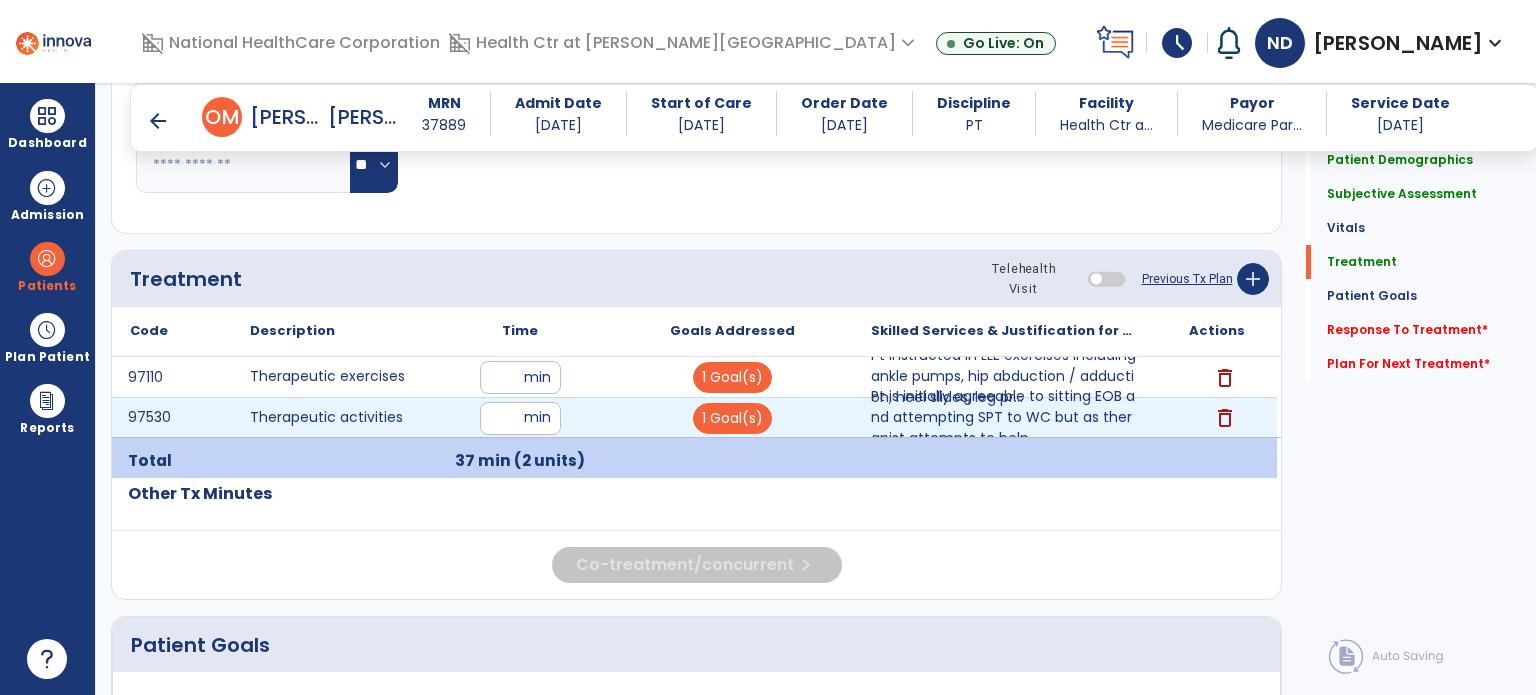 click on "97110  Therapeutic exercises  ** min  1 Goal(s)  Pt instructed in LLE exercises including ankle pumps, hip abduction / adduction, heel slides, leg pr...  delete 97530  Therapeutic activities  ** min  1 Goal(s)  Pt is initially agreeable to sitting EOB and attempting SPT to WC but as therapist attempts to help ...   Pt is initially agreeable to sitting EOB and attempting SPT to WC but as therapist attempts to help initiate pt in supine > EOB sitting pt begins c/o of 7/10 pain in R knee / hip and refuses getting OOB. Pt repositioned toward HOB with all needs met. Pt states RLE has been hurting since last week when she was attempting to get OOB without assistnace.   delete" at bounding box center (694, 432) 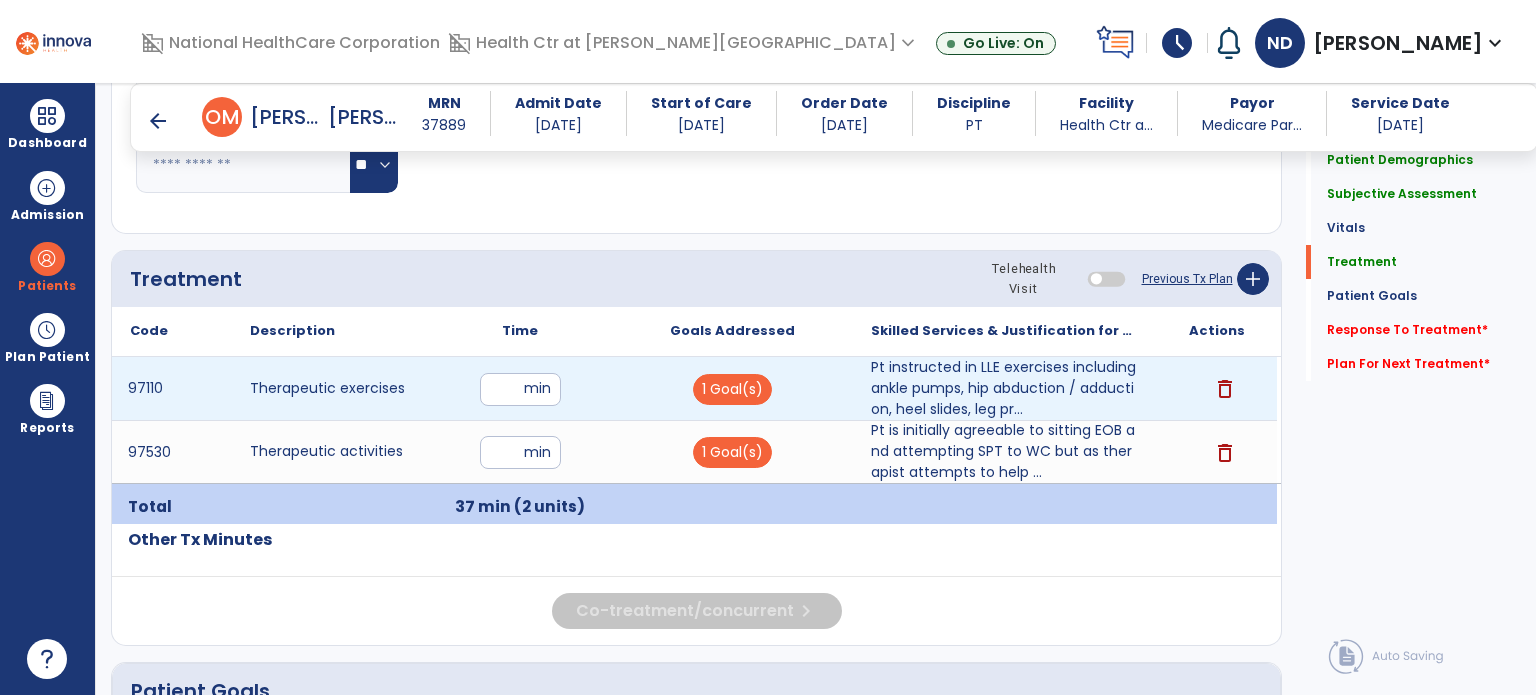 click on "**" at bounding box center [520, 389] 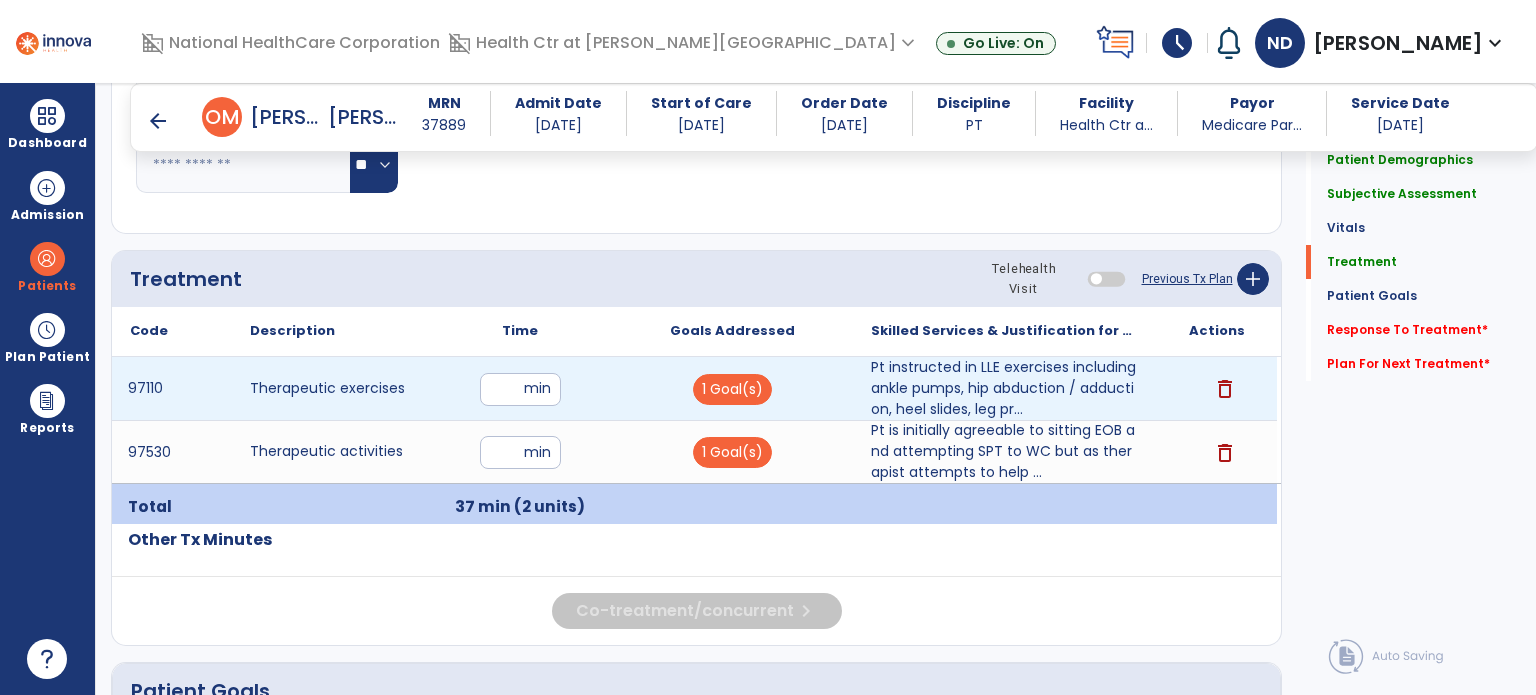type on "**" 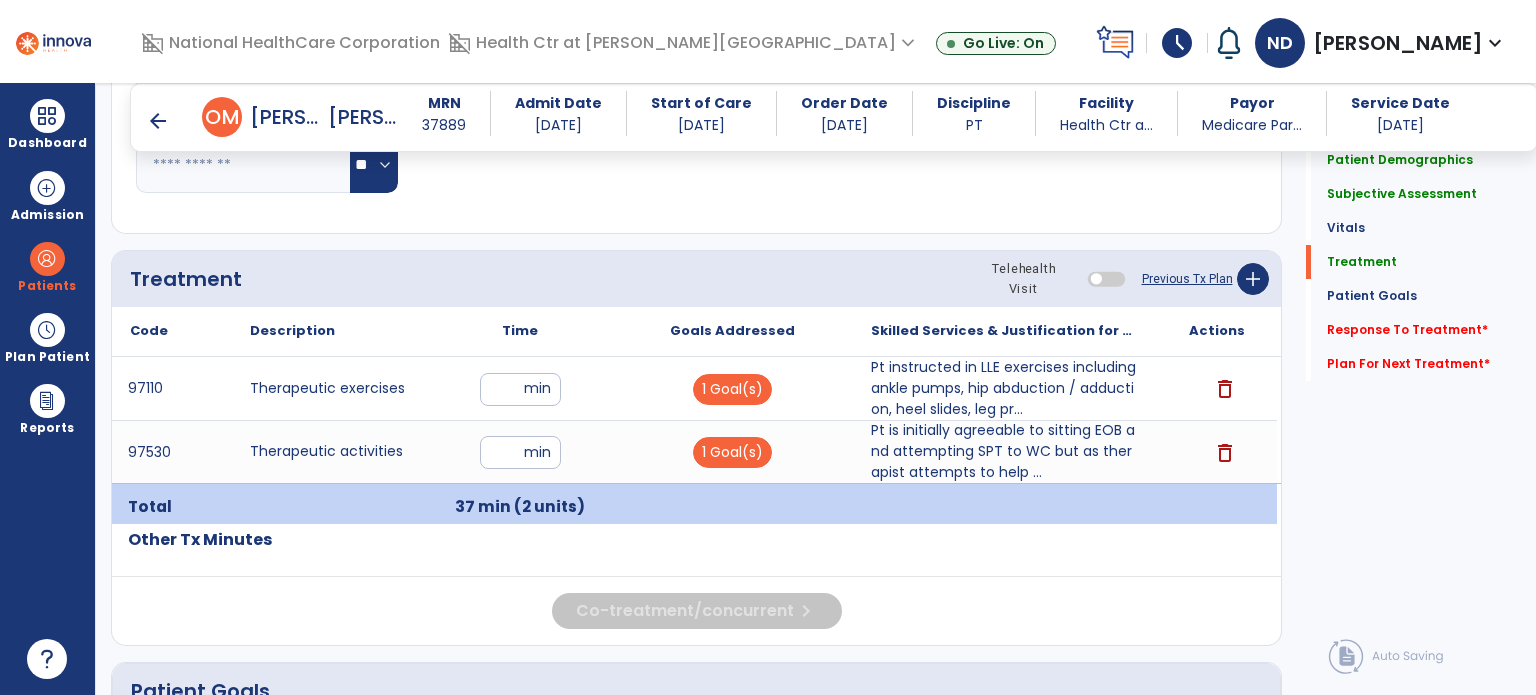 click on "Treatment Telehealth Visit  Previous Tx Plan   add" 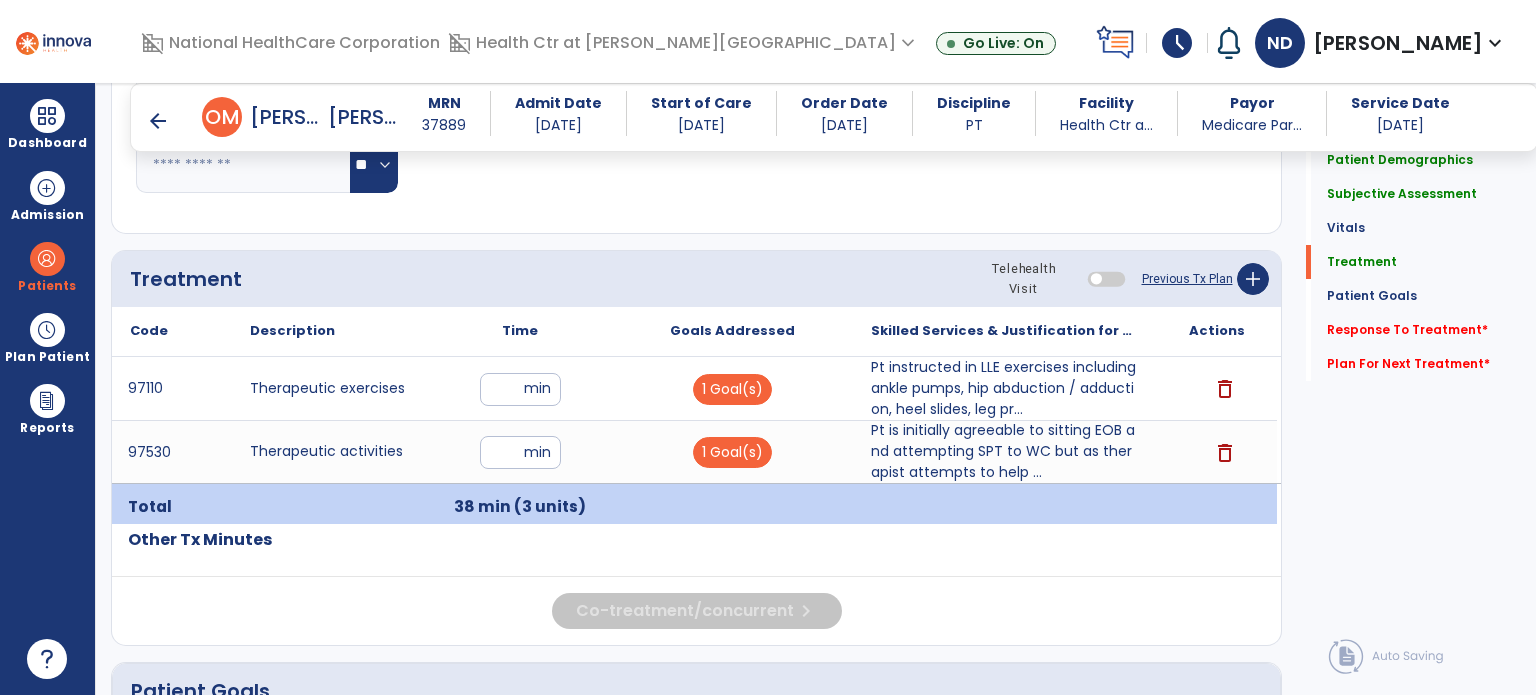 click on "Response To Treatment   *" 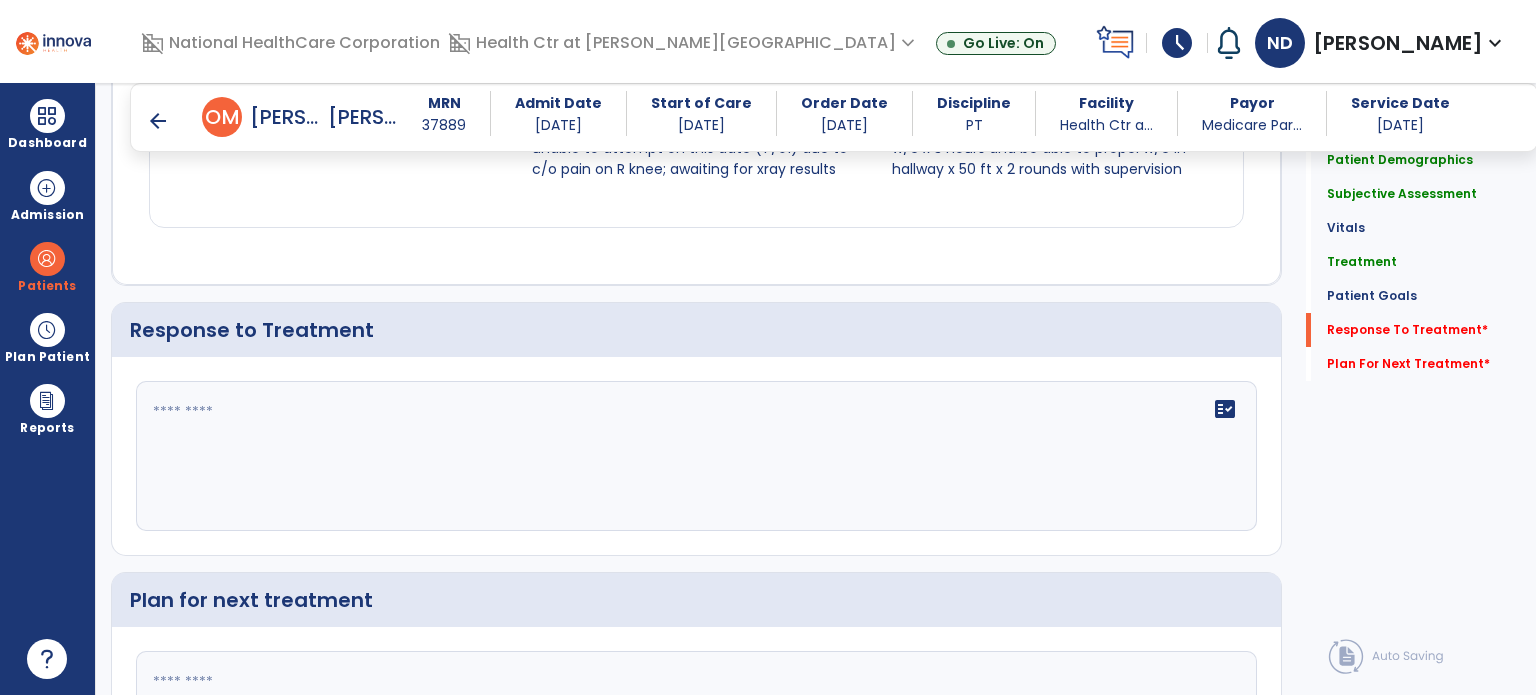 scroll, scrollTop: 2524, scrollLeft: 0, axis: vertical 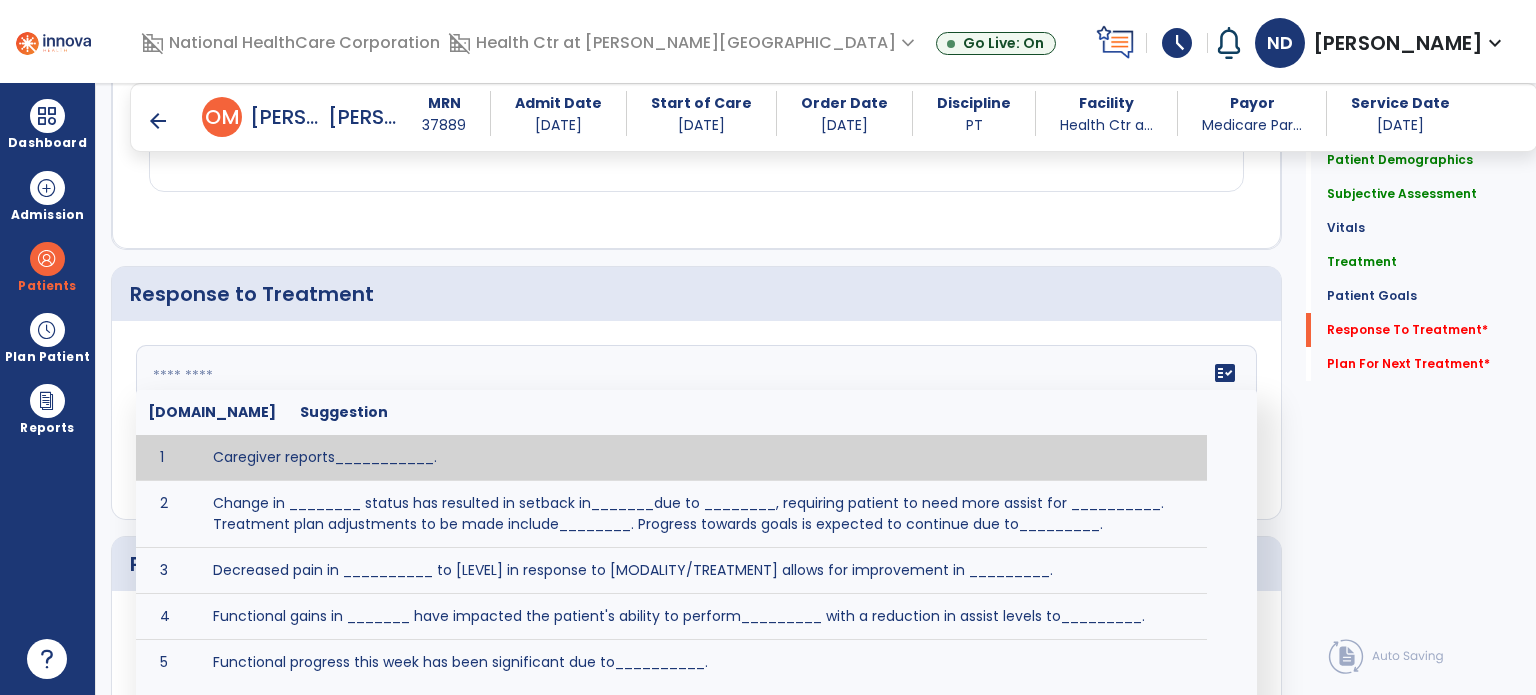 click on "fact_check  [DOMAIN_NAME] Suggestion 1 Caregiver reports___________. 2 Change in ________ status has resulted in setback in_______due to ________, requiring patient to need more assist for __________.   Treatment plan adjustments to be made include________.  Progress towards goals is expected to continue due to_________. 3 Decreased pain in __________ to [LEVEL] in response to [MODALITY/TREATMENT] allows for improvement in _________. 4 Functional gains in _______ have impacted the patient's ability to perform_________ with a reduction in assist levels to_________. 5 Functional progress this week has been significant due to__________. 6 Gains in ________ have improved the patient's ability to perform ______with decreased levels of assist to___________. 7 Improvement in ________allows patient to tolerate higher levels of challenges in_________. 8 Pain in [AREA] has decreased to [LEVEL] in response to [TREATMENT/MODALITY], allowing fore ease in completing__________. 9 10 11 12 13 14 15 16 17 18 19 20 21" 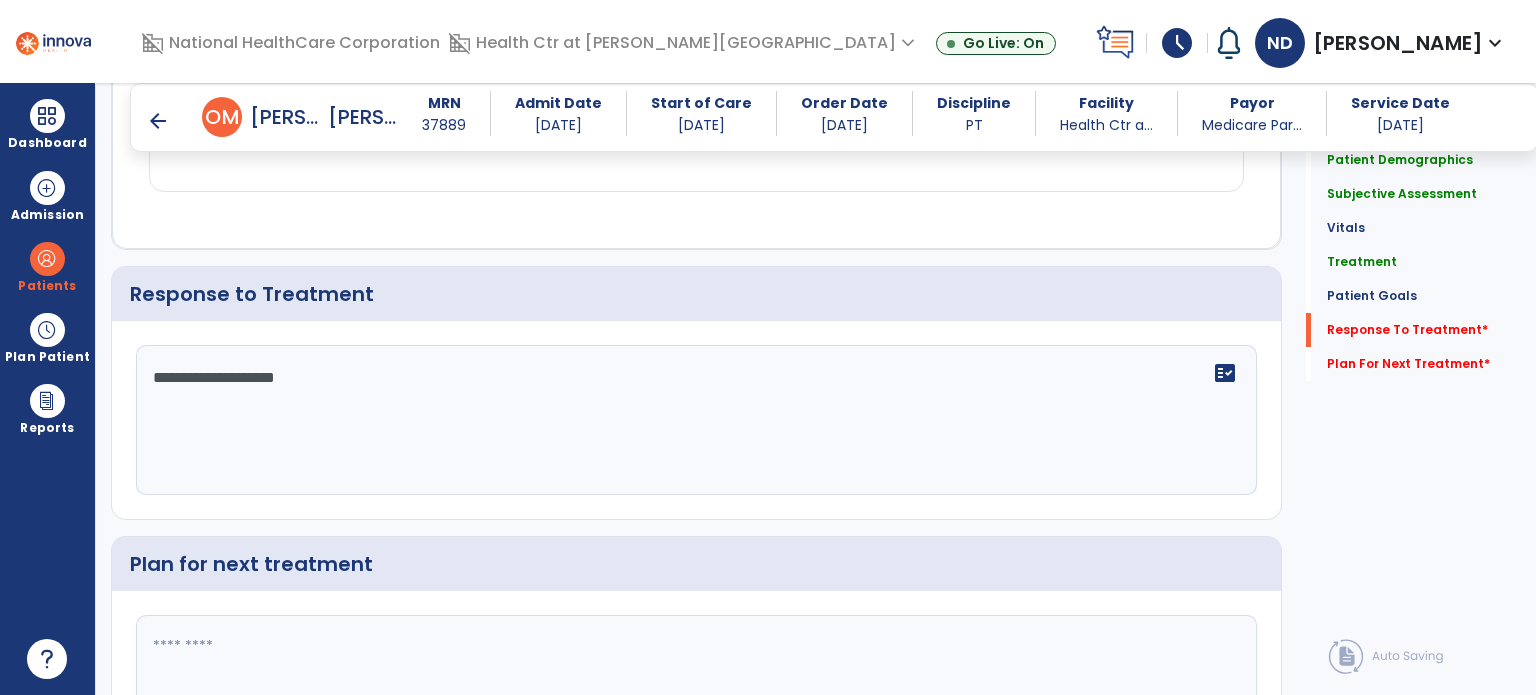 type on "**********" 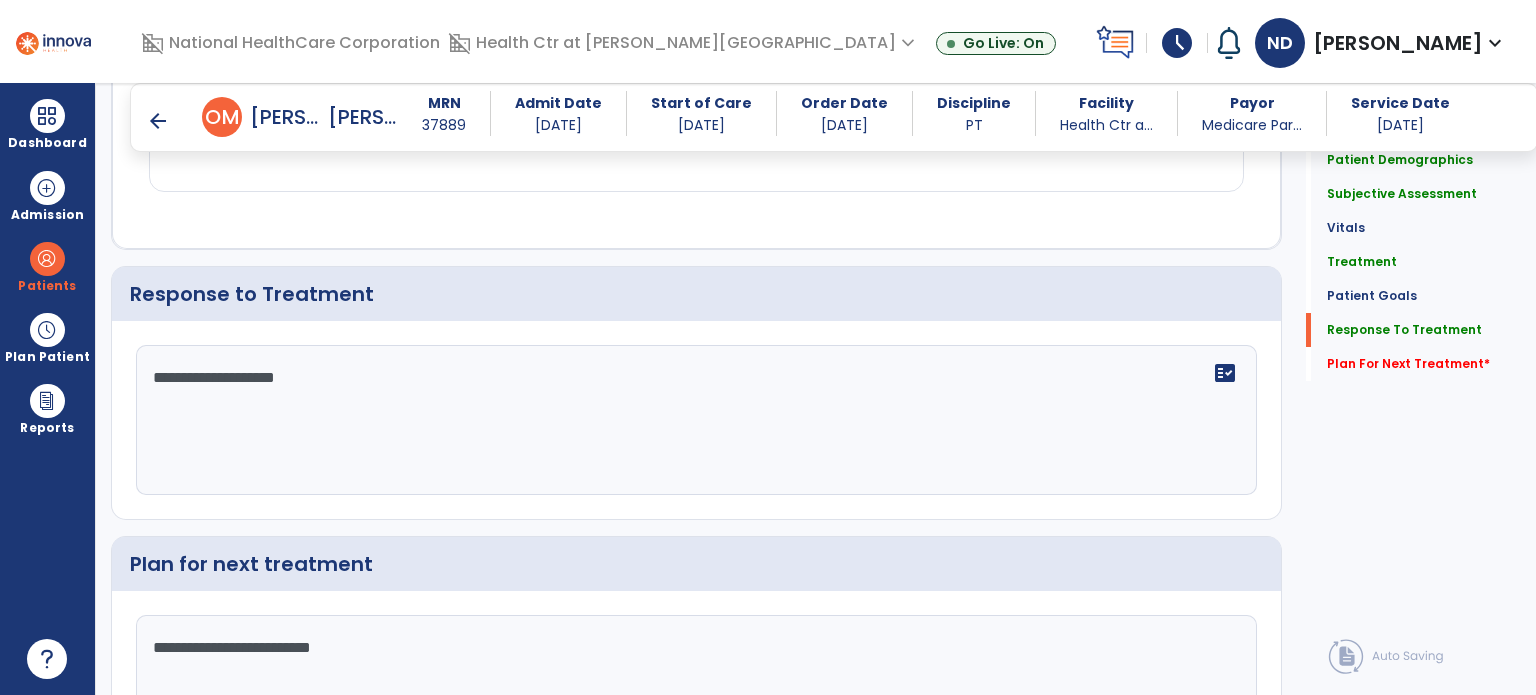 scroll, scrollTop: 2679, scrollLeft: 0, axis: vertical 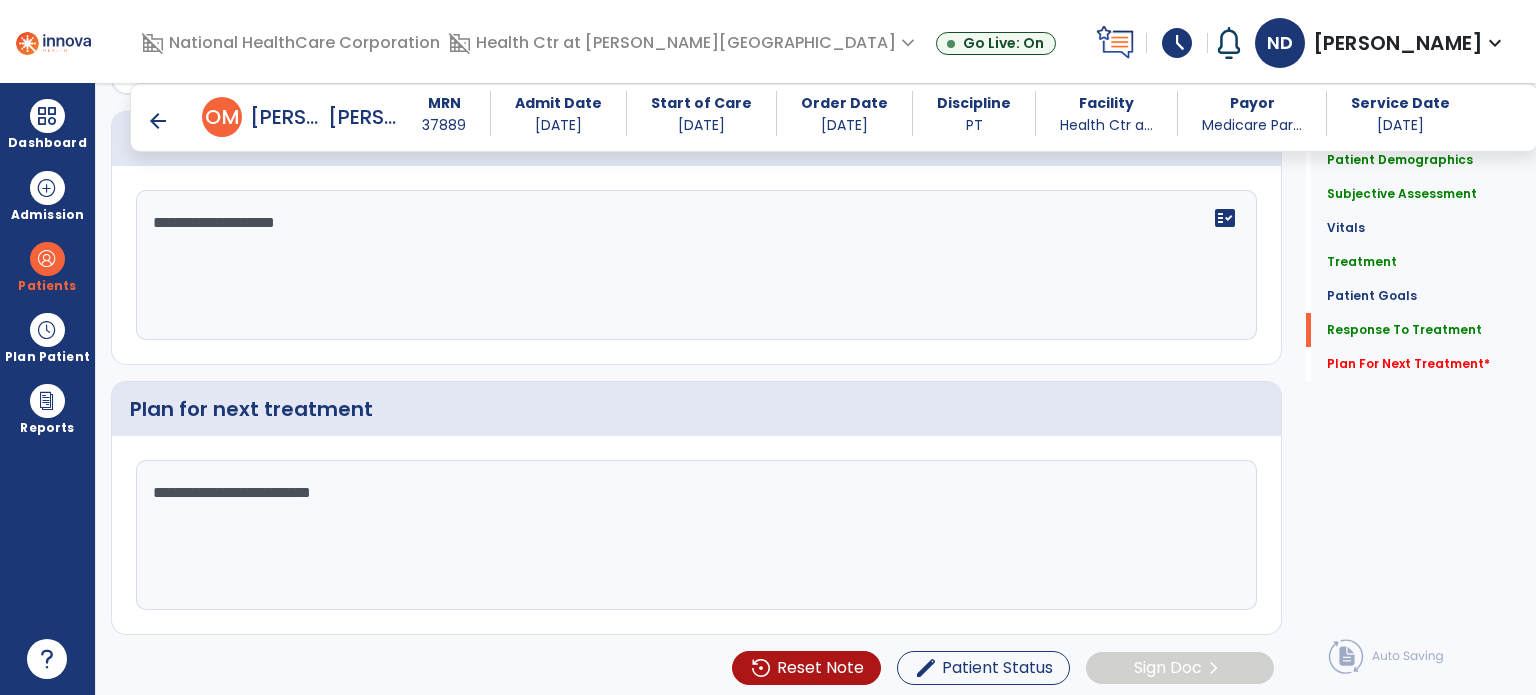 type on "**********" 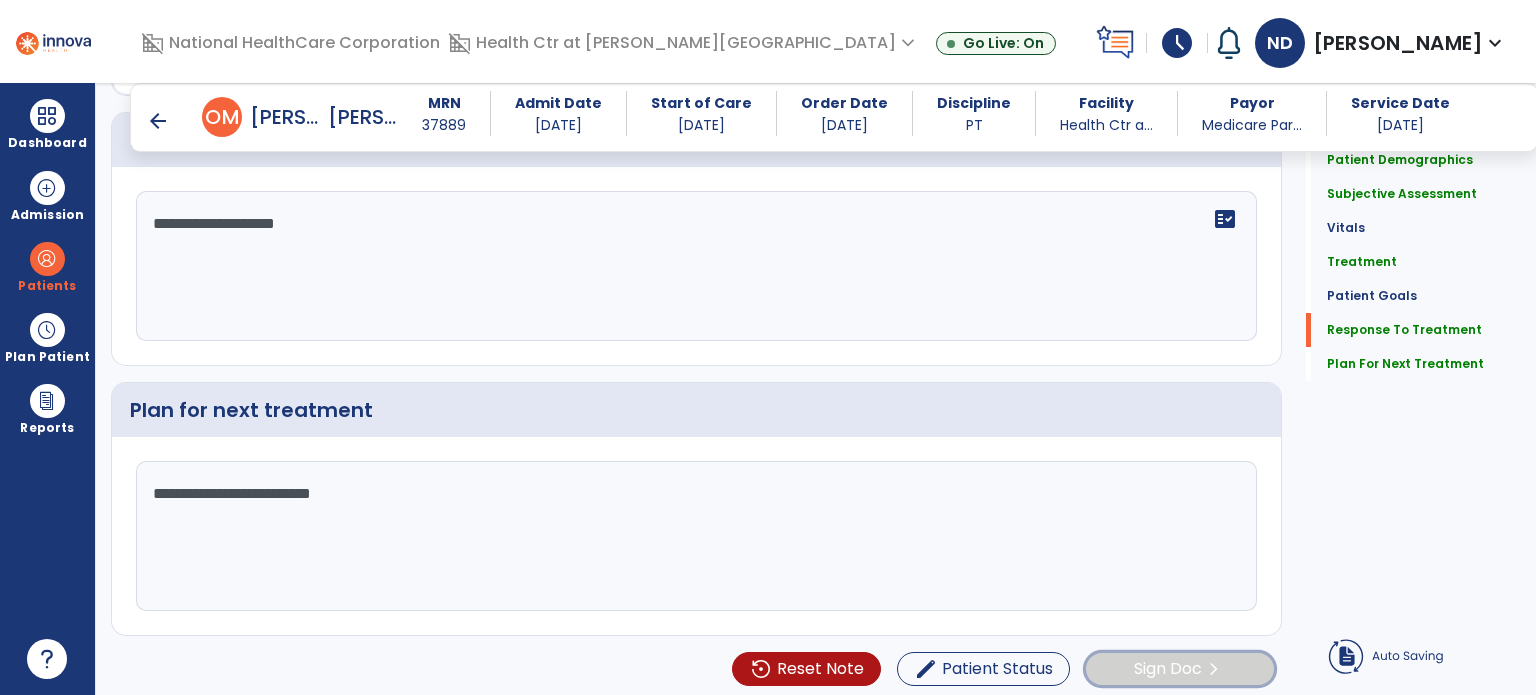 click on "Sign Doc" 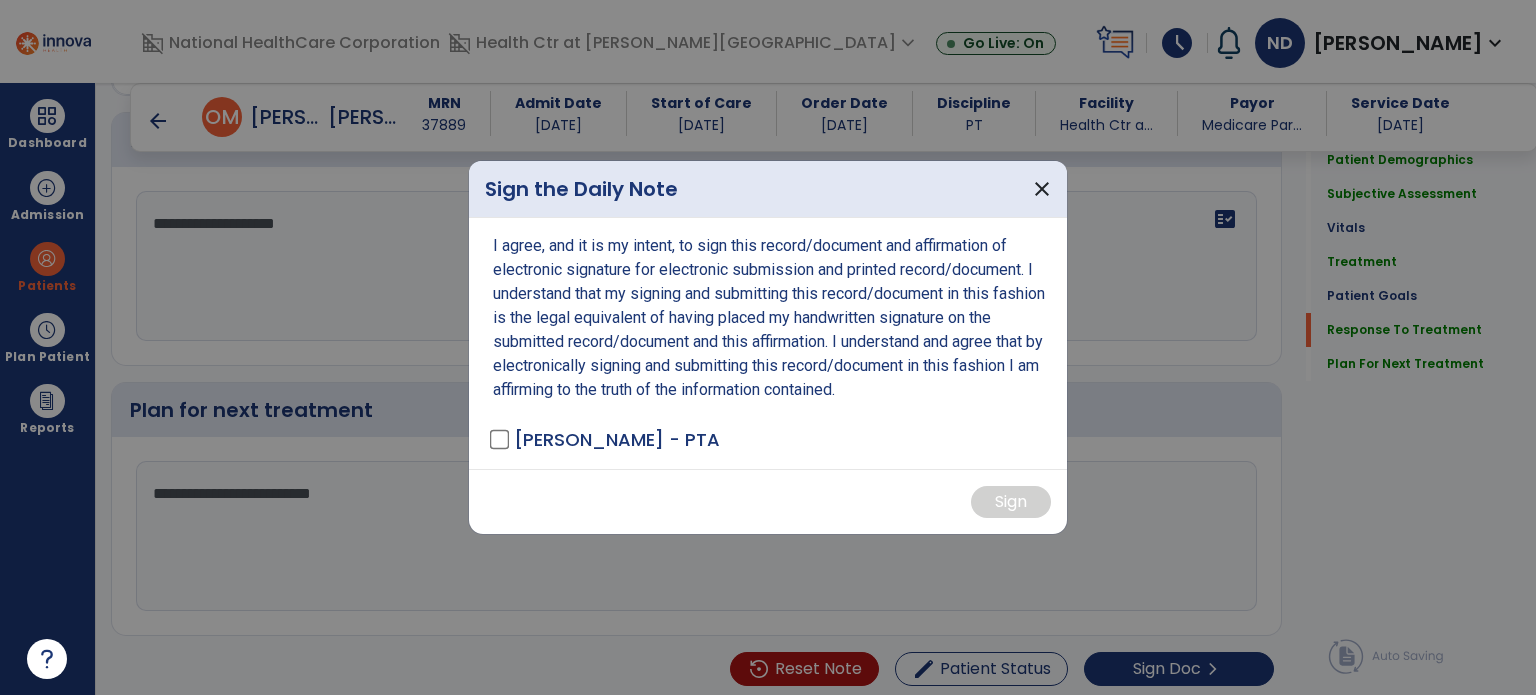 click at bounding box center [768, 347] 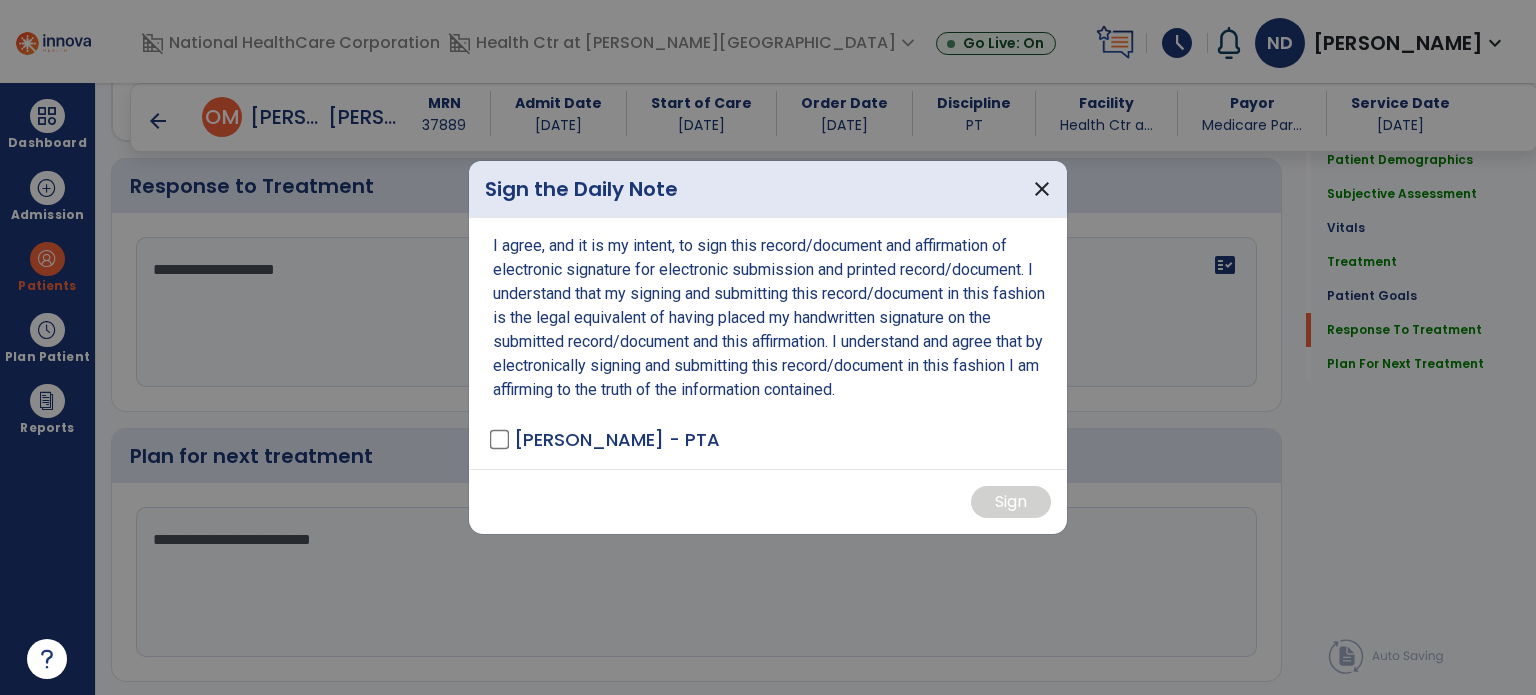 scroll, scrollTop: 2678, scrollLeft: 0, axis: vertical 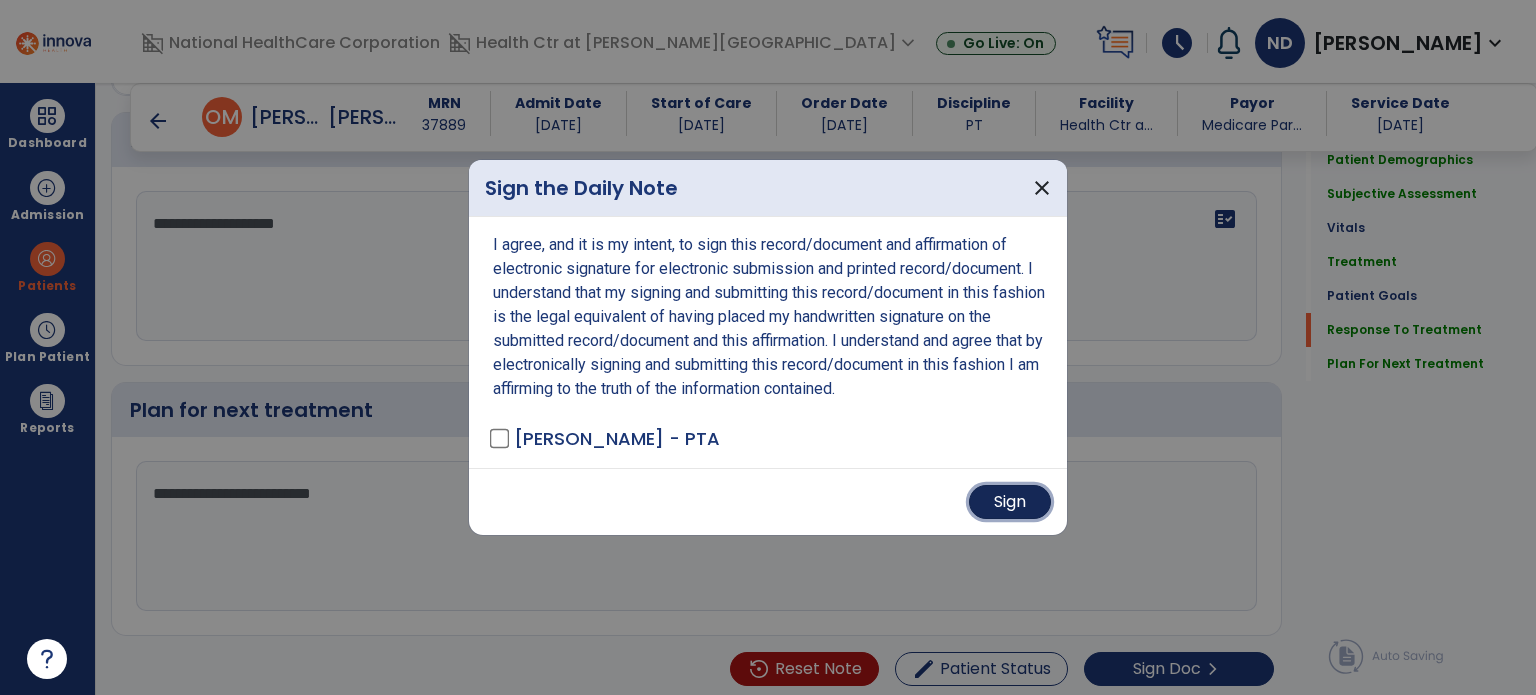 click on "Sign" at bounding box center (1010, 502) 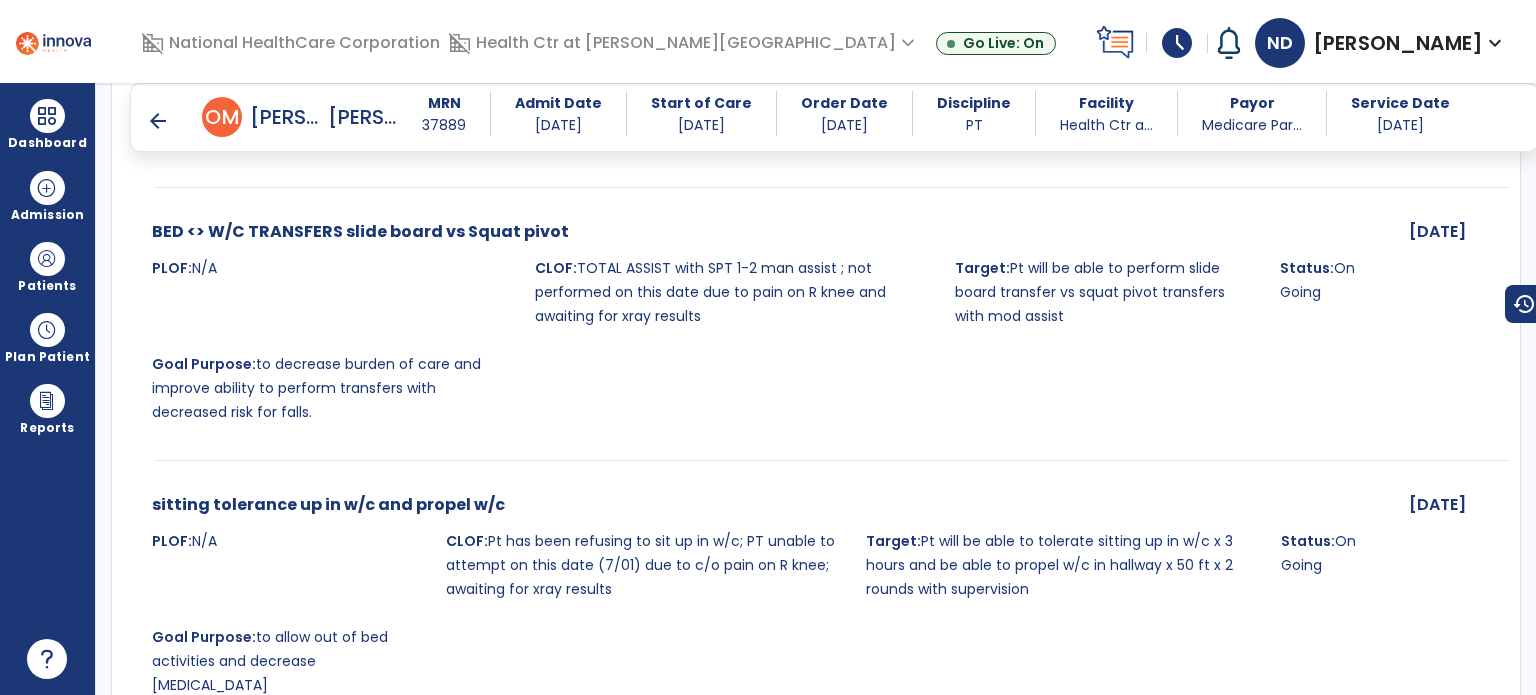scroll, scrollTop: 2983, scrollLeft: 0, axis: vertical 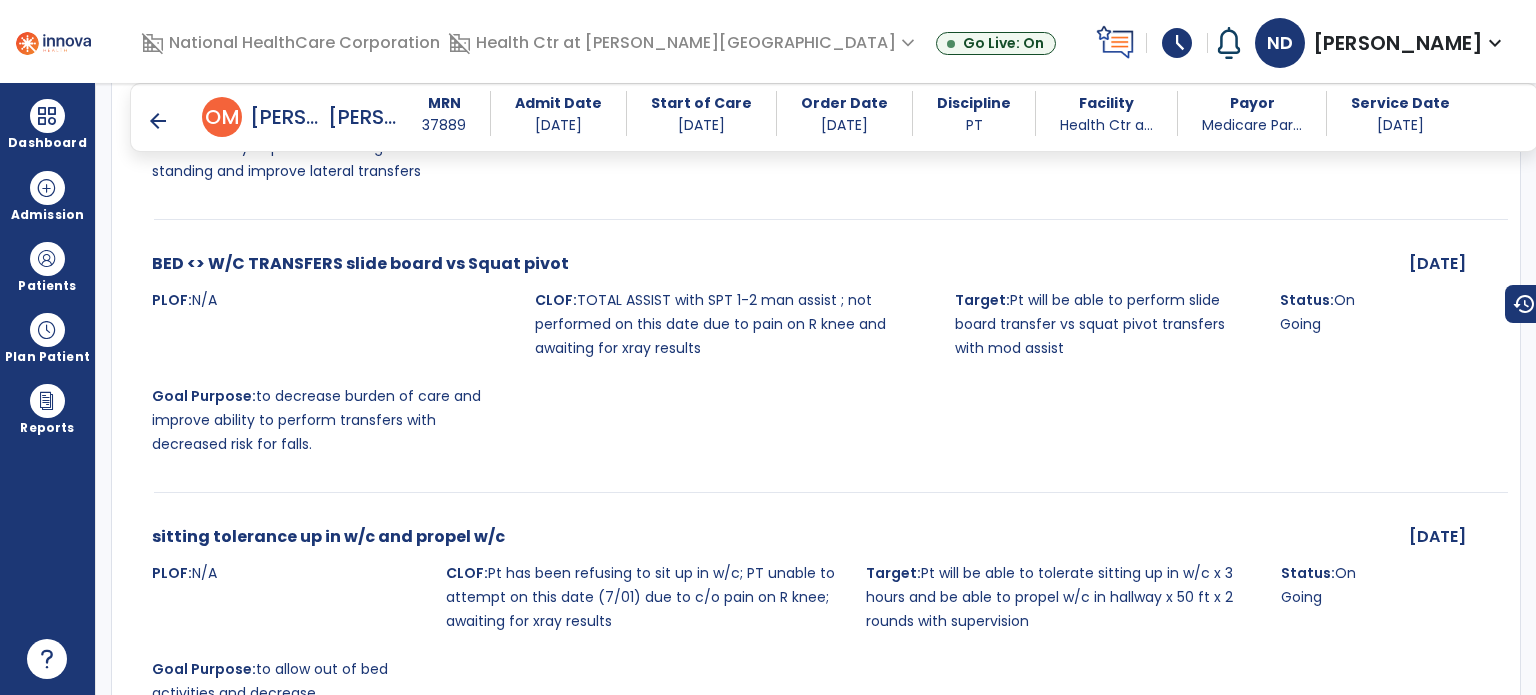 click on "Patients" at bounding box center (47, 266) 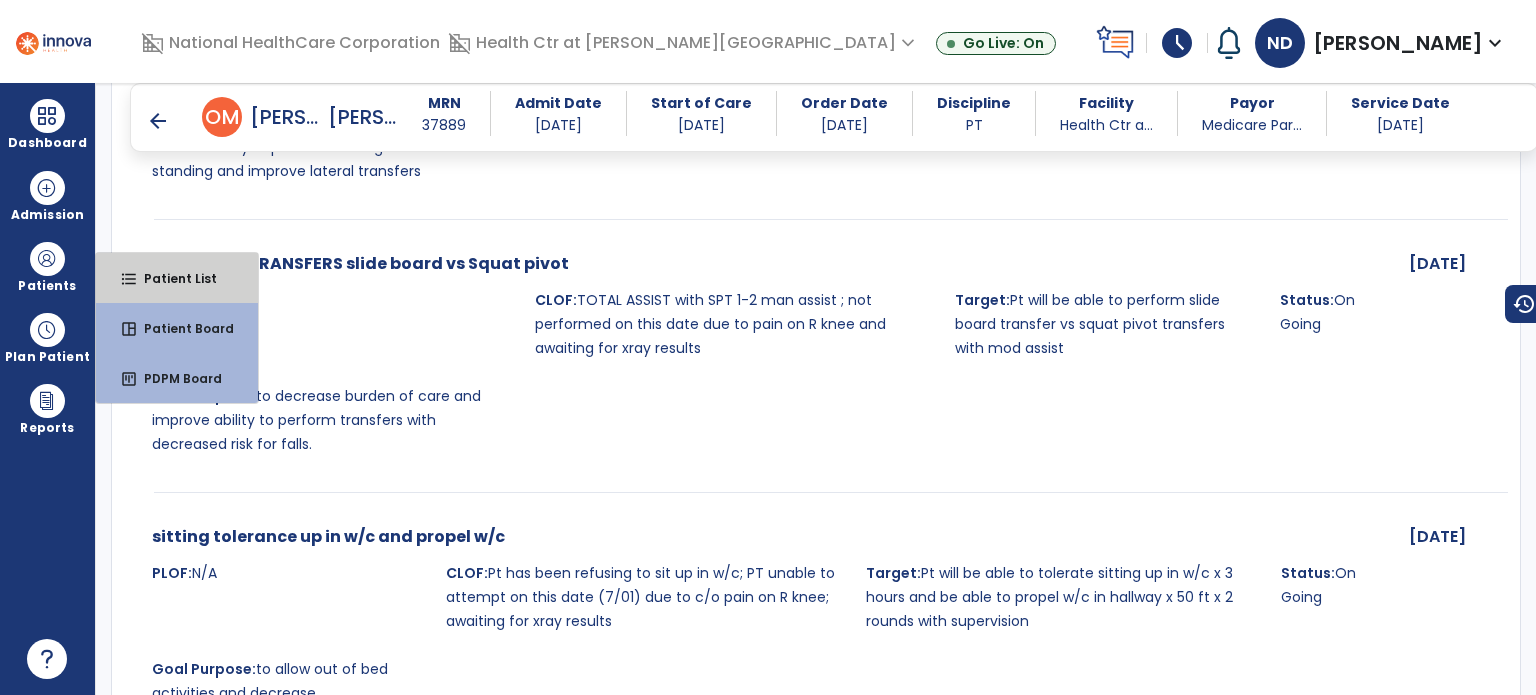 click on "Patient List" at bounding box center (172, 278) 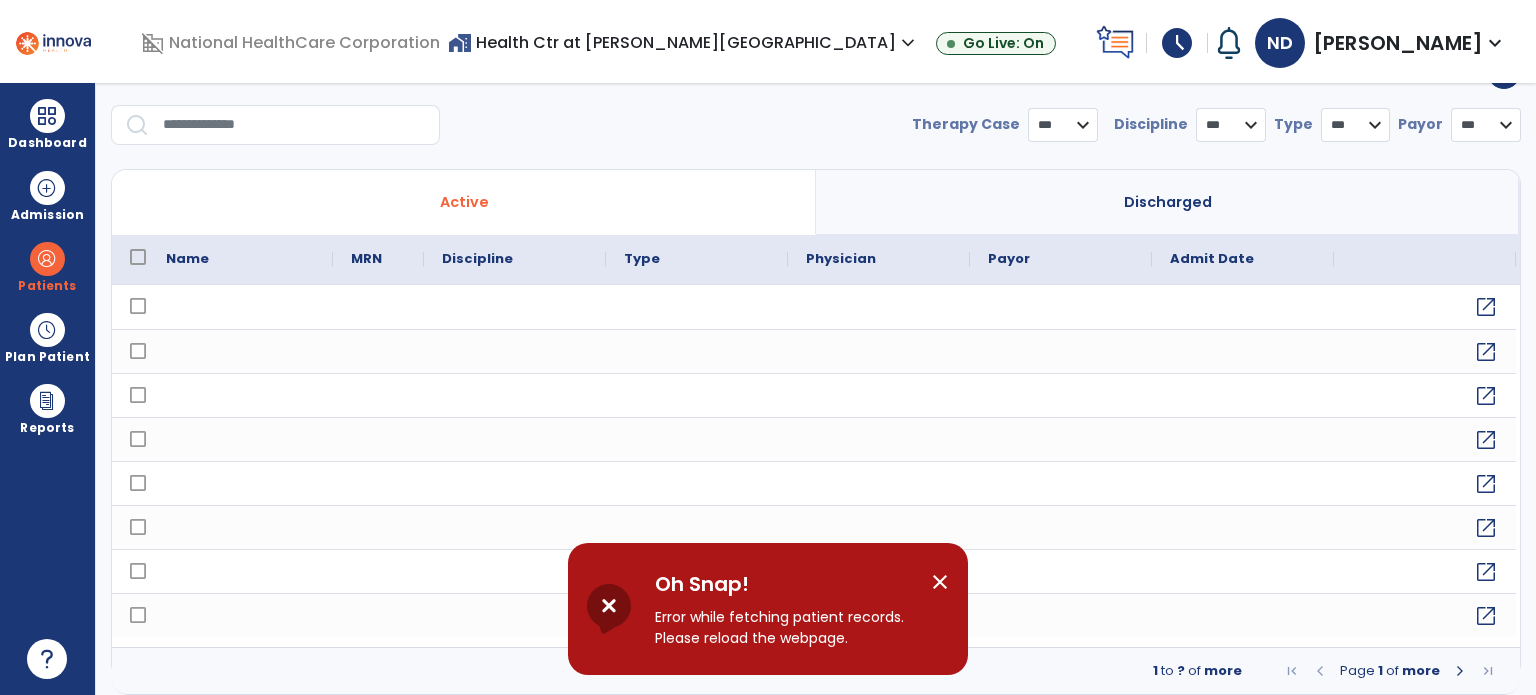 scroll, scrollTop: 46, scrollLeft: 0, axis: vertical 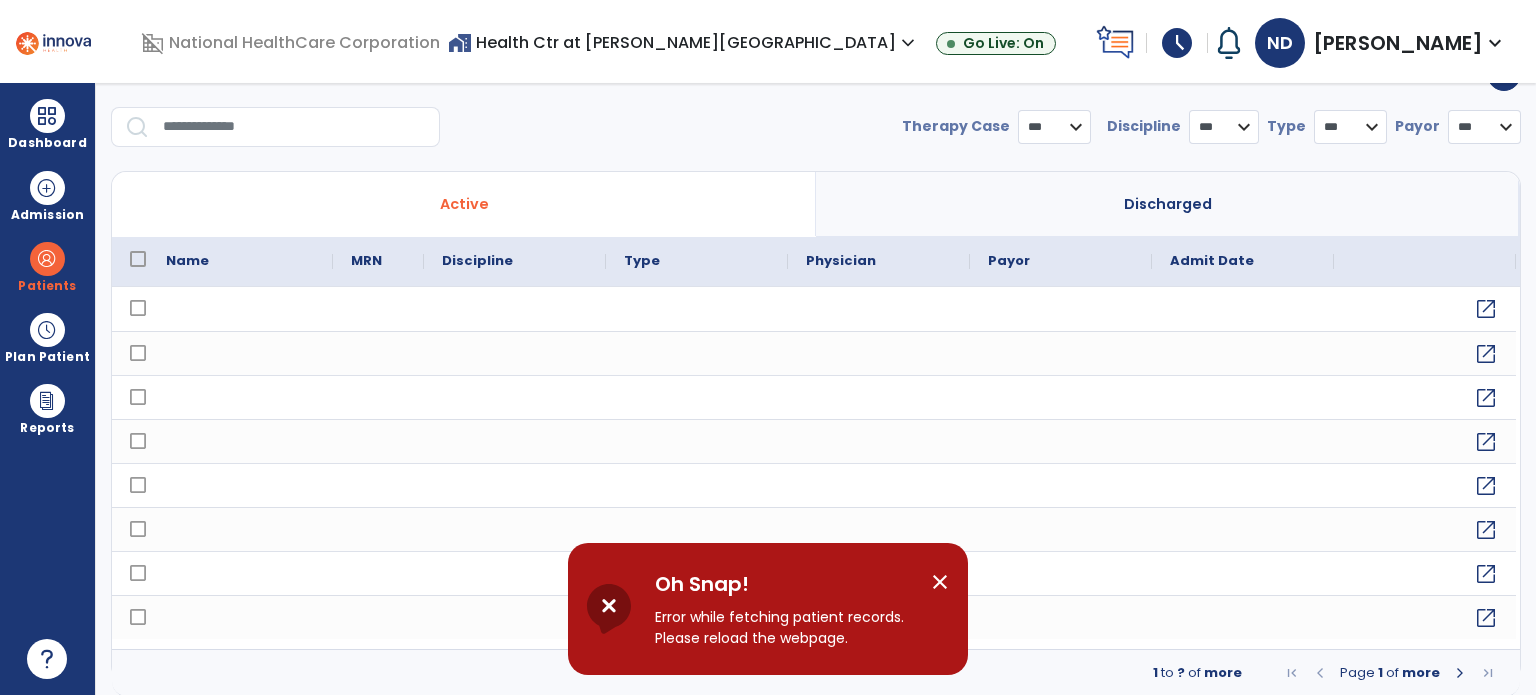 click on "close" at bounding box center [940, 582] 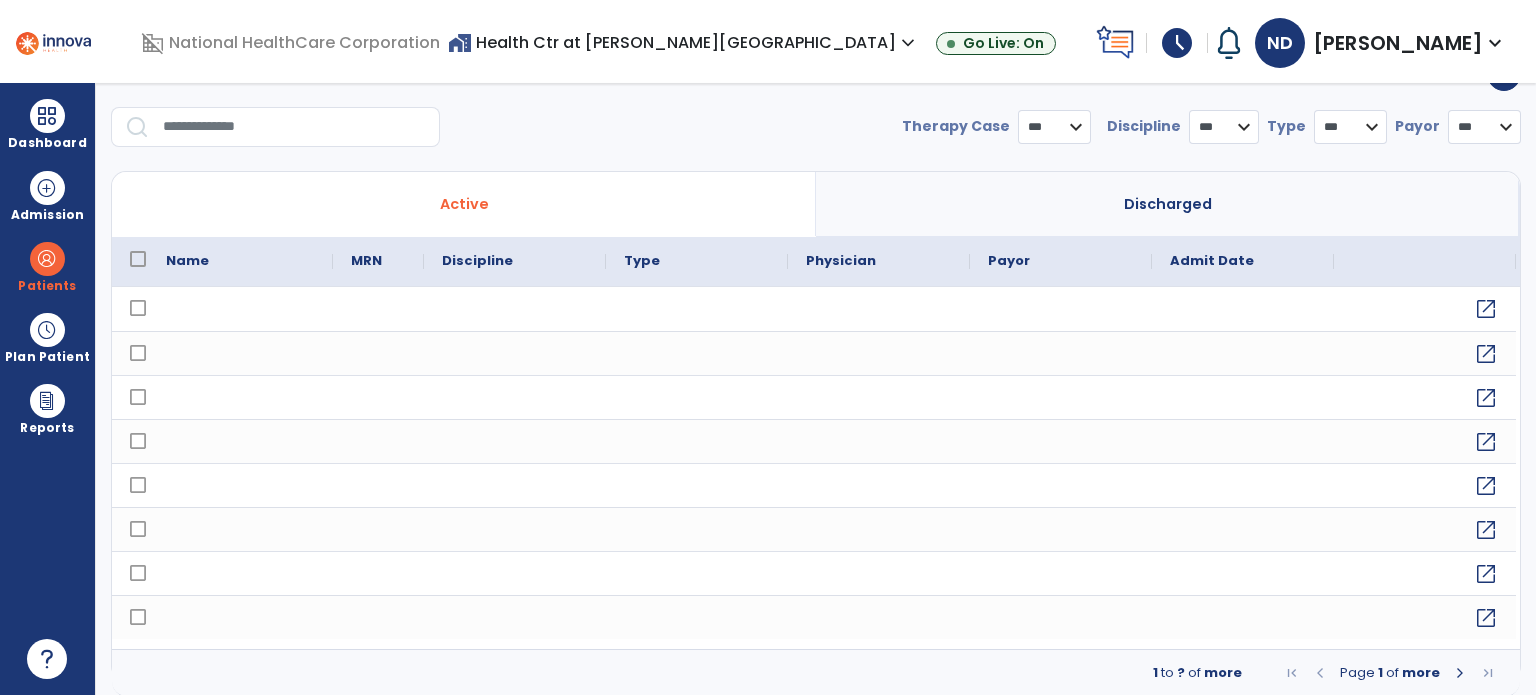 click at bounding box center [47, 116] 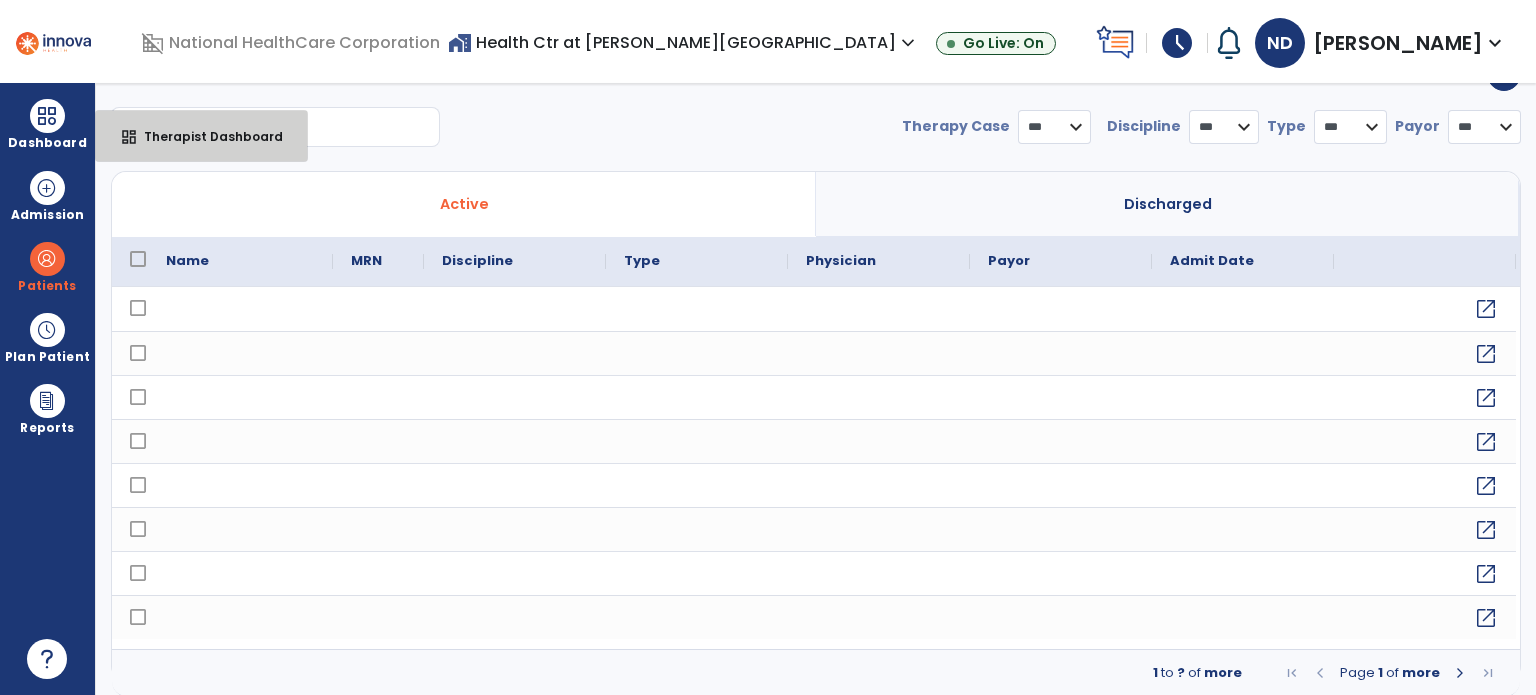 click on "dashboard  Therapist Dashboard" at bounding box center (201, 136) 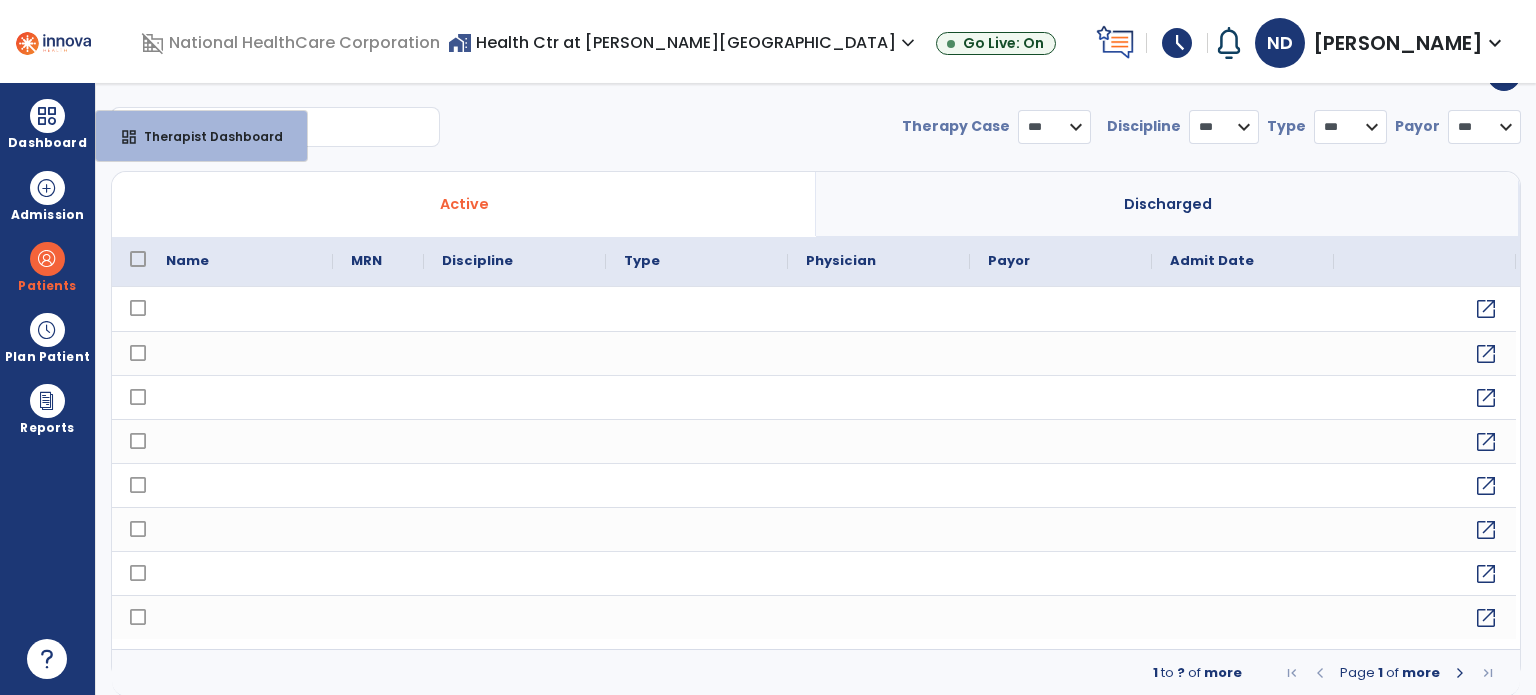 select on "****" 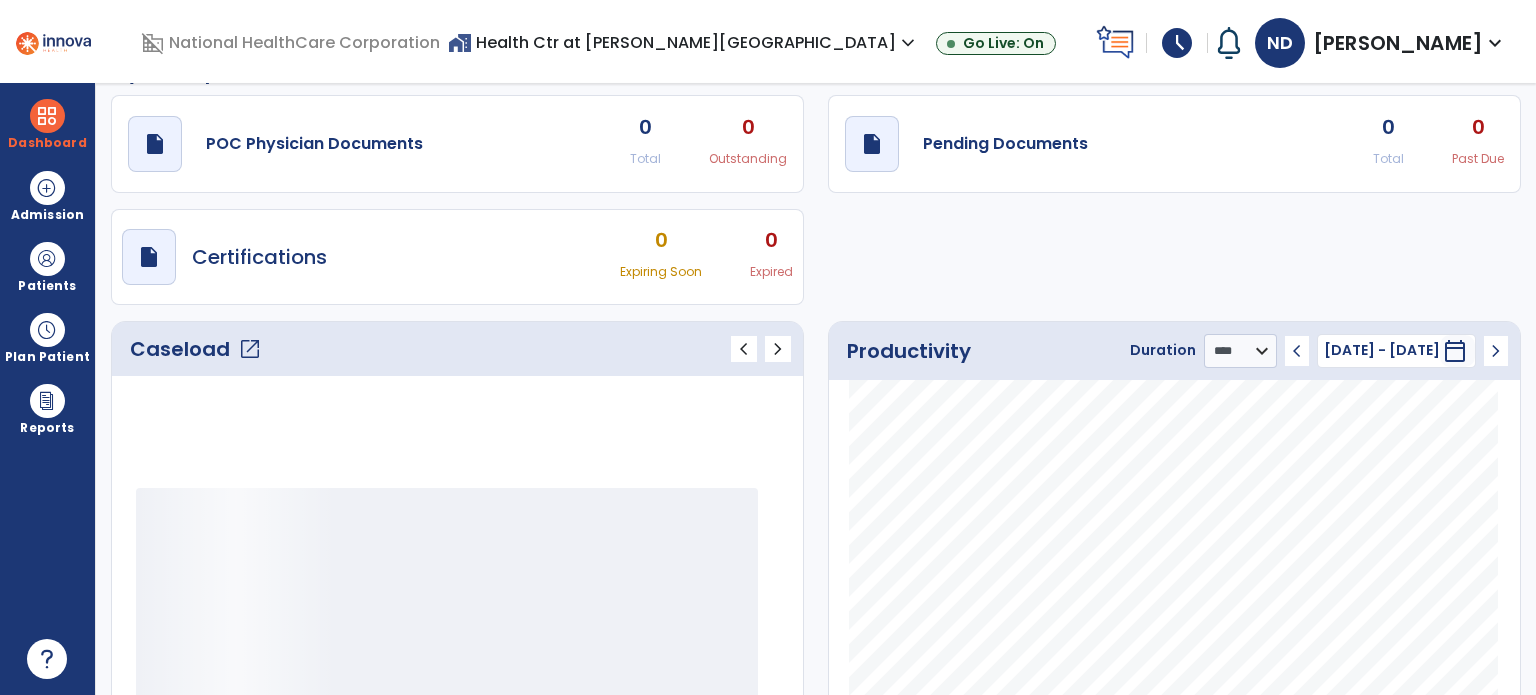 scroll, scrollTop: 0, scrollLeft: 0, axis: both 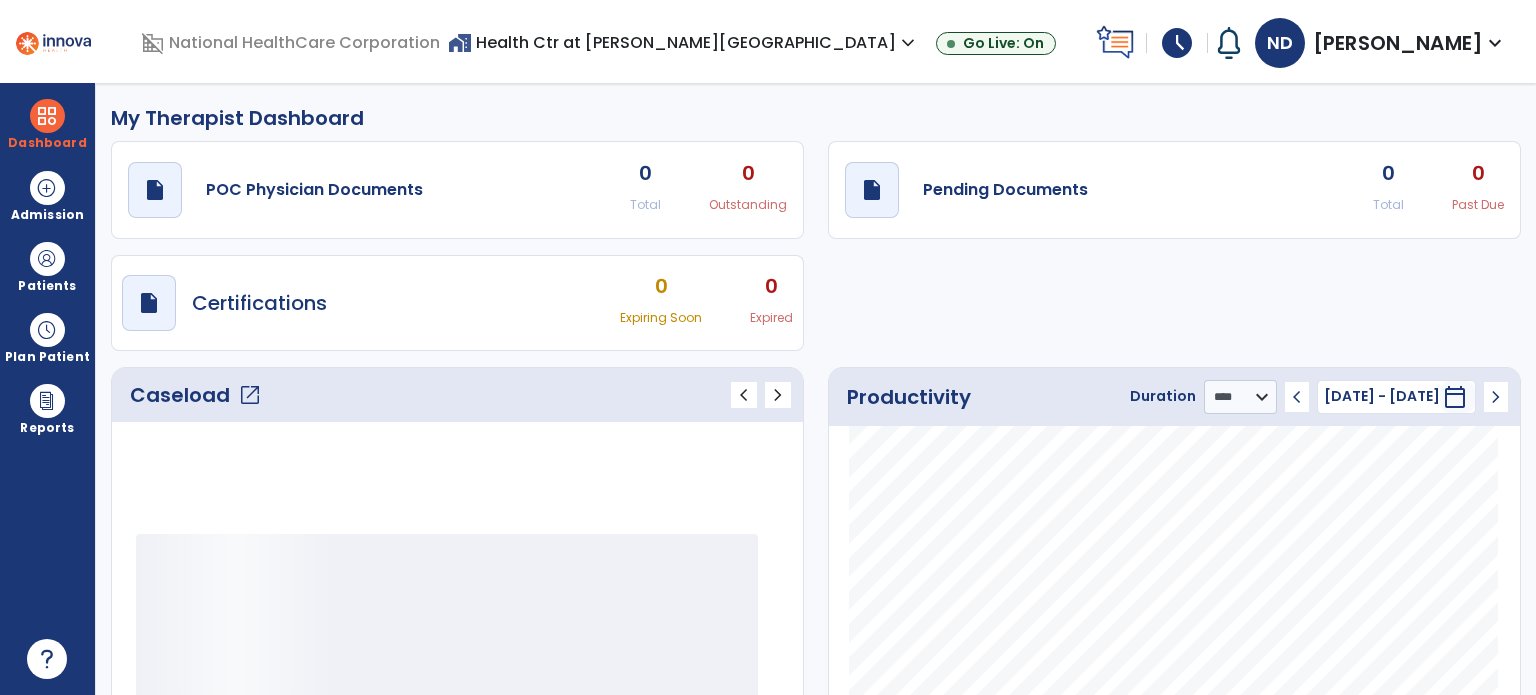 click on "Patients" at bounding box center (47, 286) 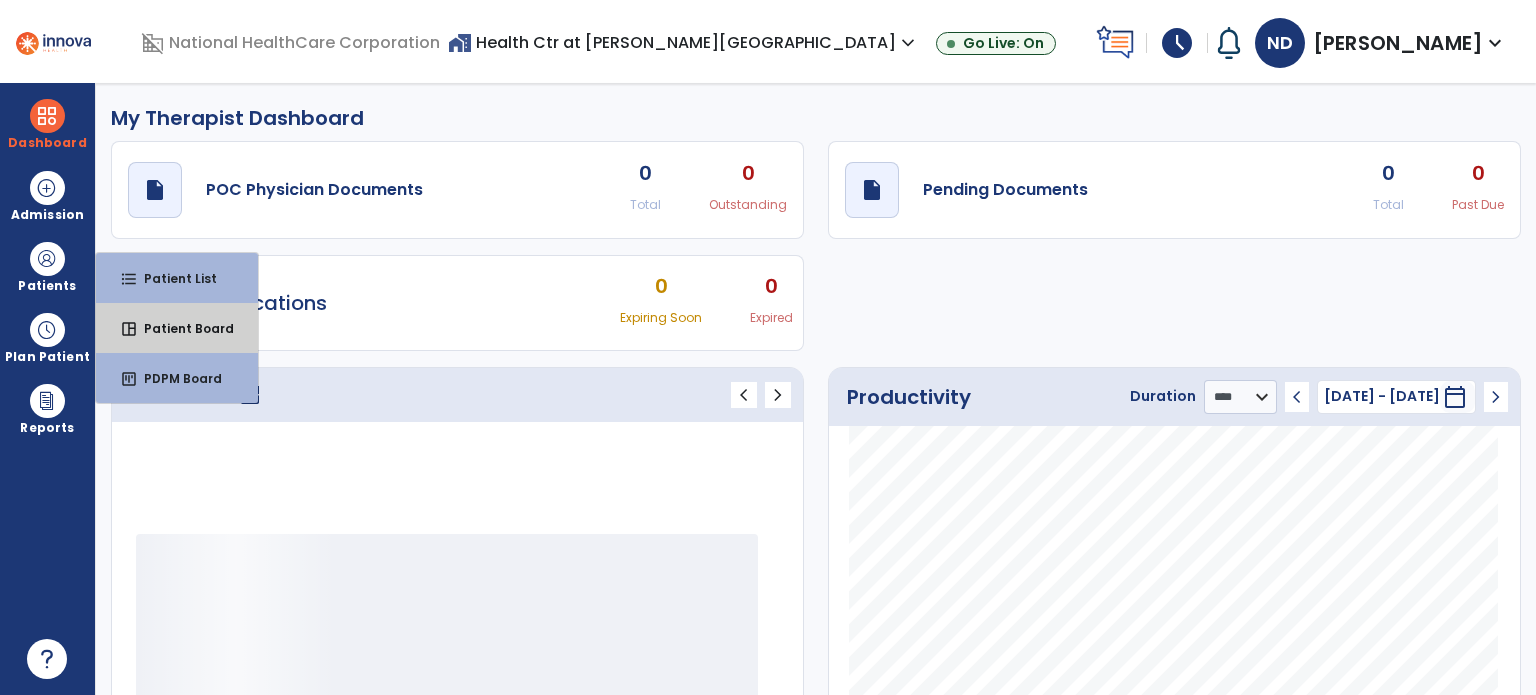 click on "space_dashboard  Patient Board" at bounding box center [177, 328] 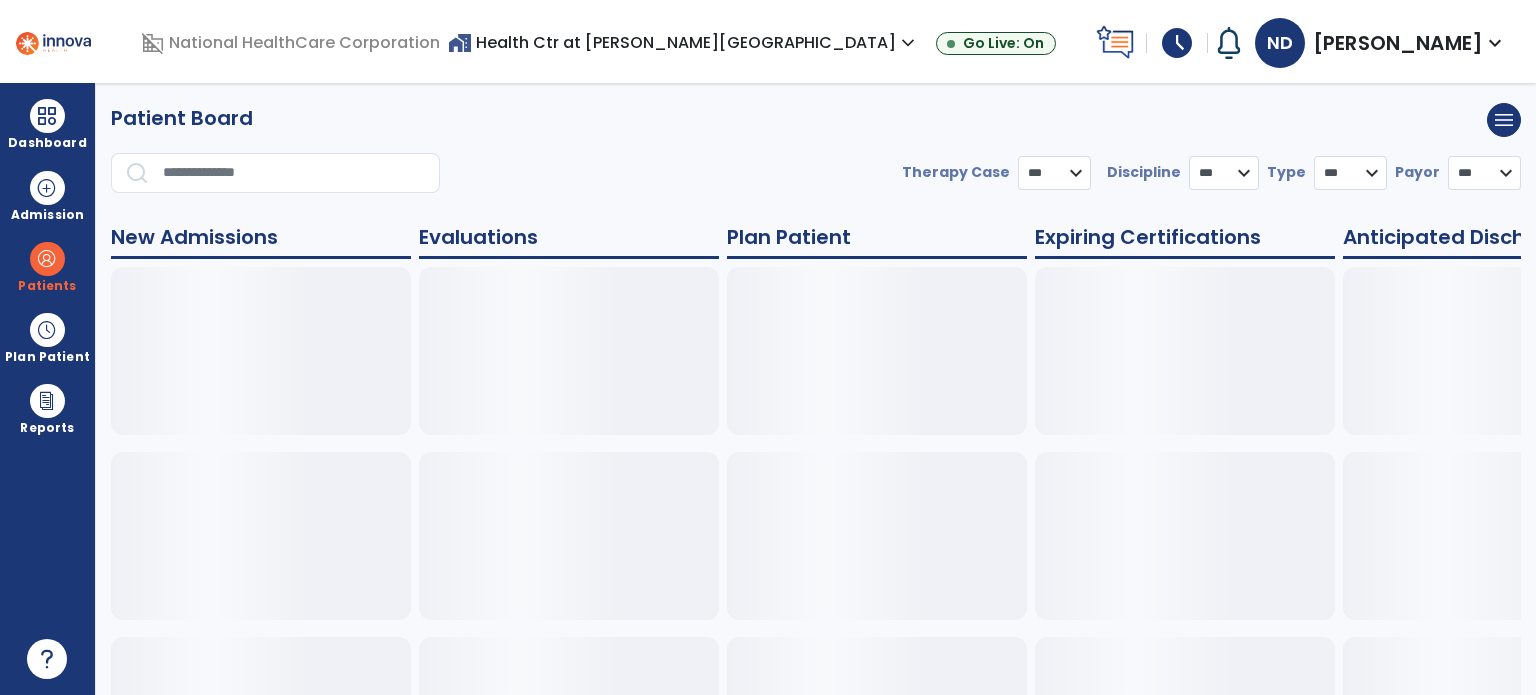 select on "***" 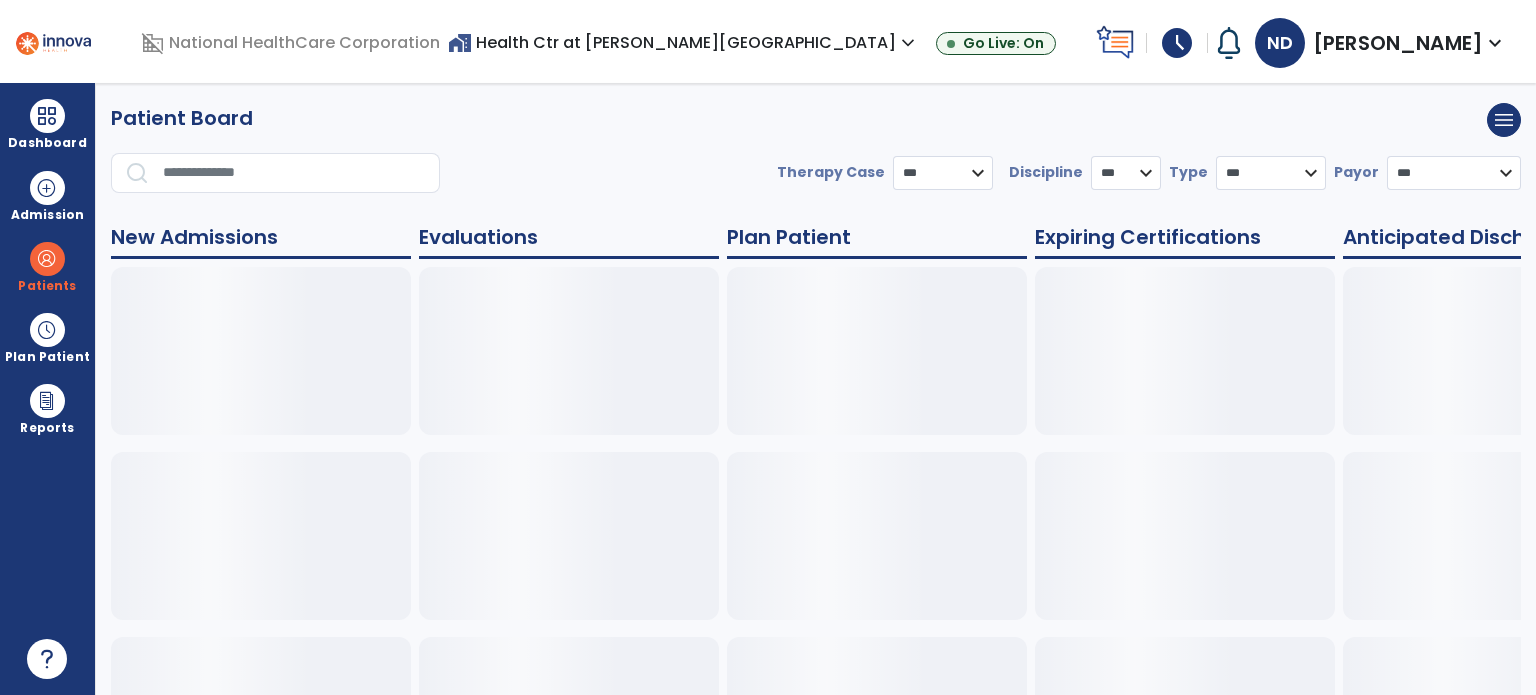 click on "Patients" at bounding box center [47, 266] 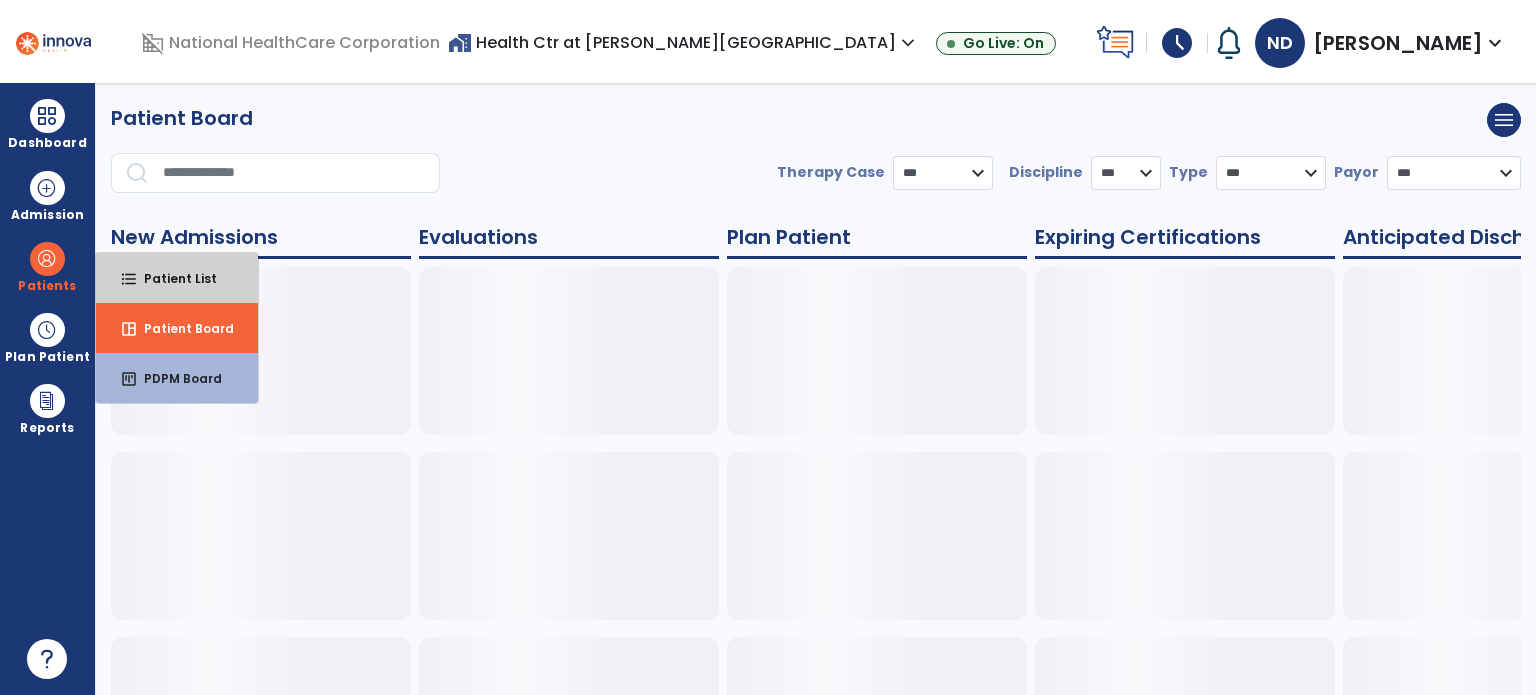 click on "format_list_bulleted  Patient List" at bounding box center (177, 278) 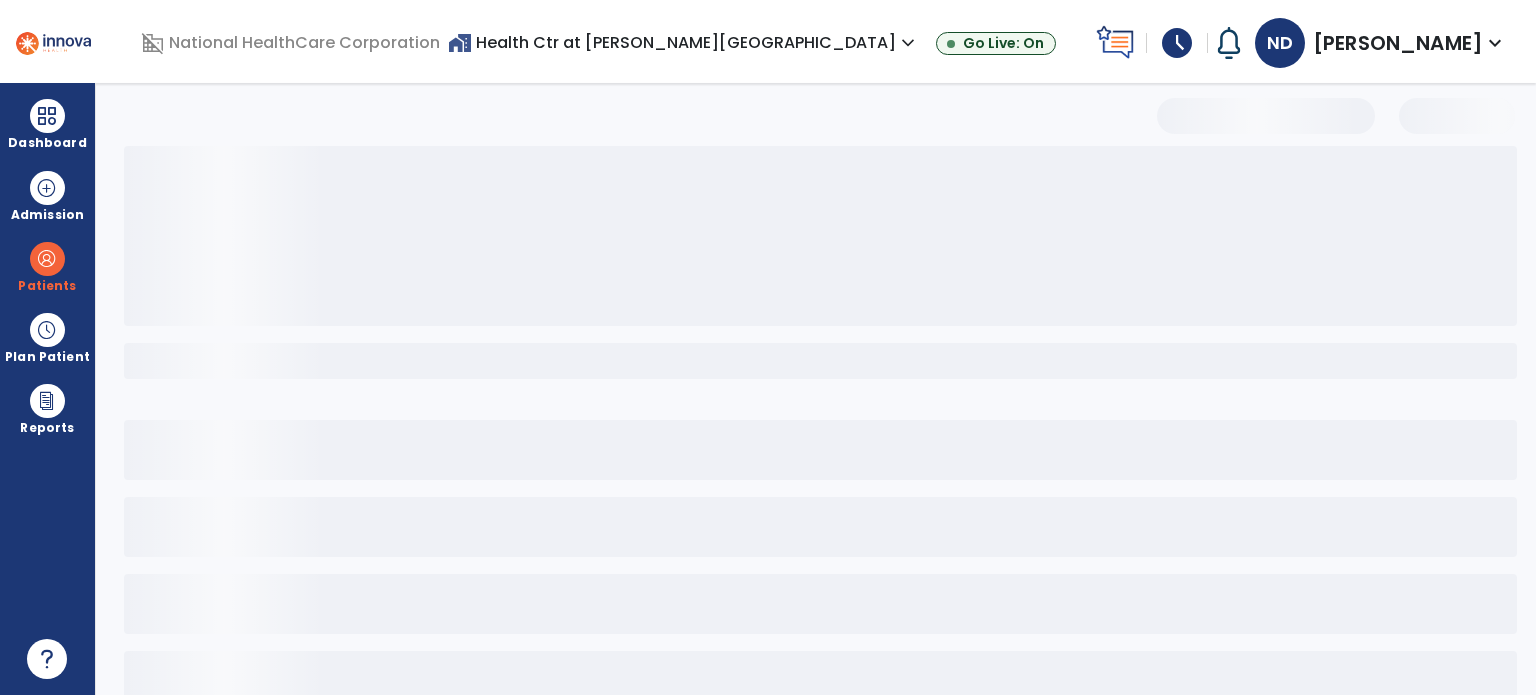 select on "***" 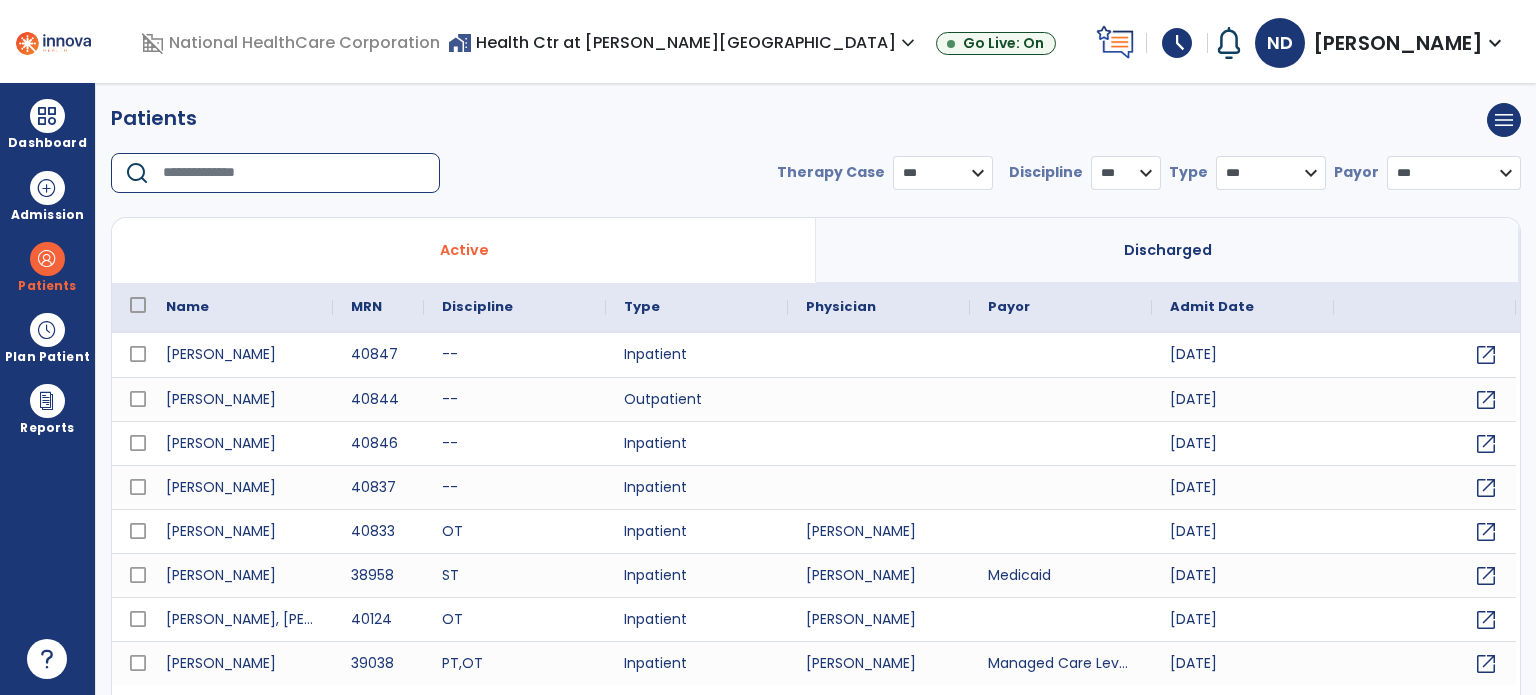 click at bounding box center (294, 173) 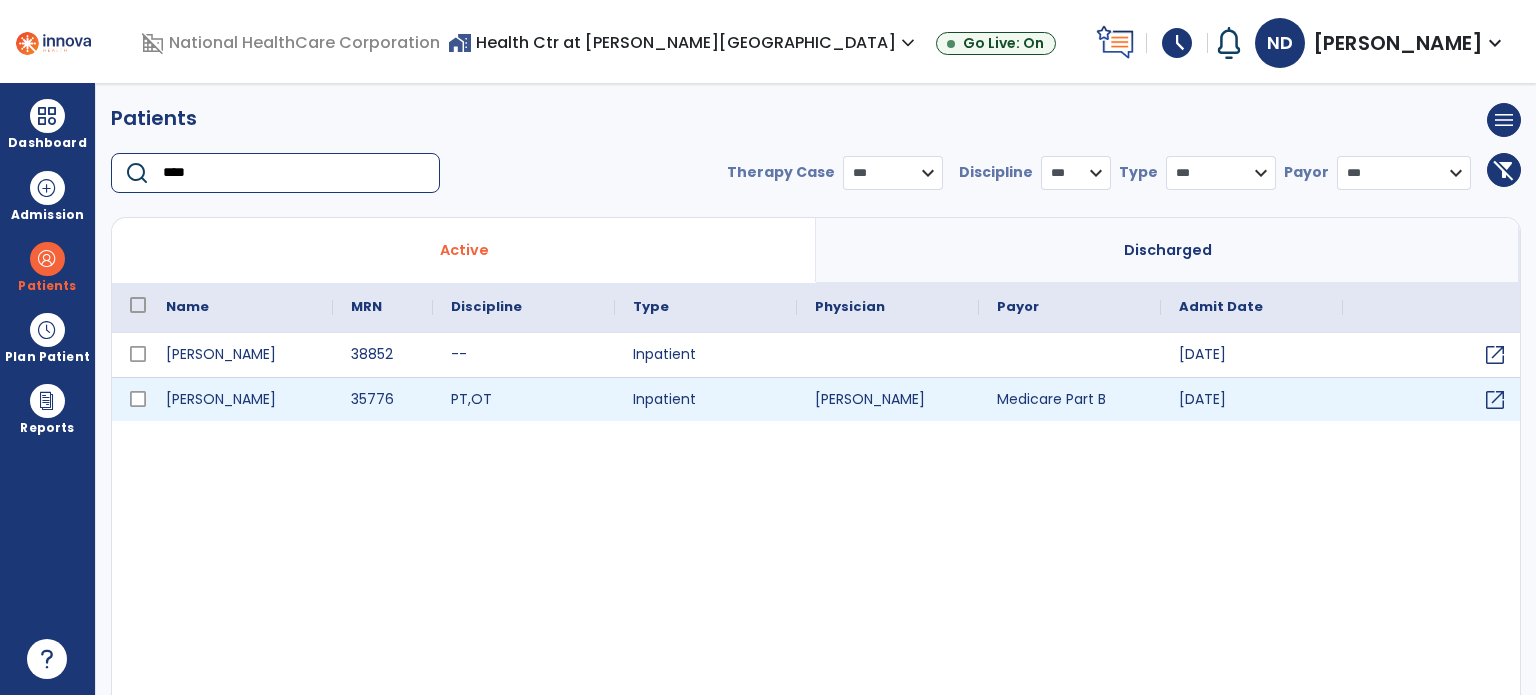 type on "****" 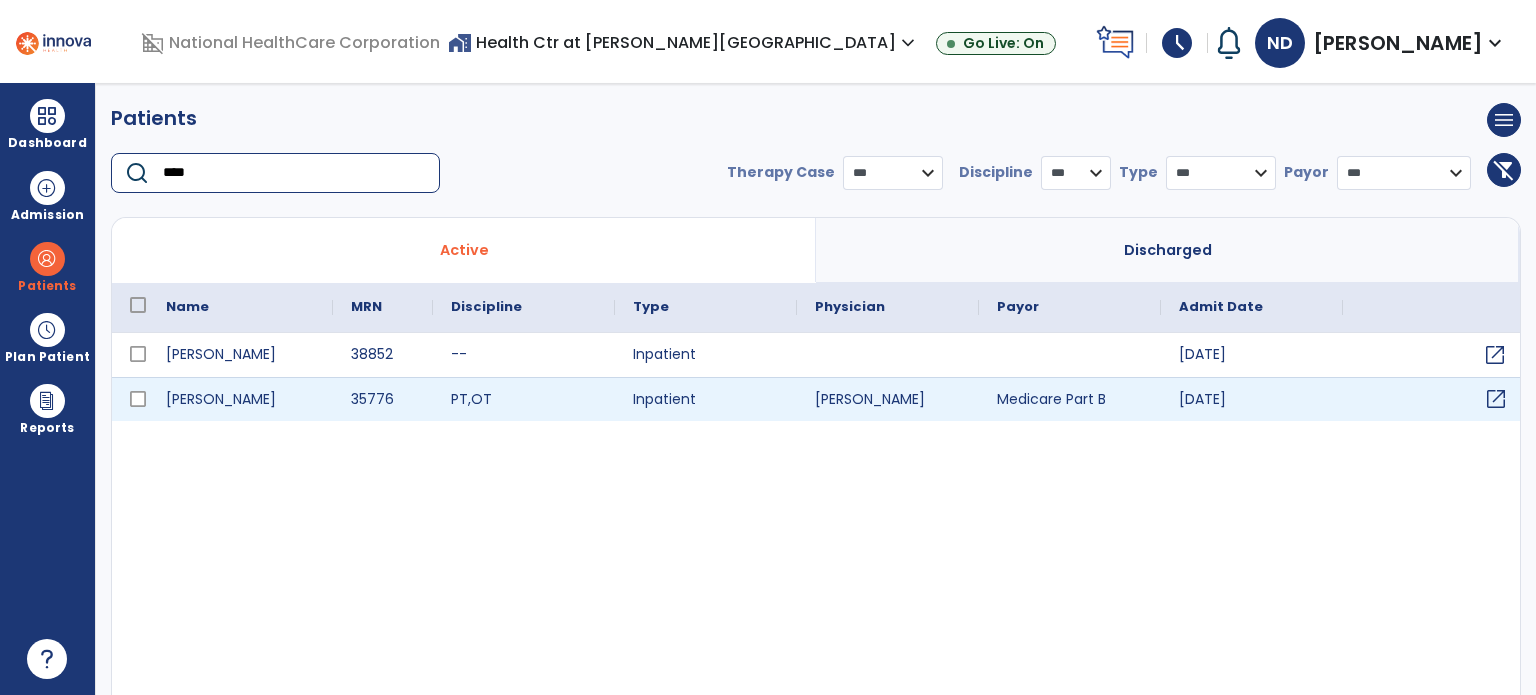 click on "open_in_new" at bounding box center (1496, 399) 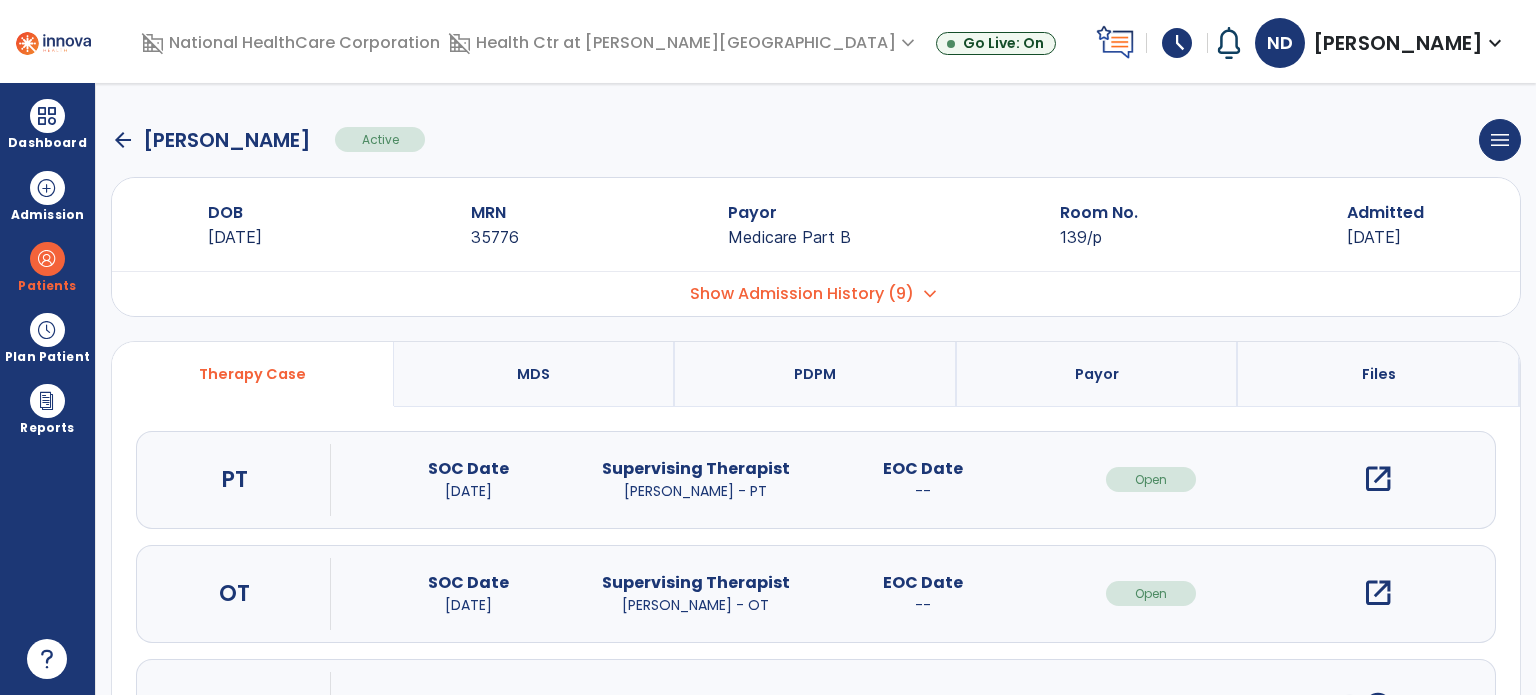 click on "open_in_new" at bounding box center [1378, 479] 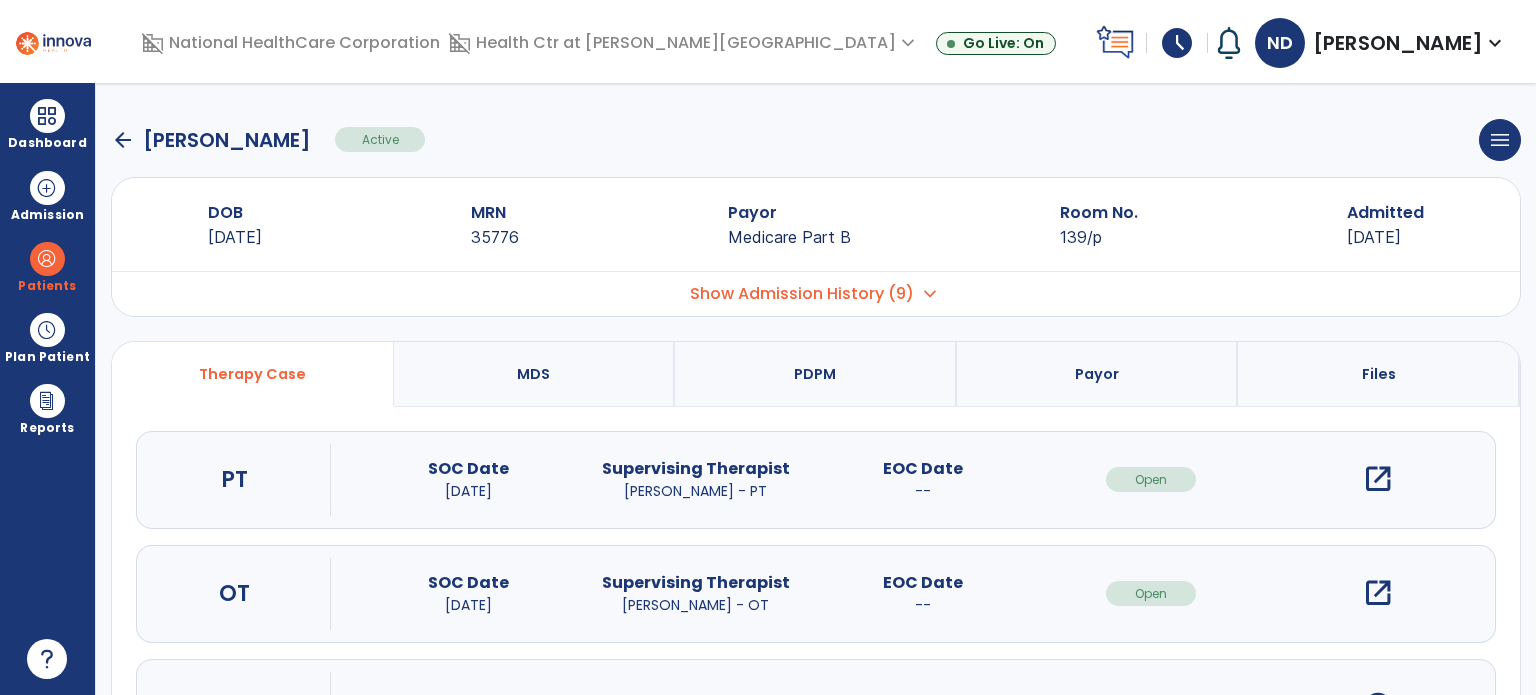 click on "open_in_new" at bounding box center [1378, 479] 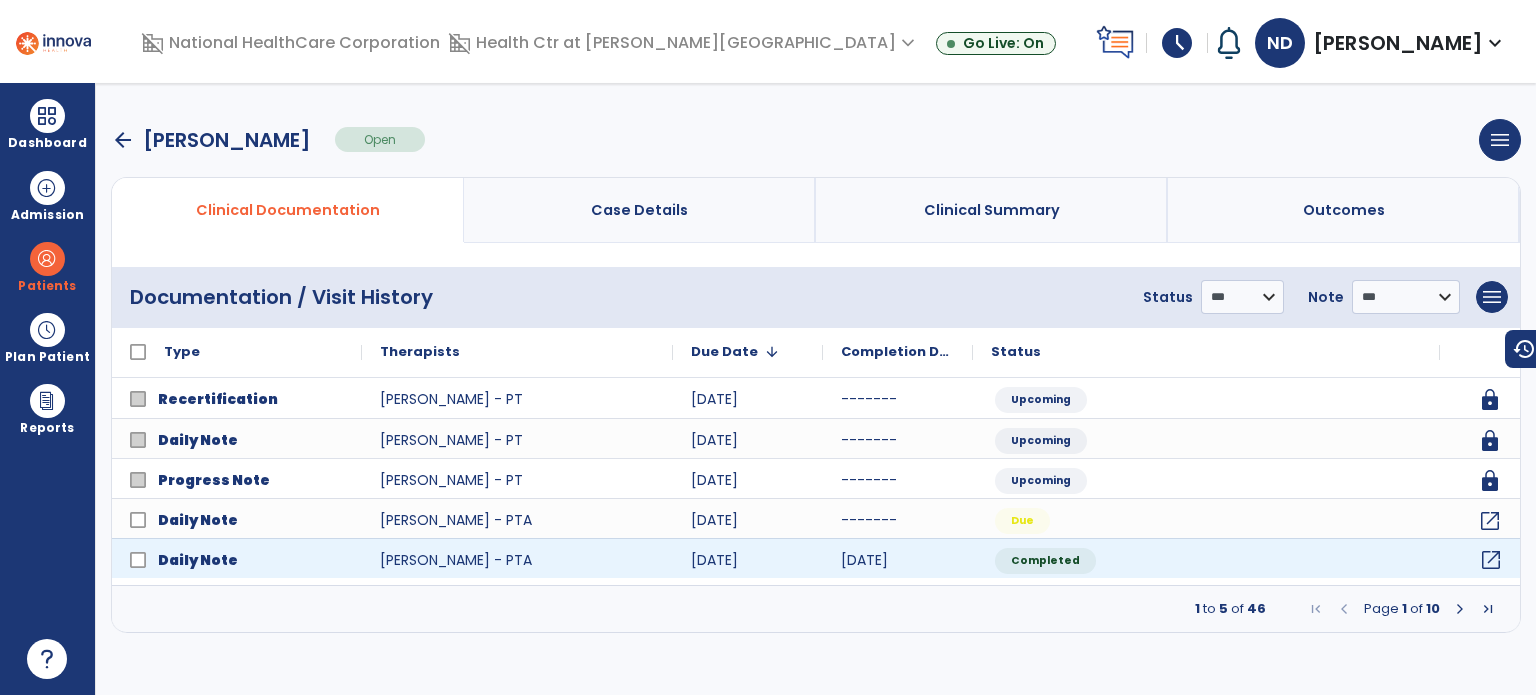 click on "open_in_new" 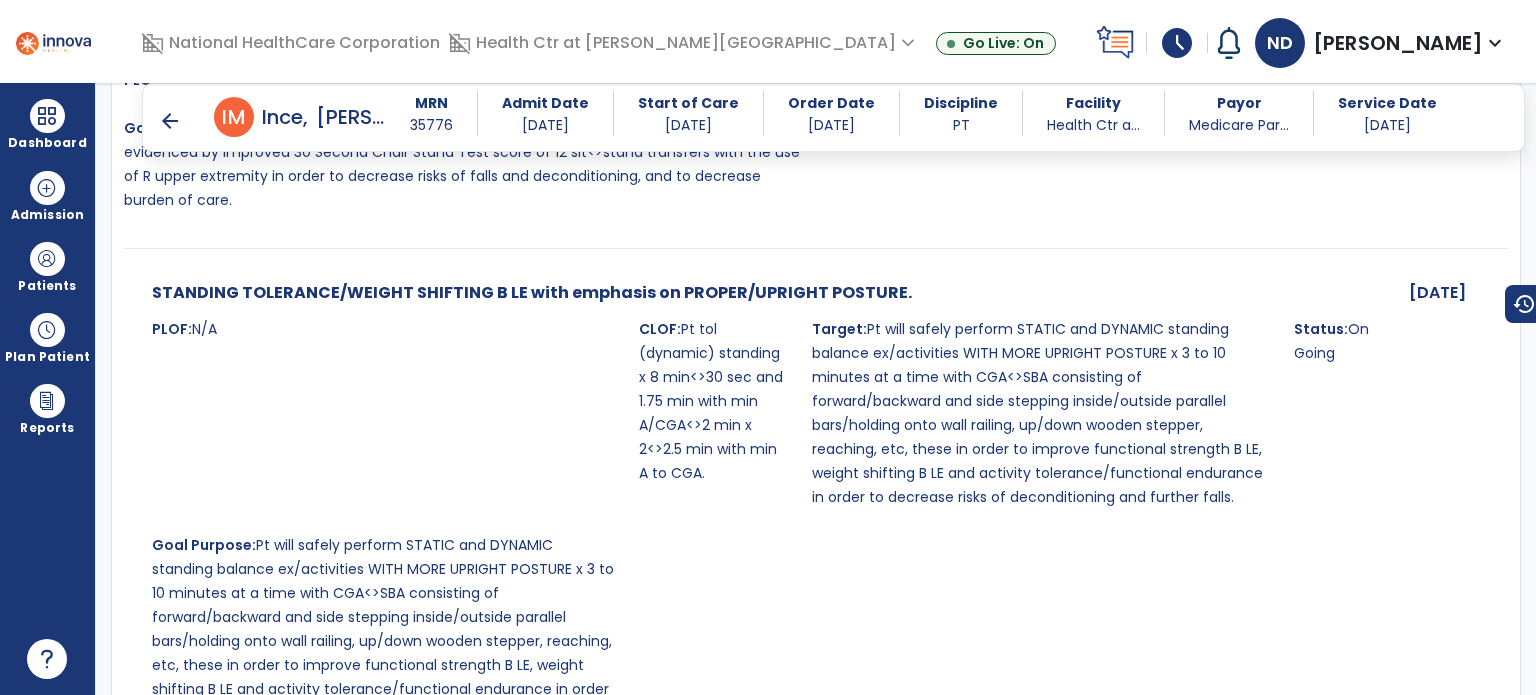 scroll, scrollTop: 2192, scrollLeft: 0, axis: vertical 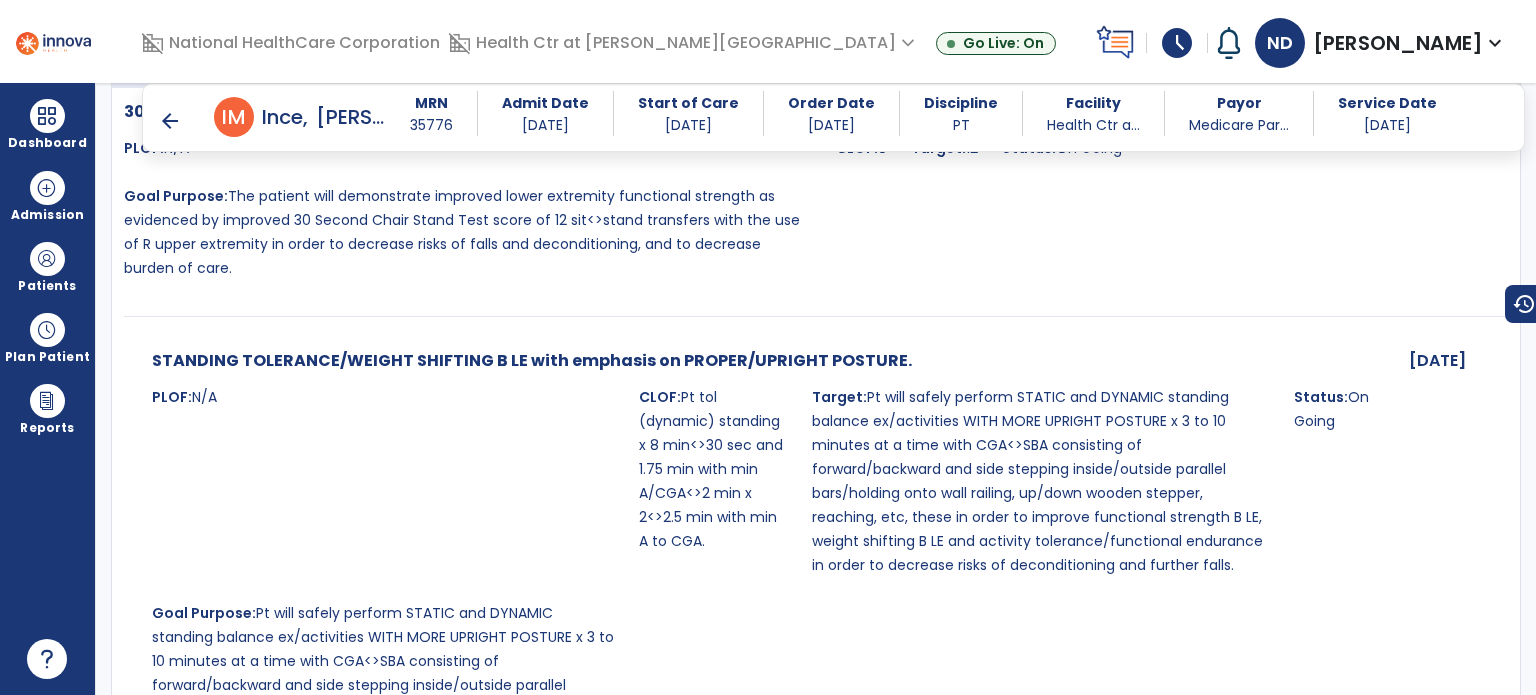 click on "Pt will safely perform STATIC and DYNAMIC standing balance ex/activities WITH MORE UPRIGHT POSTURE x 3 to 10 minutes at a time with CGA<>SBA consisting of forward/backward and side stepping inside/outside parallel bars/holding onto wall railing, up/down wooden stepper, reaching, etc, these in order to improve functional strength B LE, weight shifting B LE and activity tolerance/functional endurance in order to decrease risks of deconditioning and further falls." at bounding box center [1037, 481] 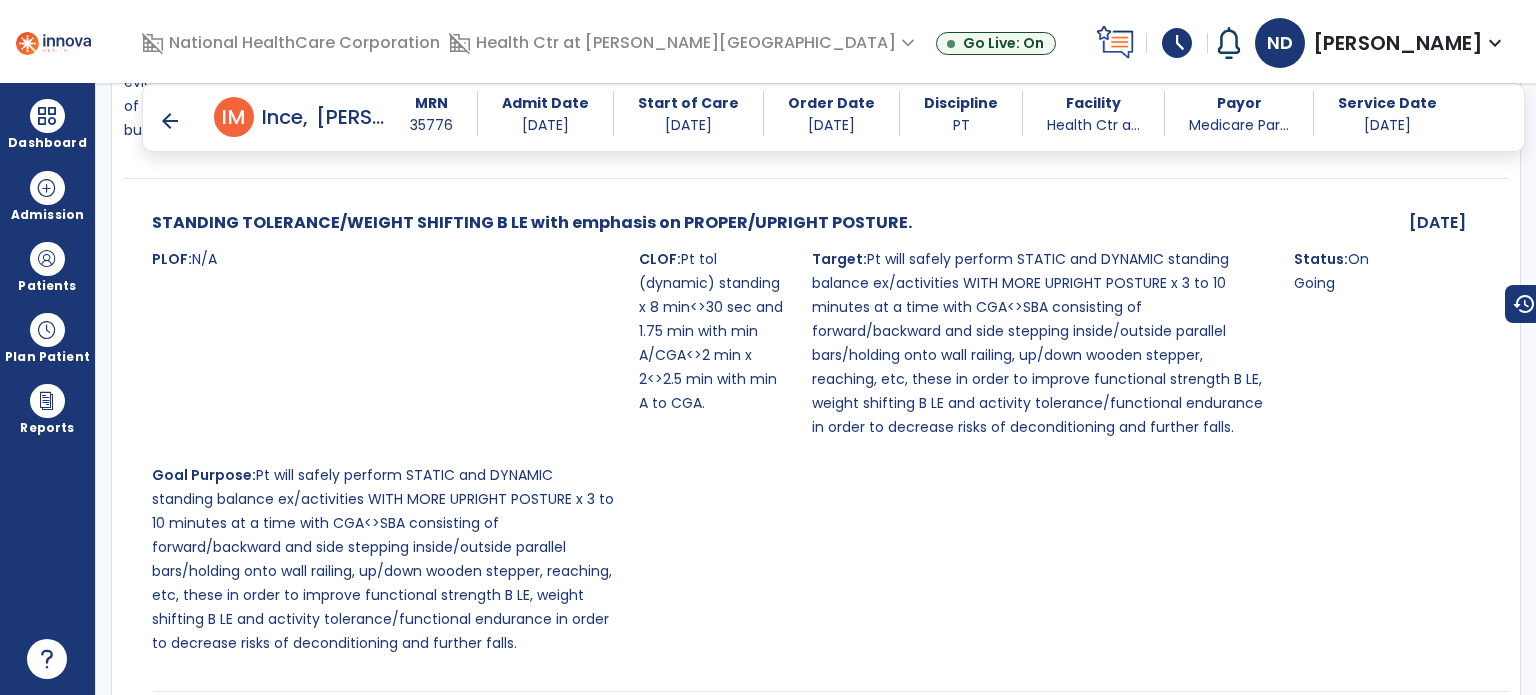 scroll, scrollTop: 2328, scrollLeft: 0, axis: vertical 